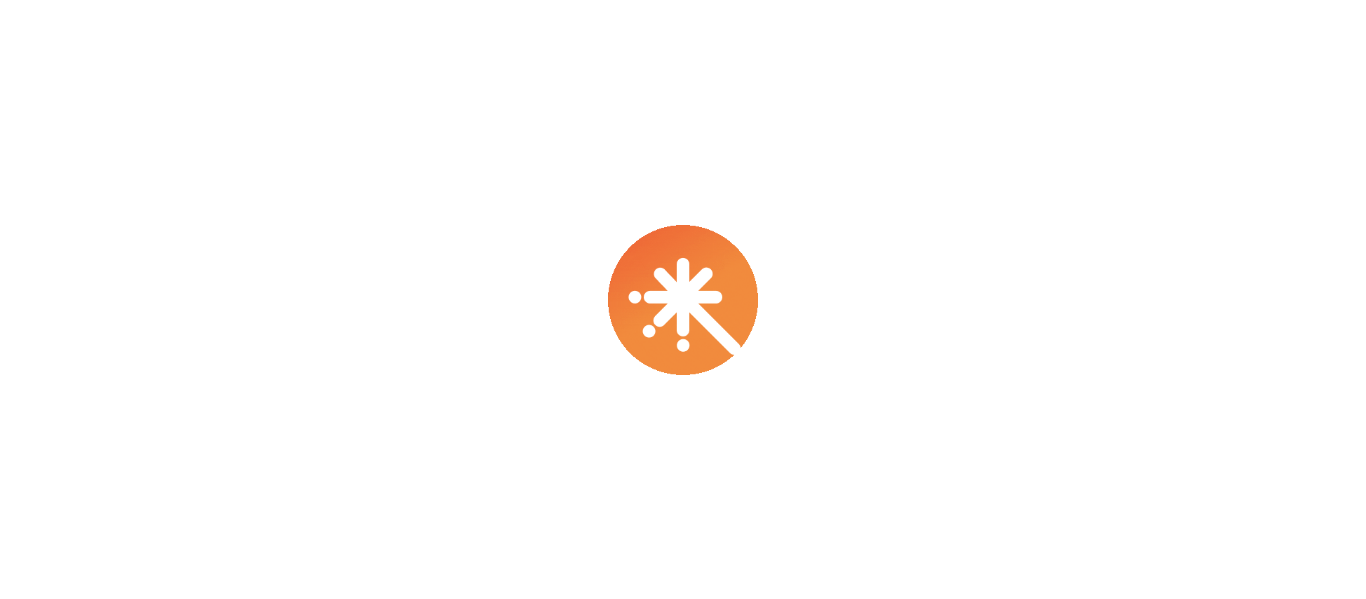scroll, scrollTop: 0, scrollLeft: 0, axis: both 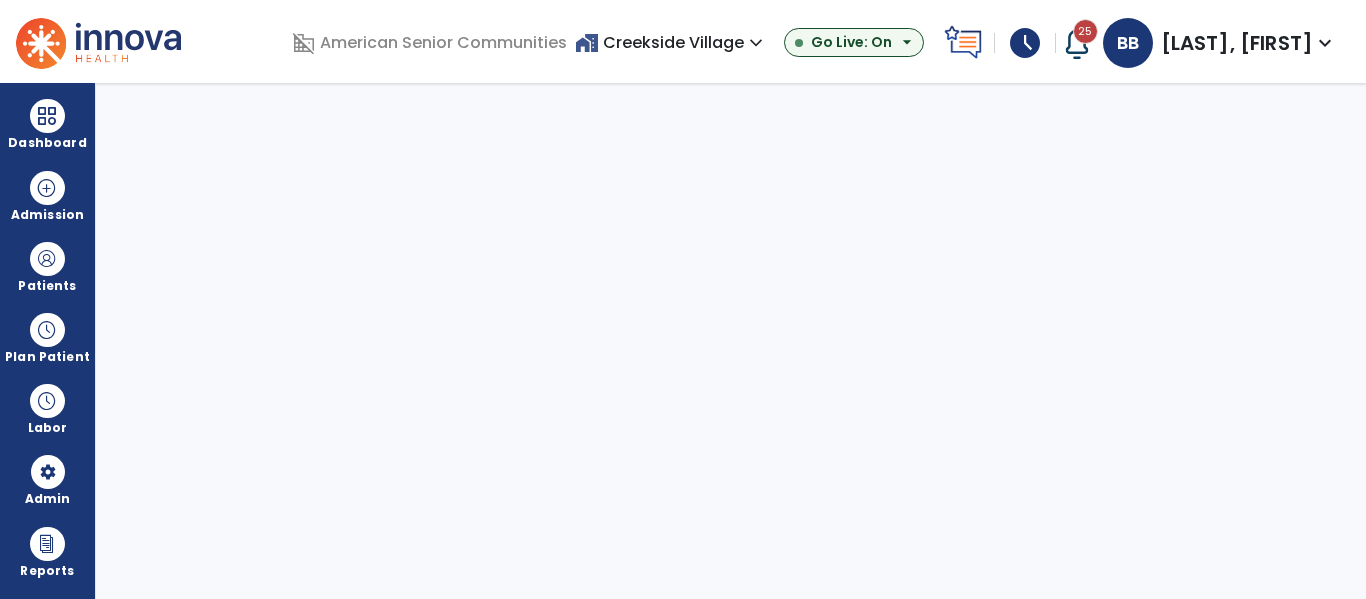 select on "****" 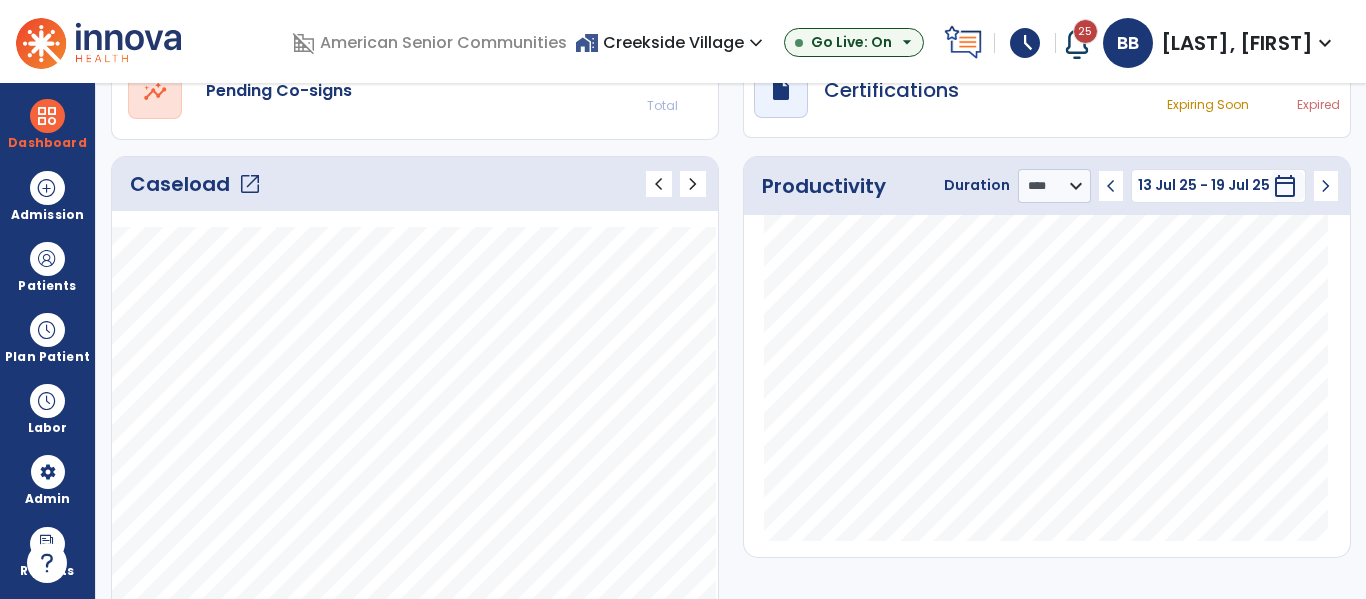 scroll, scrollTop: 210, scrollLeft: 0, axis: vertical 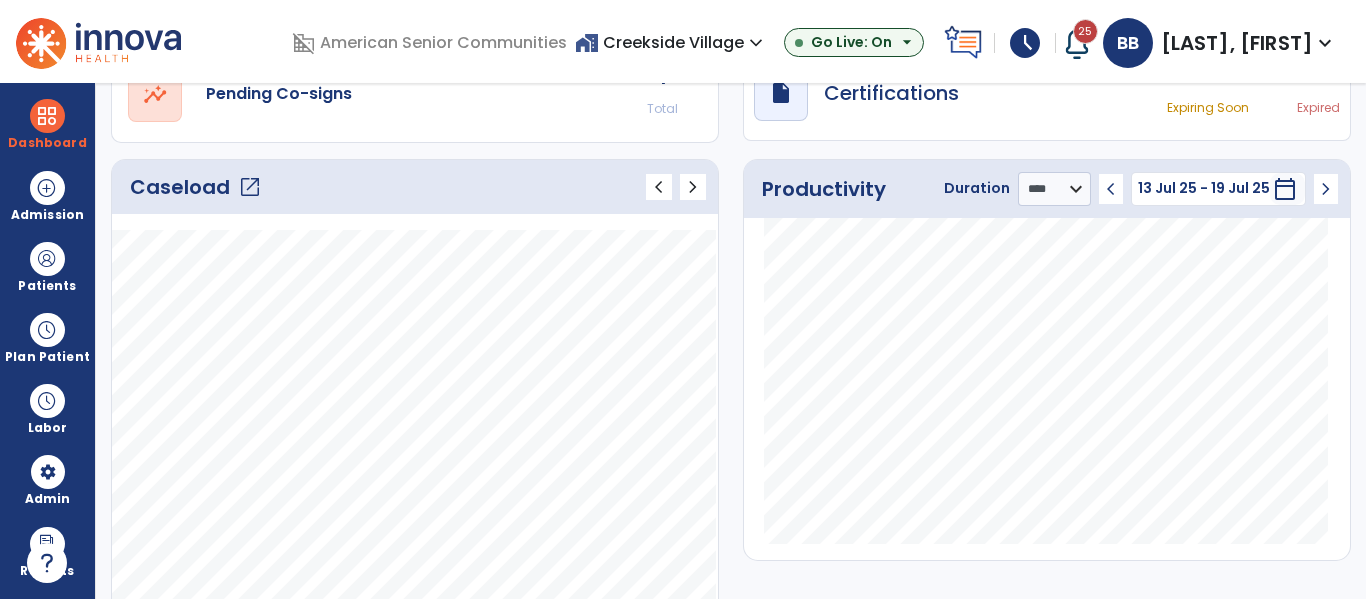 click on "chevron_left" 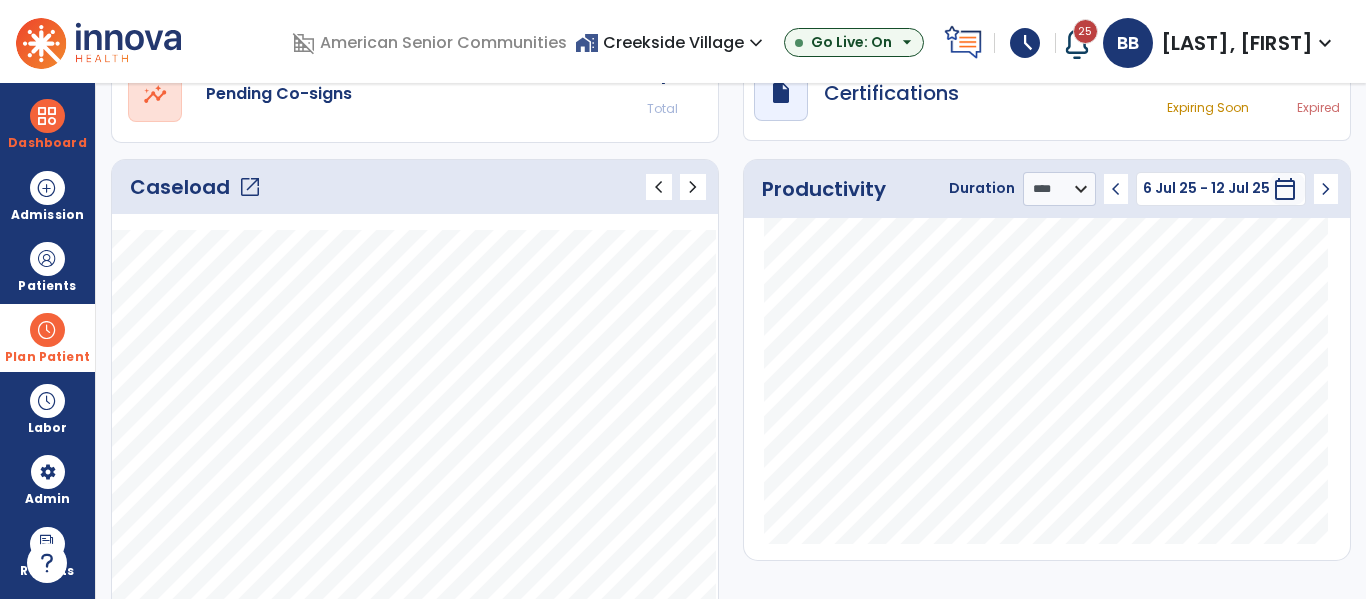 click on "Plan Patient" at bounding box center [47, 266] 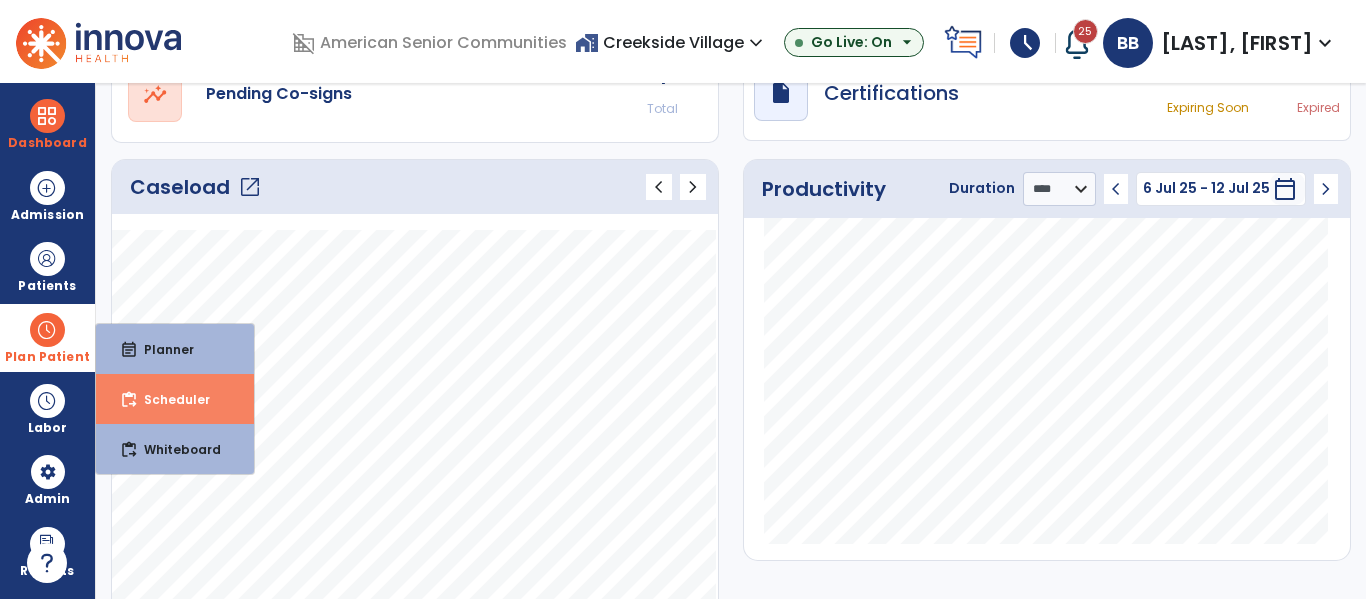 click on "content_paste_go" at bounding box center (129, 400) 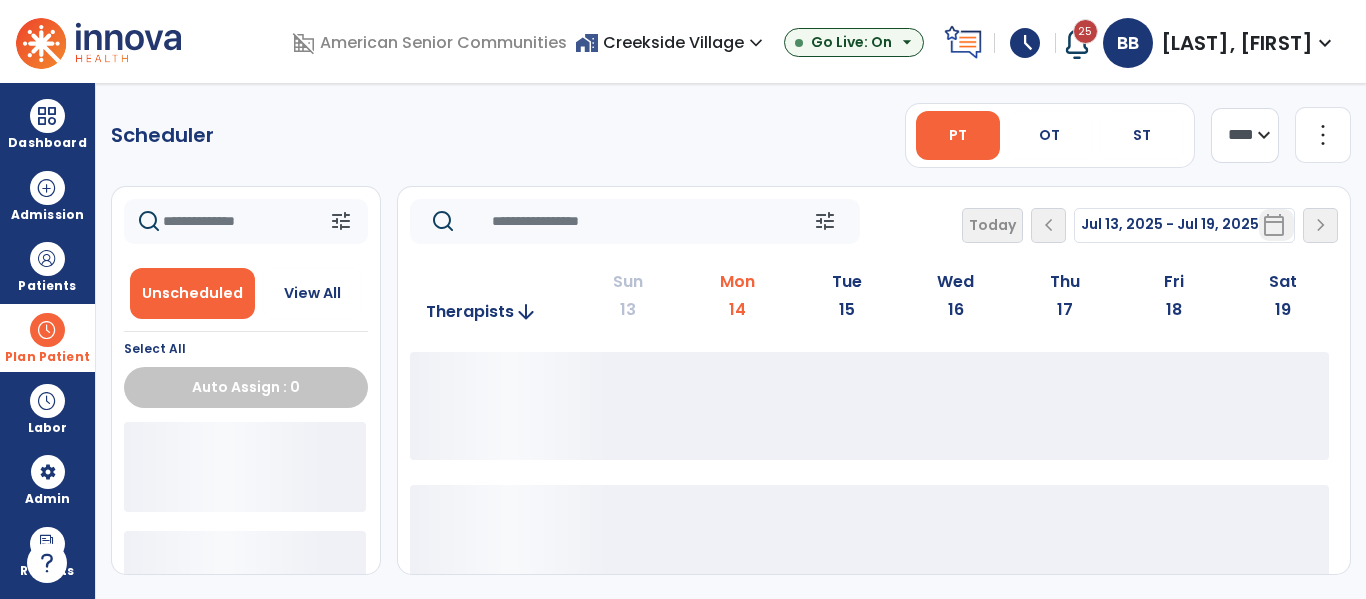 scroll, scrollTop: 0, scrollLeft: 0, axis: both 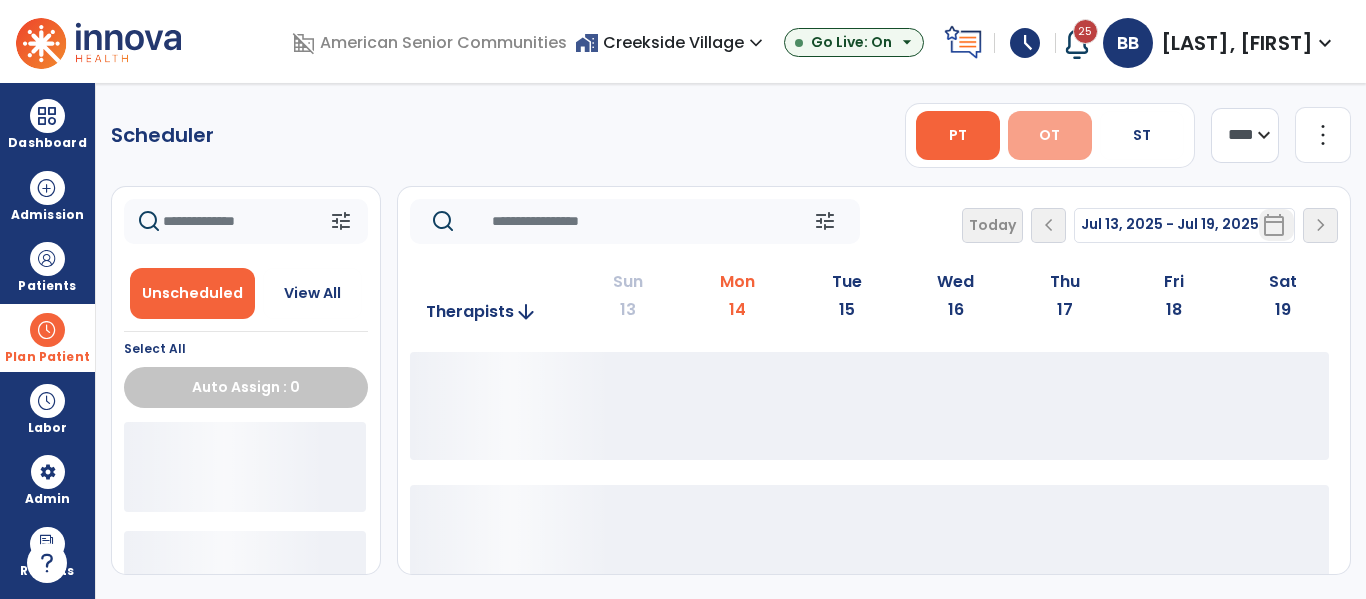 click on "OT" at bounding box center (1050, 135) 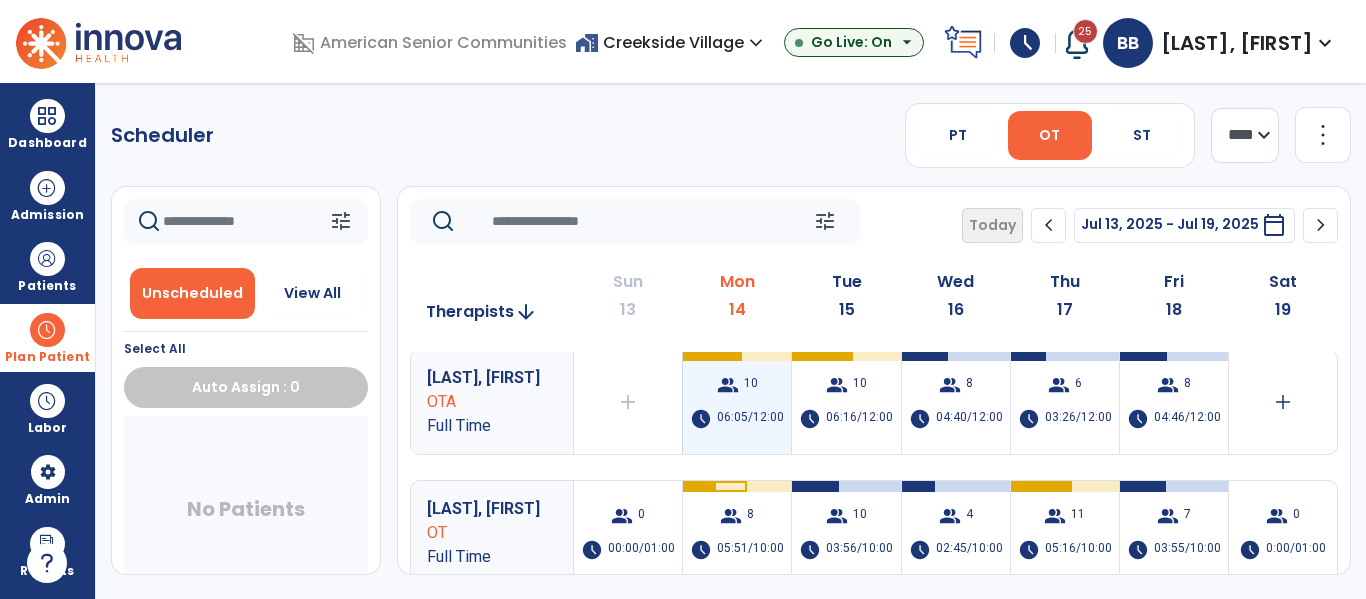 scroll, scrollTop: 0, scrollLeft: 0, axis: both 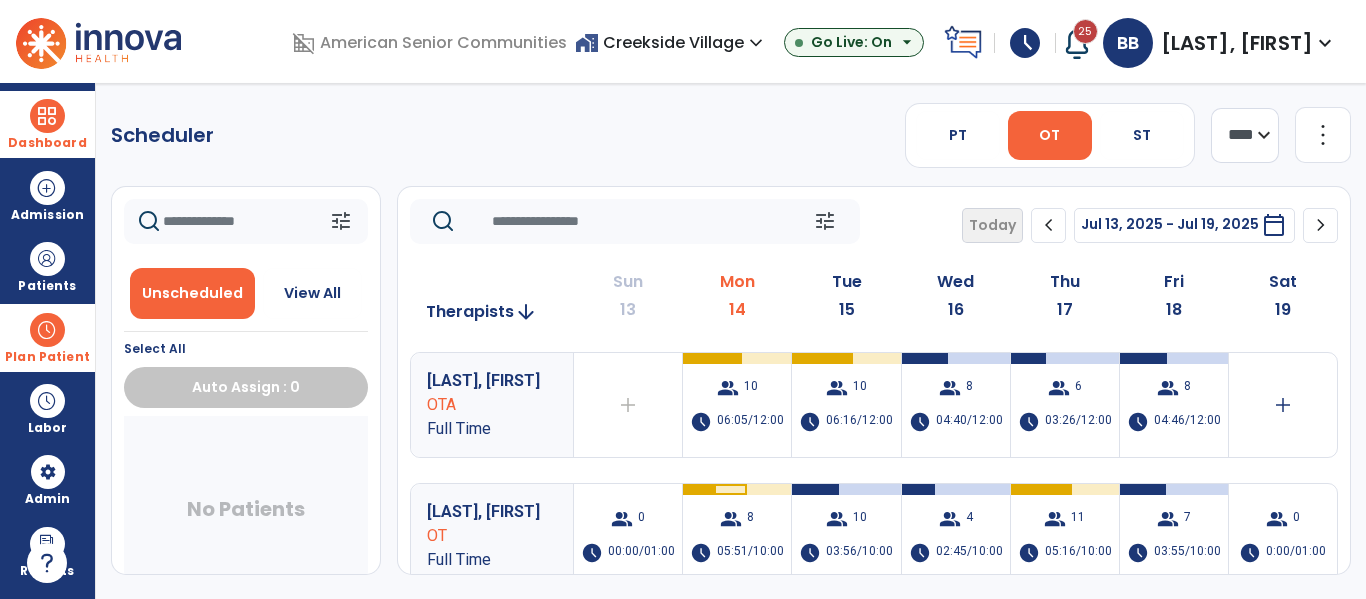click at bounding box center [47, 116] 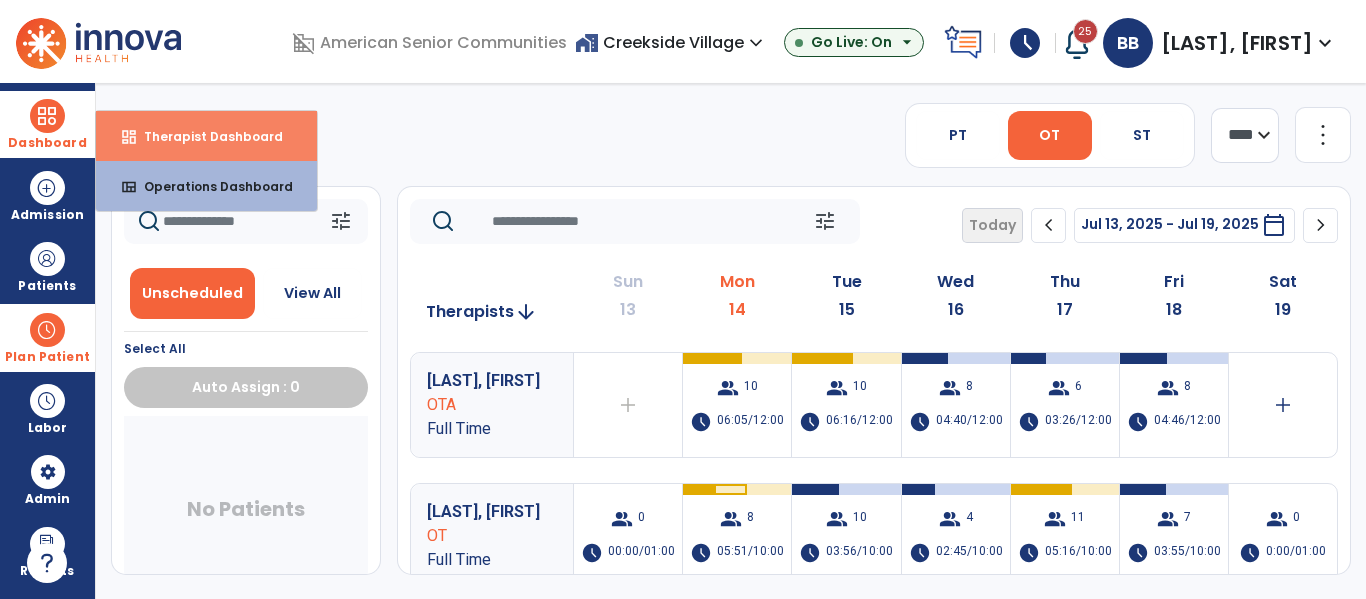 click on "dashboard  Therapist Dashboard" at bounding box center [206, 136] 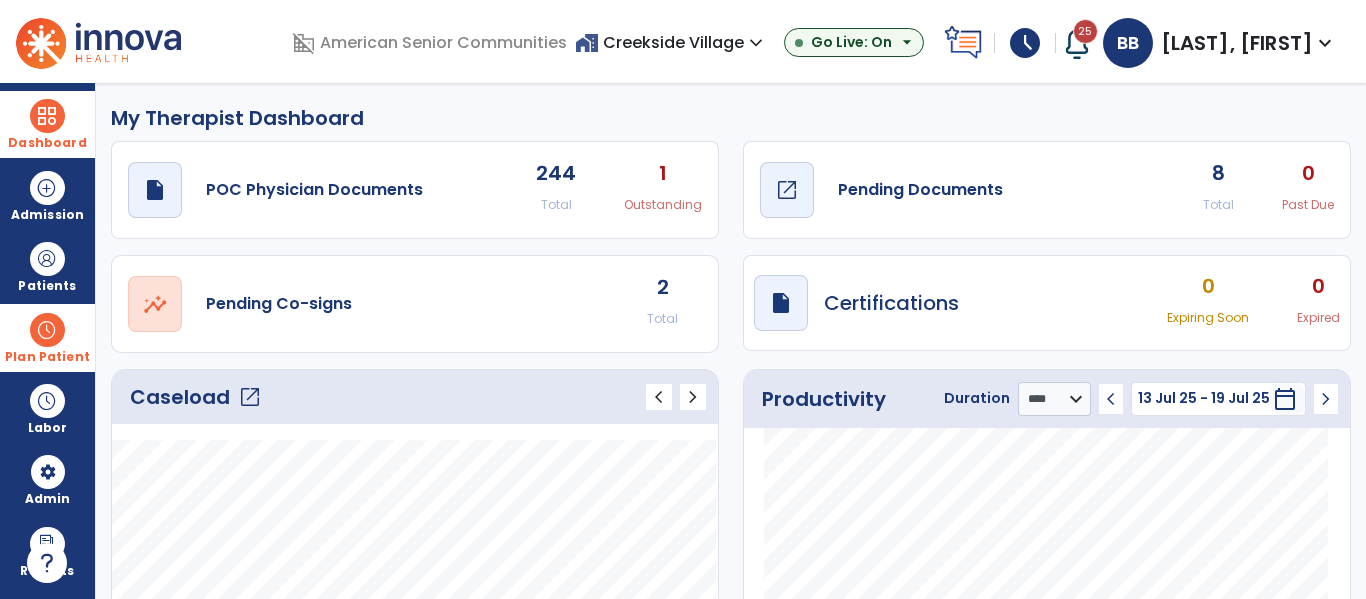 click on "Pending Documents" 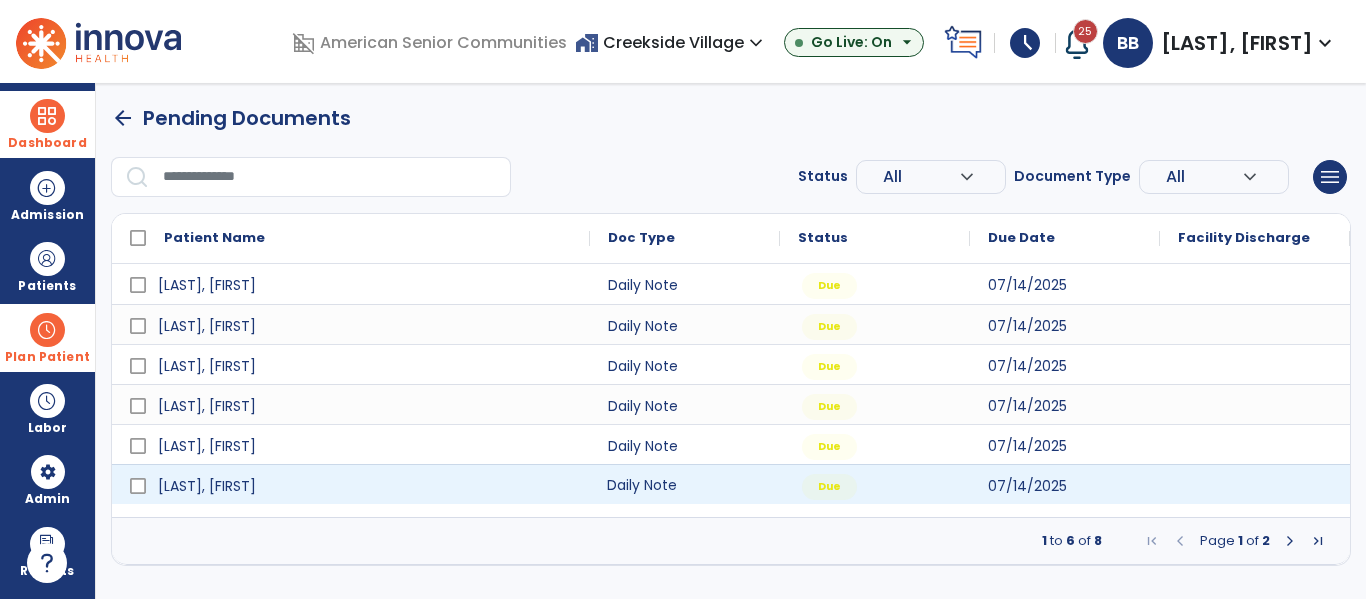 click on "Daily Note" at bounding box center (685, 484) 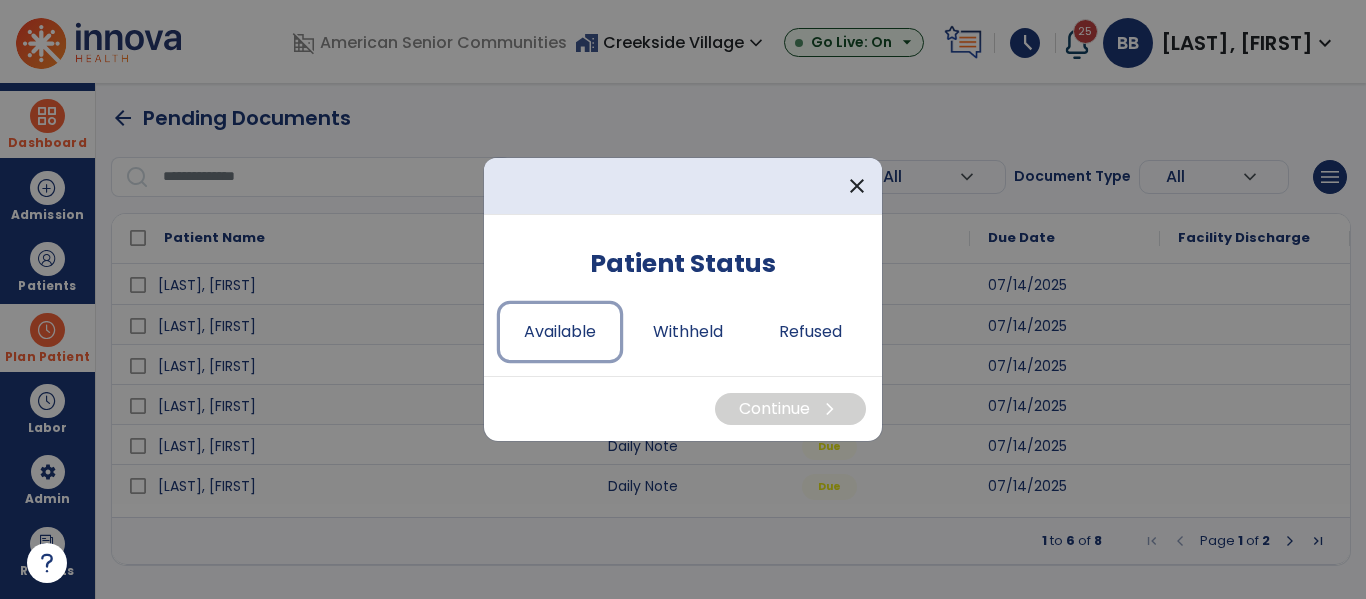 click on "Available" at bounding box center [560, 332] 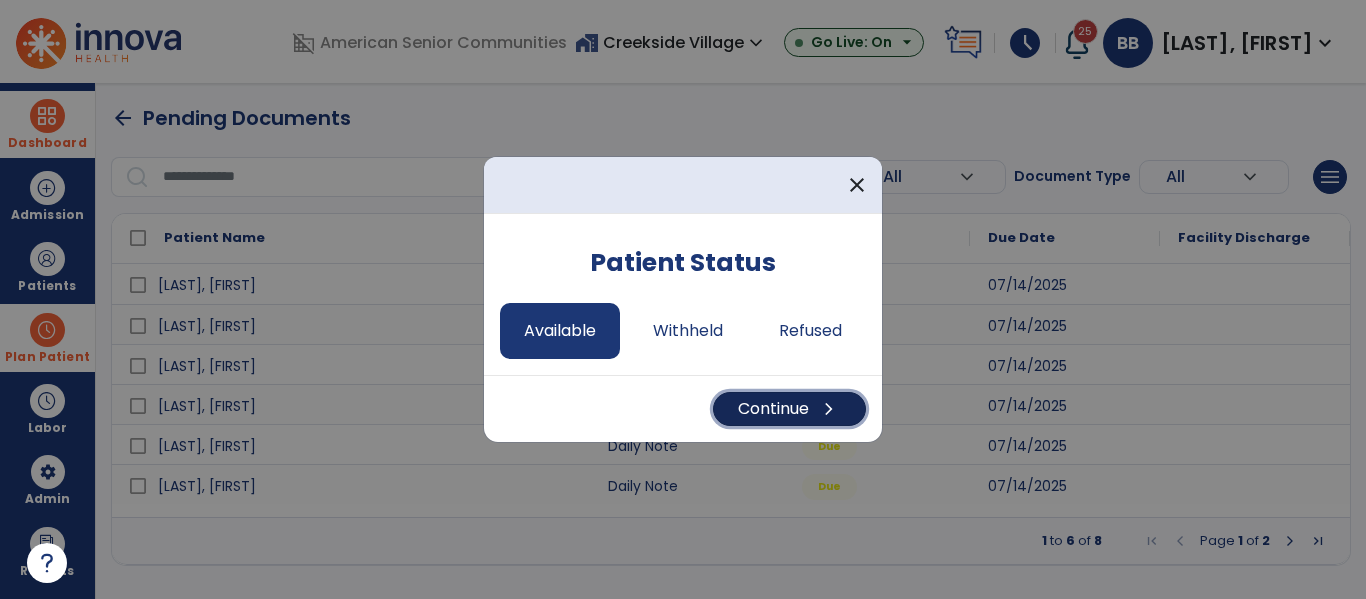 click on "Continue   chevron_right" at bounding box center [789, 409] 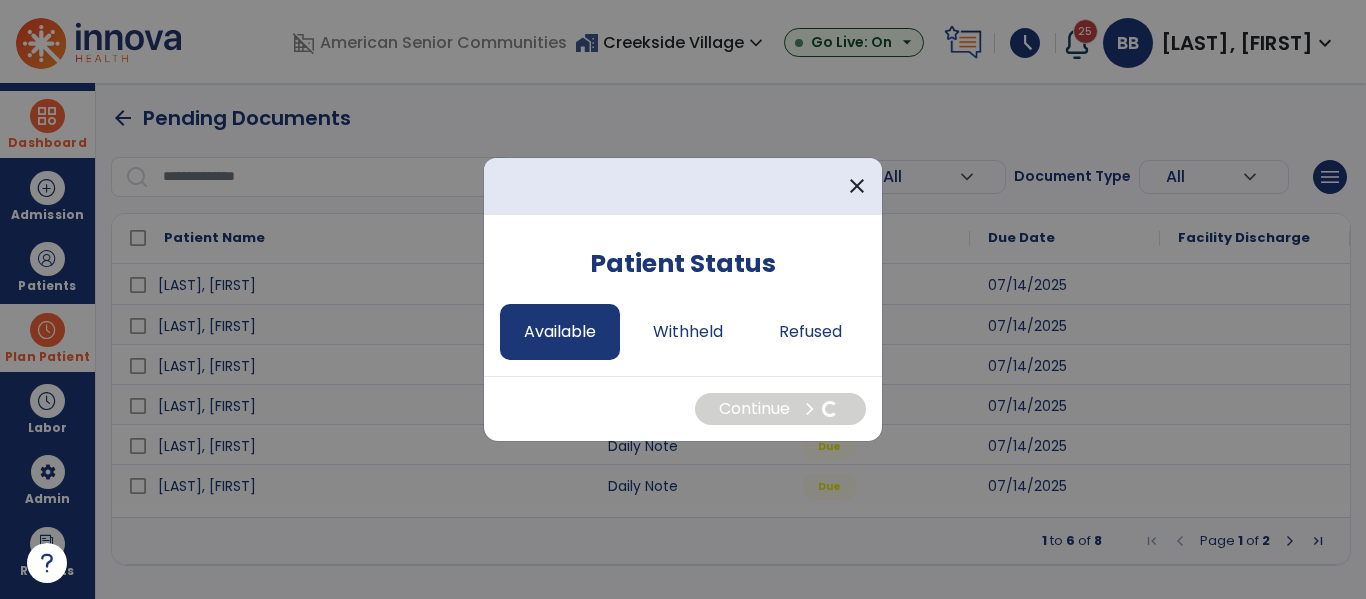 select on "*" 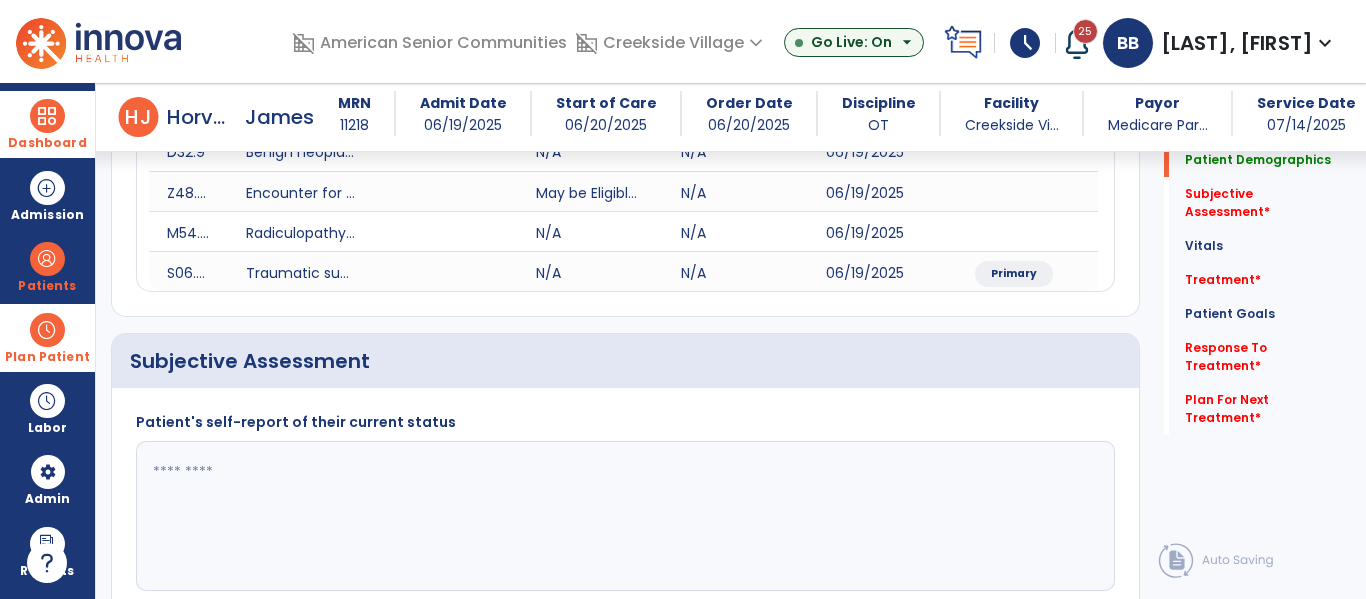scroll, scrollTop: 361, scrollLeft: 0, axis: vertical 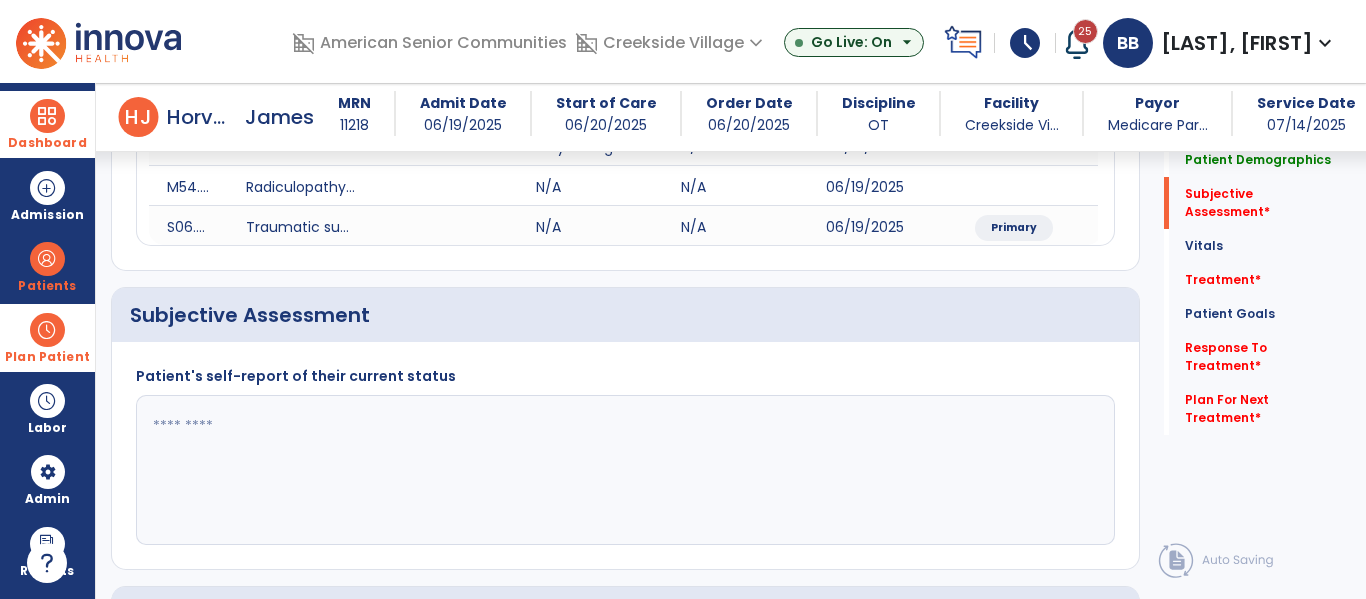 click 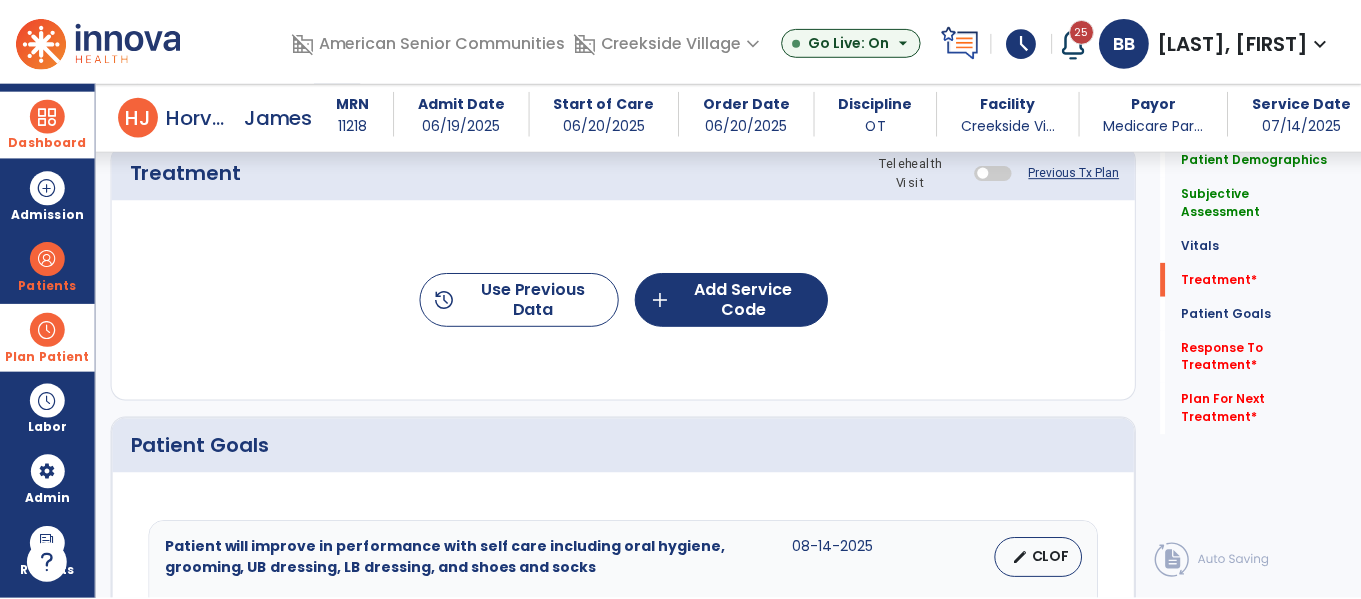 scroll, scrollTop: 1161, scrollLeft: 0, axis: vertical 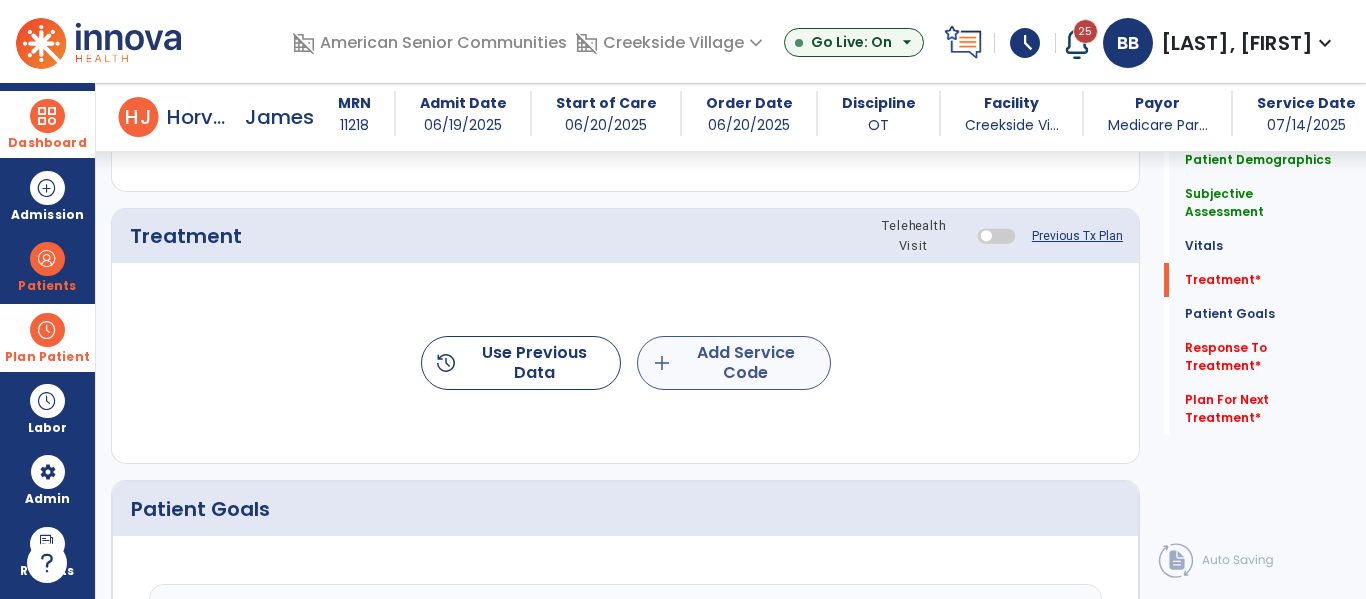 type on "**********" 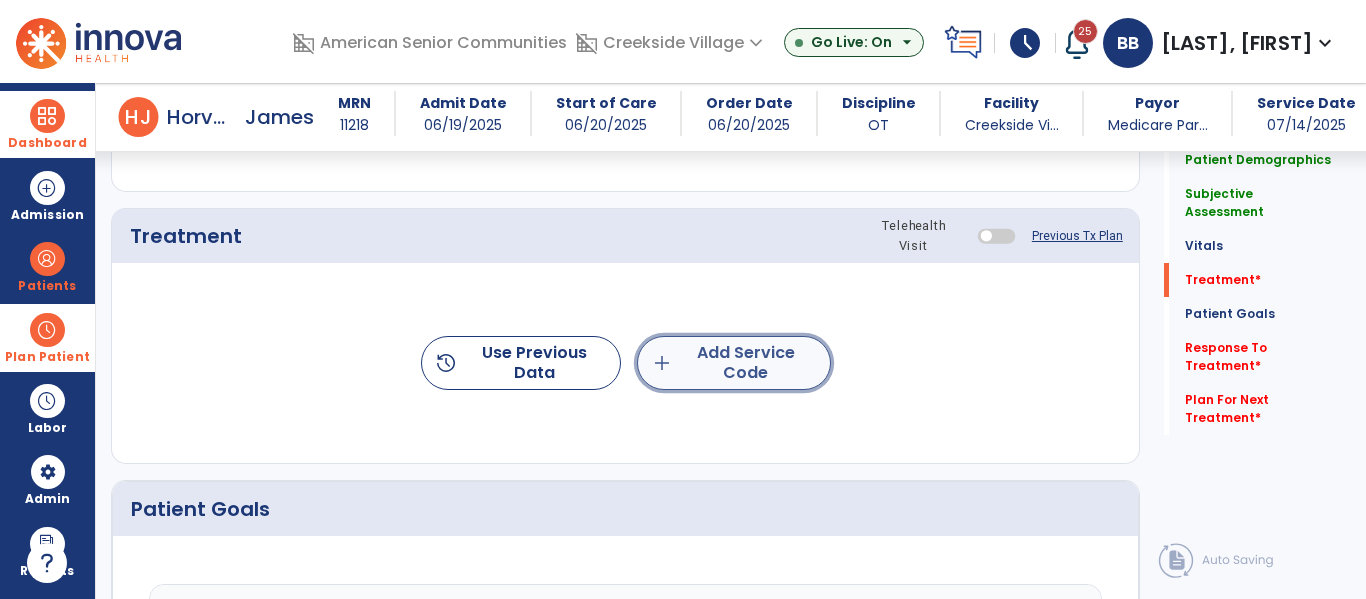 click on "add  Add Service Code" 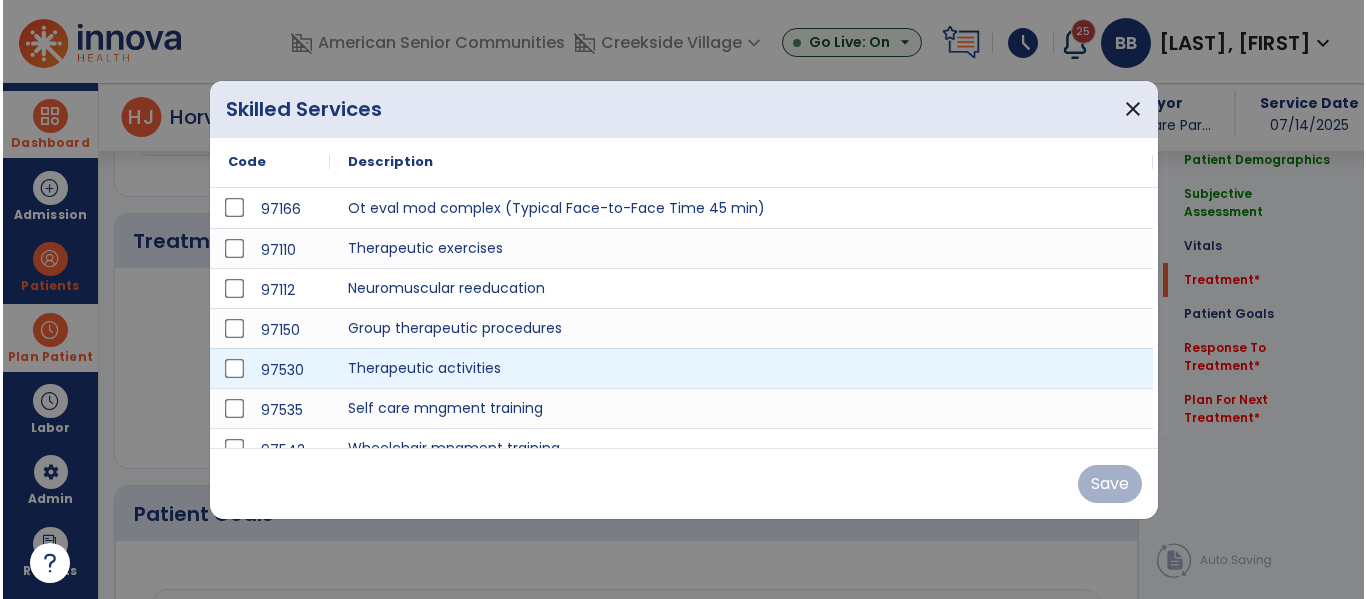 scroll, scrollTop: 1161, scrollLeft: 0, axis: vertical 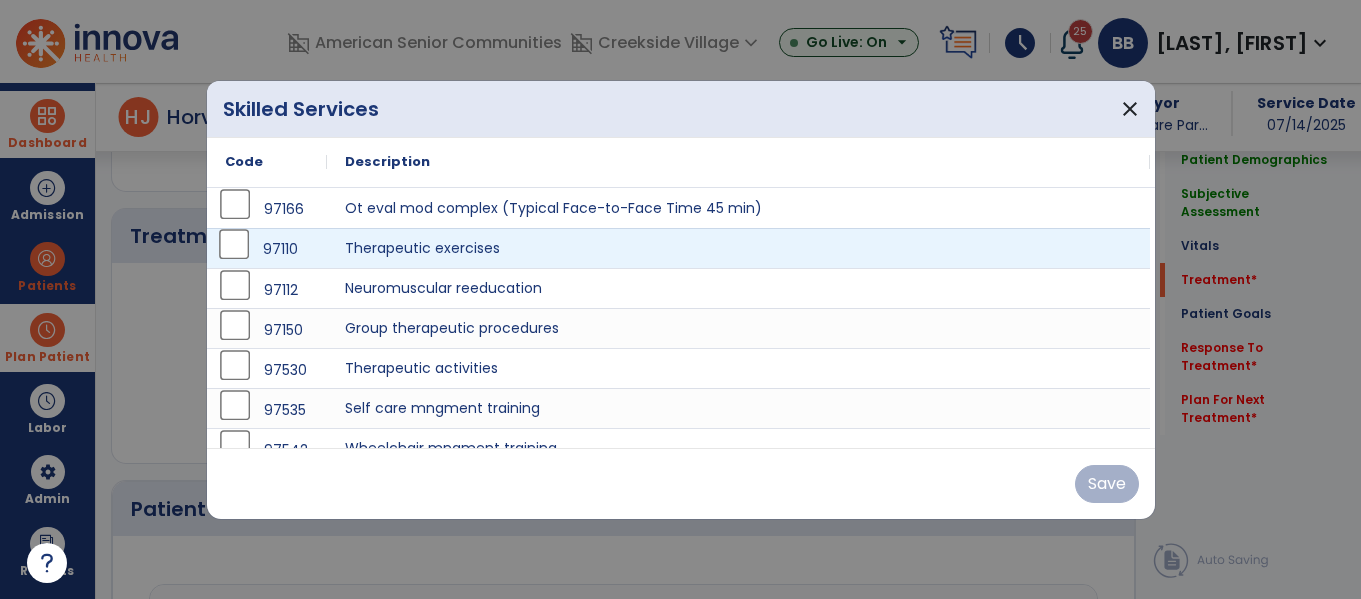 click on "97110" at bounding box center (267, 248) 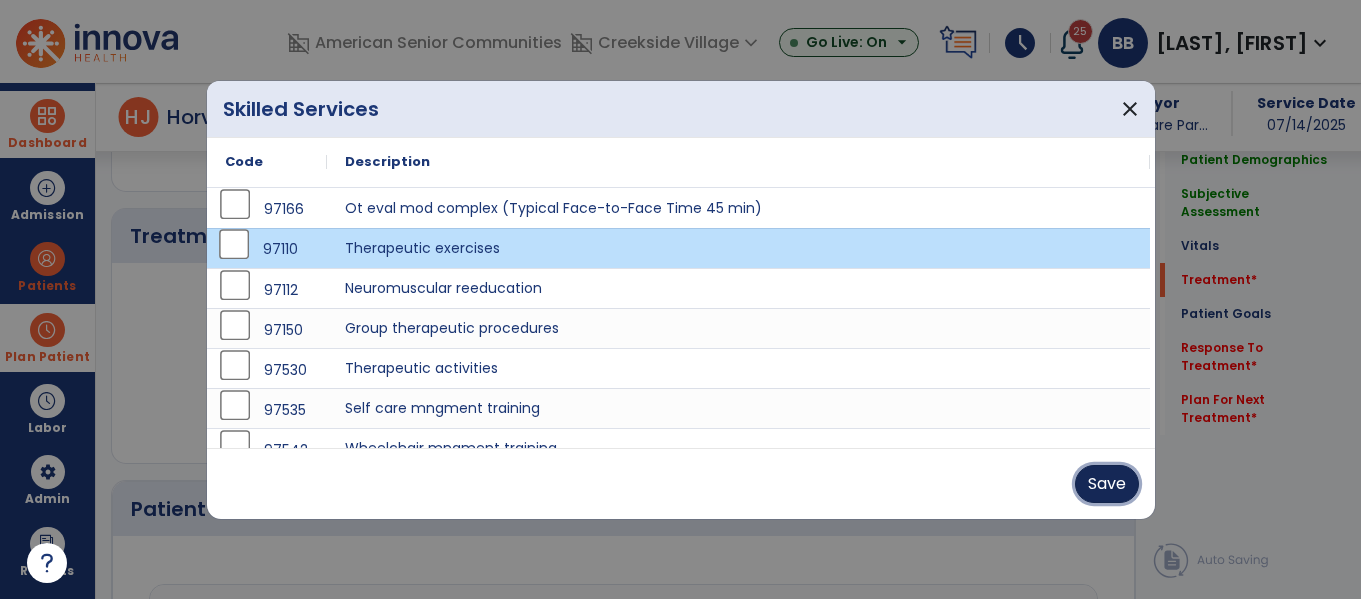 click on "Save" at bounding box center (1107, 484) 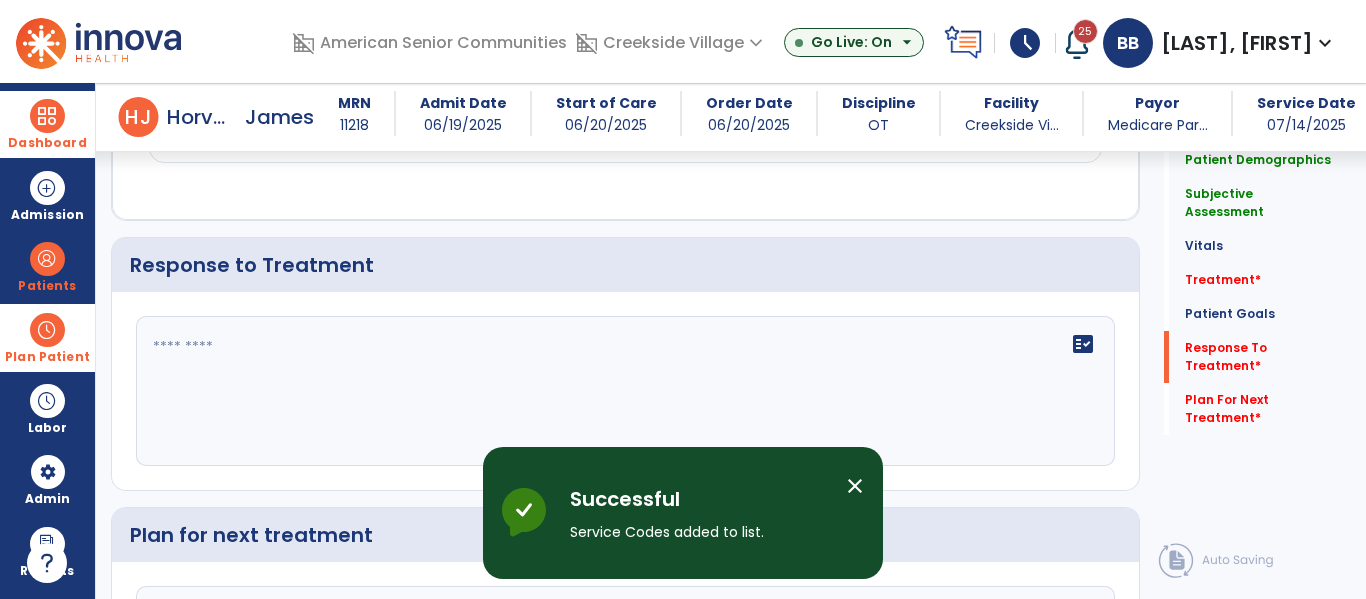 scroll, scrollTop: 3734, scrollLeft: 0, axis: vertical 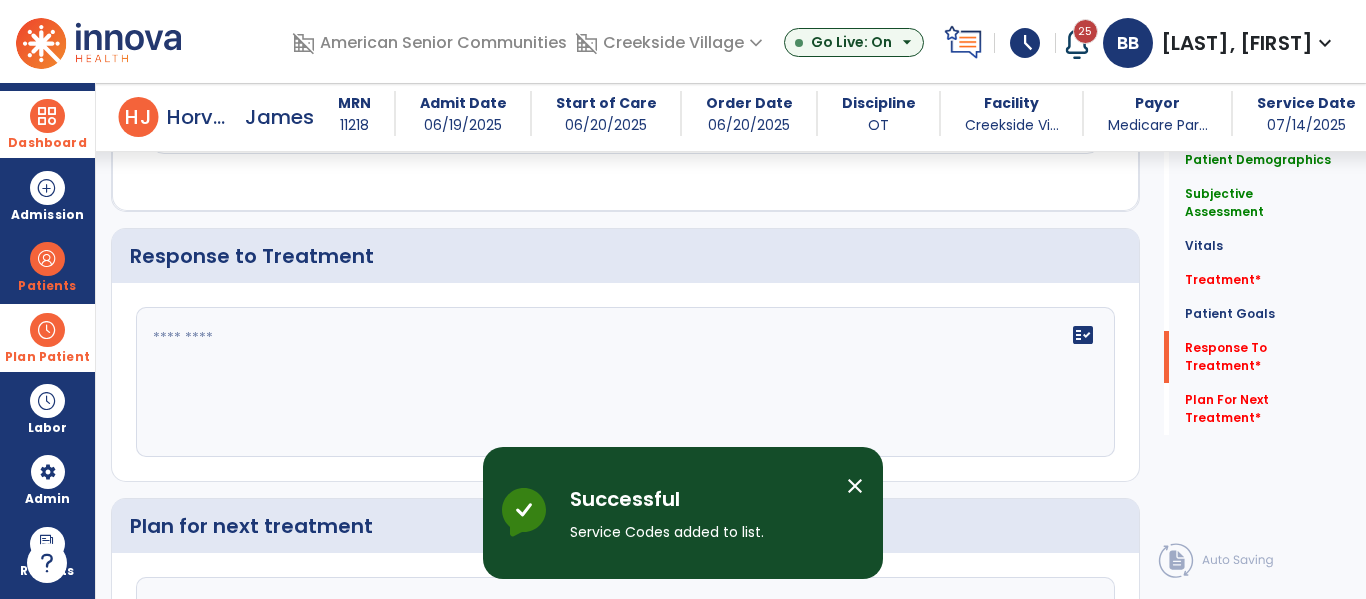 click on "fact_check" 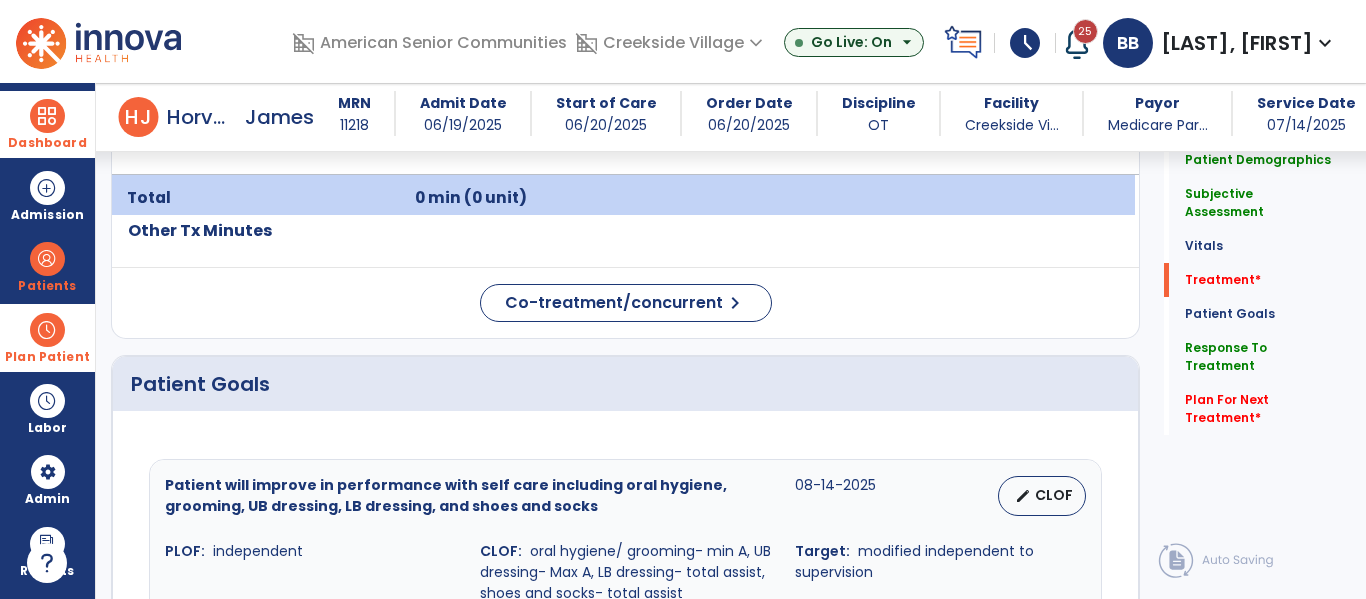 scroll, scrollTop: 1422, scrollLeft: 0, axis: vertical 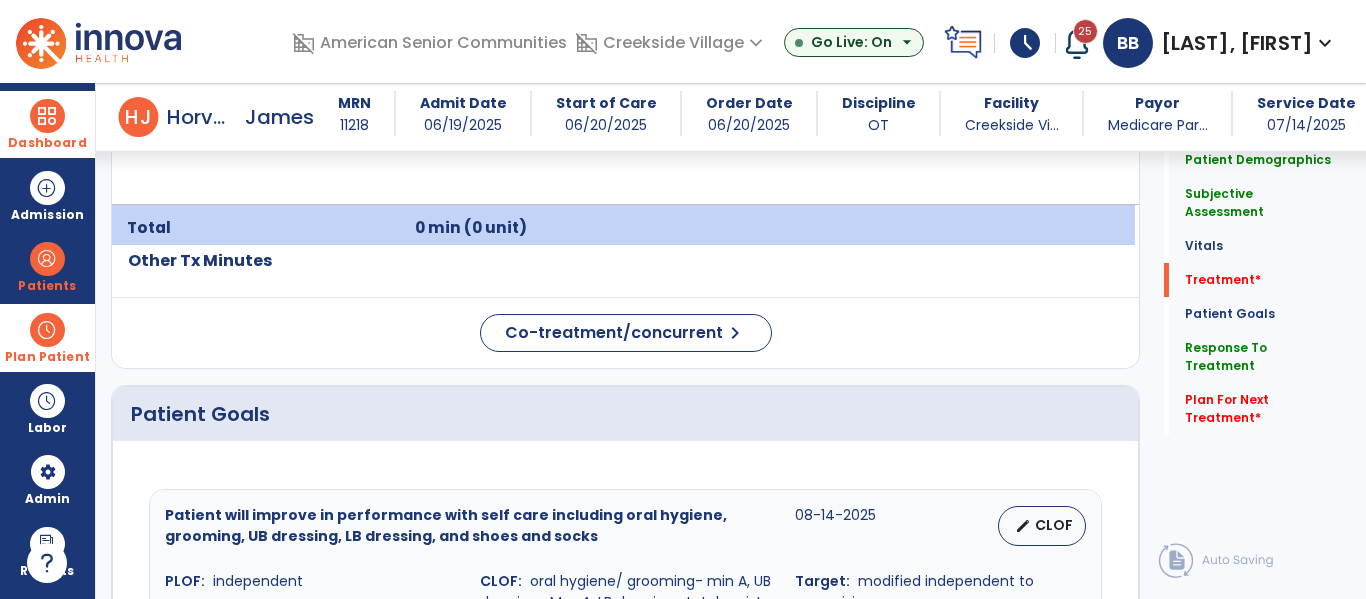 type on "**********" 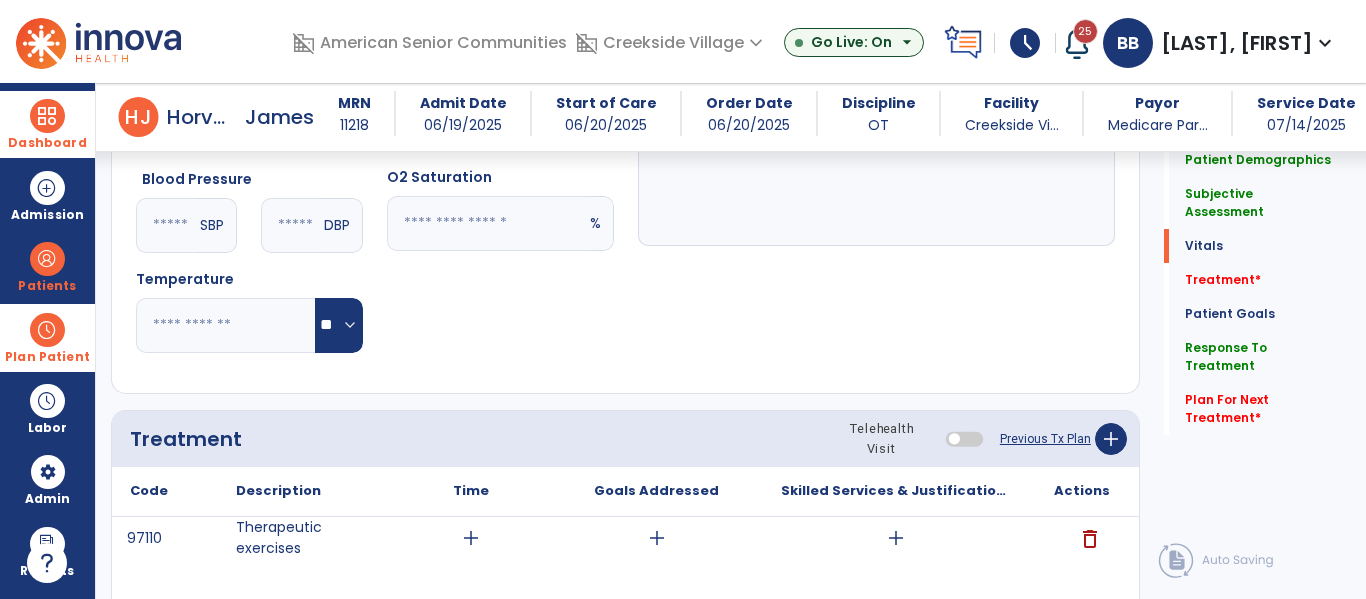 scroll, scrollTop: 958, scrollLeft: 0, axis: vertical 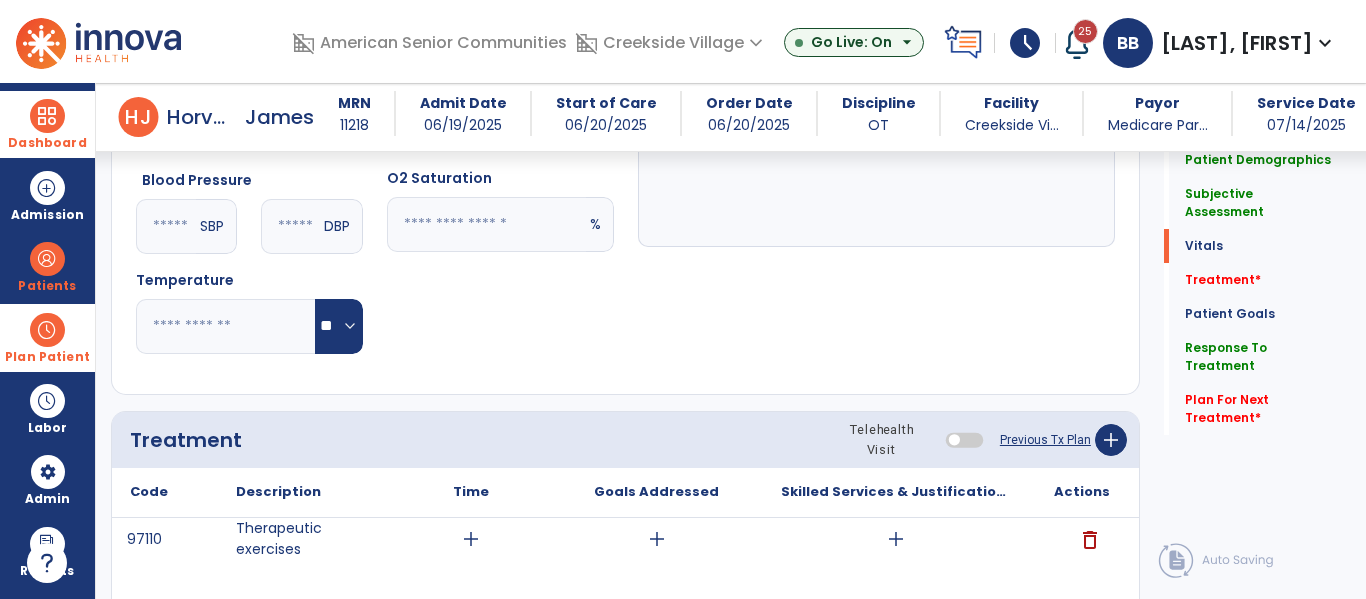 click at bounding box center (1077, 43) 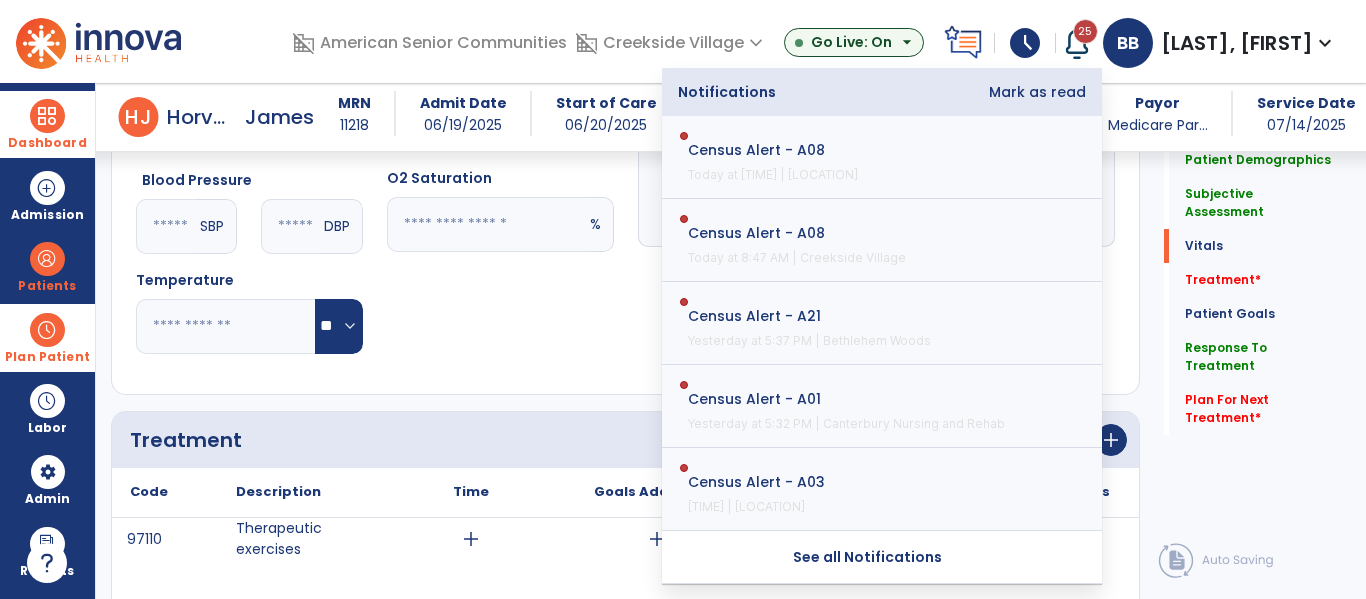 click on "Mark as read" at bounding box center (1037, 92) 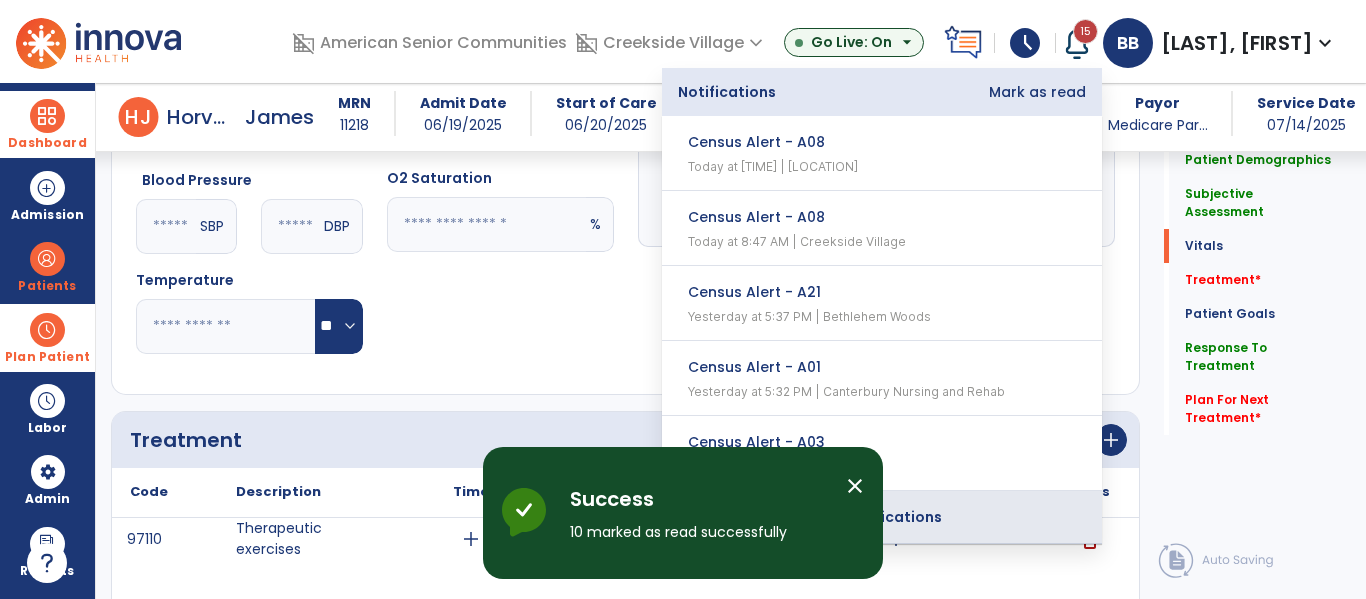 click on "See all Notifications" at bounding box center (868, 517) 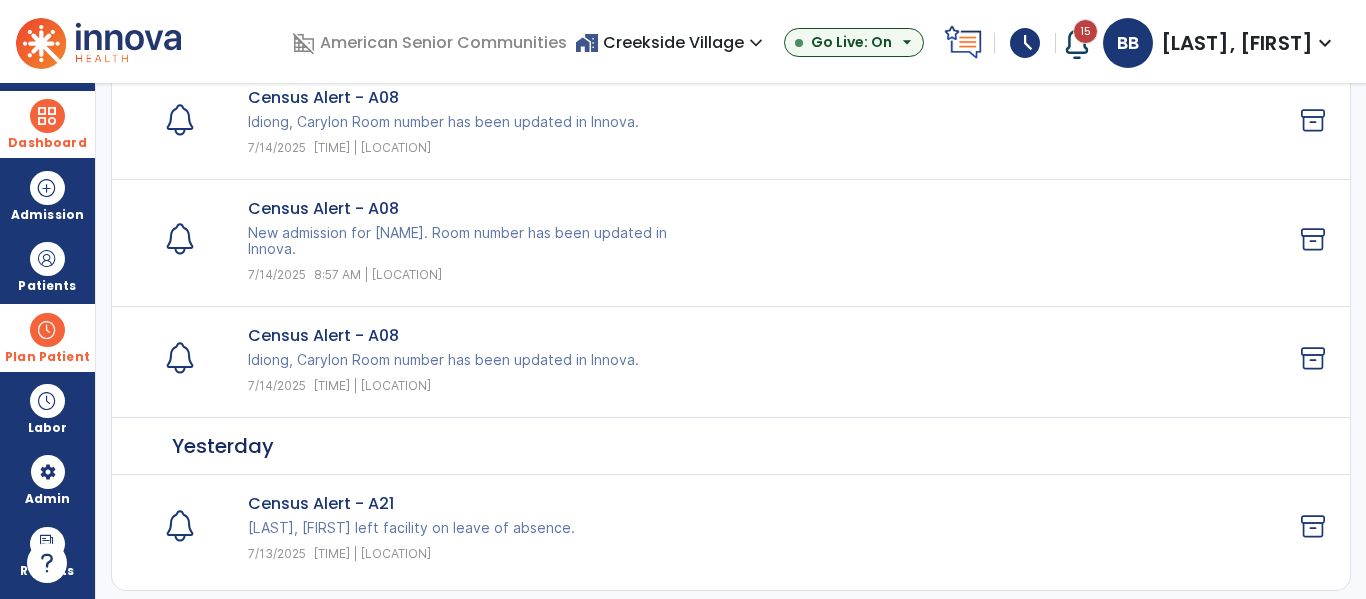 scroll, scrollTop: 0, scrollLeft: 0, axis: both 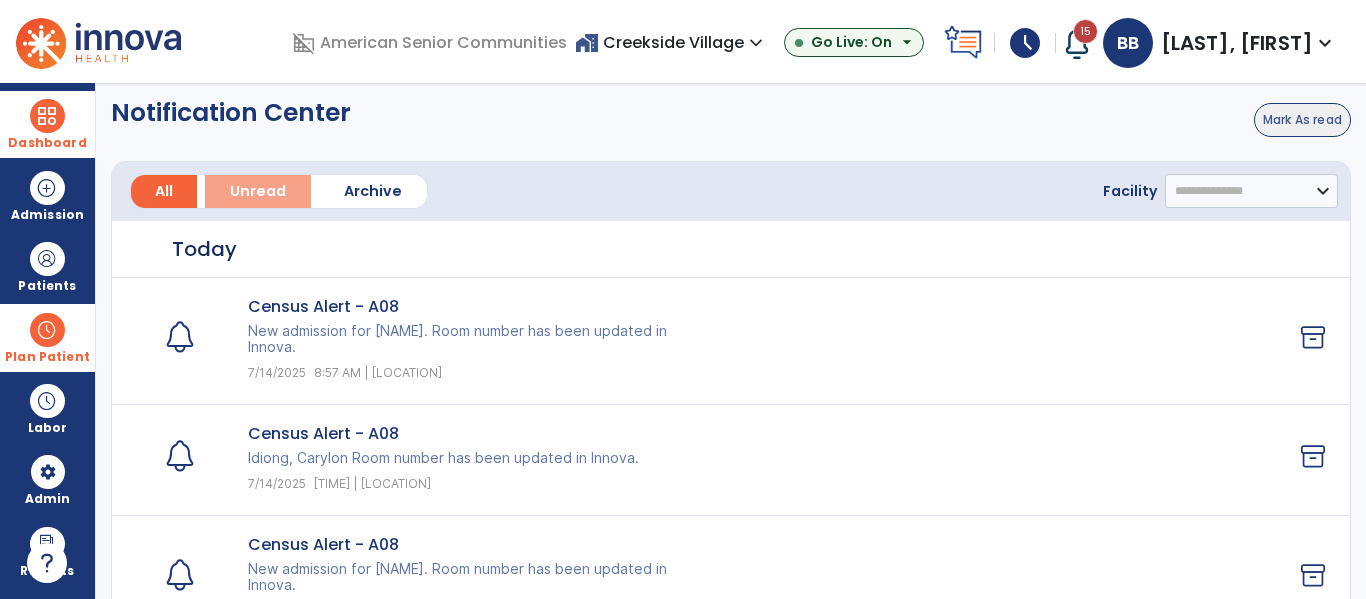 click on "Unread" at bounding box center (258, 191) 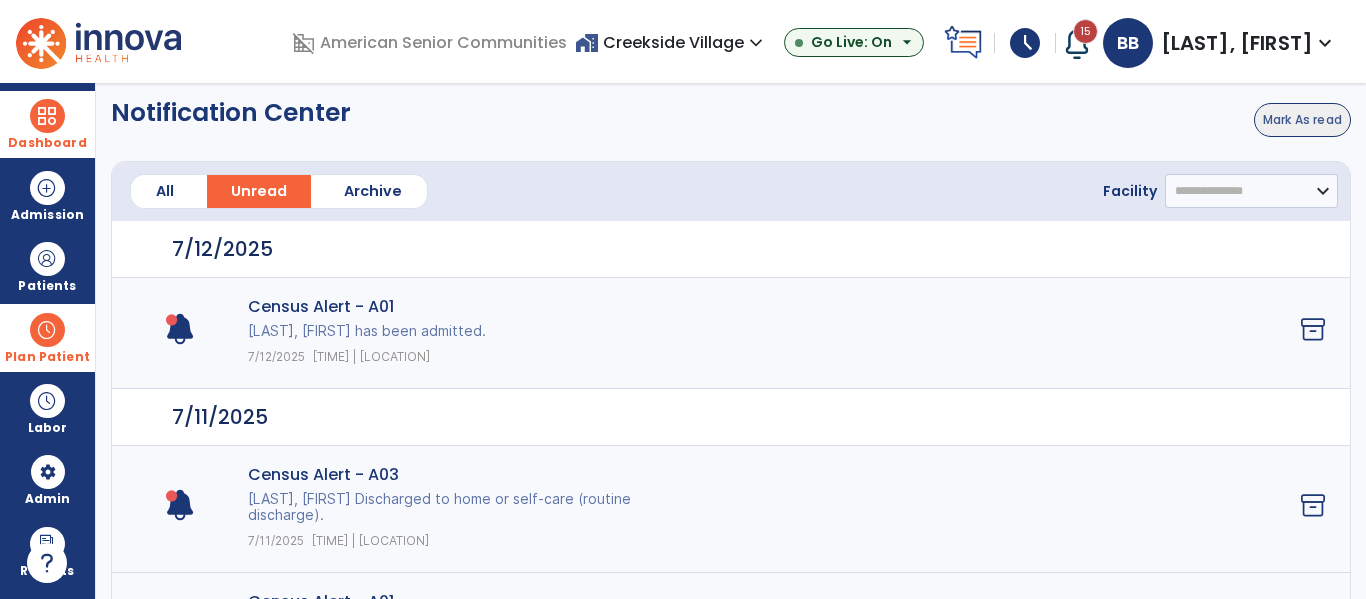 click on "Mark As read" 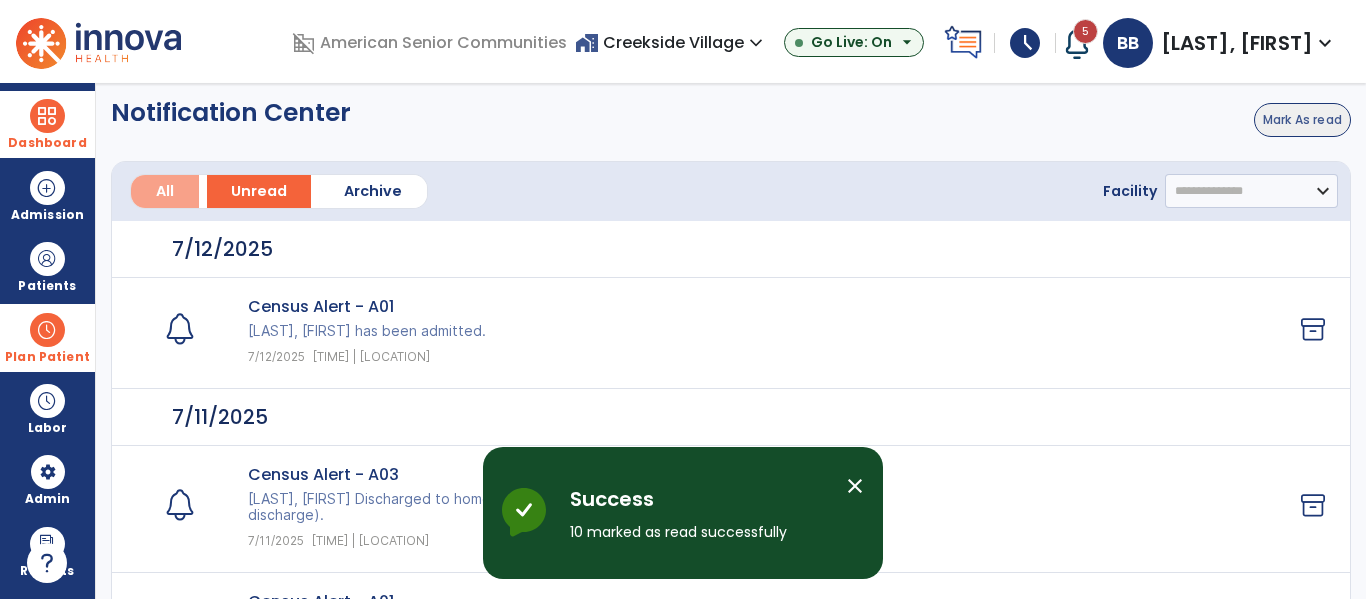 click on "All" at bounding box center [165, 191] 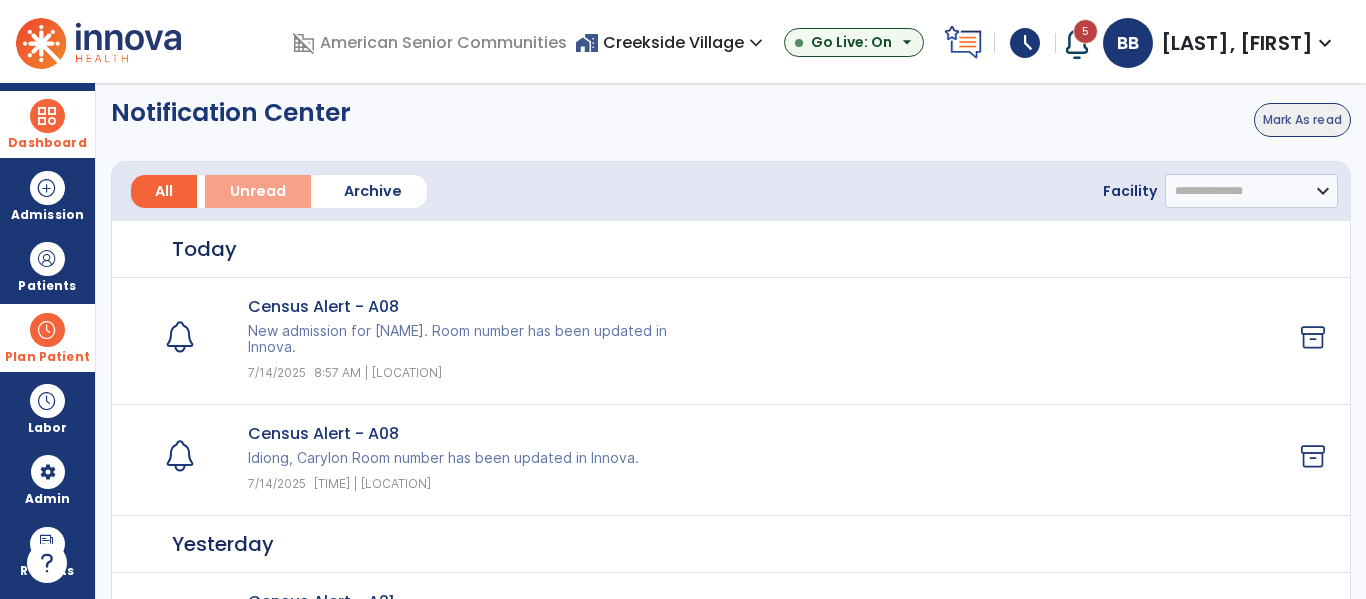 click on "Unread" at bounding box center [258, 191] 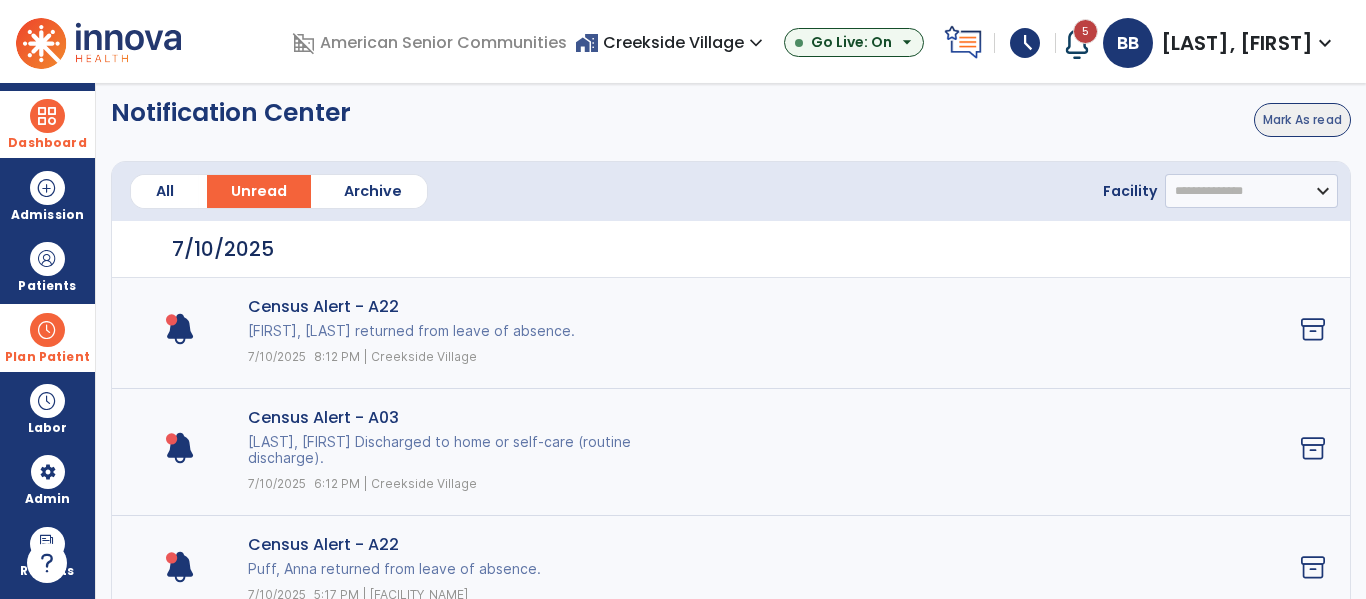 click on "Mark As read" 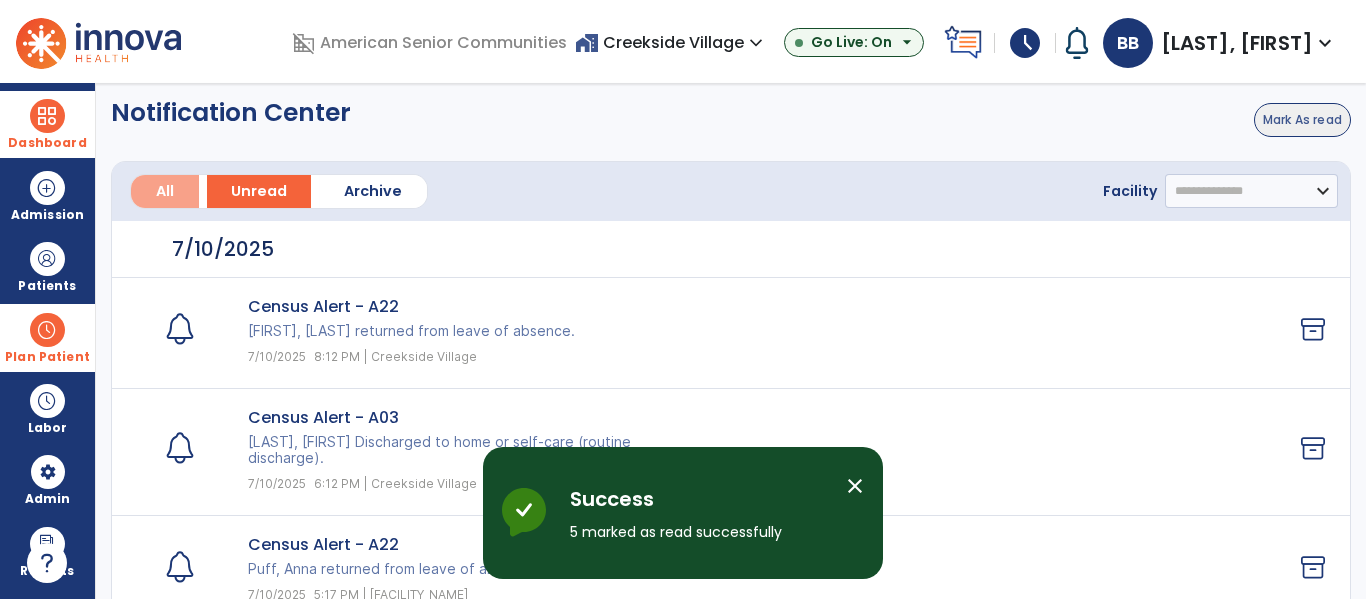 click on "All" at bounding box center (165, 191) 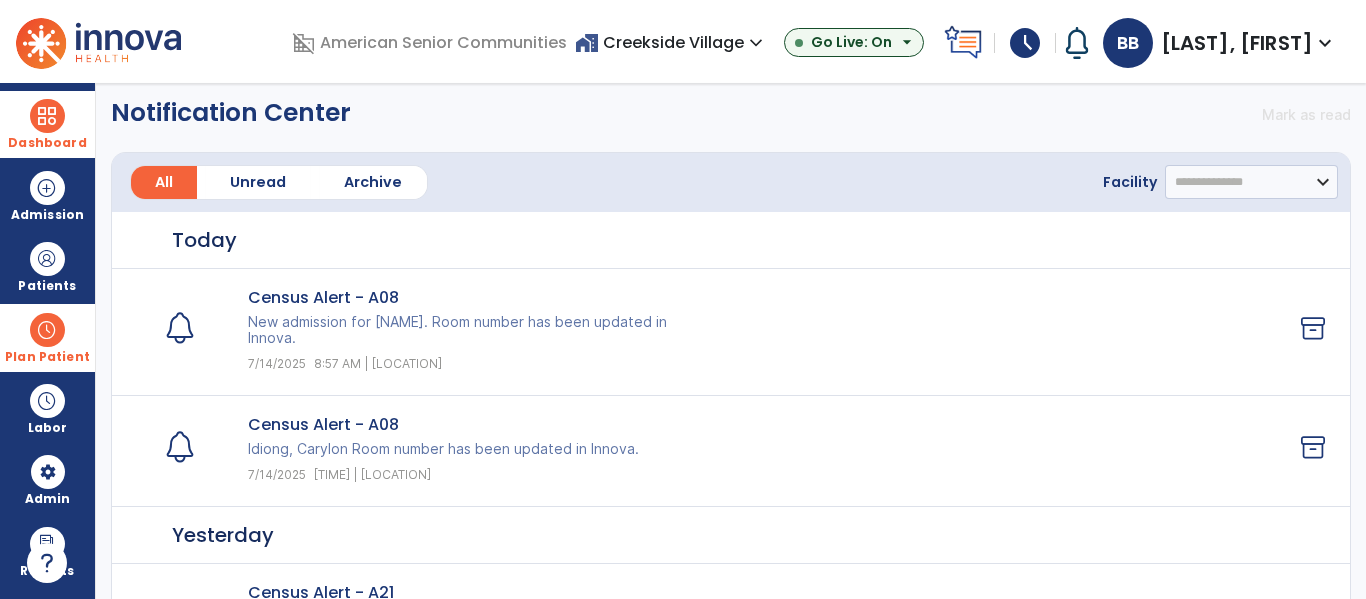 click on "Dashboard" at bounding box center [47, 143] 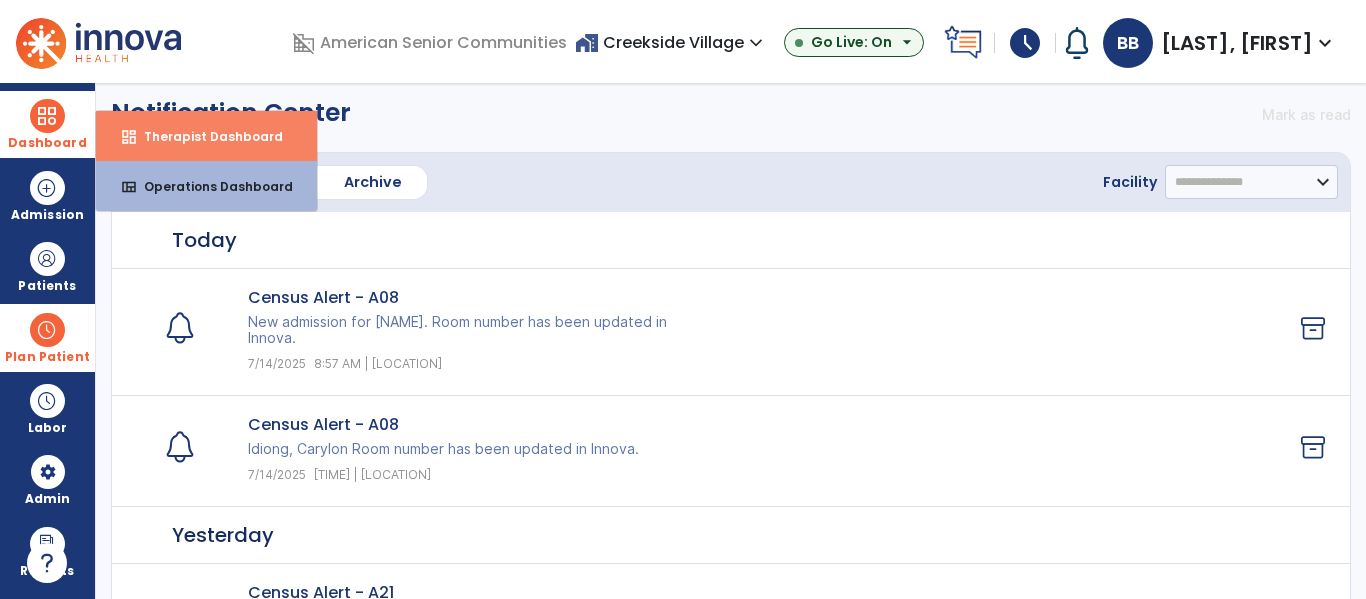 click on "Therapist Dashboard" at bounding box center [205, 136] 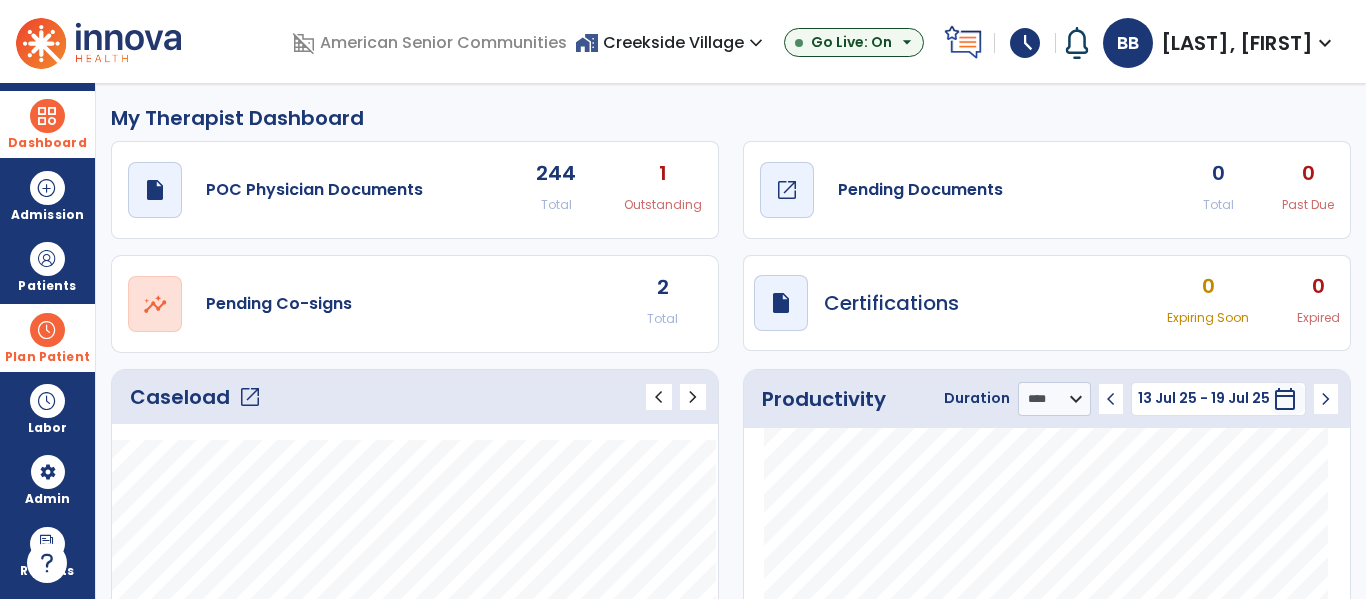 click on "Pending Documents" 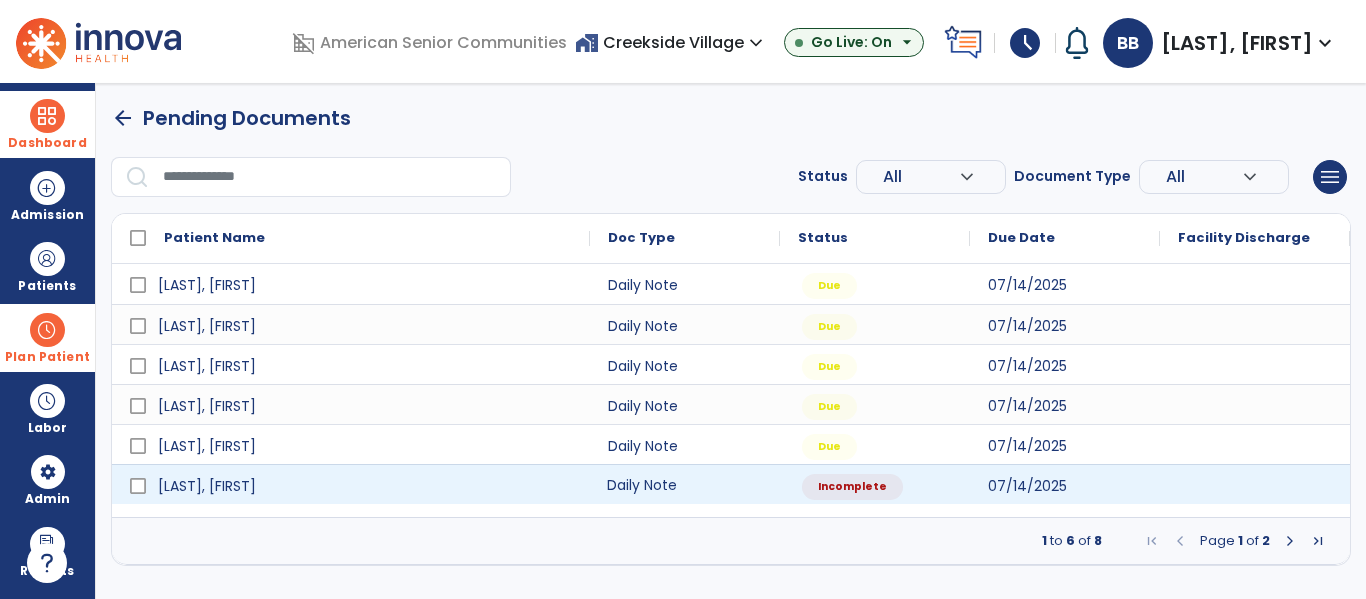 click on "Daily Note" at bounding box center [685, 484] 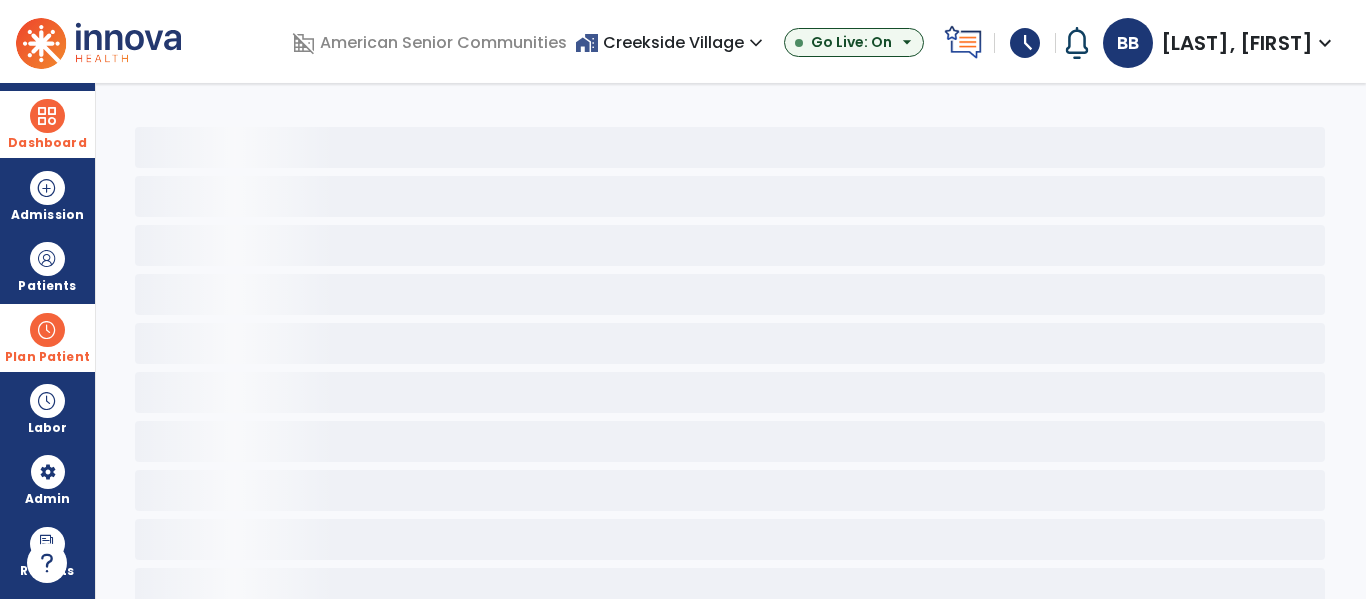 select on "*" 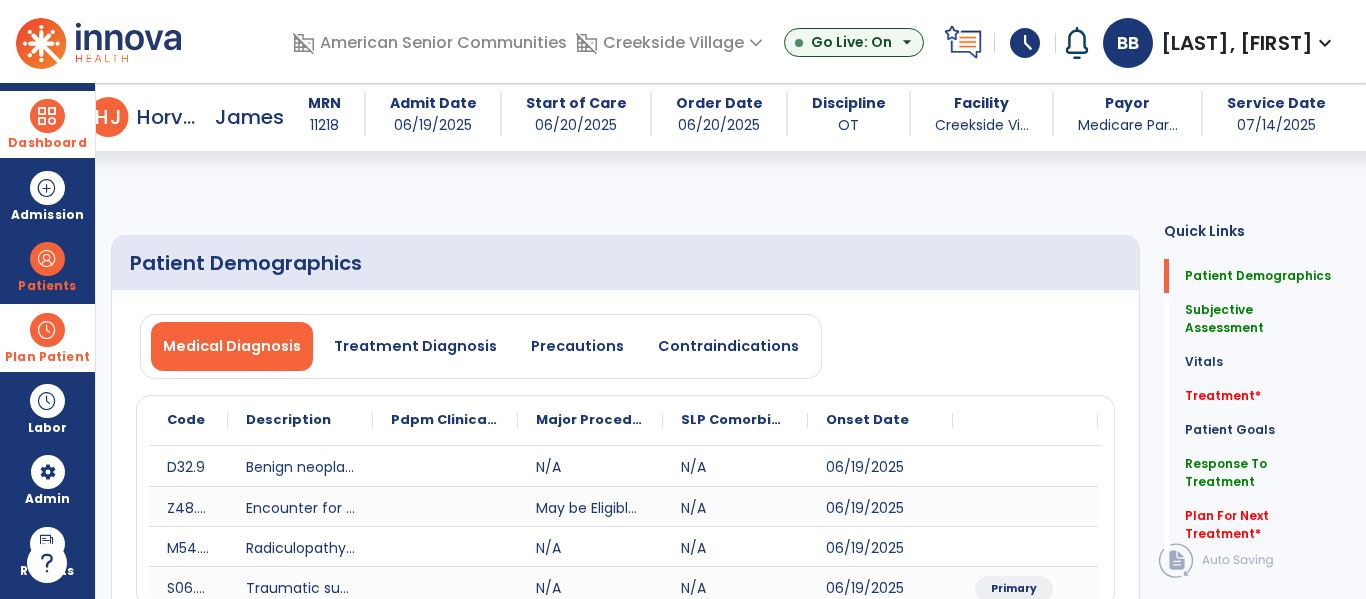 scroll, scrollTop: 343, scrollLeft: 0, axis: vertical 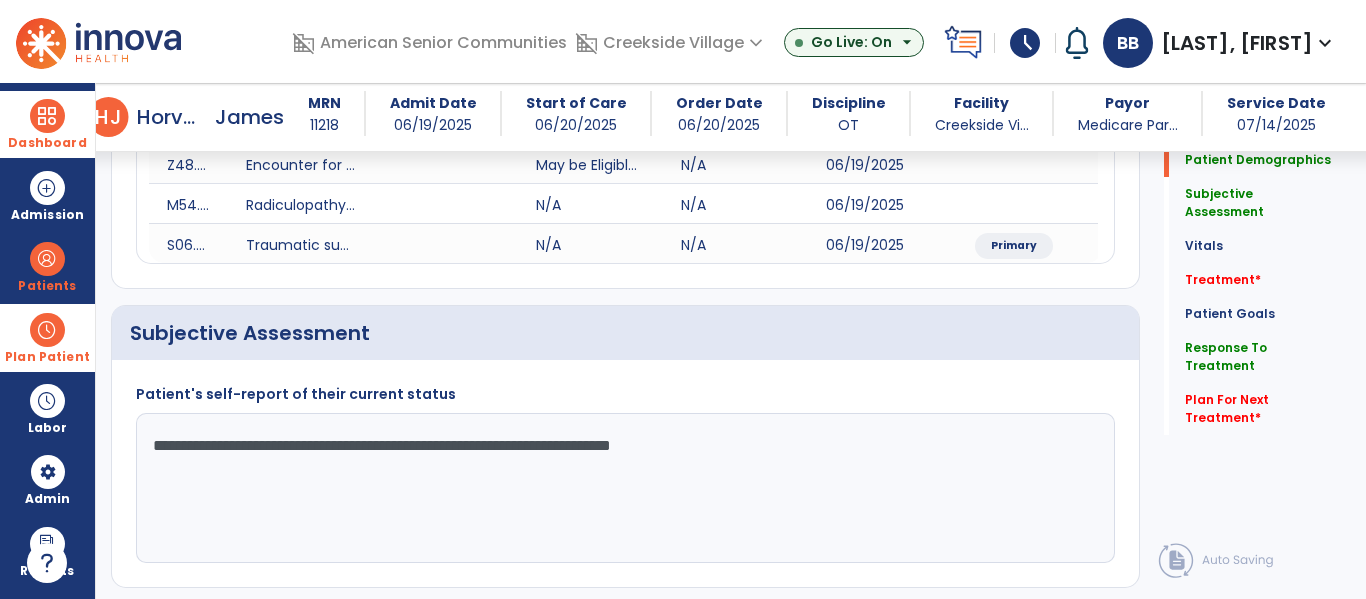 click on "**********" 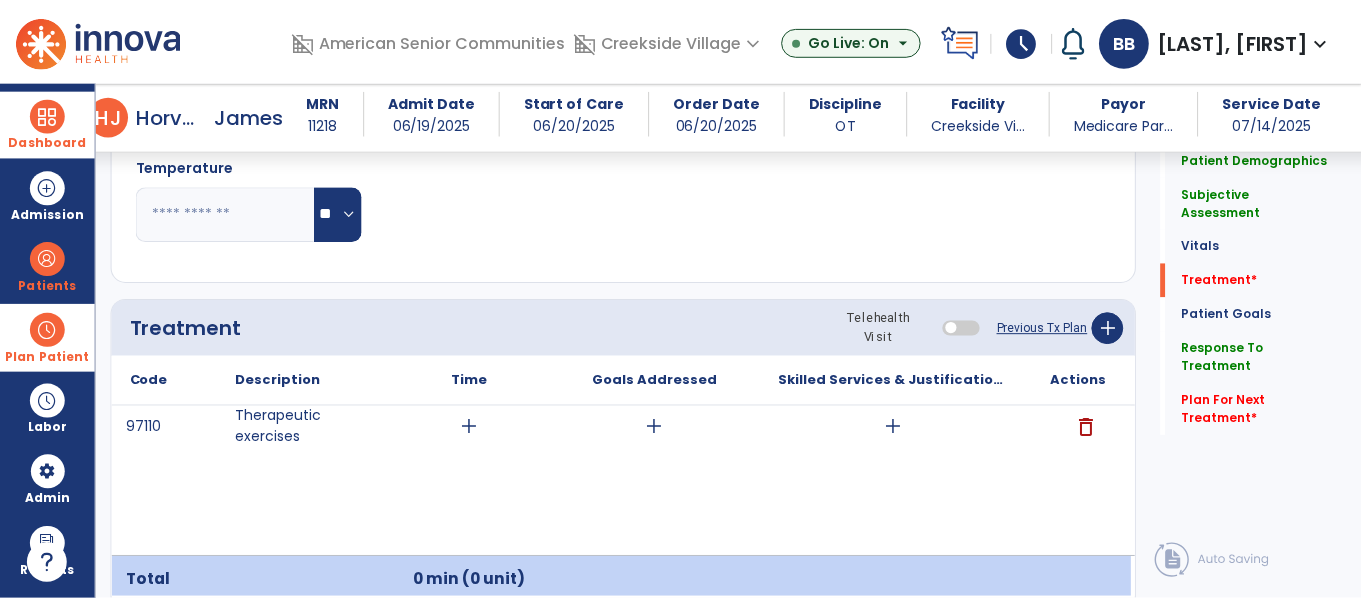 scroll, scrollTop: 1069, scrollLeft: 0, axis: vertical 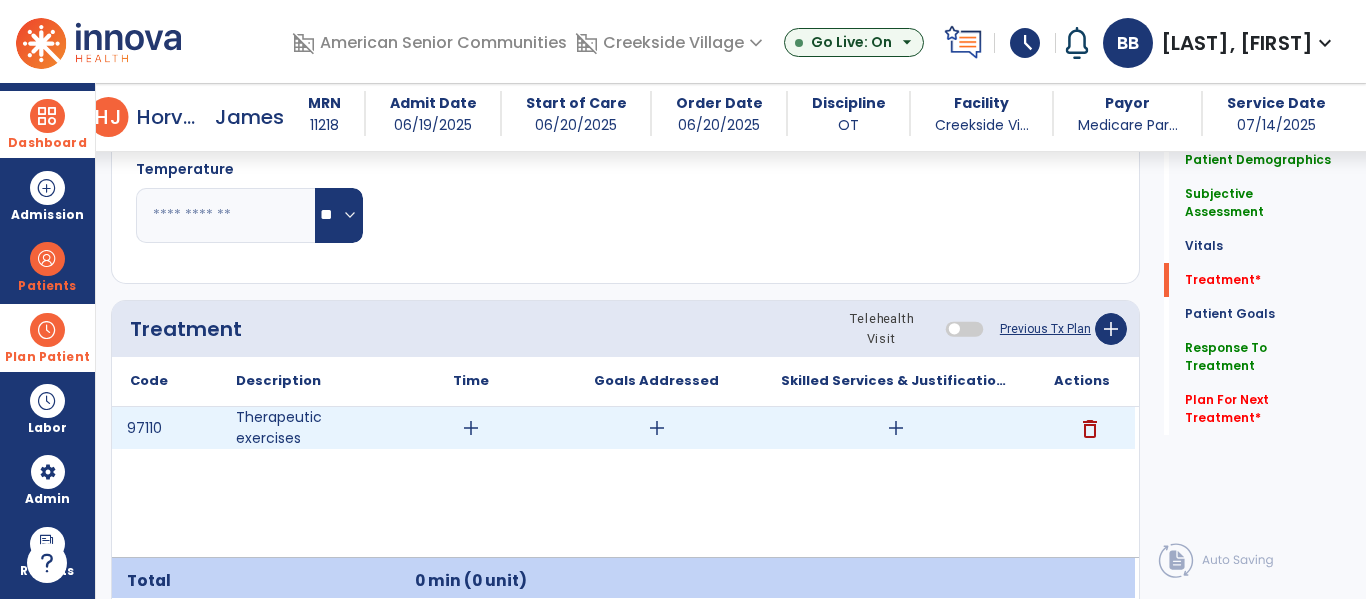 type on "**********" 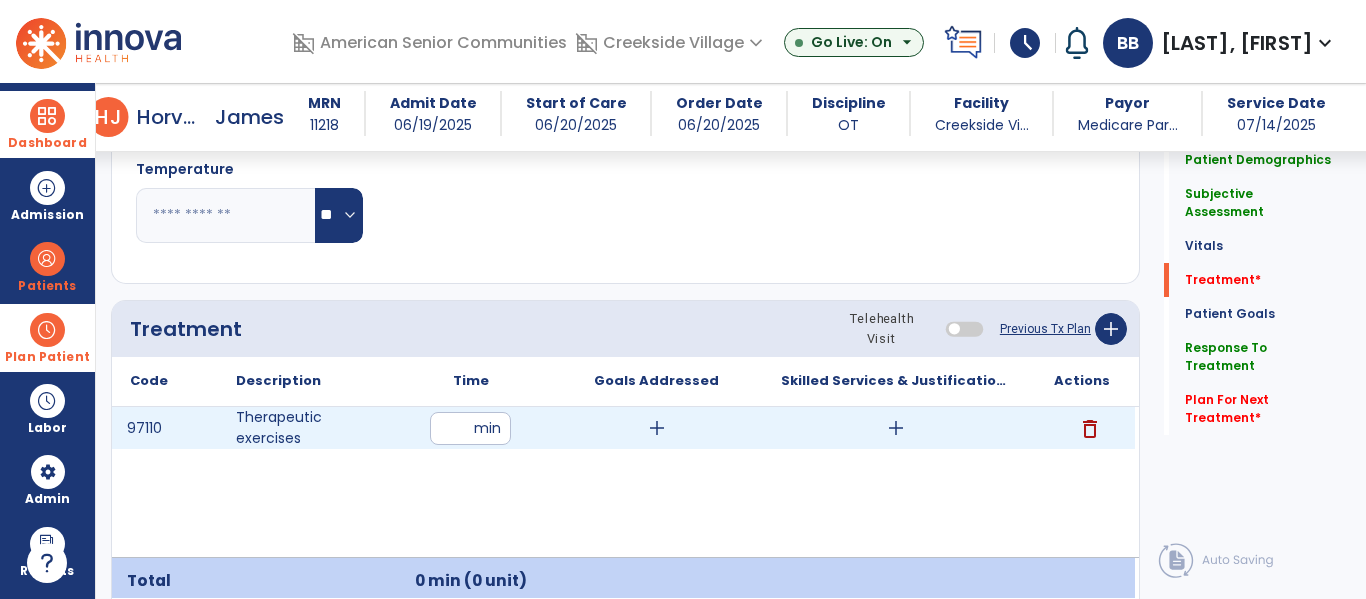 type on "**" 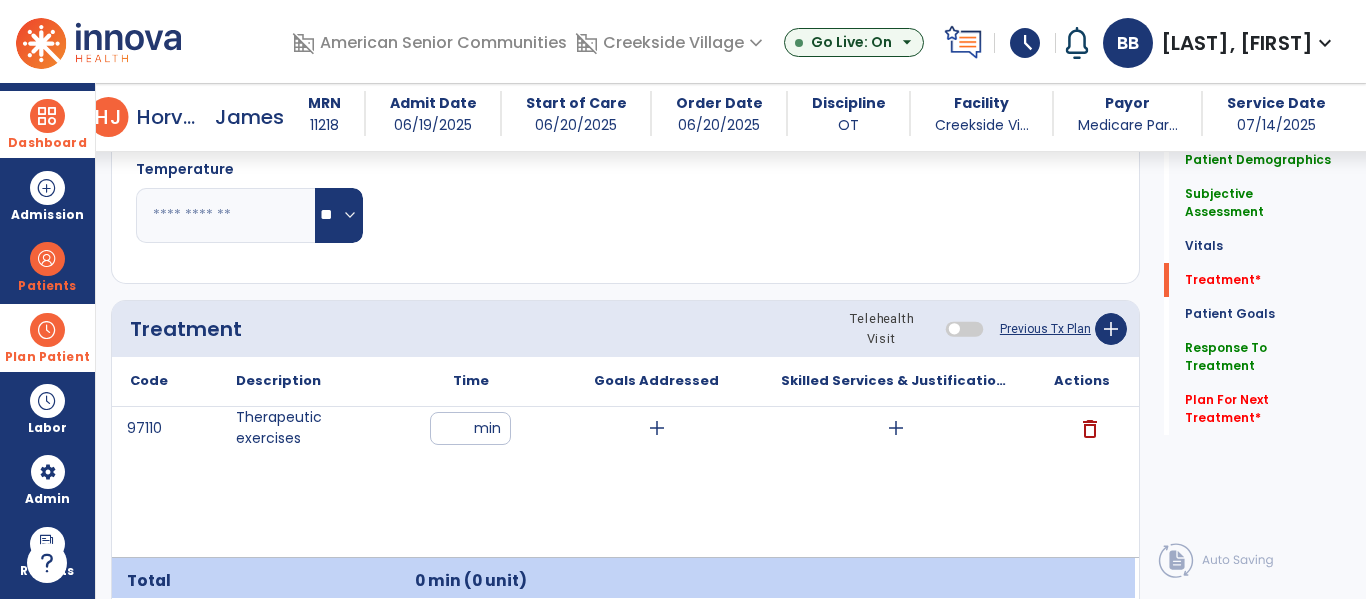 click on "97110  Therapeutic exercises  ** min add add delete" at bounding box center [623, 482] 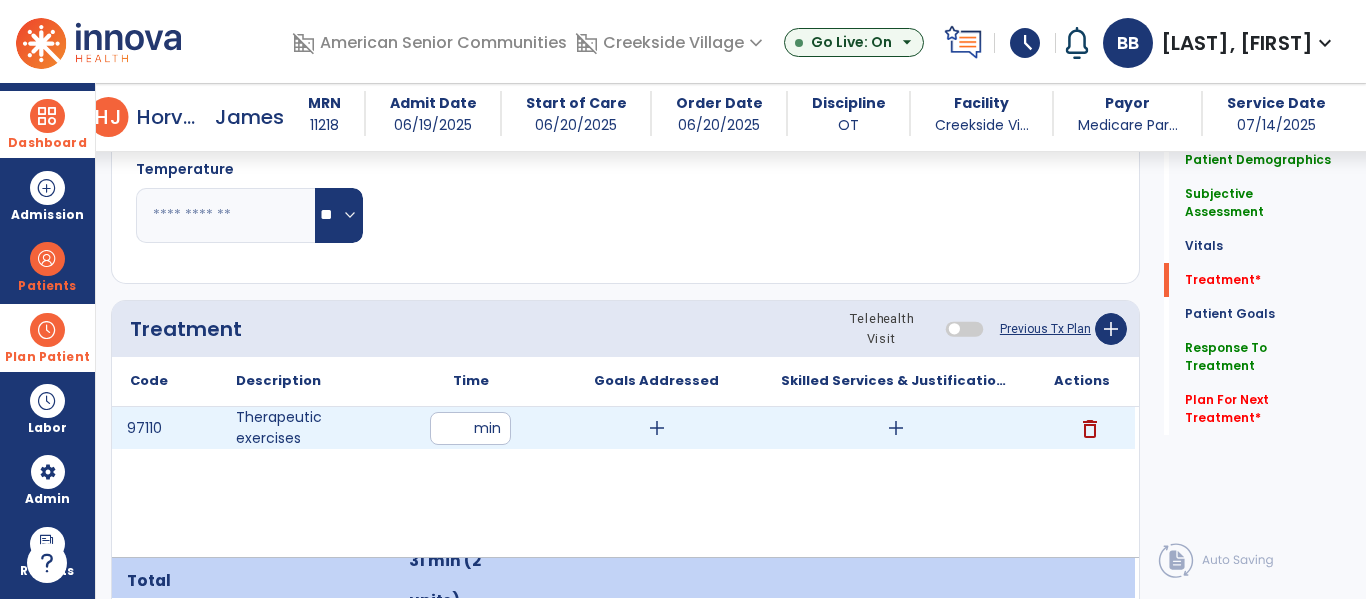 click on "add" at bounding box center [896, 428] 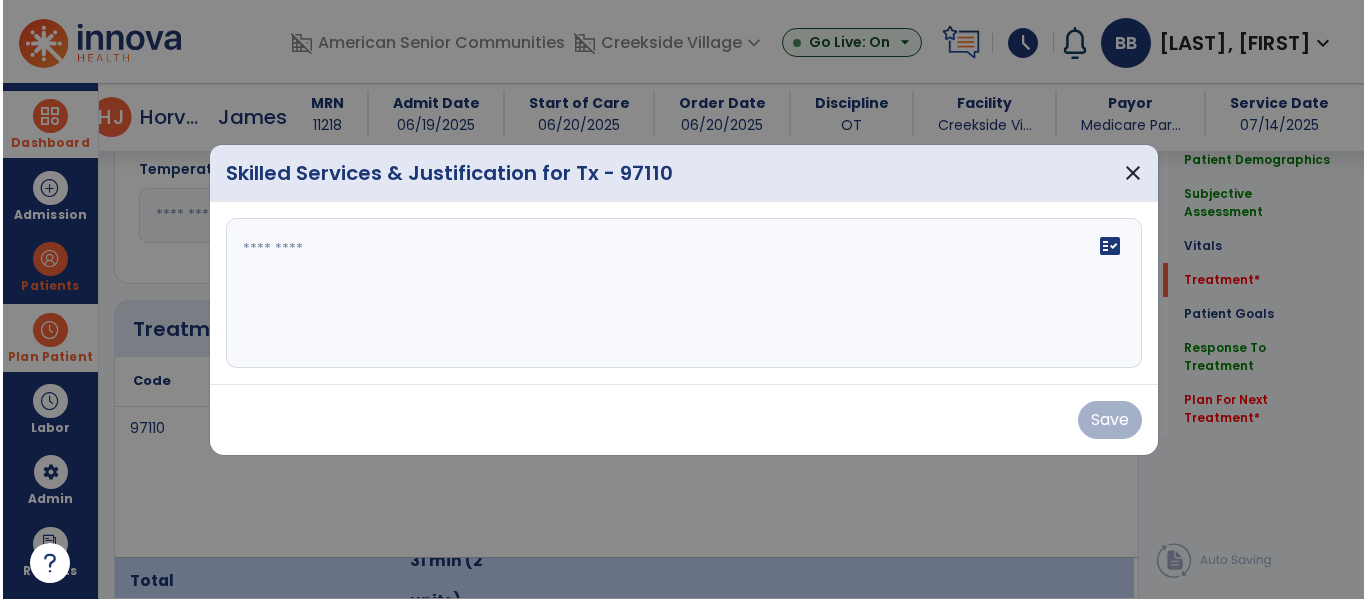 scroll, scrollTop: 1069, scrollLeft: 0, axis: vertical 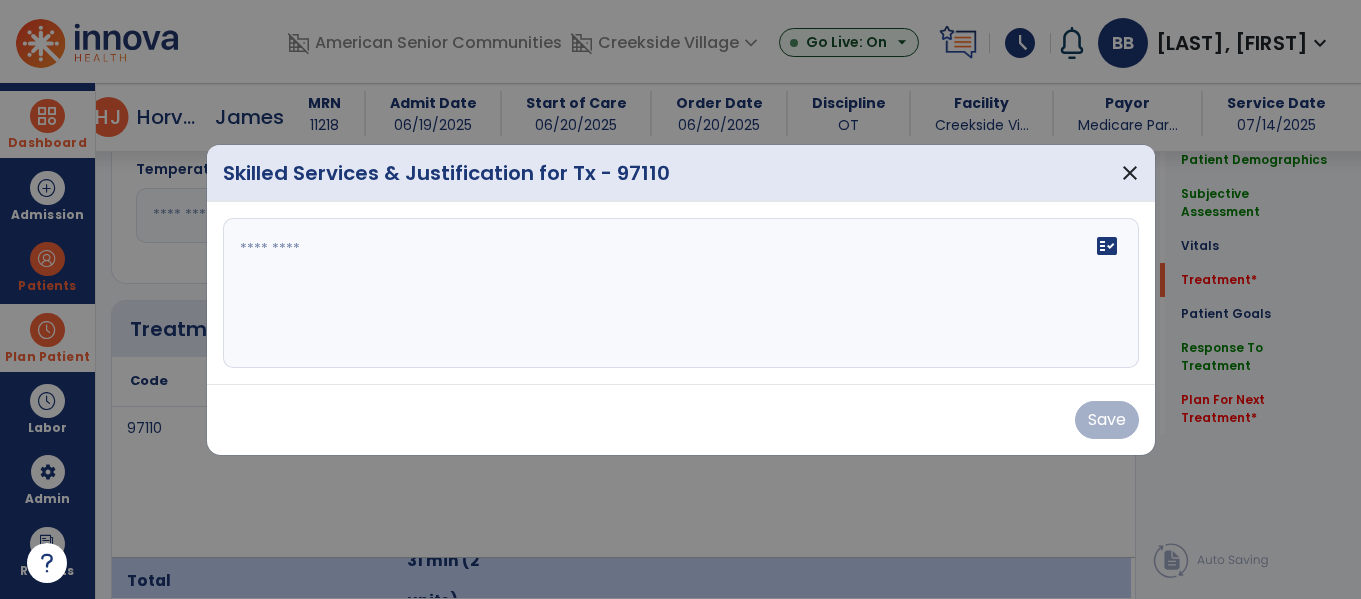 click on "fact_check" at bounding box center (681, 293) 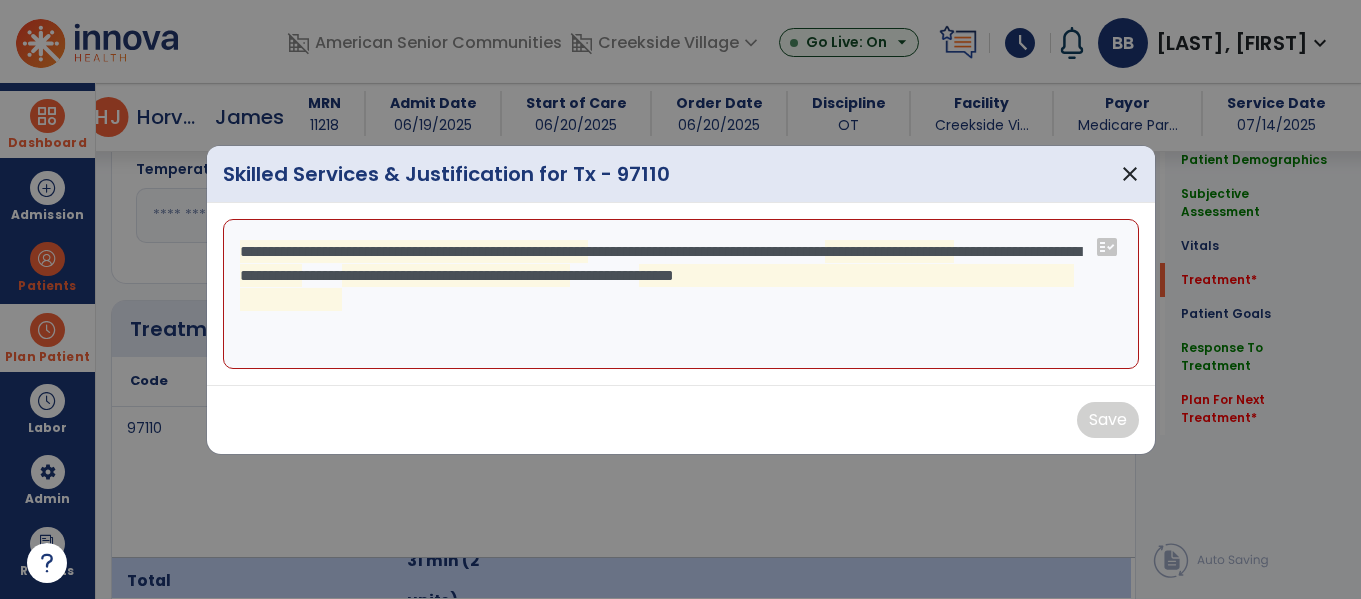 click on "**********" at bounding box center [681, 294] 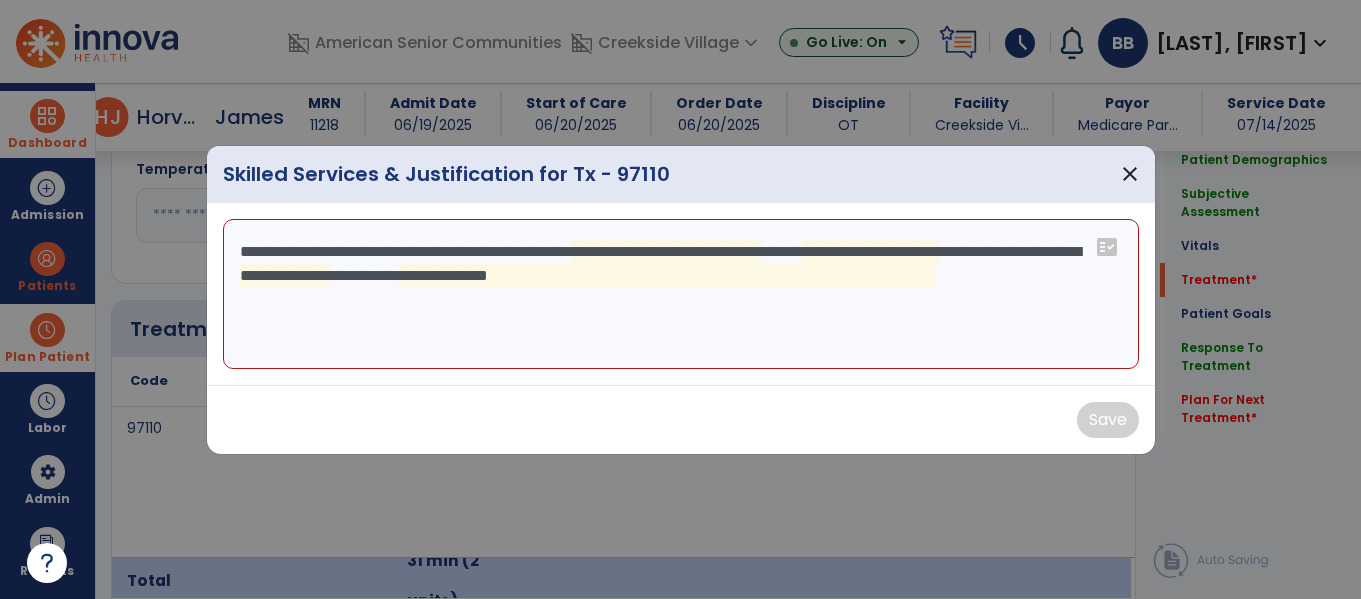 click on "**********" at bounding box center [681, 294] 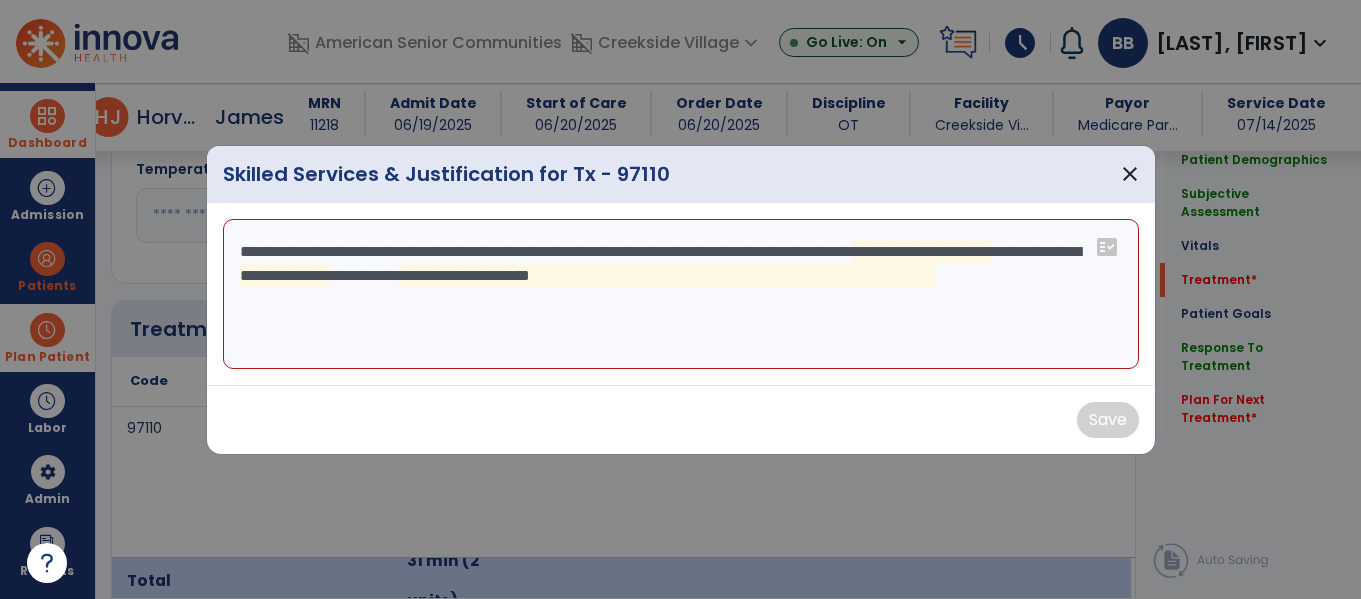click on "**********" at bounding box center (681, 294) 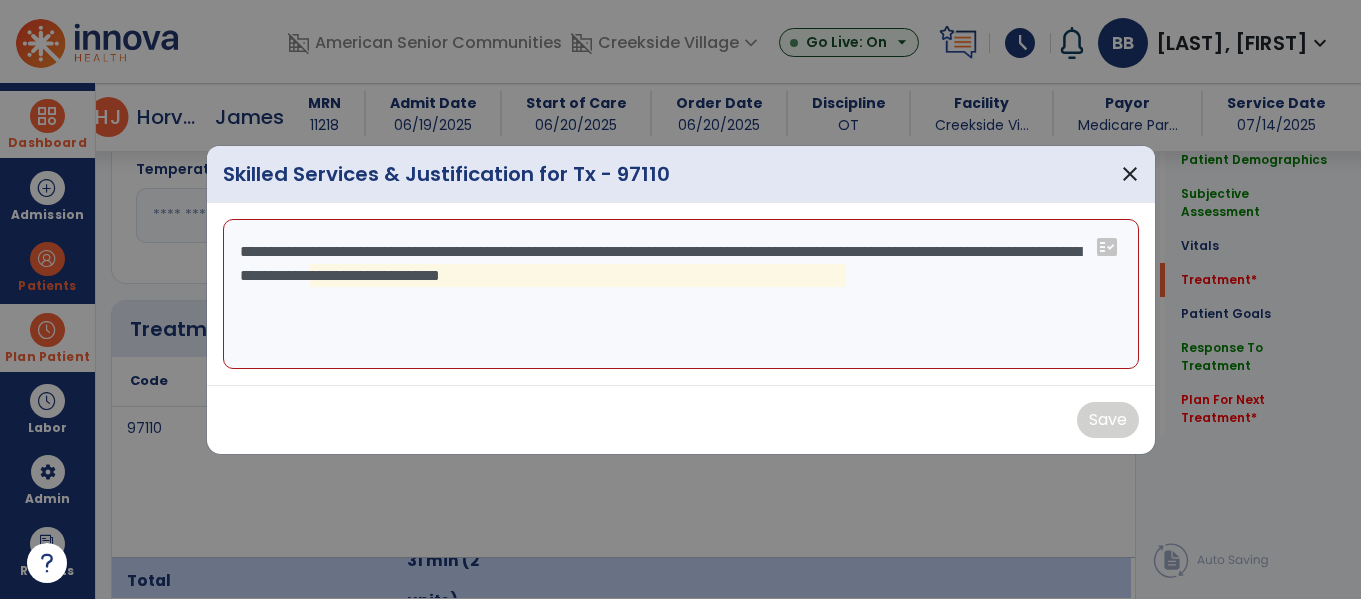 click on "**********" at bounding box center [681, 294] 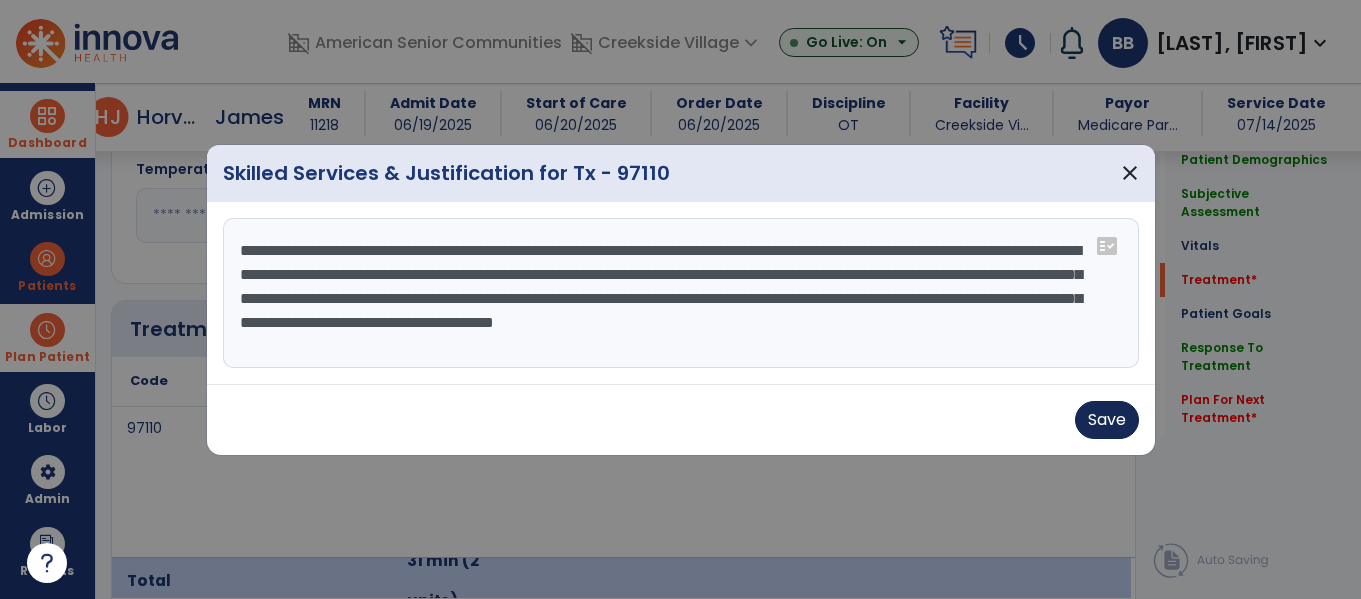 type on "**********" 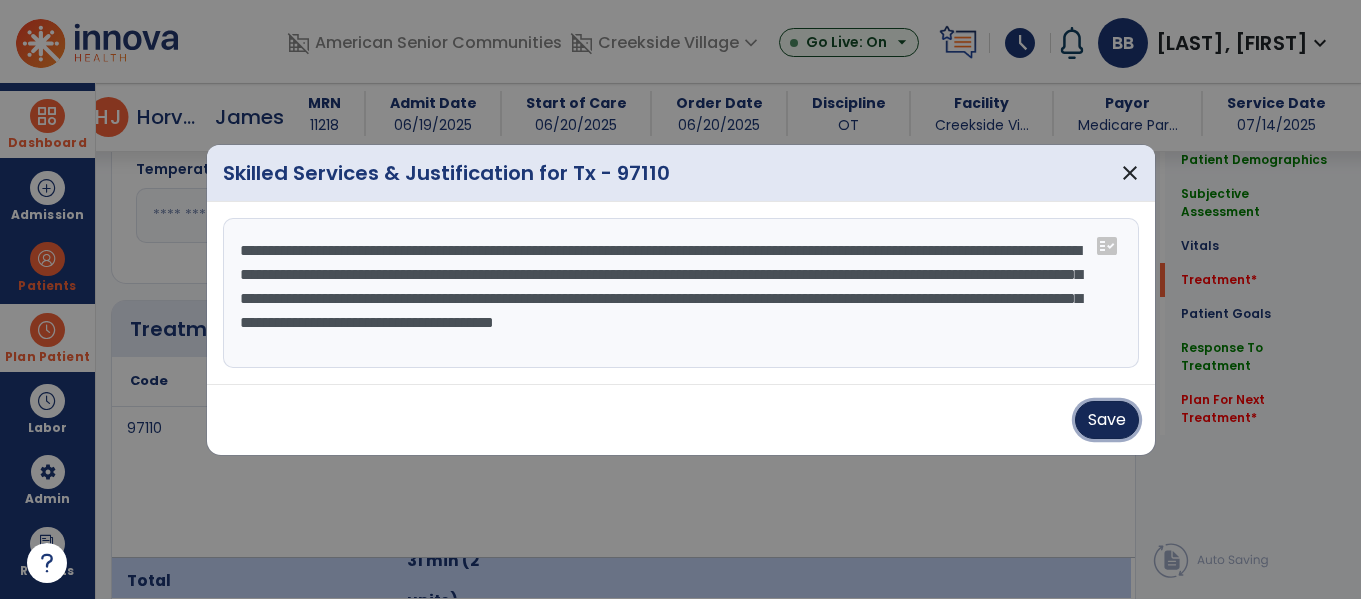 click on "Save" at bounding box center (1107, 420) 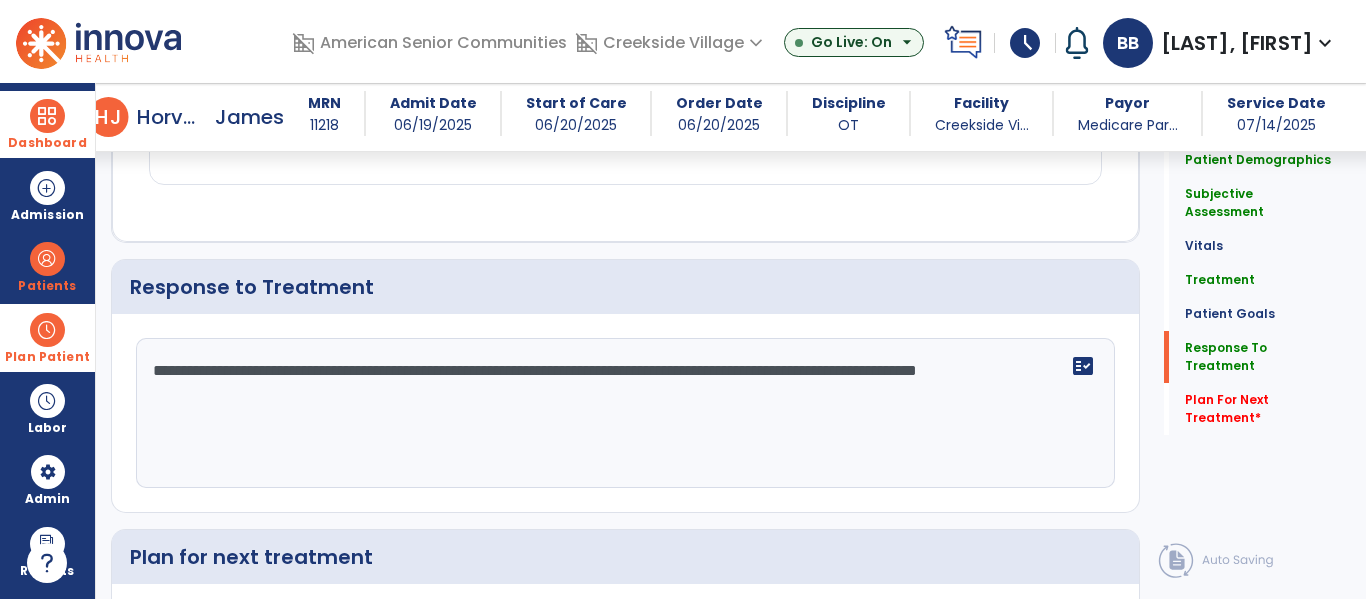 scroll, scrollTop: 3731, scrollLeft: 0, axis: vertical 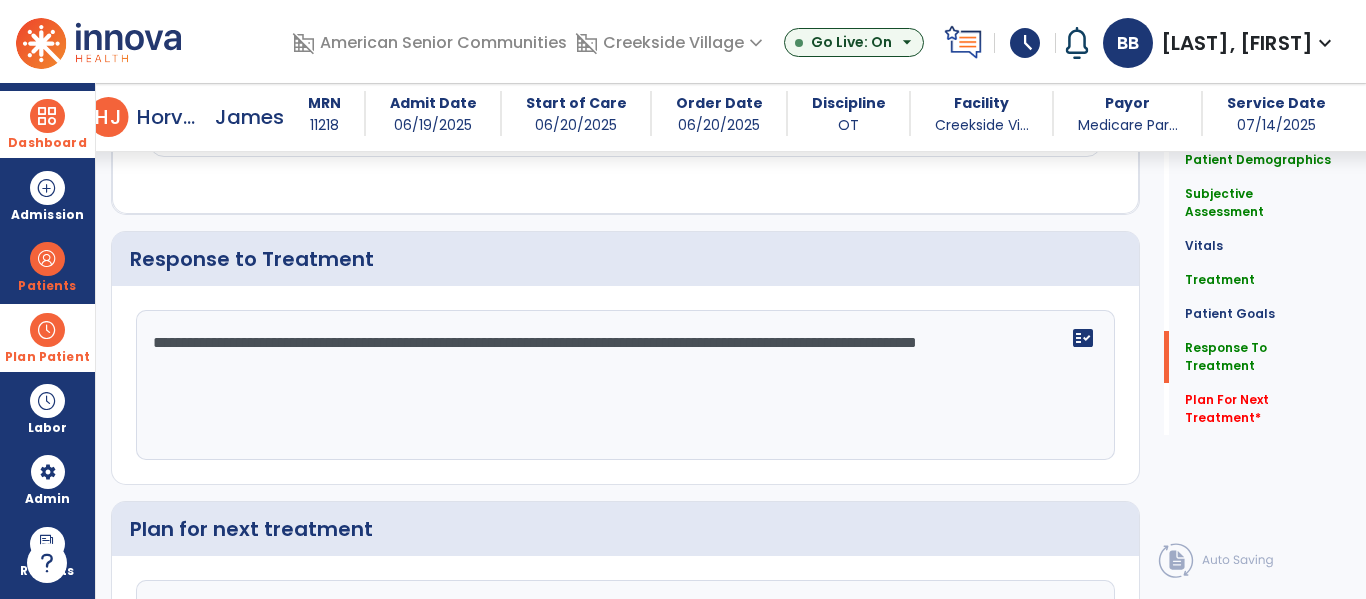 click on "**********" 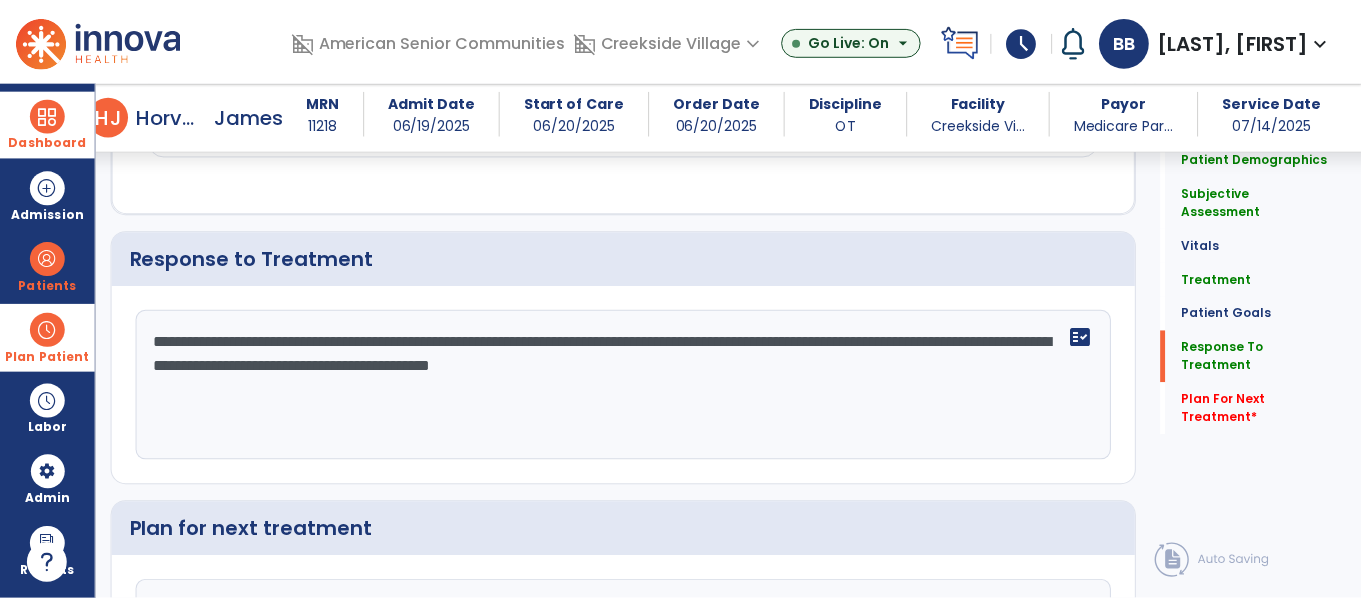 scroll, scrollTop: 3890, scrollLeft: 0, axis: vertical 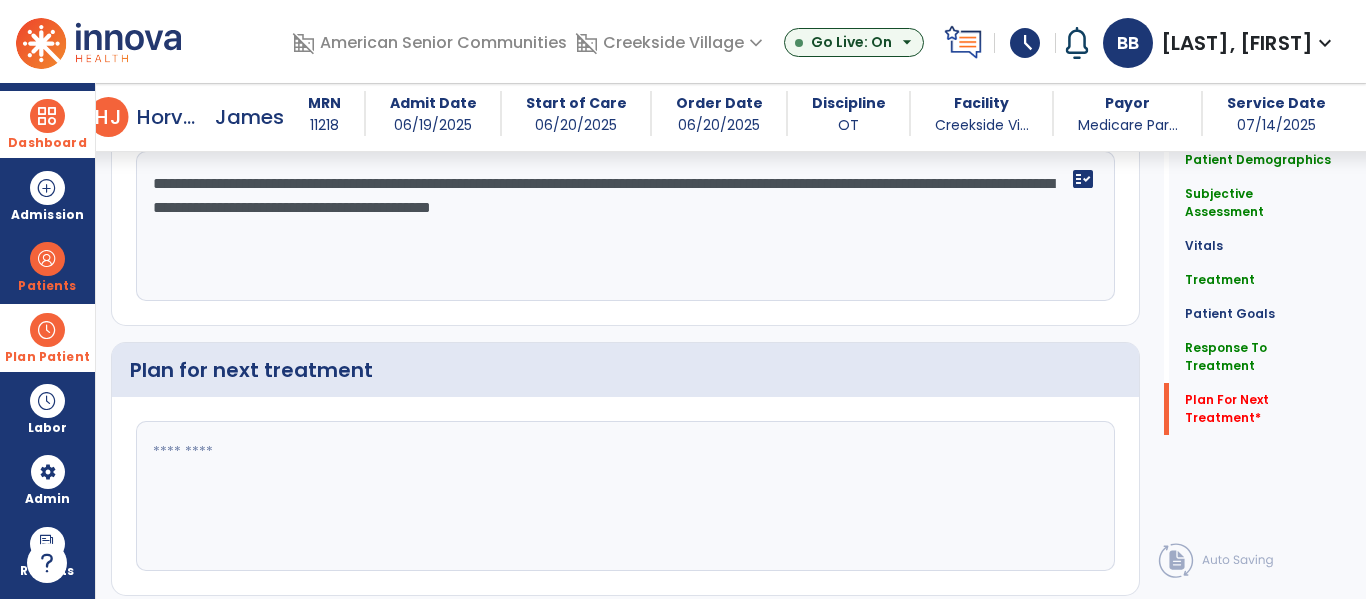 type on "**********" 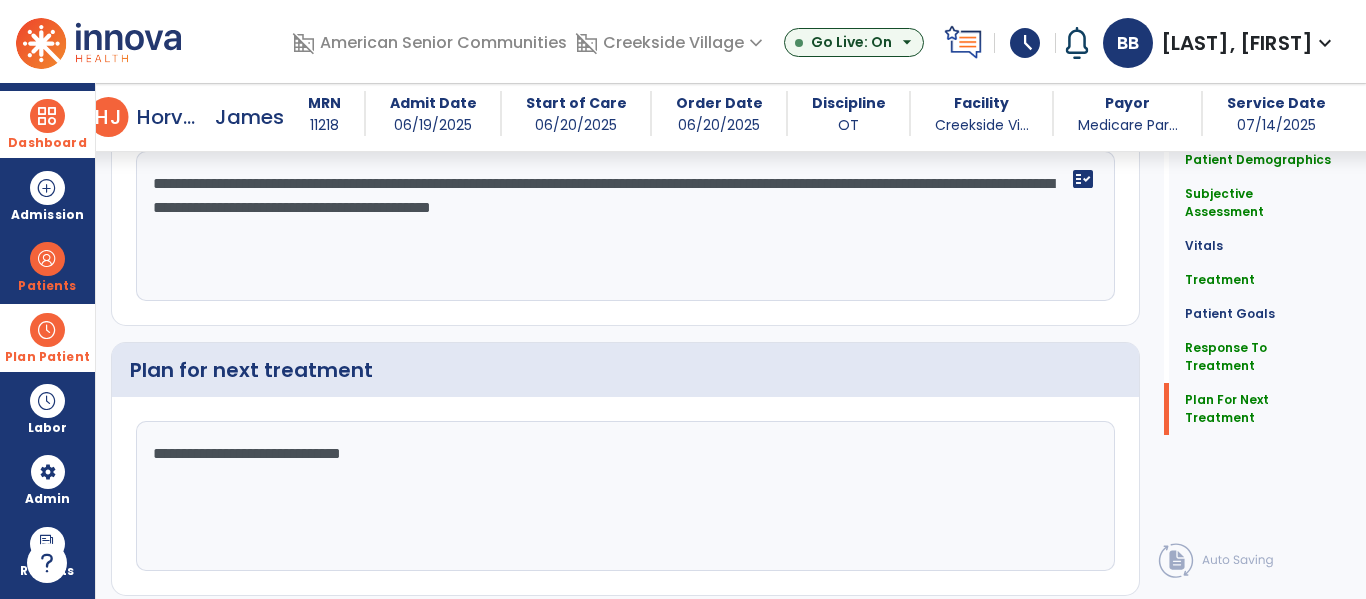 type on "**********" 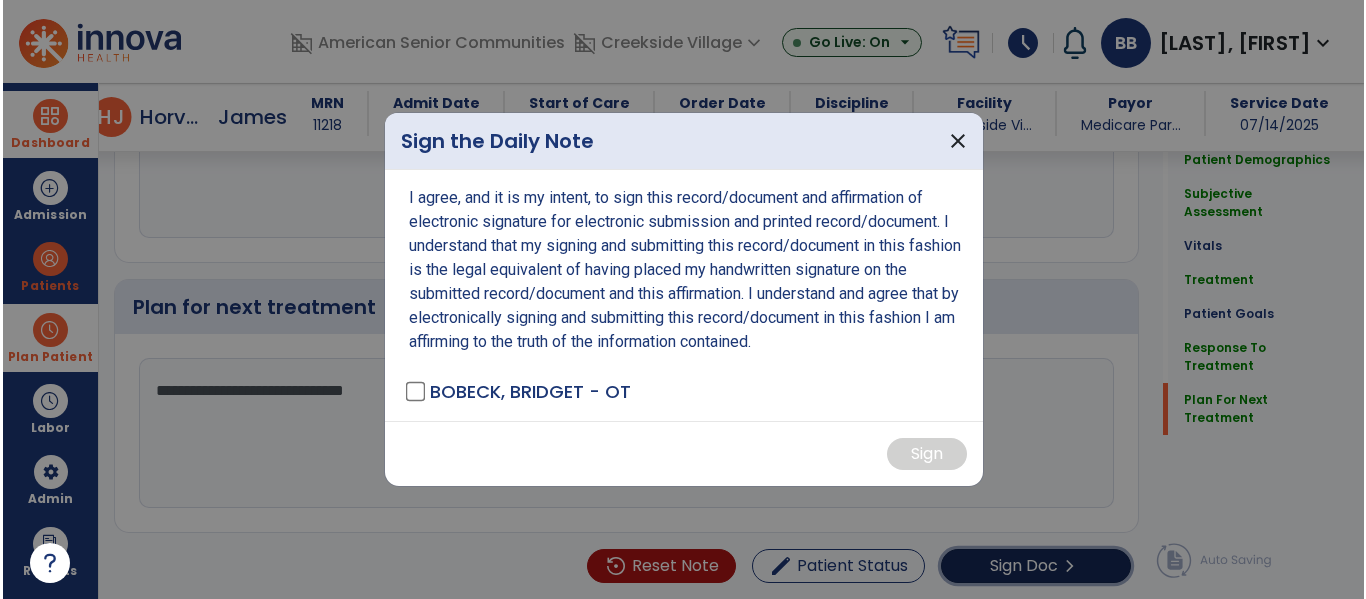 scroll, scrollTop: 3953, scrollLeft: 0, axis: vertical 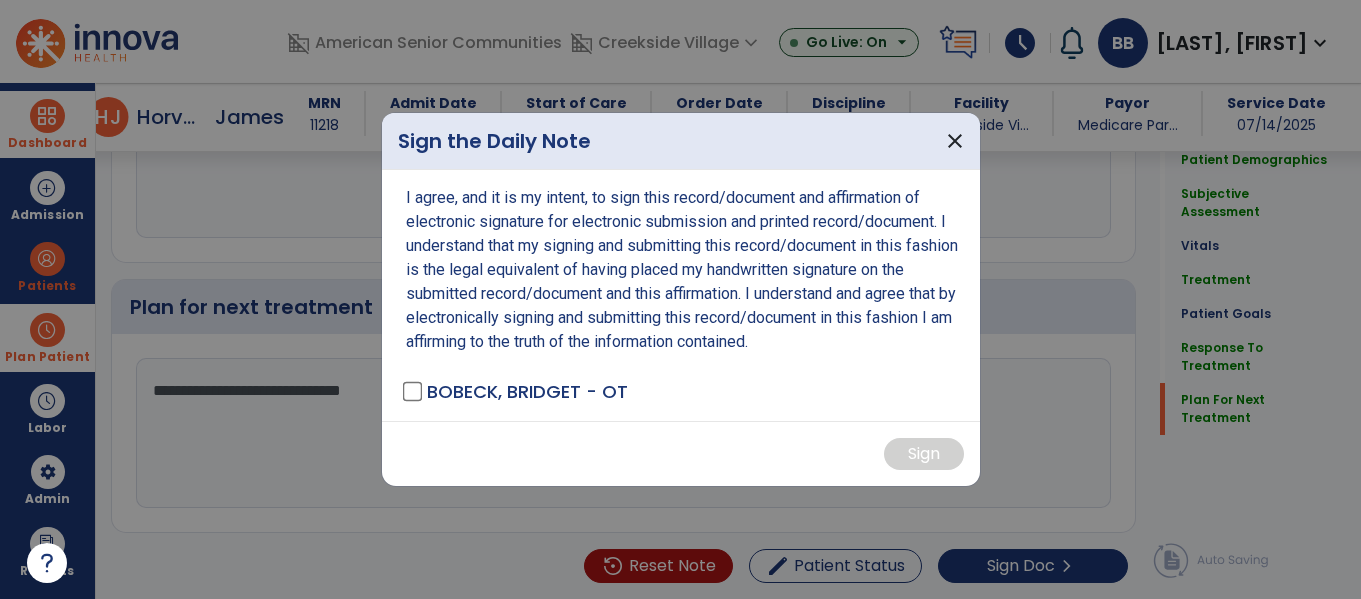 click on "I agree, and it is my intent, to sign this record/document and affirmation of electronic signature for electronic submission and printed record/document. I understand that my signing and submitting this record/document in this fashion is the legal equivalent of having placed my handwritten signature on the submitted record/document and this affirmation. I understand and agree that by electronically signing and submitting this record/document in this fashion I am affirming to the truth of the information contained. [LAST], [FIRST] - OT" at bounding box center [681, 295] 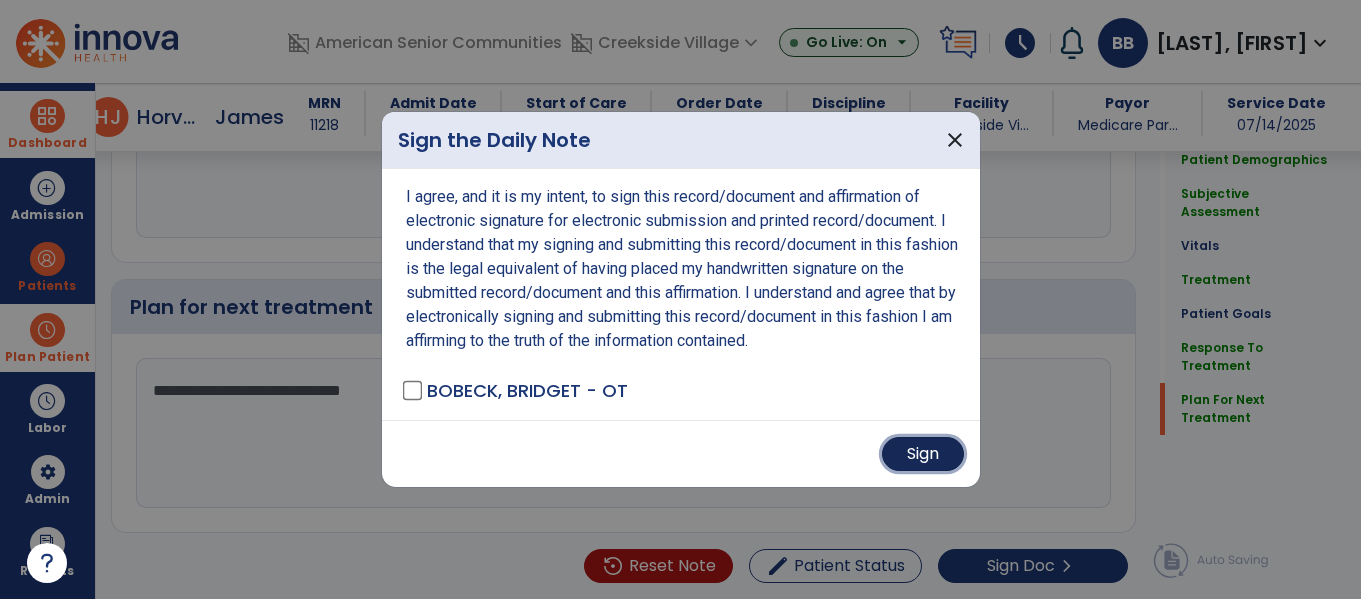 click on "Sign" at bounding box center (923, 454) 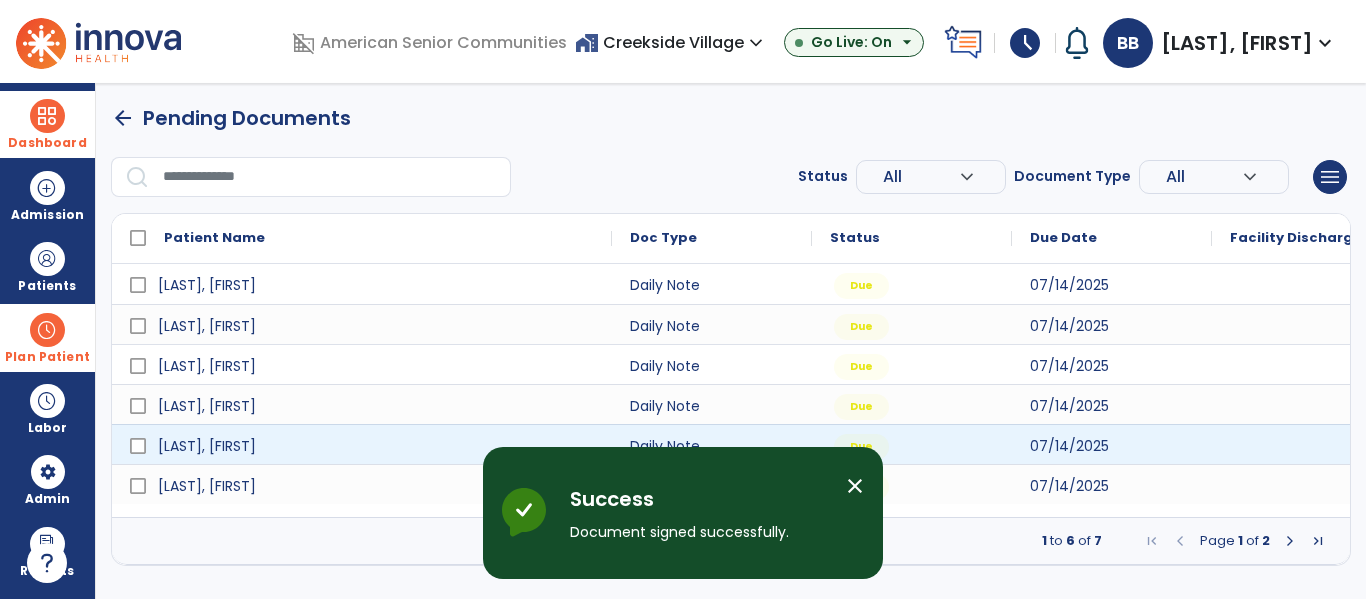 scroll, scrollTop: 0, scrollLeft: 0, axis: both 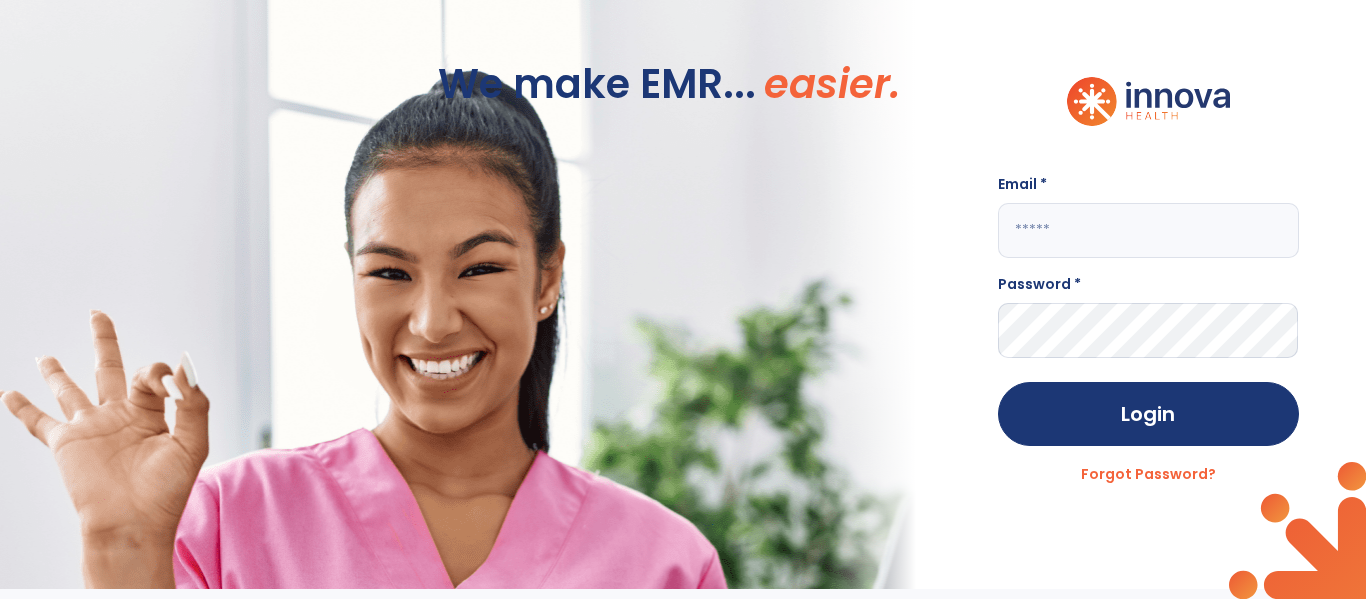 click on "Email *" 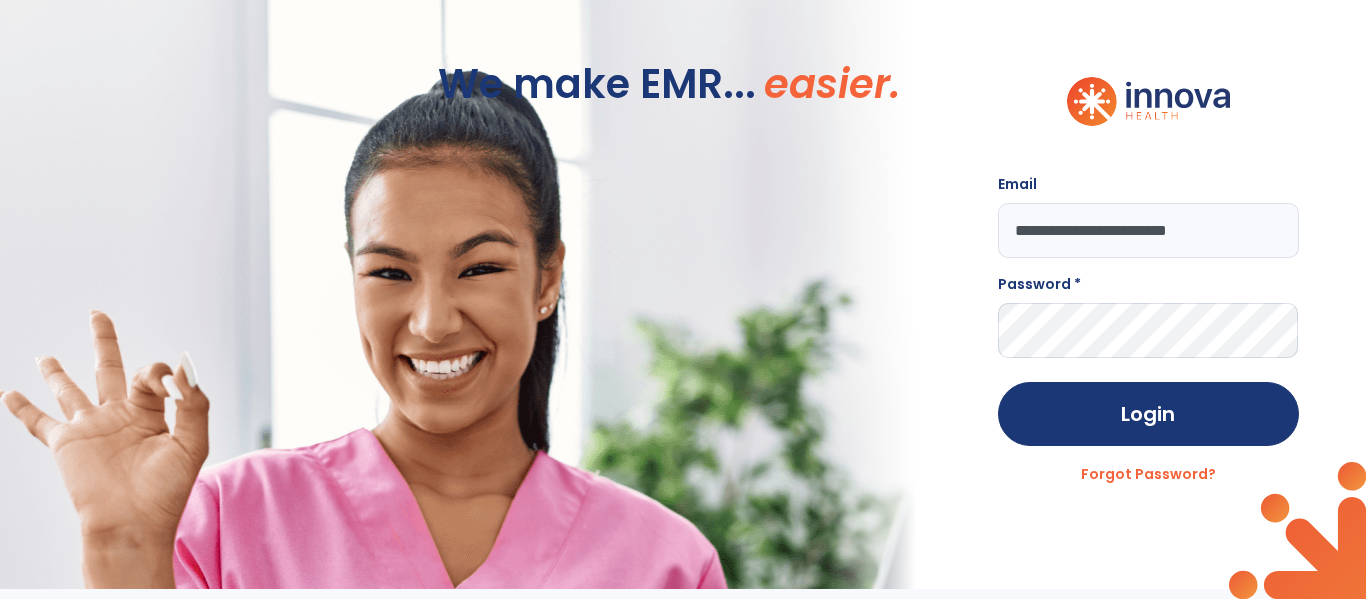 type on "**********" 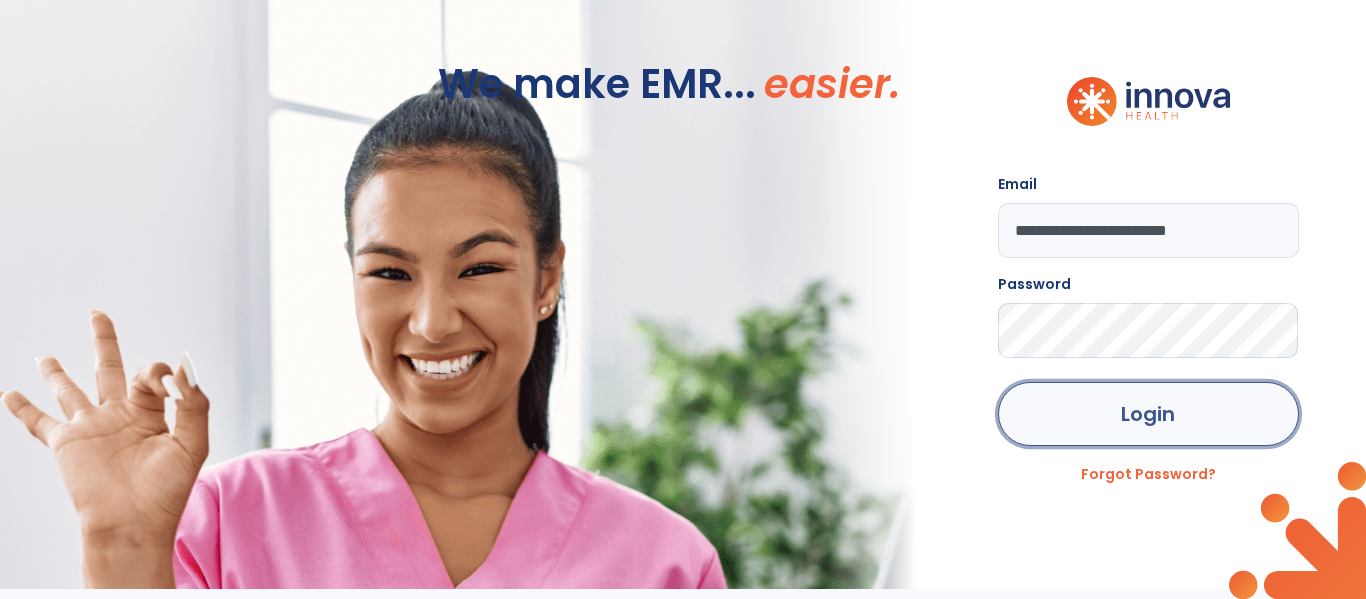 click on "Login" 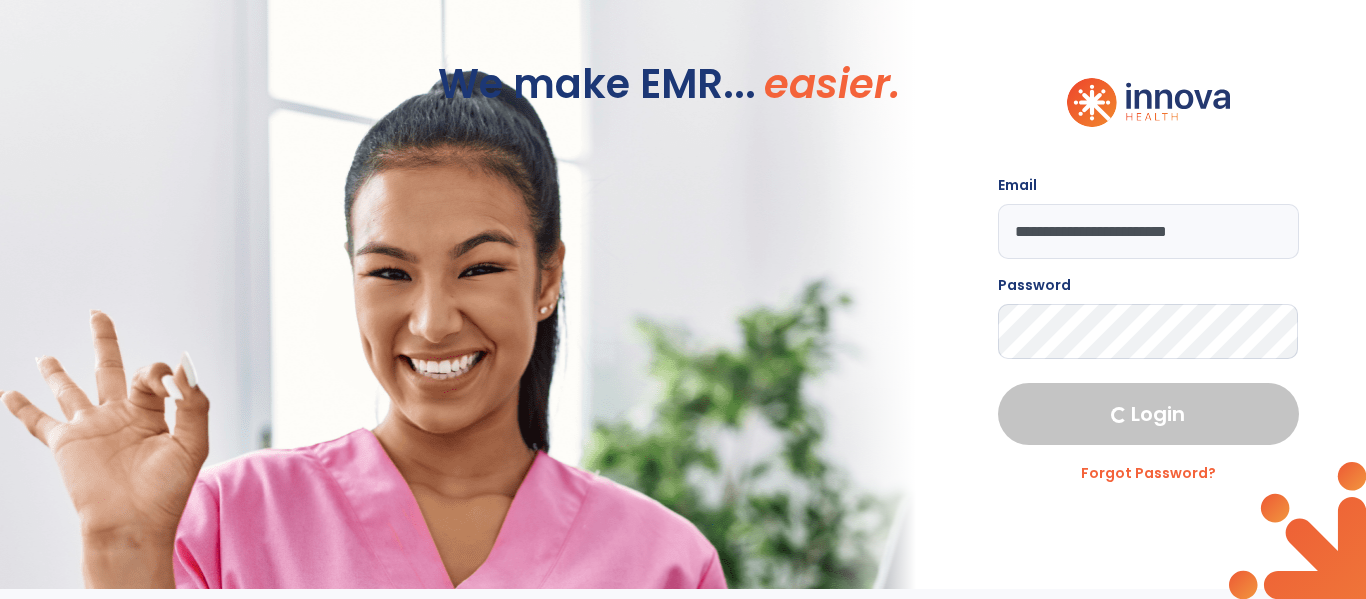 select on "***" 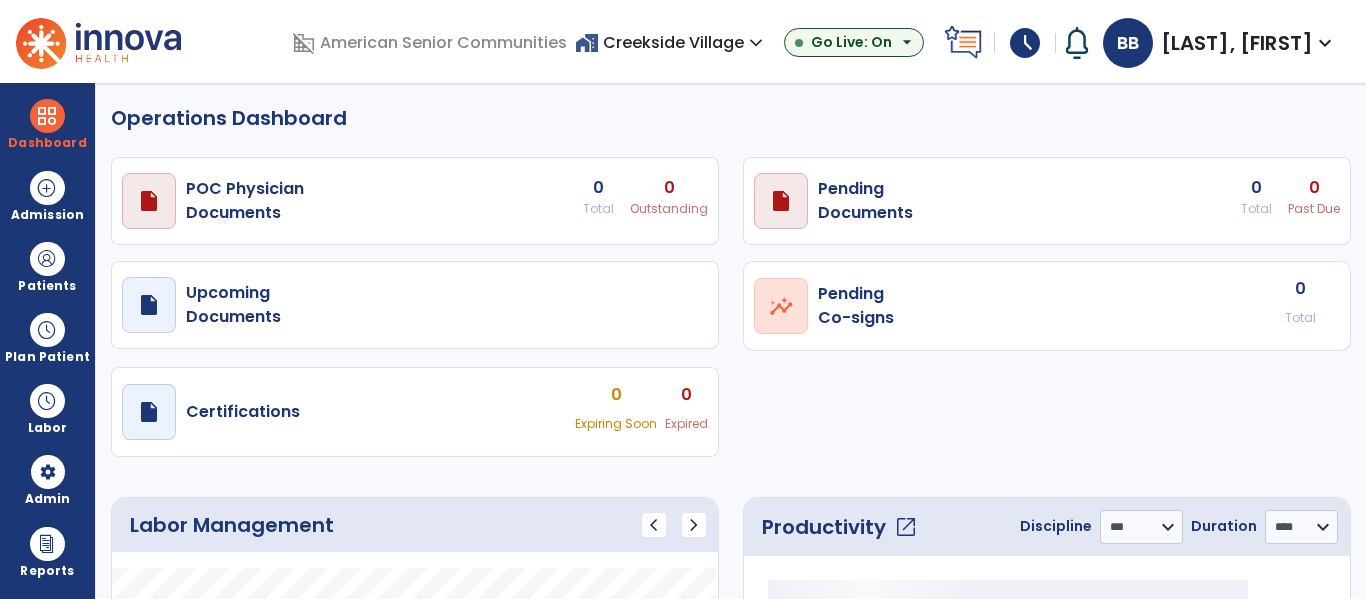 select on "***" 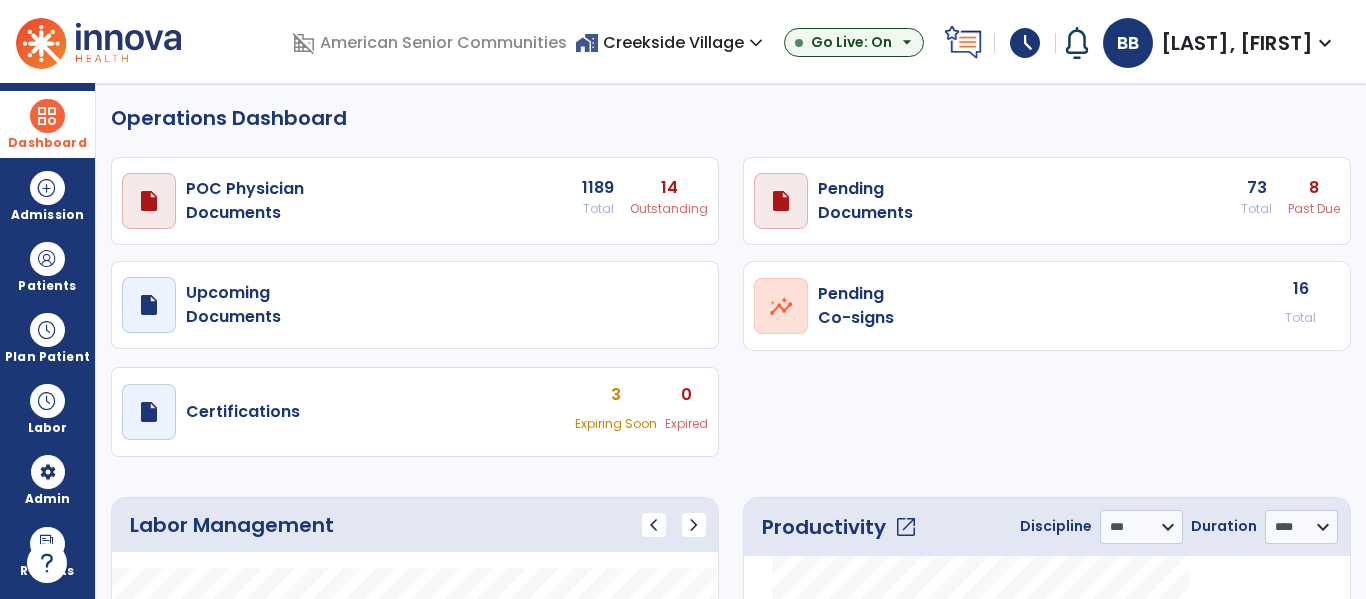 click on "Dashboard" at bounding box center [47, 124] 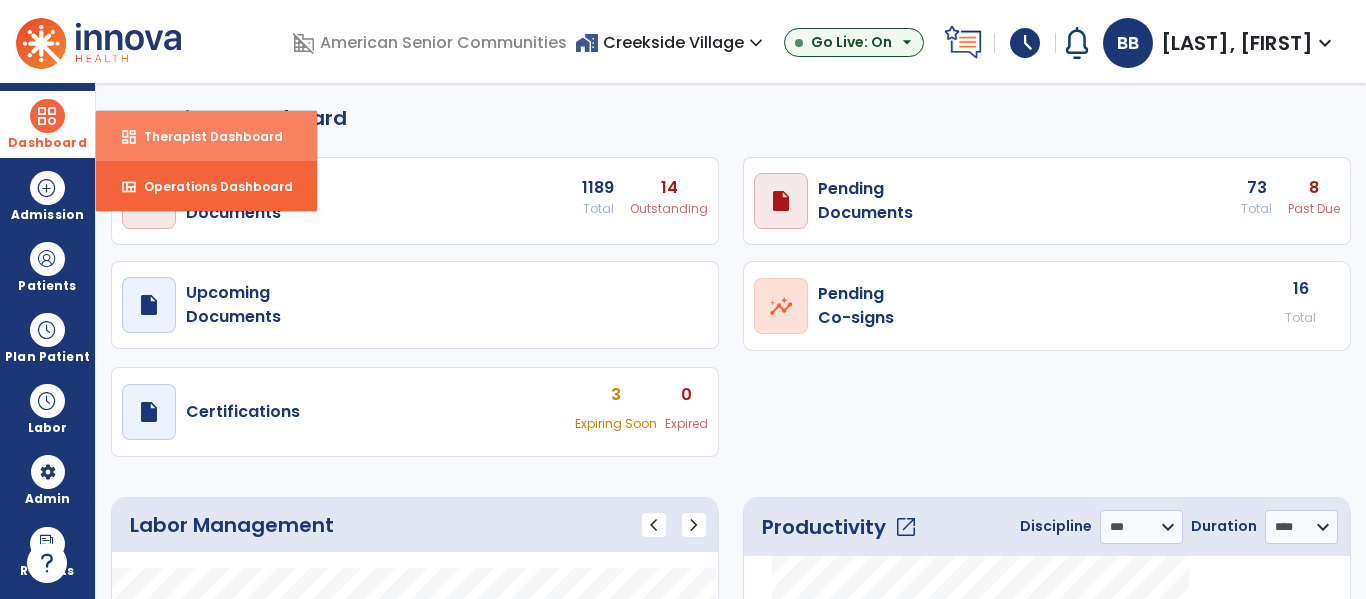 click on "Therapist Dashboard" at bounding box center (205, 136) 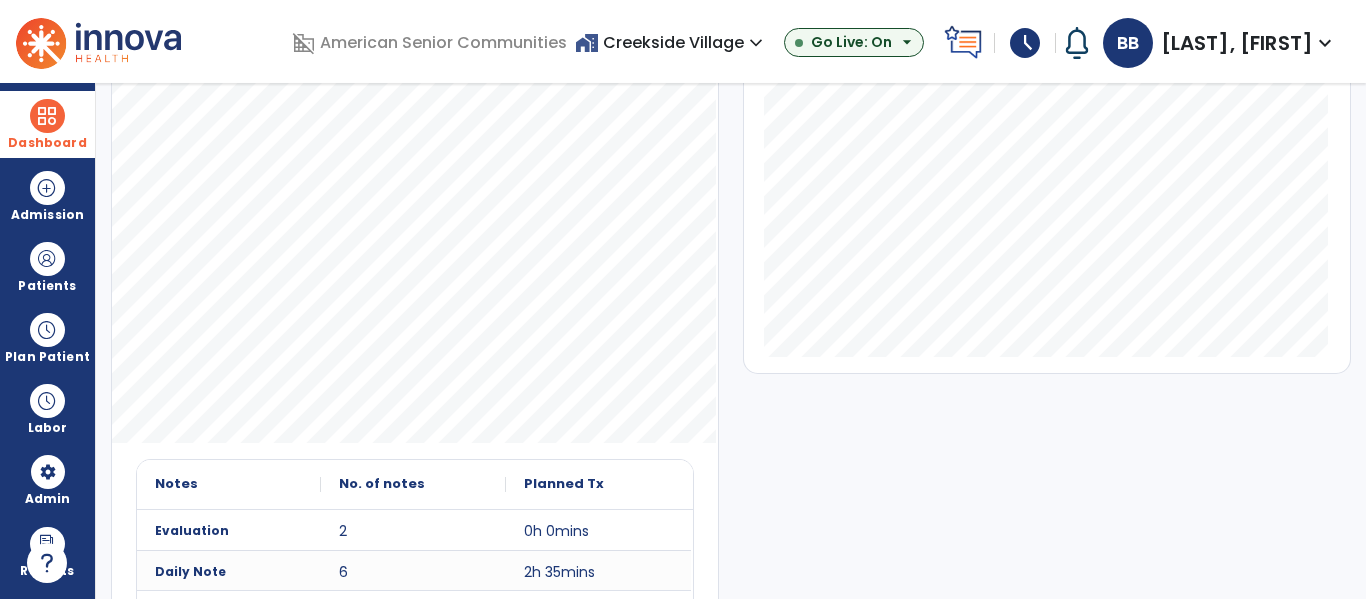 scroll, scrollTop: 0, scrollLeft: 0, axis: both 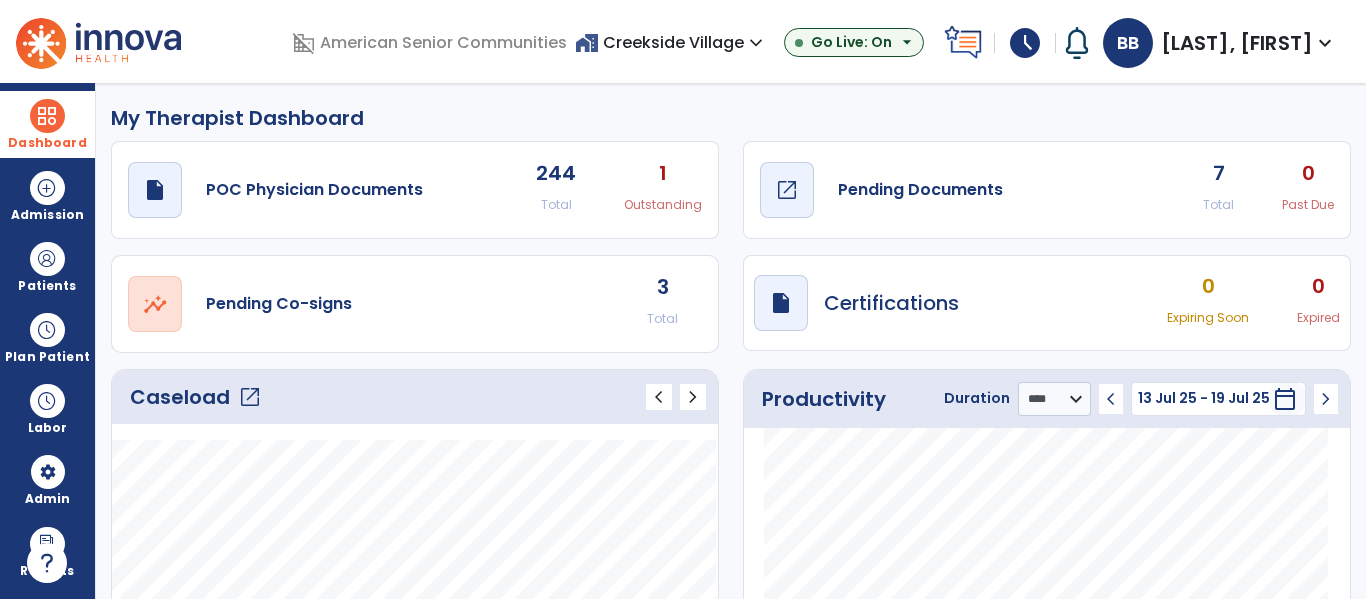 click on "Pending Documents" 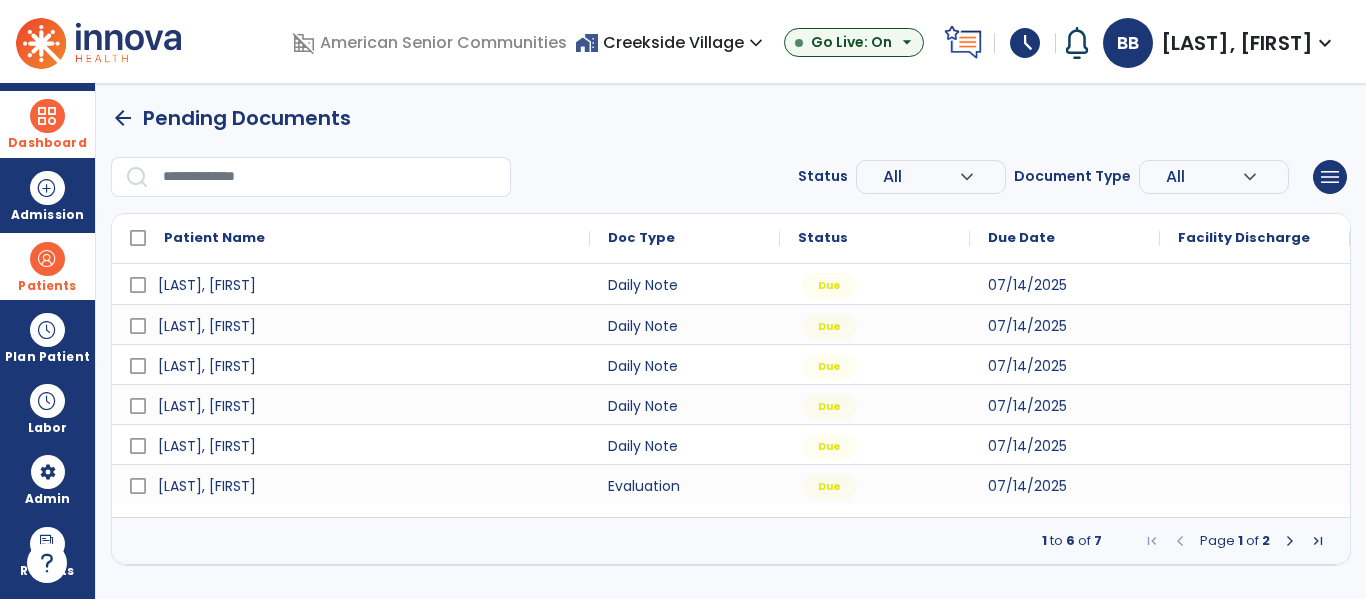 click on "Patients" at bounding box center [47, 266] 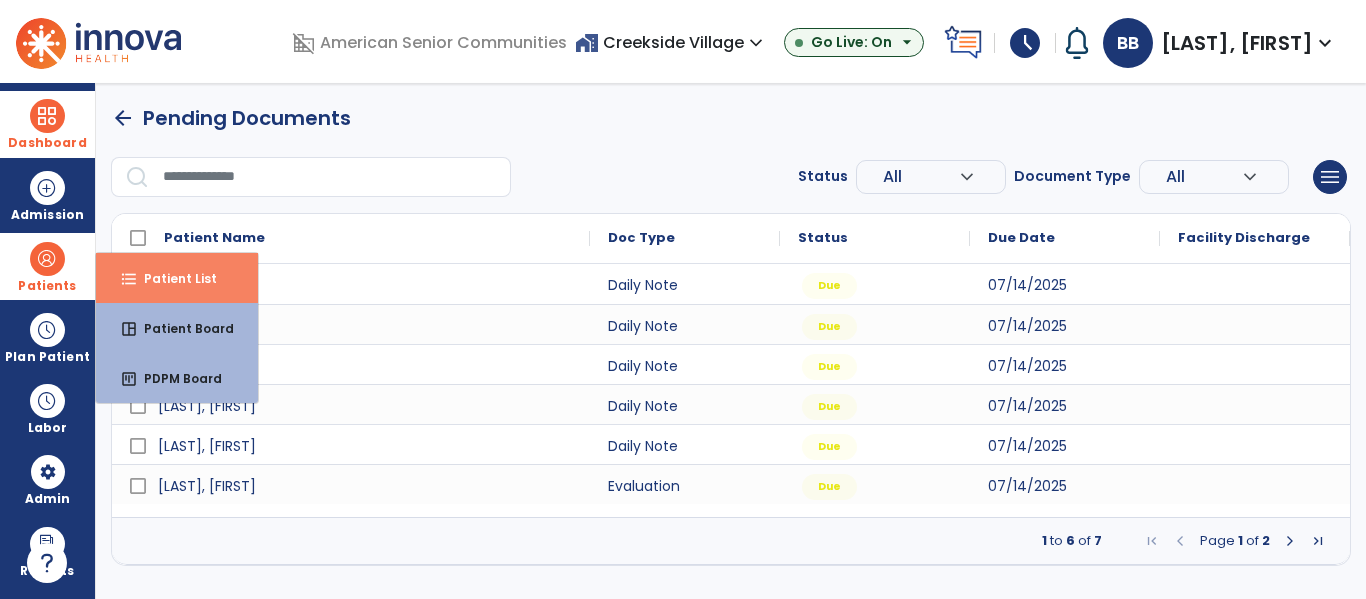 click on "format_list_bulleted" at bounding box center [129, 279] 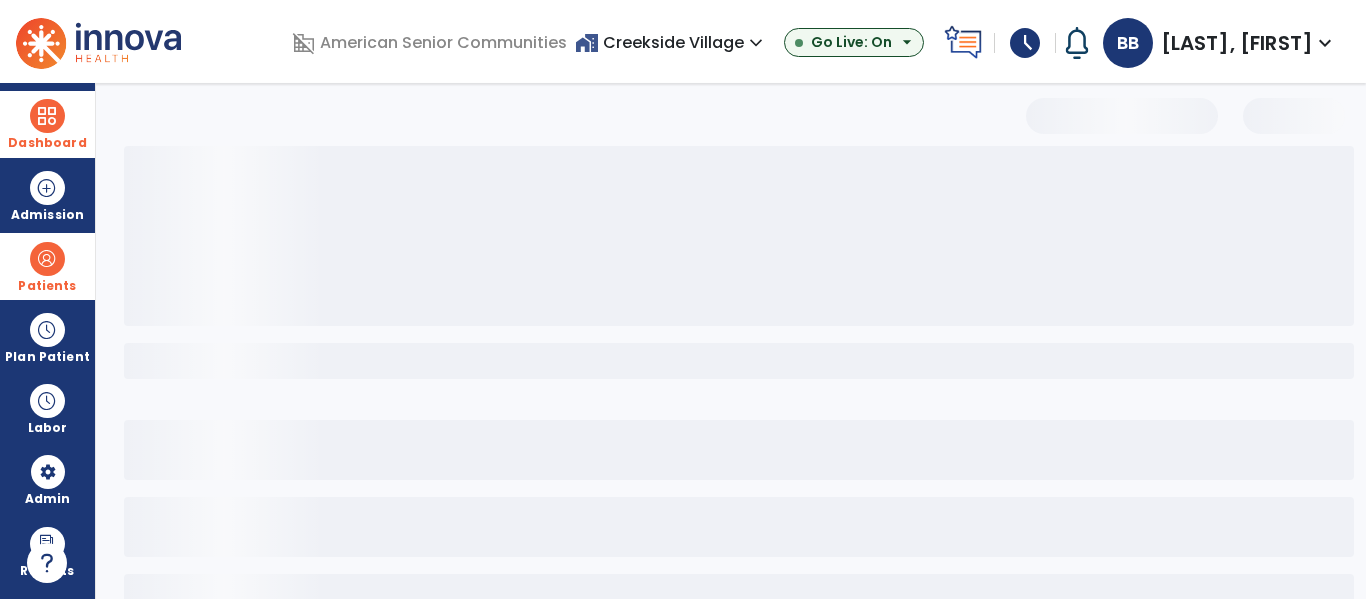 select on "***" 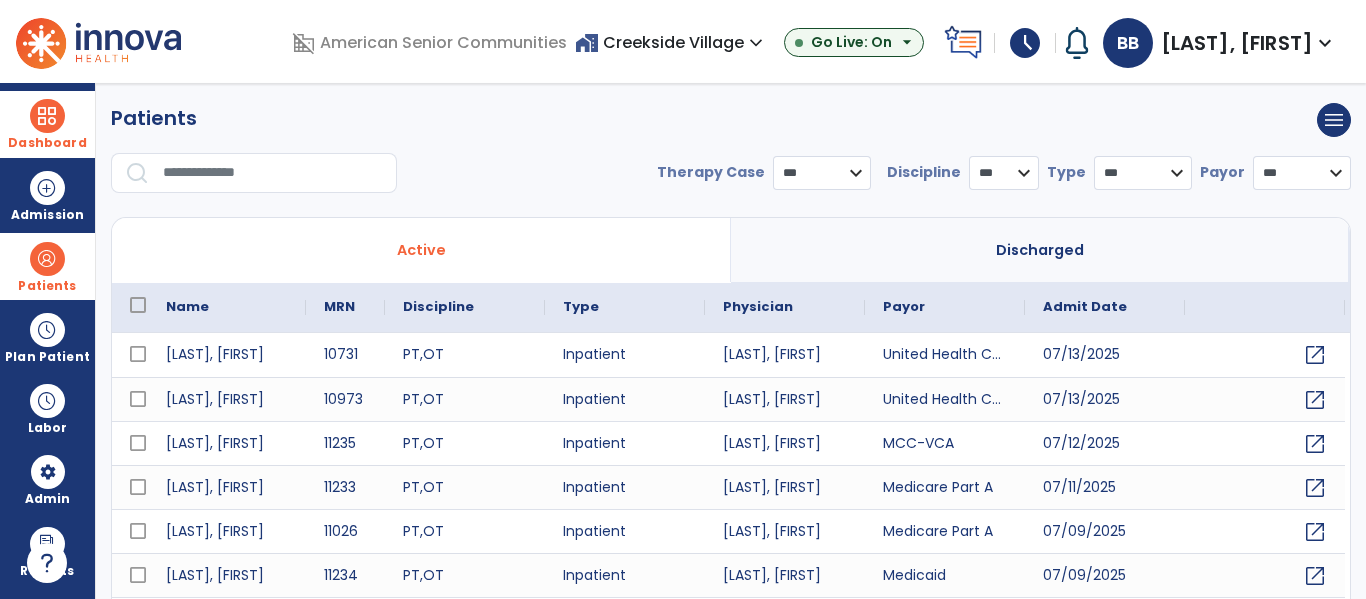 click at bounding box center (273, 173) 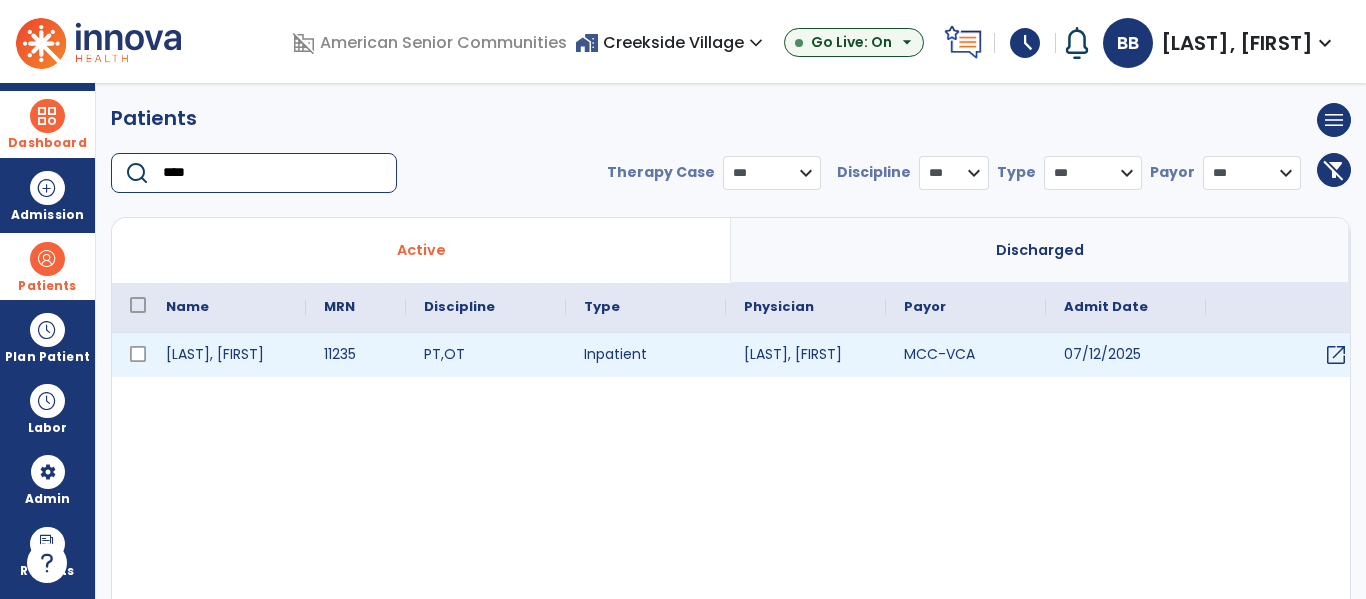 type on "****" 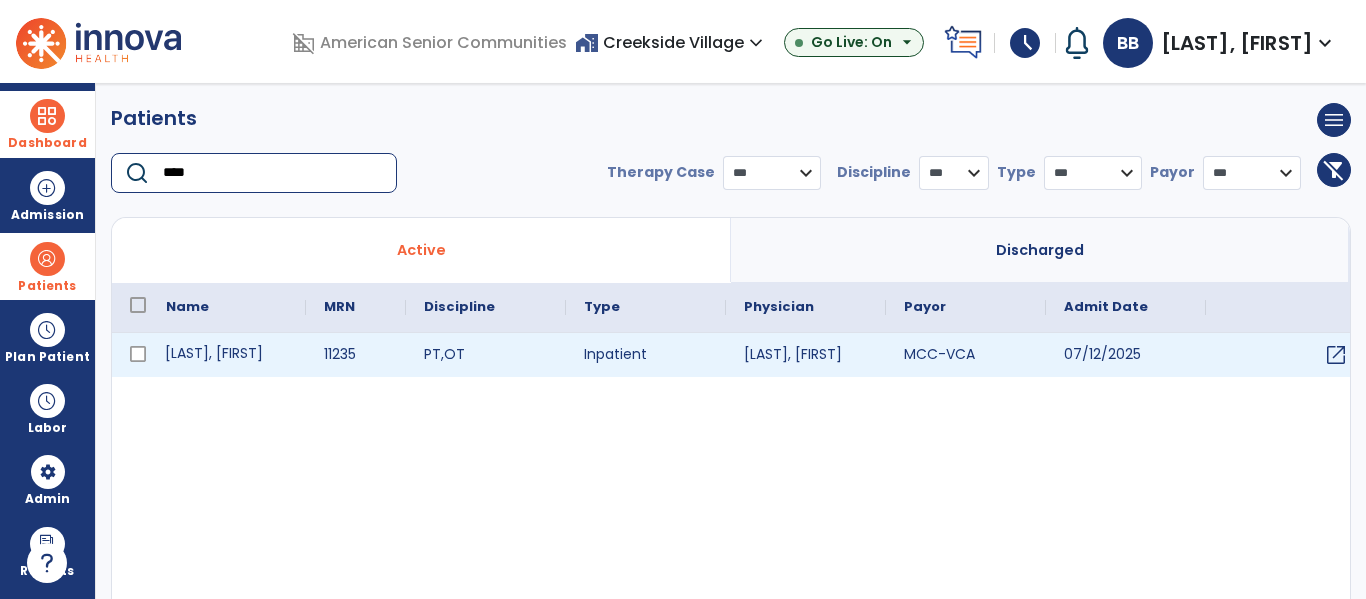 click on "[LAST], [FIRST]" at bounding box center [227, 355] 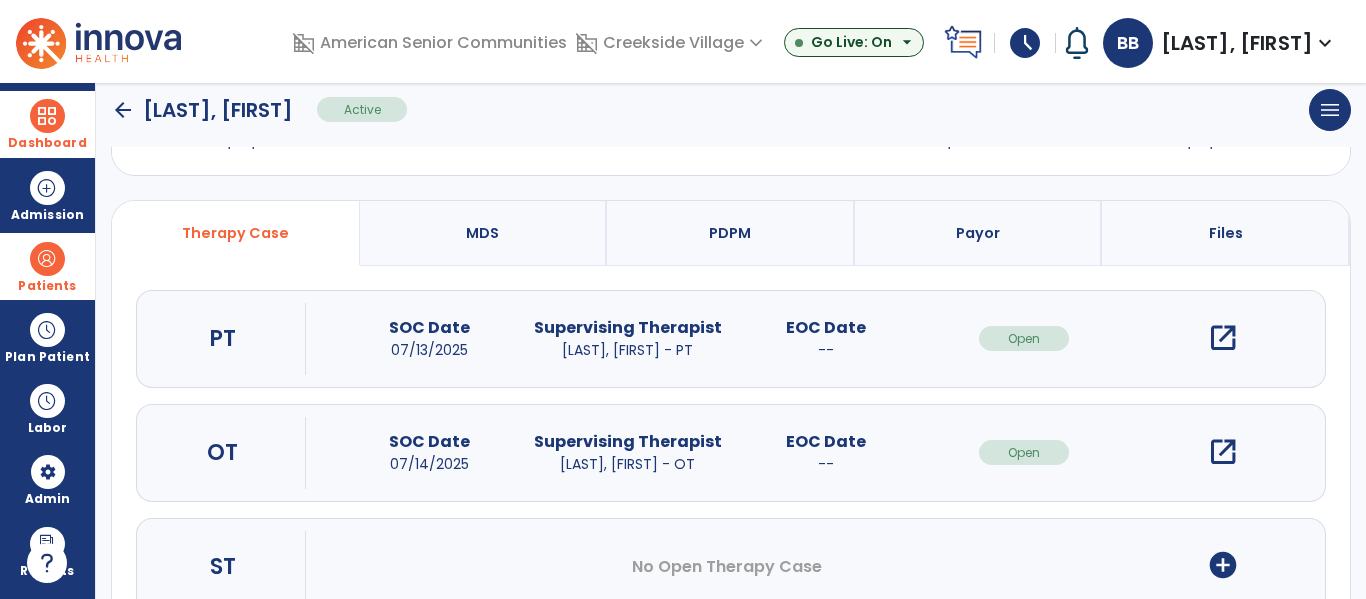 scroll, scrollTop: 112, scrollLeft: 0, axis: vertical 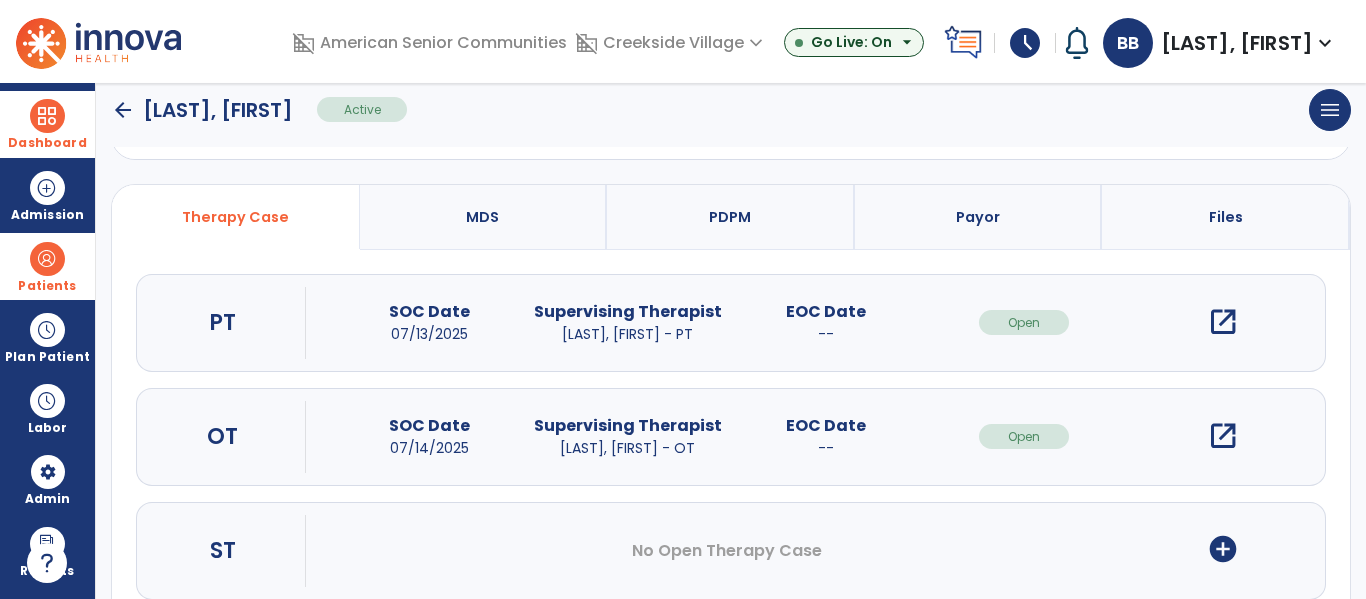 click on "open_in_new" at bounding box center (1223, 322) 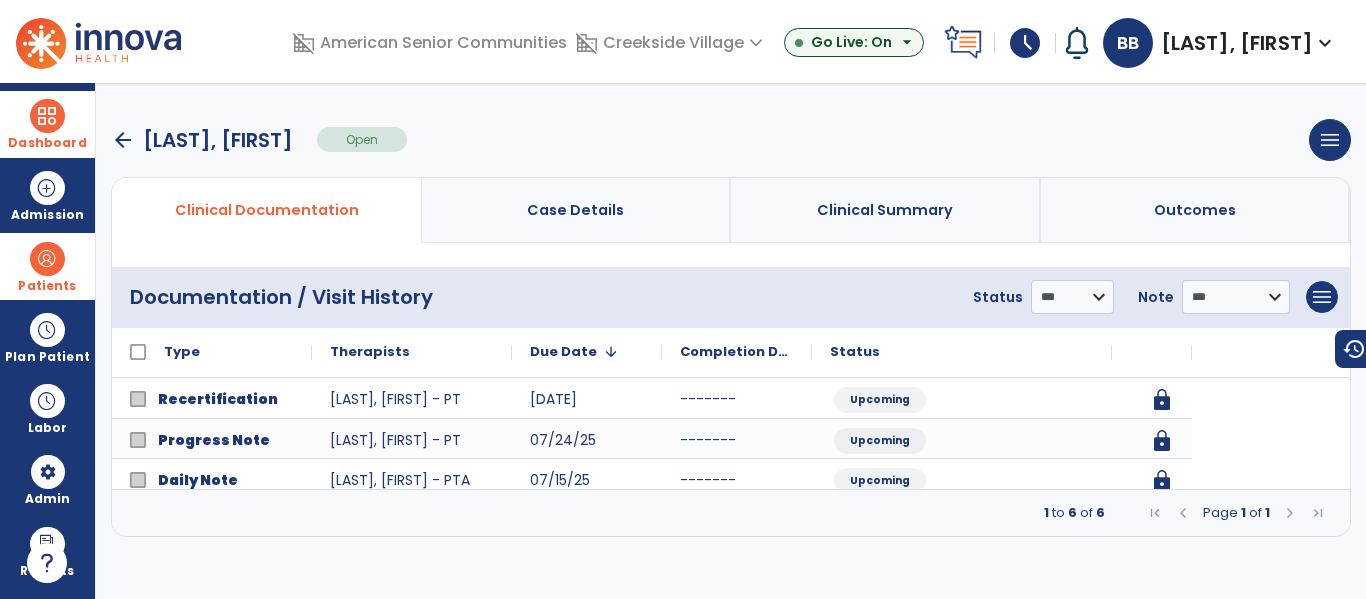 scroll, scrollTop: 0, scrollLeft: 0, axis: both 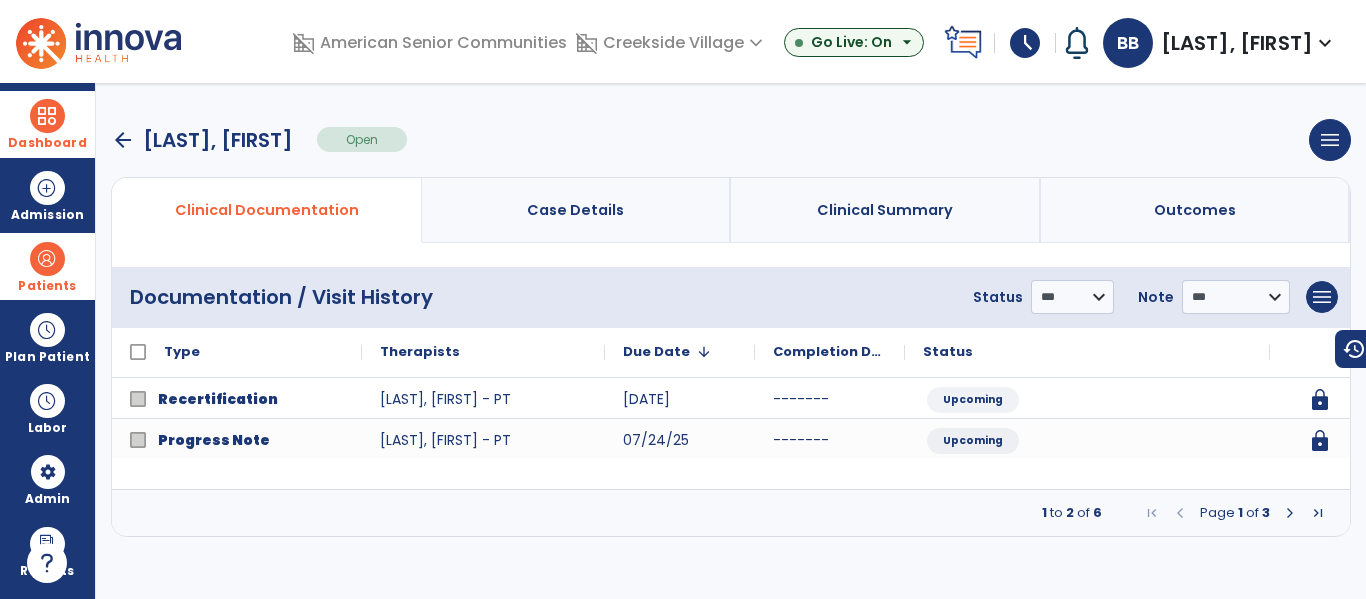 click at bounding box center (1290, 513) 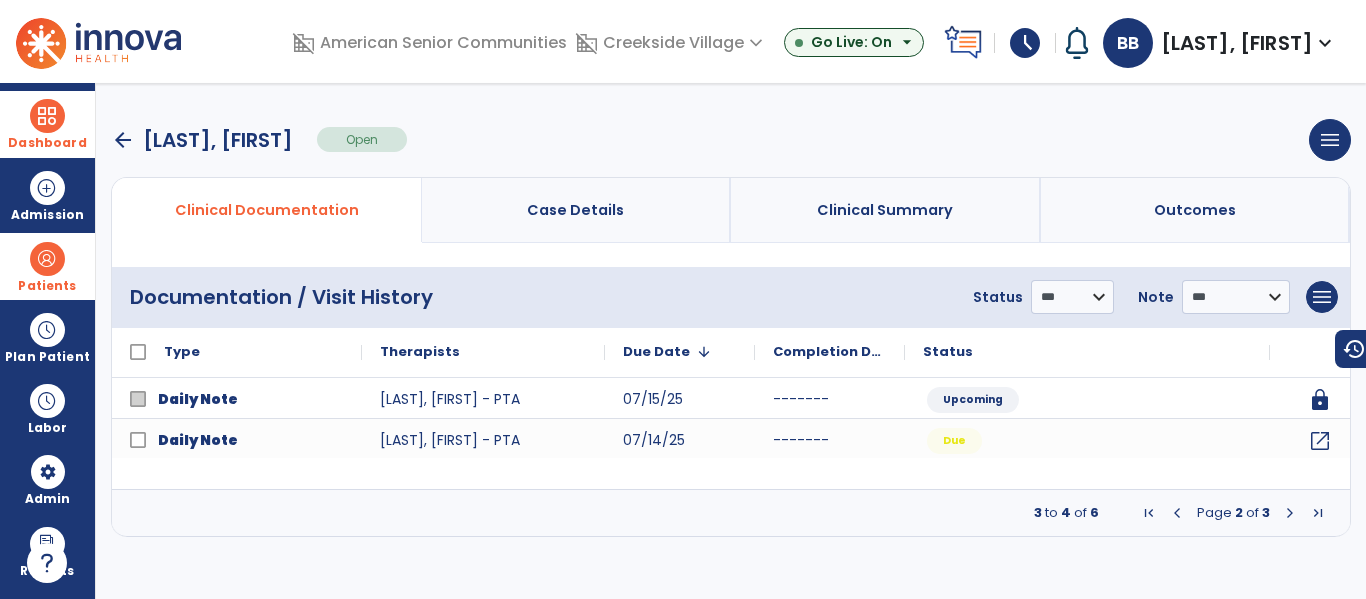 click at bounding box center [47, 116] 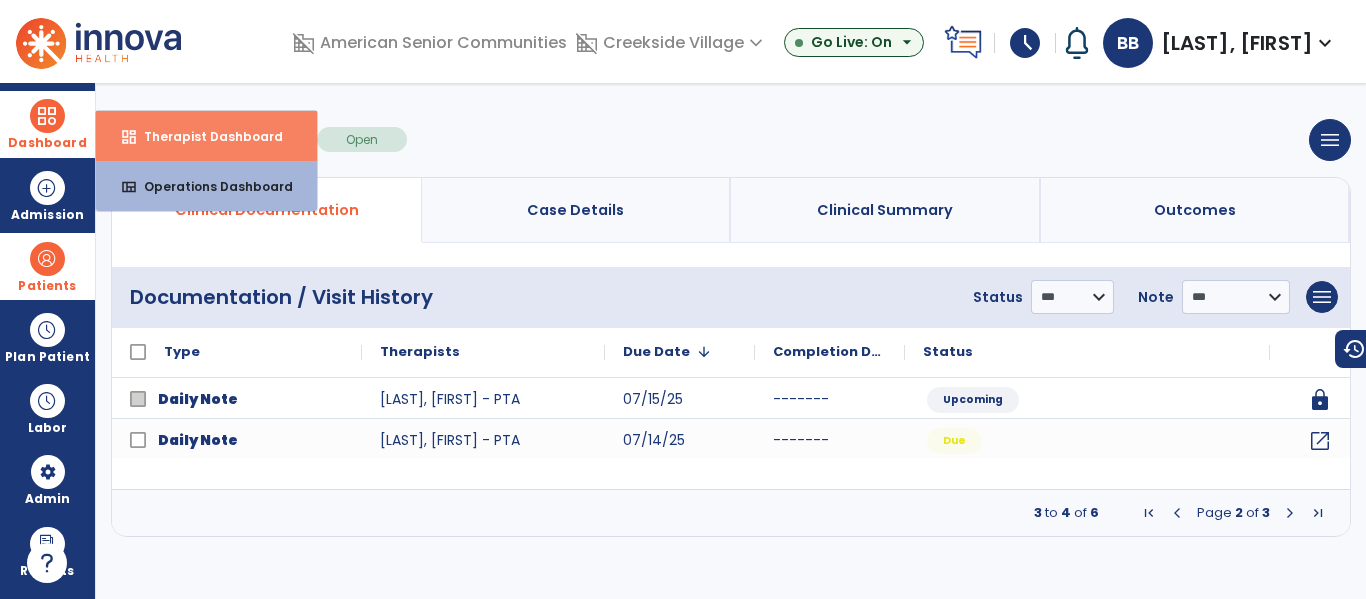 click on "Therapist Dashboard" at bounding box center (205, 136) 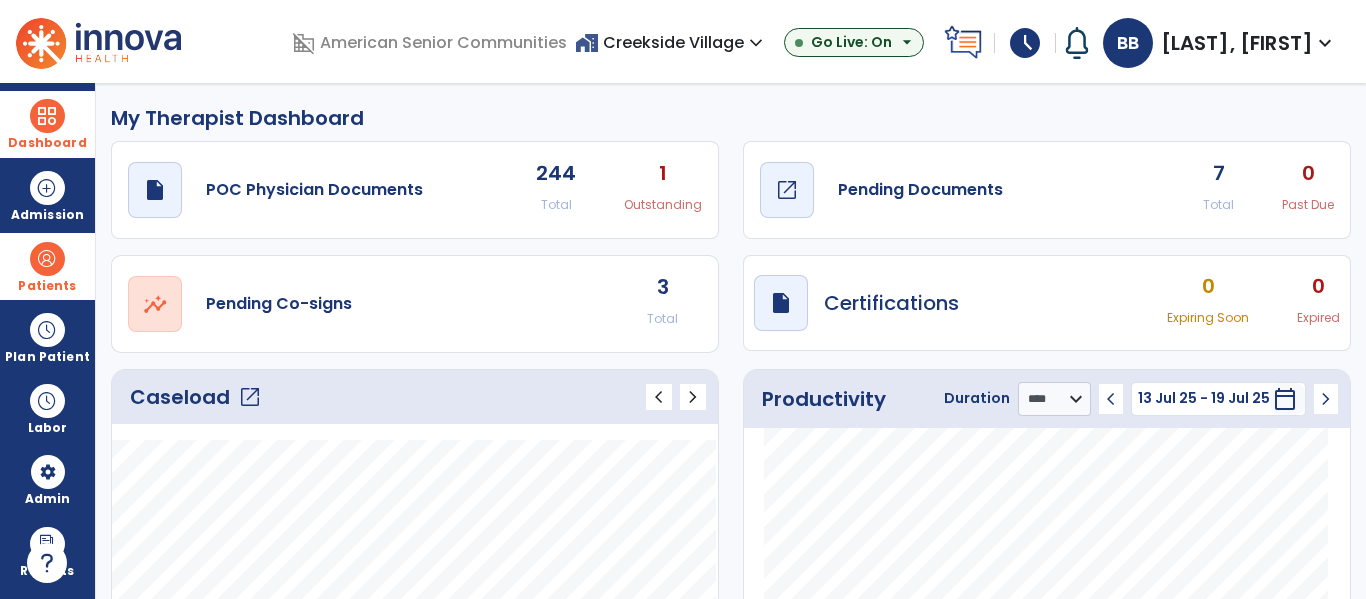 click on "draft   open_in_new  Pending Documents" 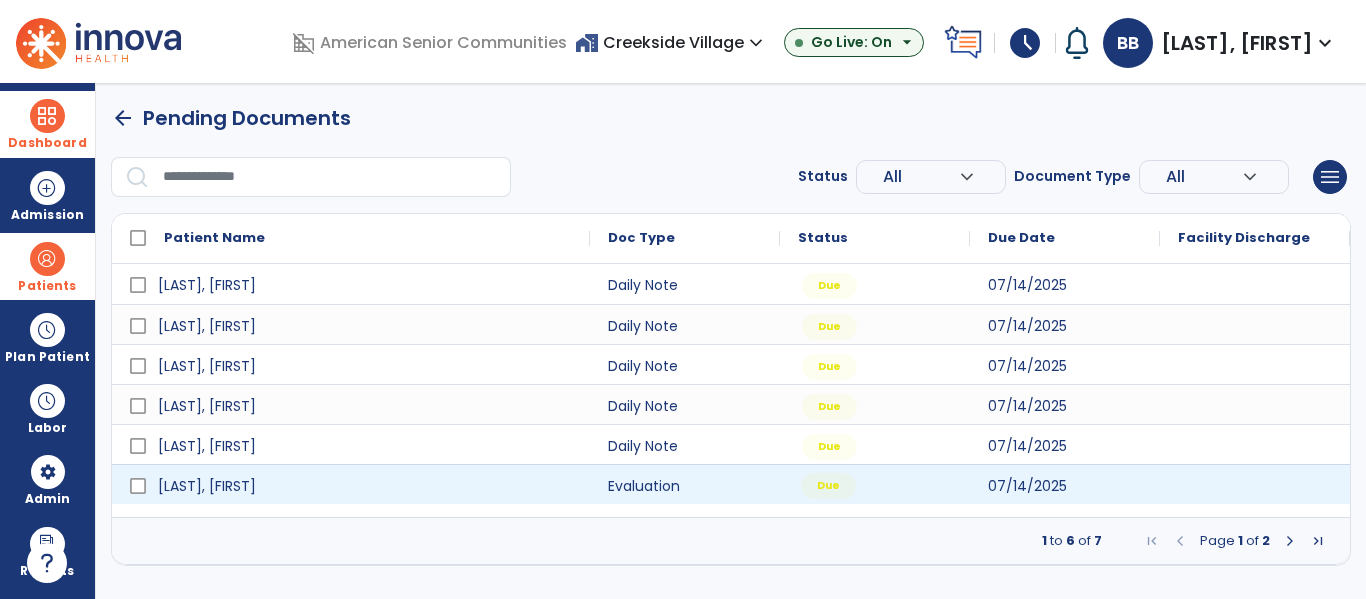 click on "Due" at bounding box center (875, 484) 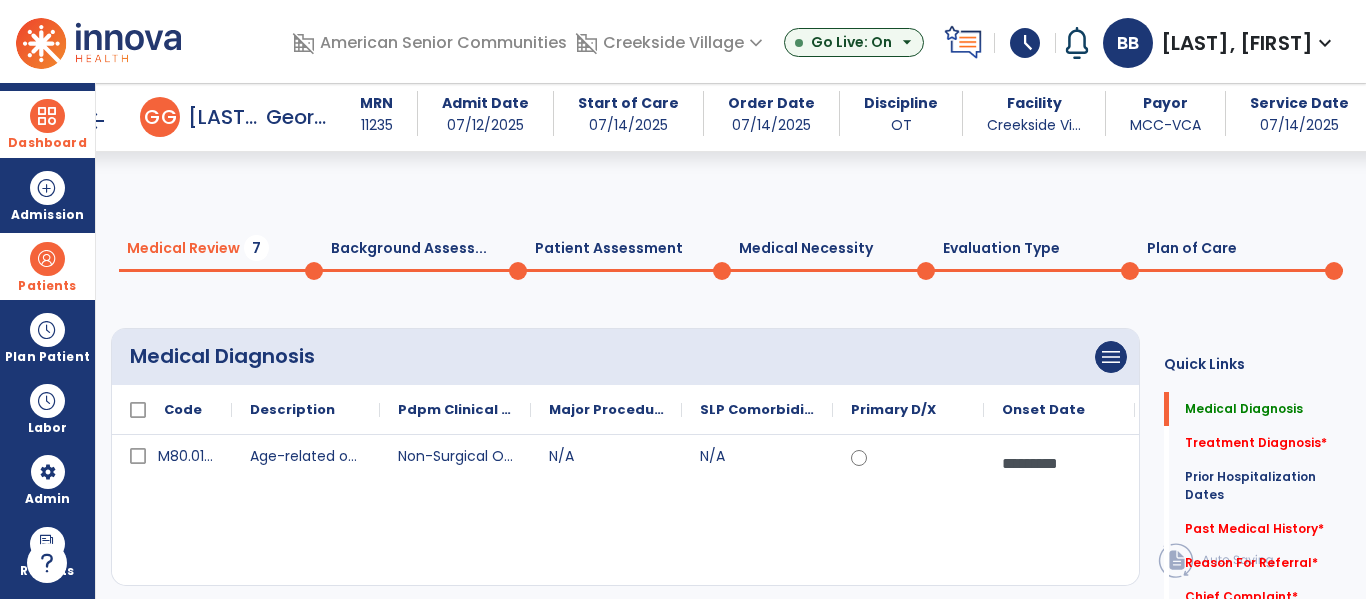 scroll, scrollTop: 128, scrollLeft: 0, axis: vertical 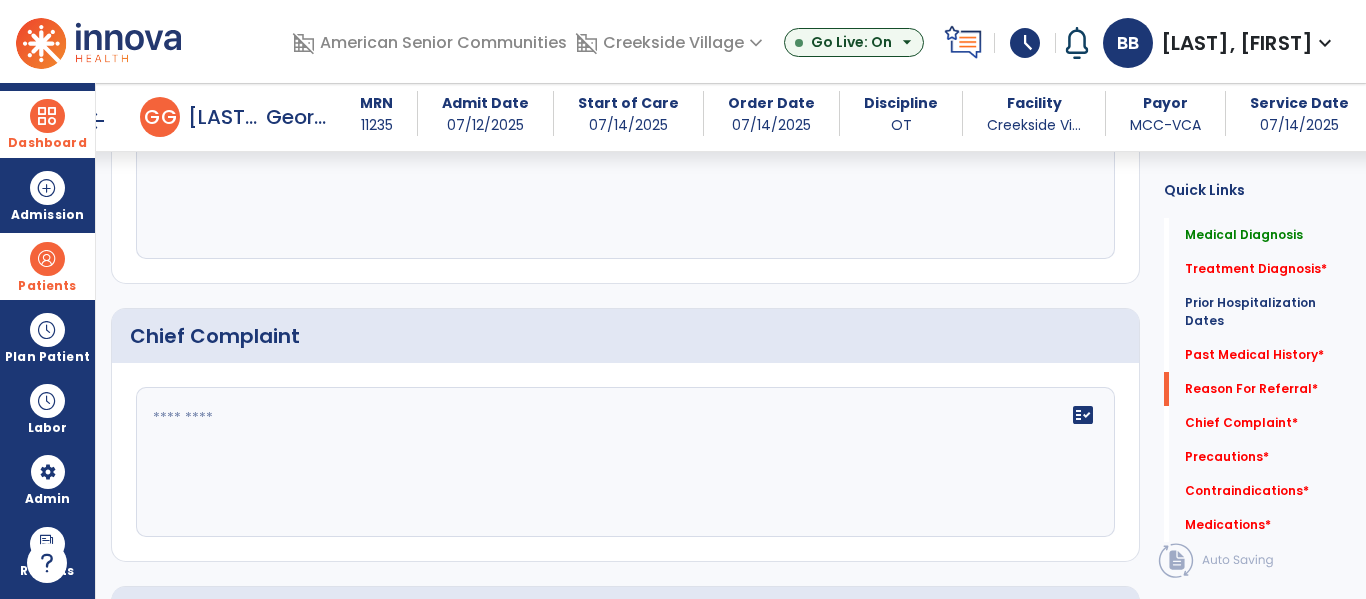 click on "fact_check" 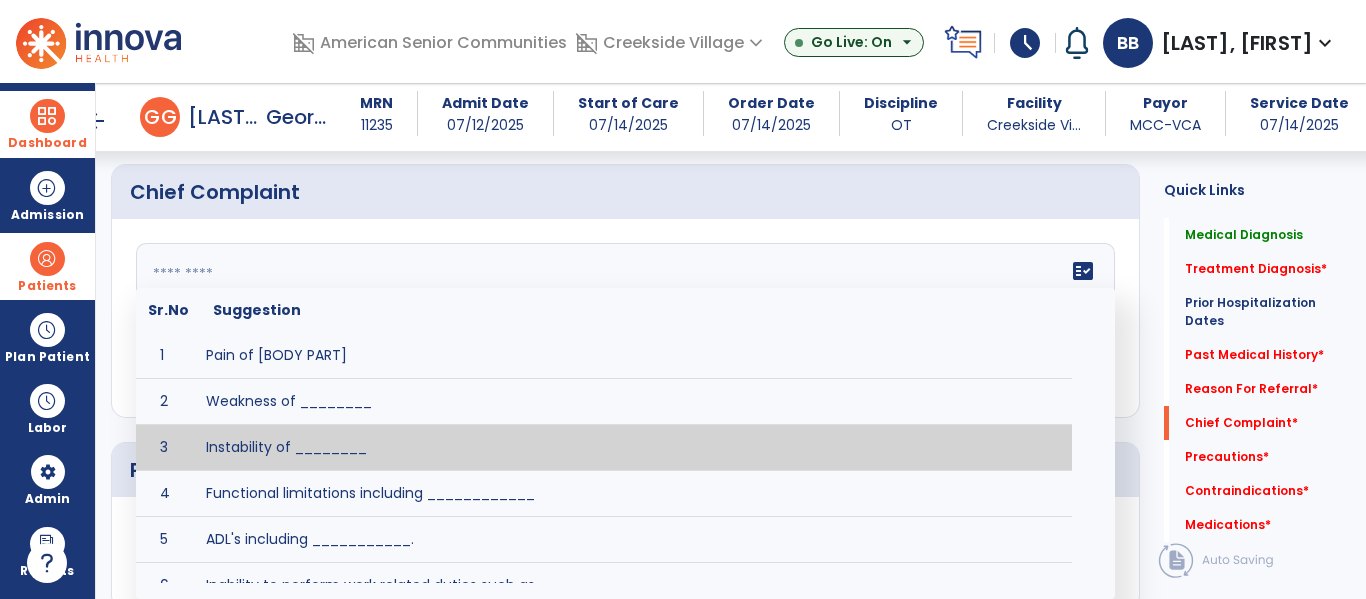 scroll, scrollTop: 1333, scrollLeft: 0, axis: vertical 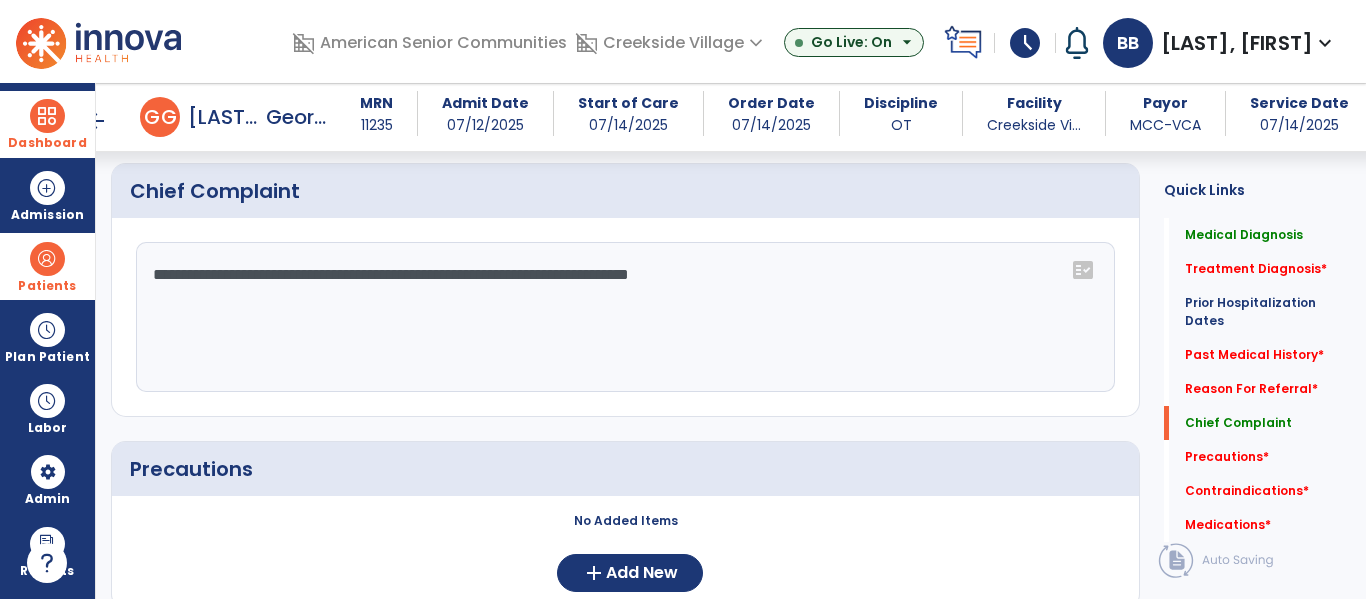 click on "**********" 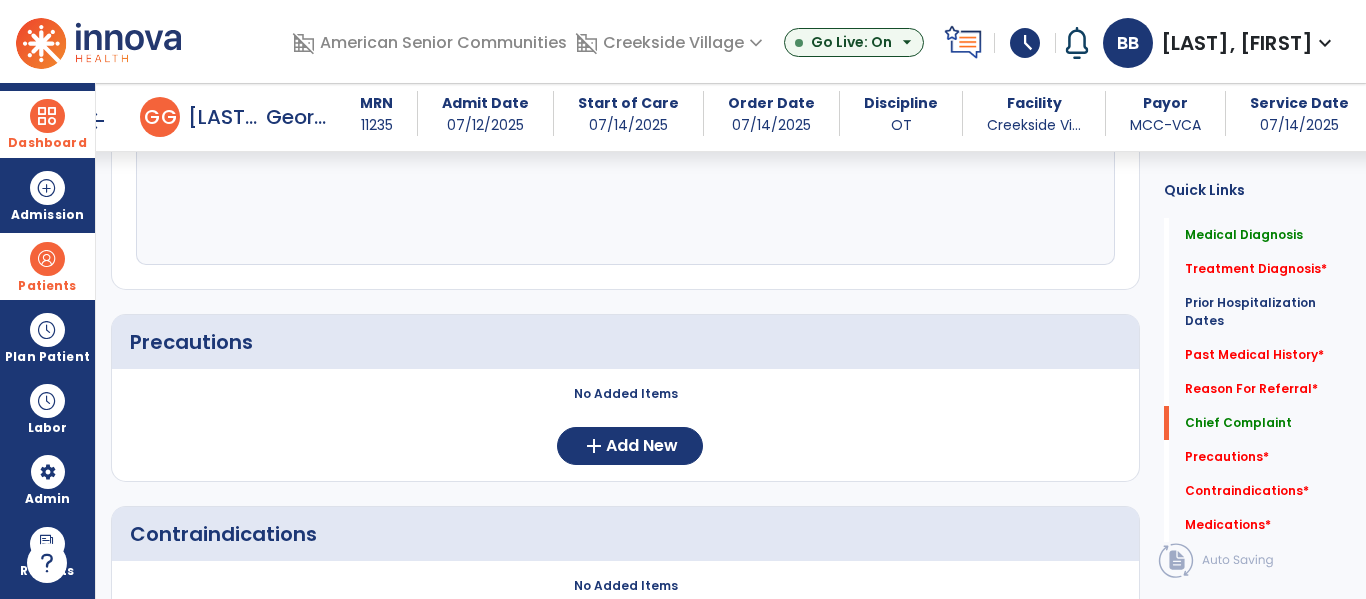 scroll, scrollTop: 1474, scrollLeft: 0, axis: vertical 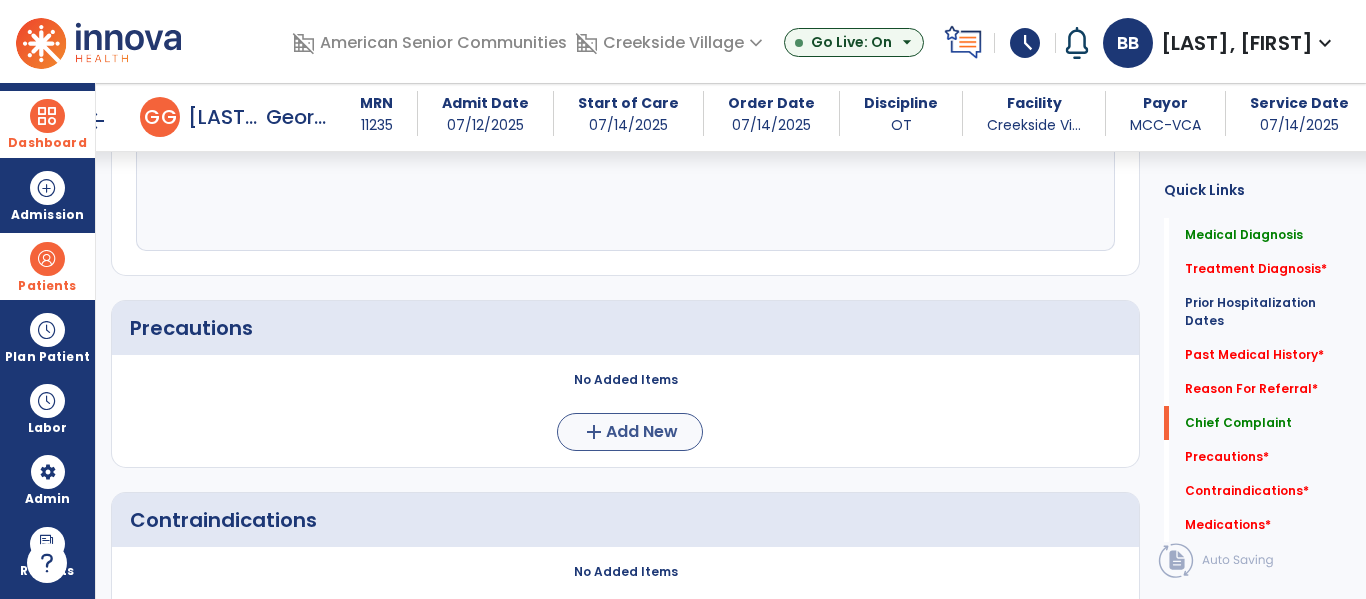 type on "**********" 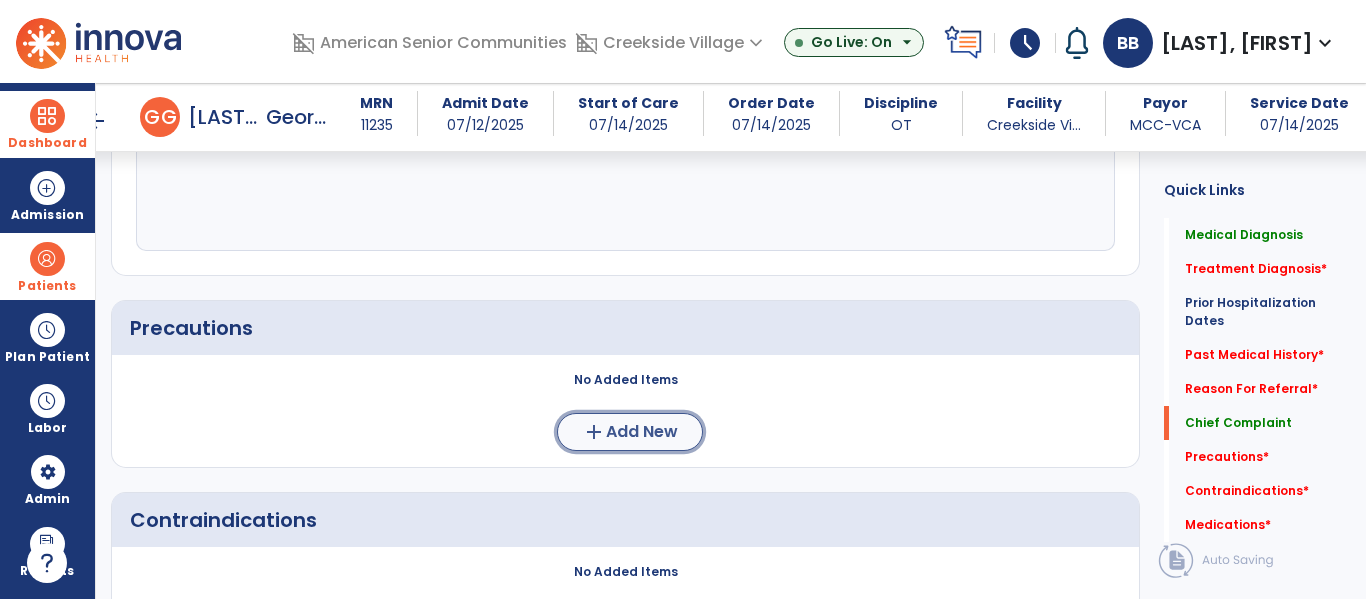 click on "add  Add New" 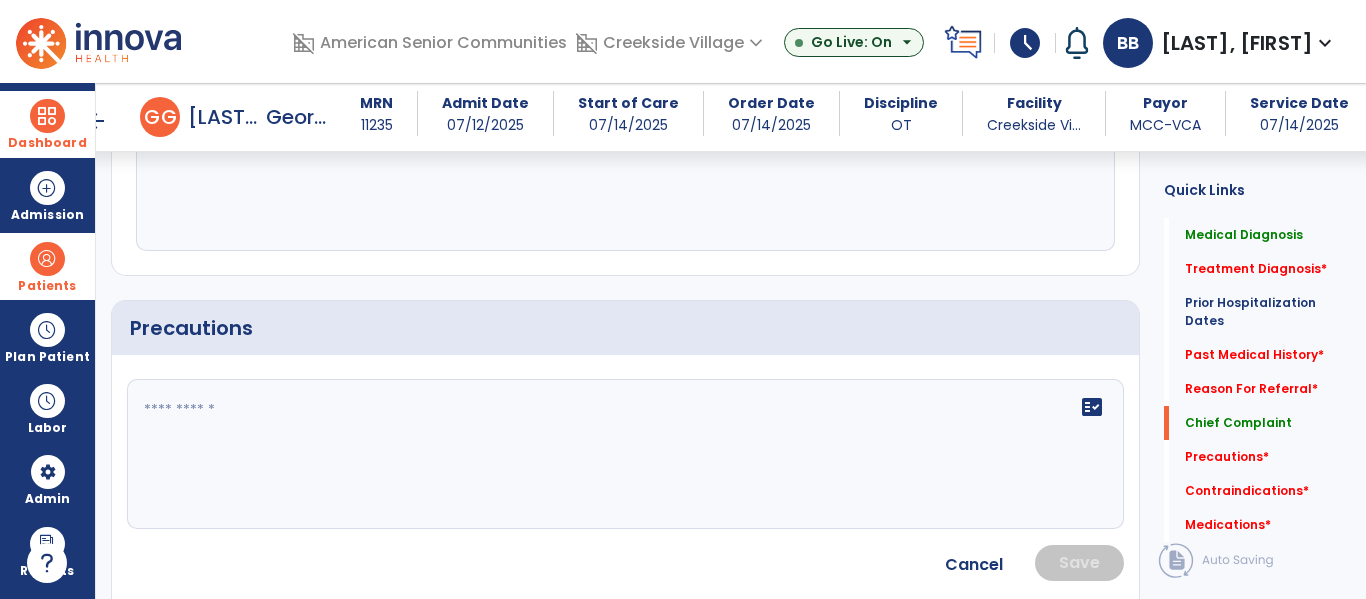 click on "fact_check" 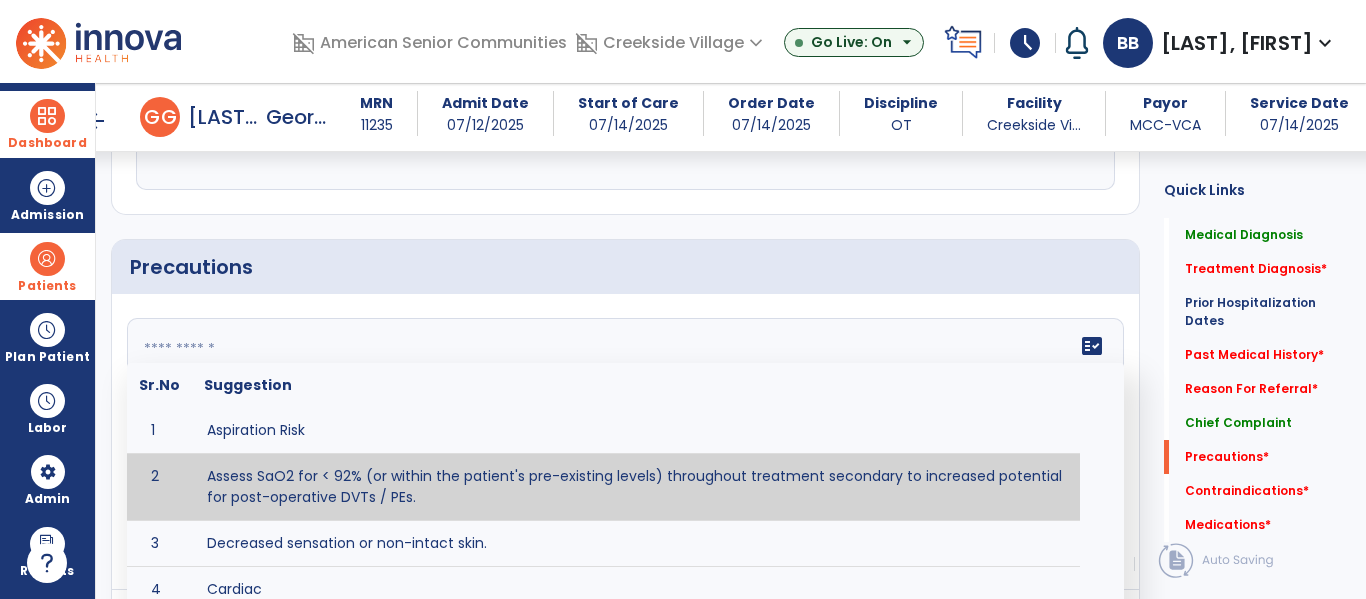 scroll, scrollTop: 1537, scrollLeft: 0, axis: vertical 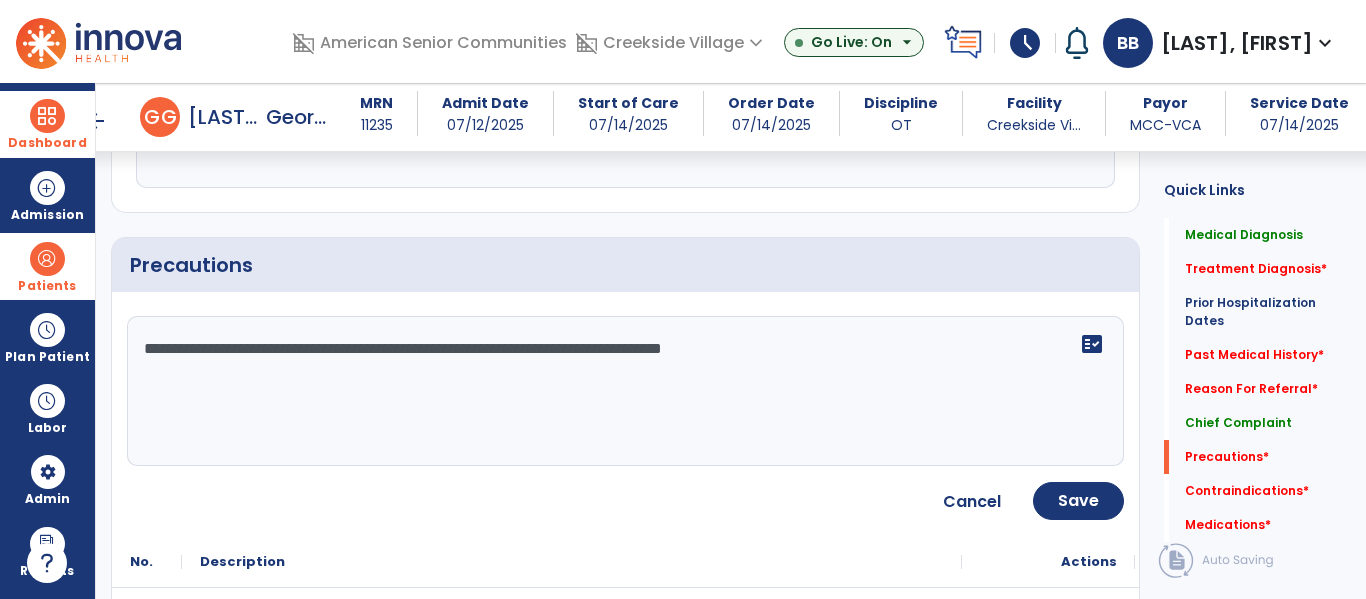 click on "**********" 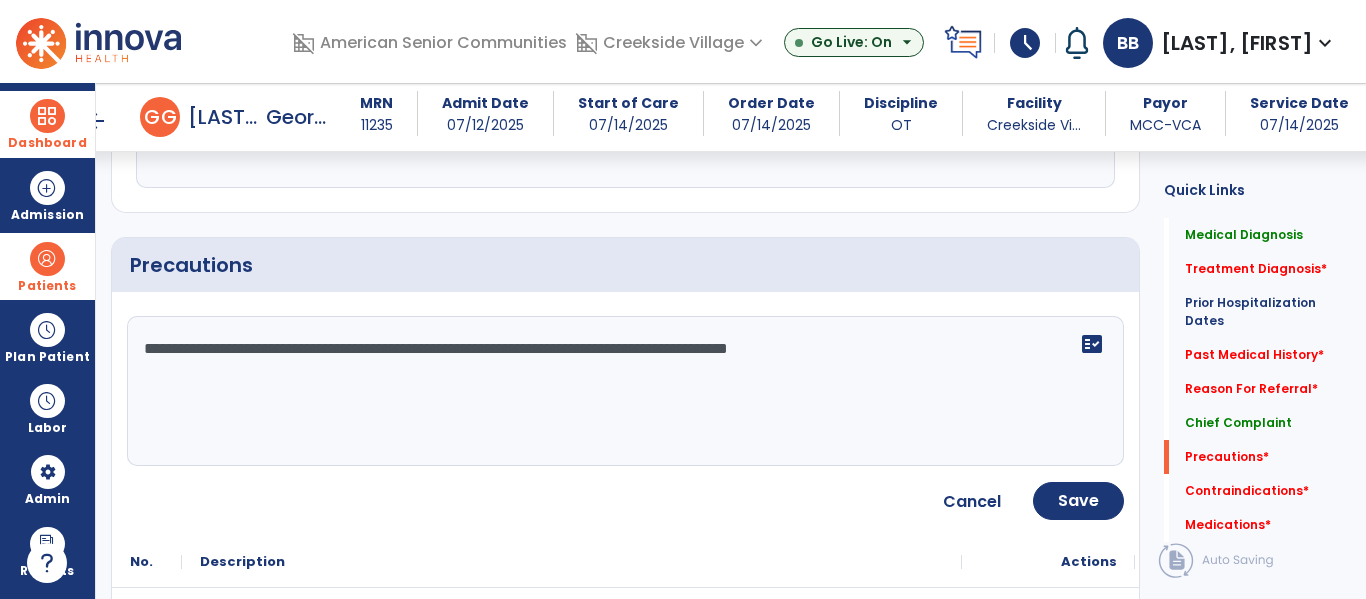 type on "**********" 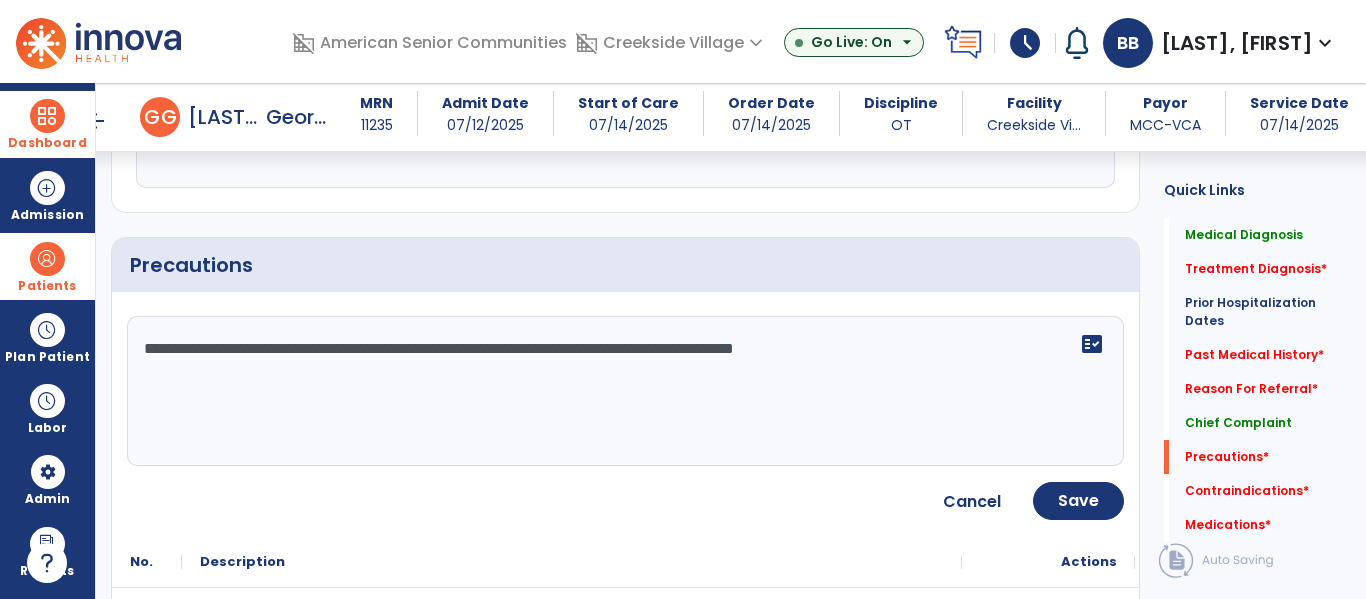 click on "**********" 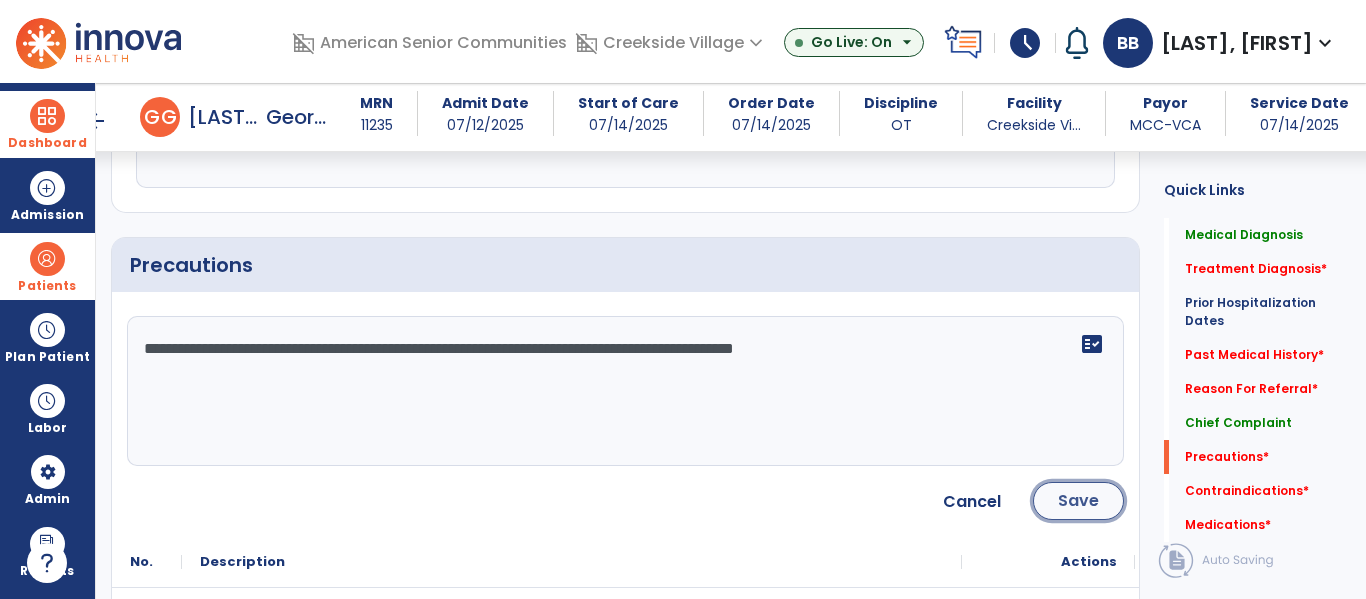 click on "Save" 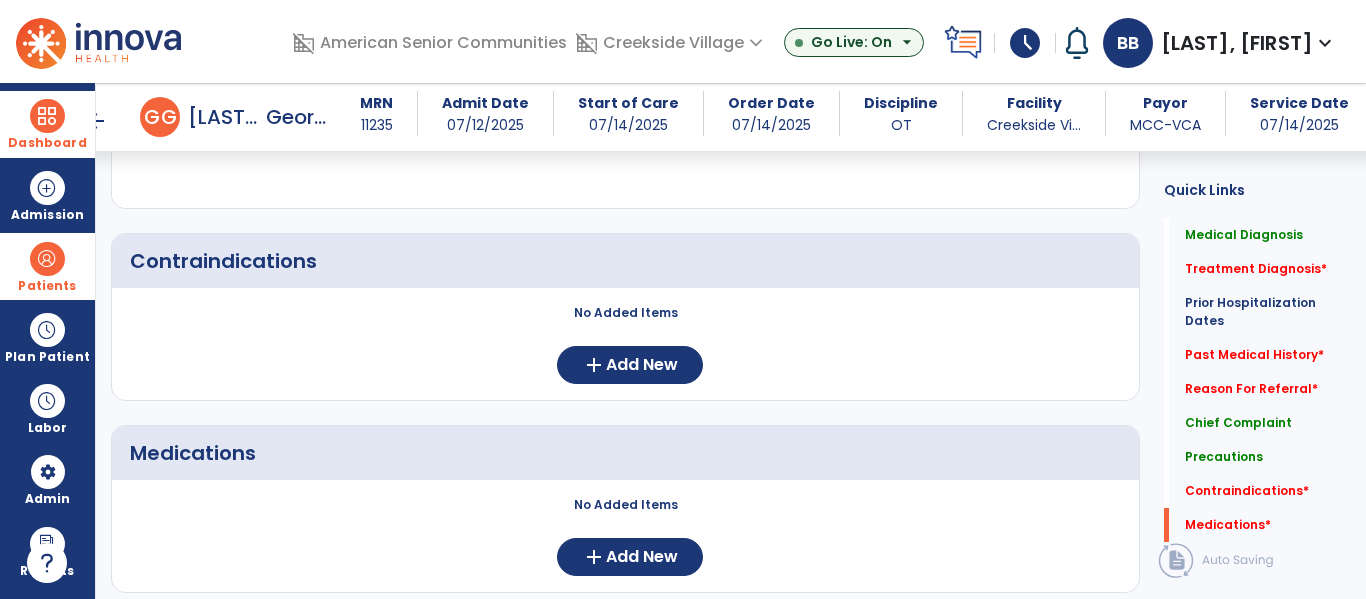 scroll, scrollTop: 1861, scrollLeft: 0, axis: vertical 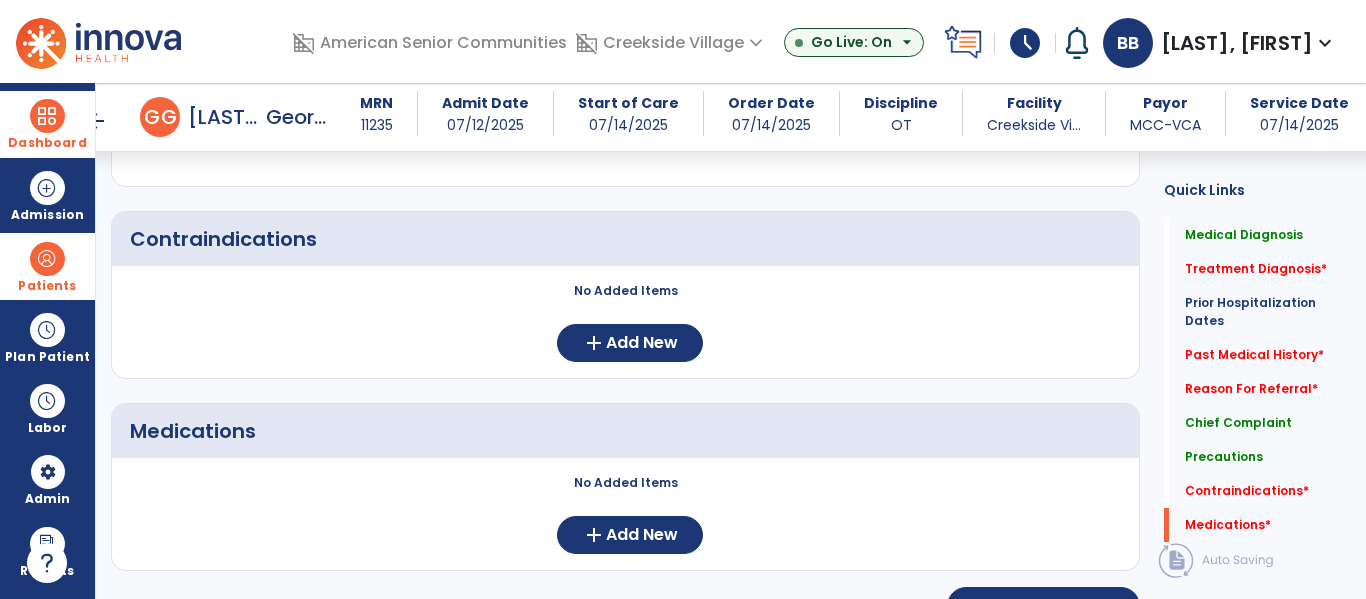 click on "No Added Items  add  Add New" 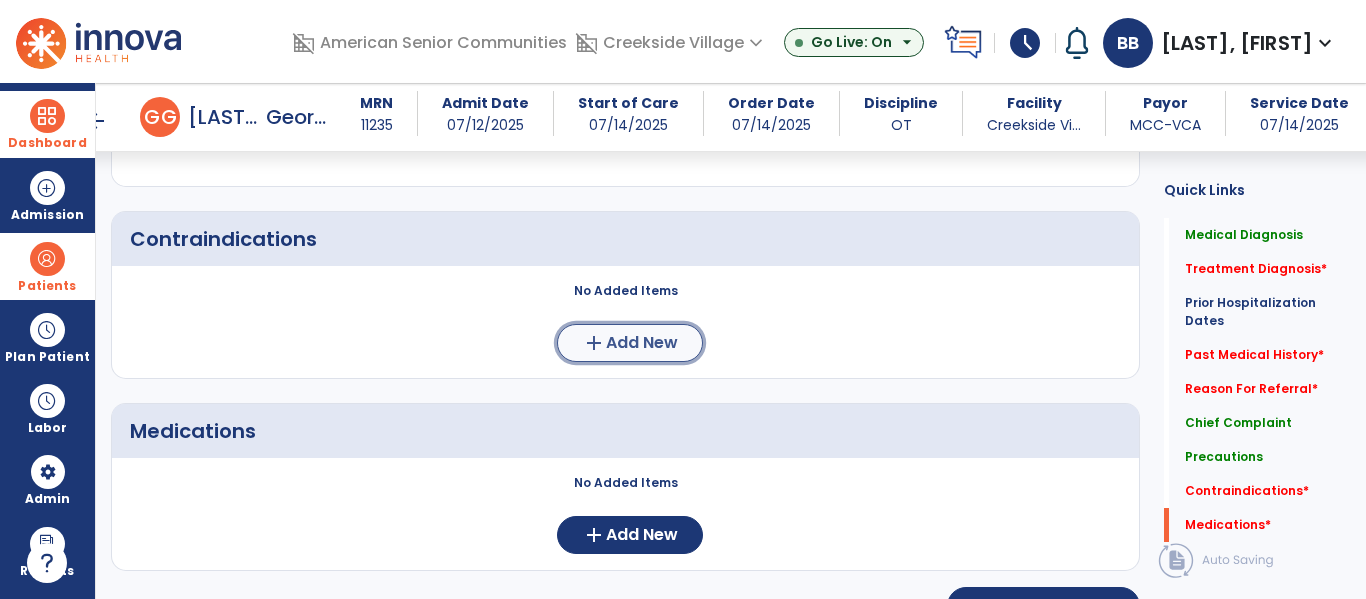 click on "Add New" 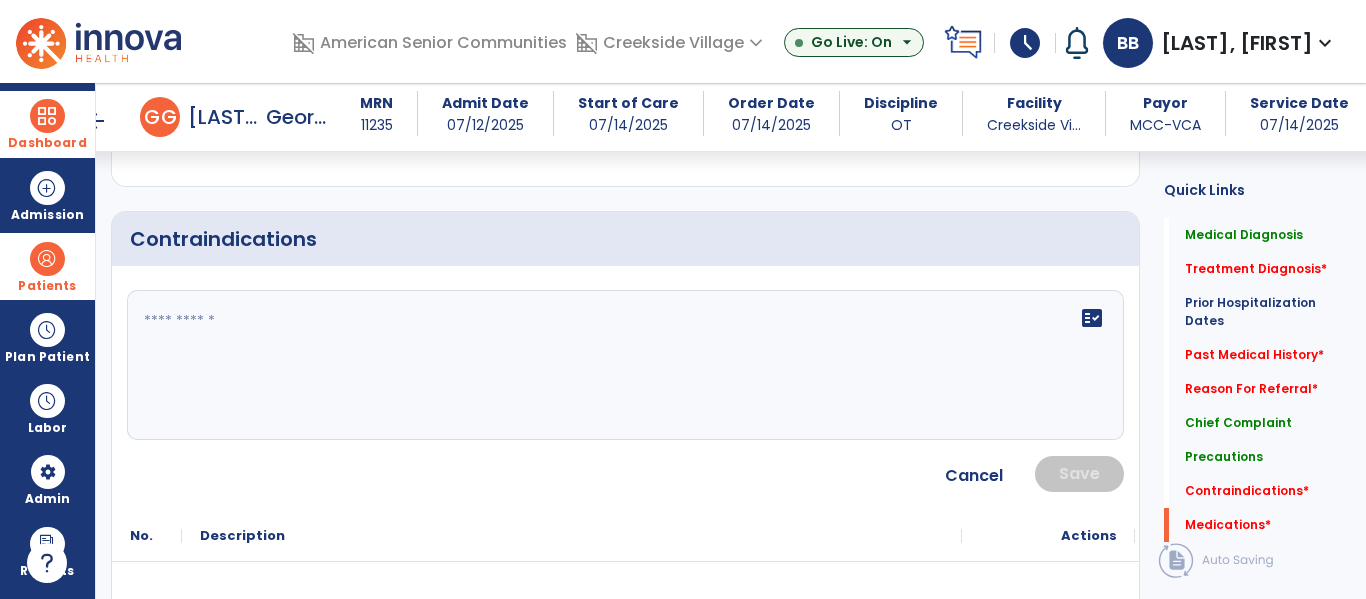 click on "fact_check" 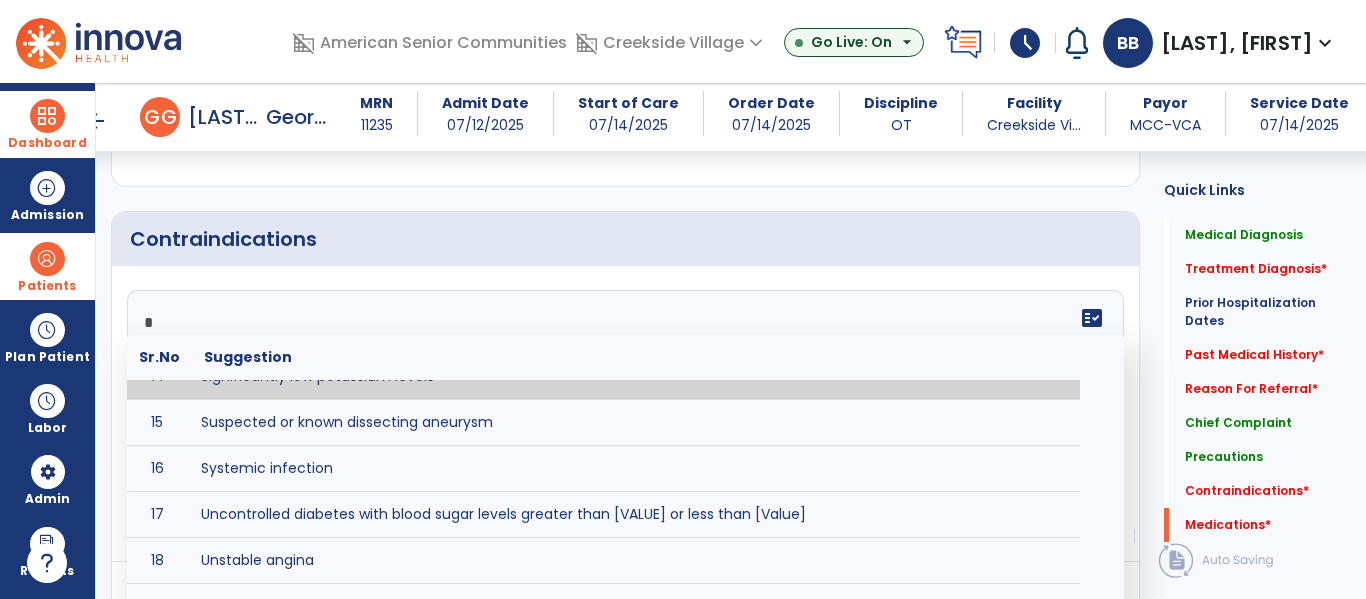 scroll, scrollTop: 598, scrollLeft: 0, axis: vertical 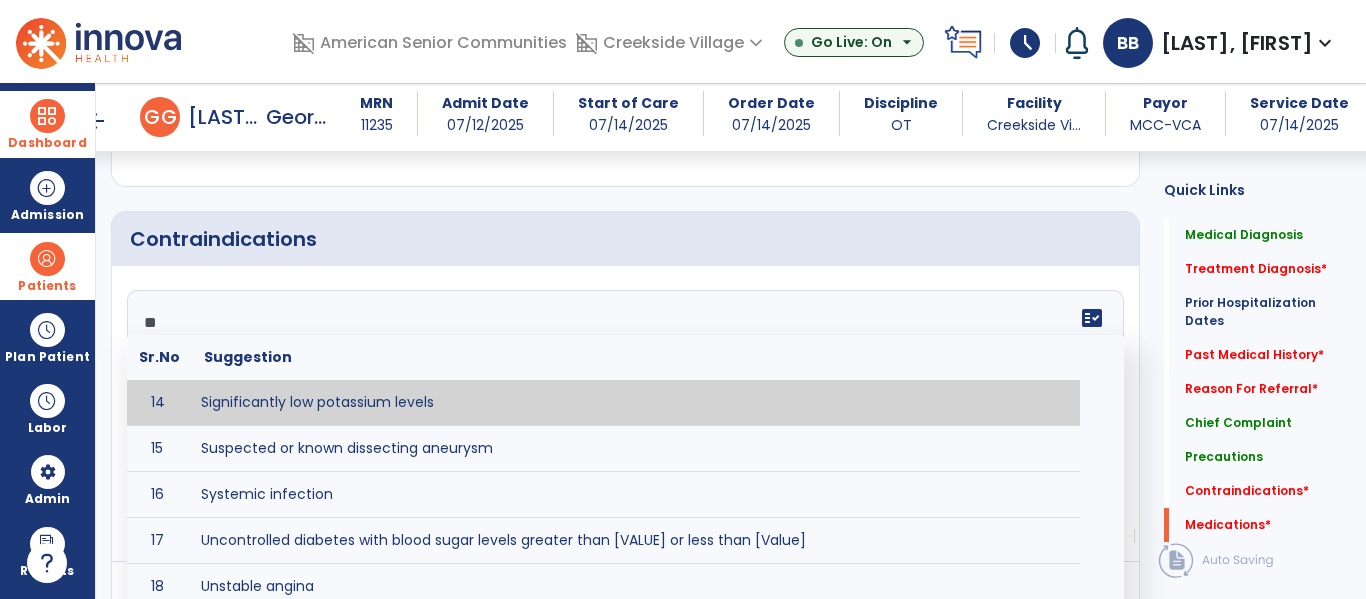 type on "***" 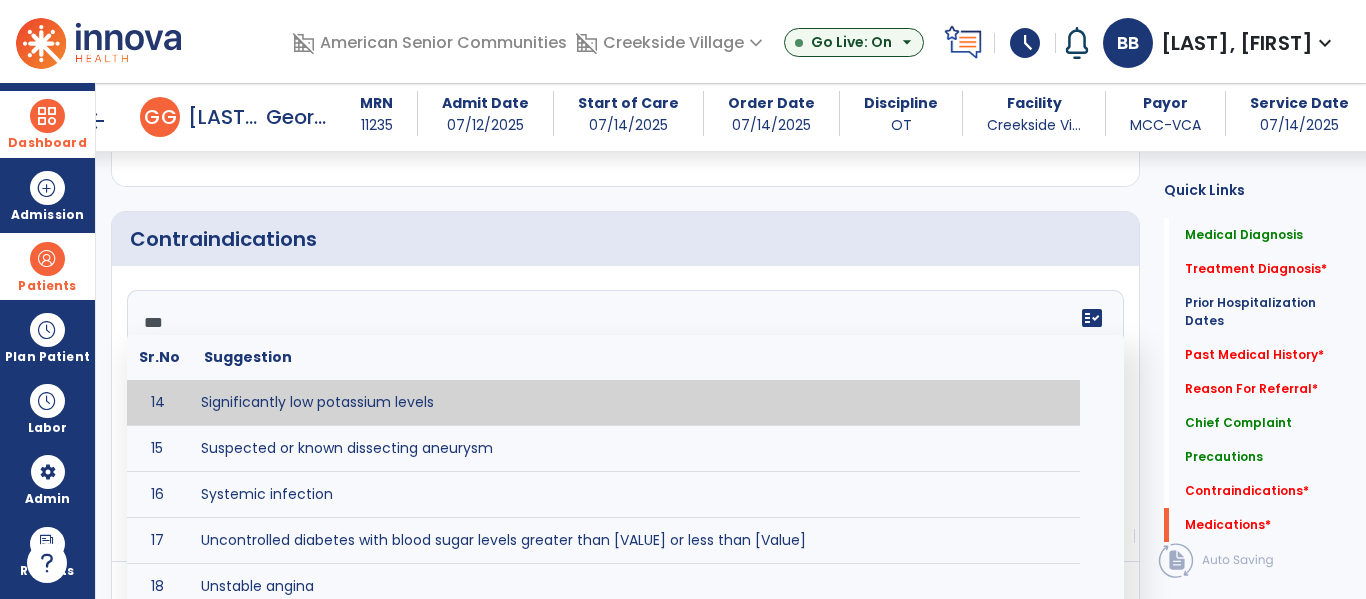 scroll, scrollTop: 1872, scrollLeft: 0, axis: vertical 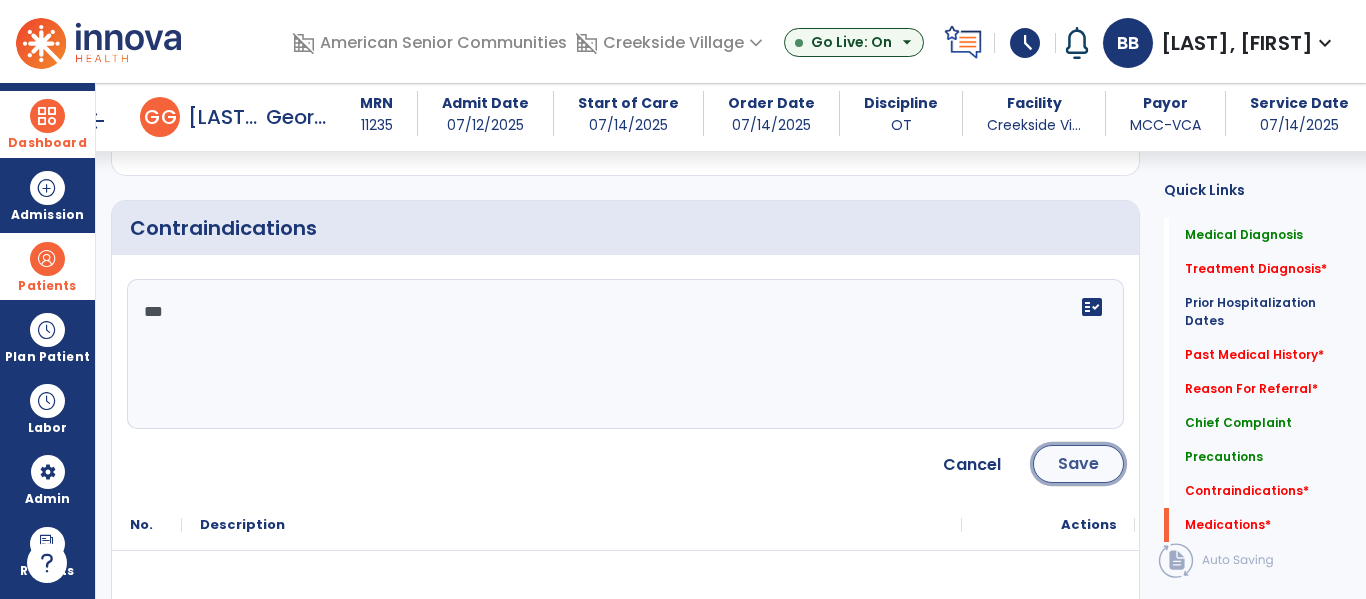 click on "Save" 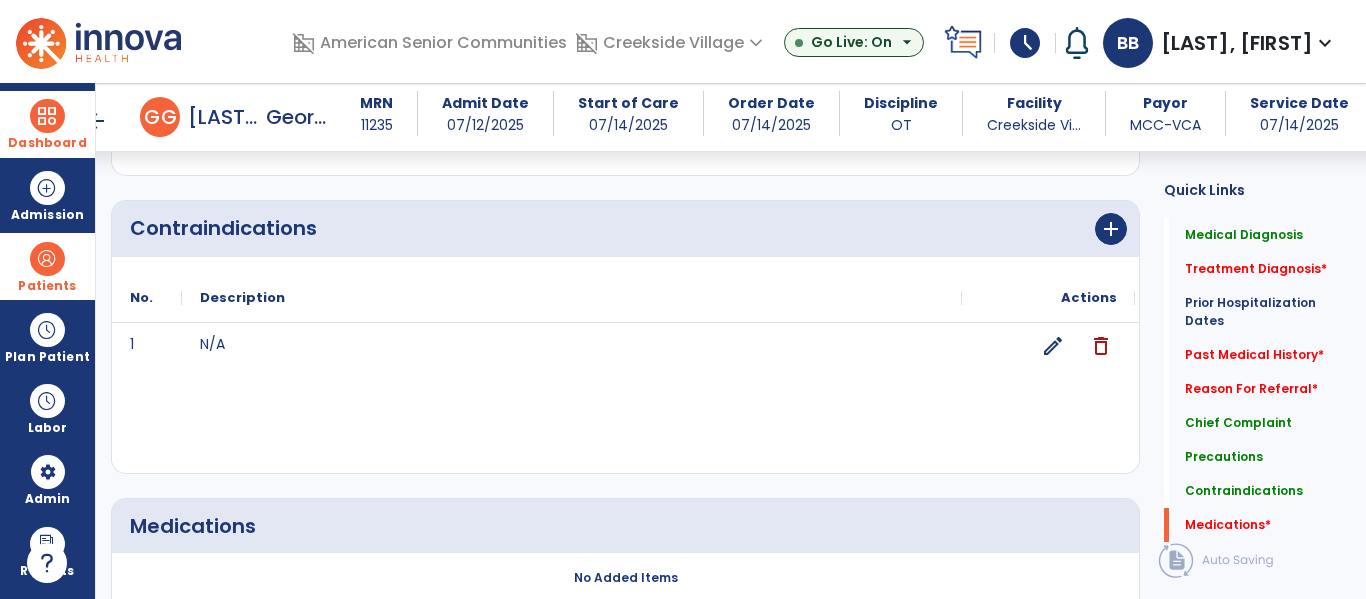 scroll, scrollTop: 0, scrollLeft: 0, axis: both 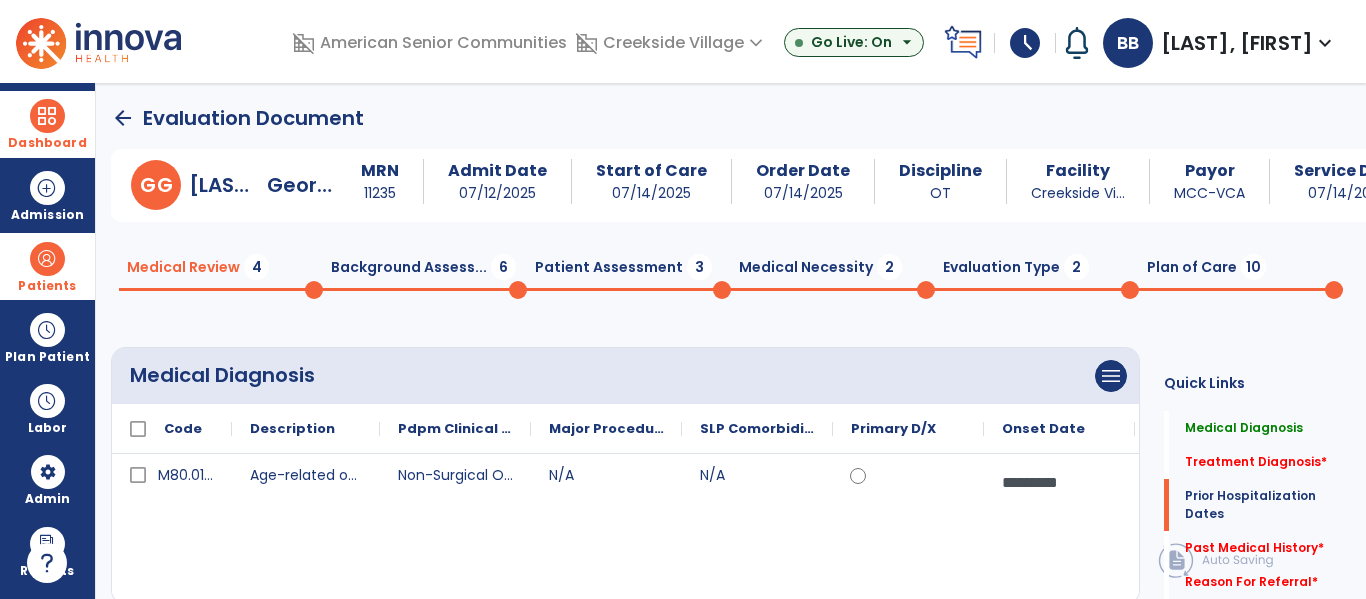 click on "arrow_back" 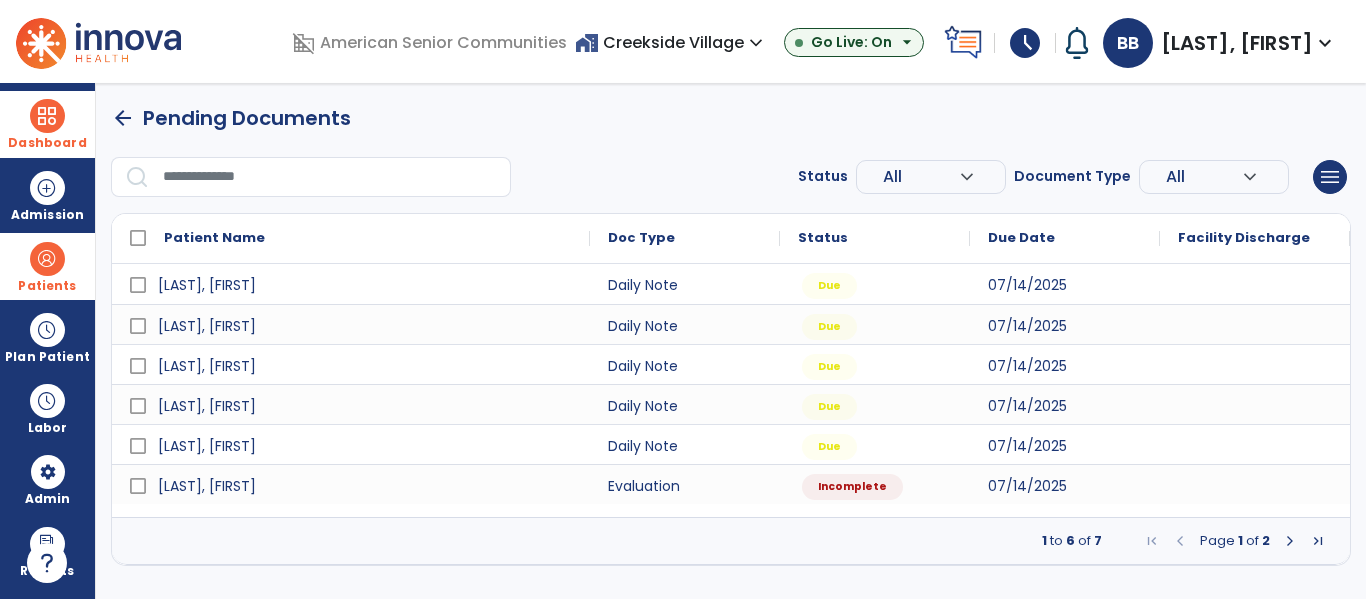 click at bounding box center (590, 238) 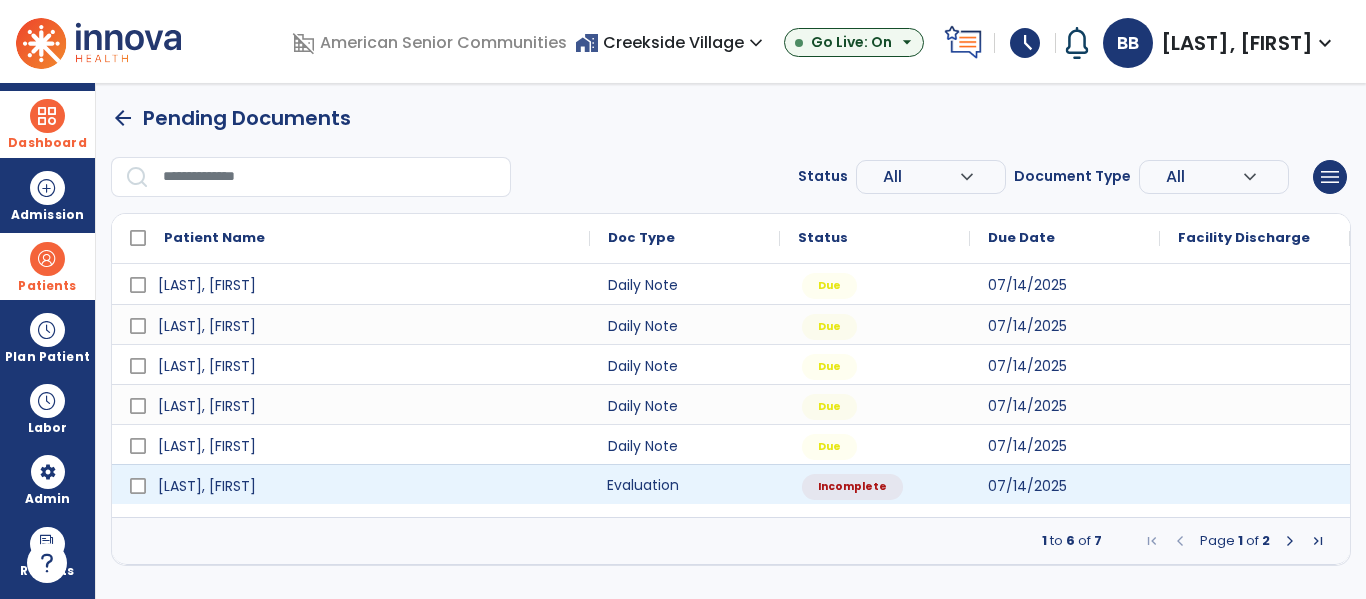 click on "Evaluation" at bounding box center (685, 484) 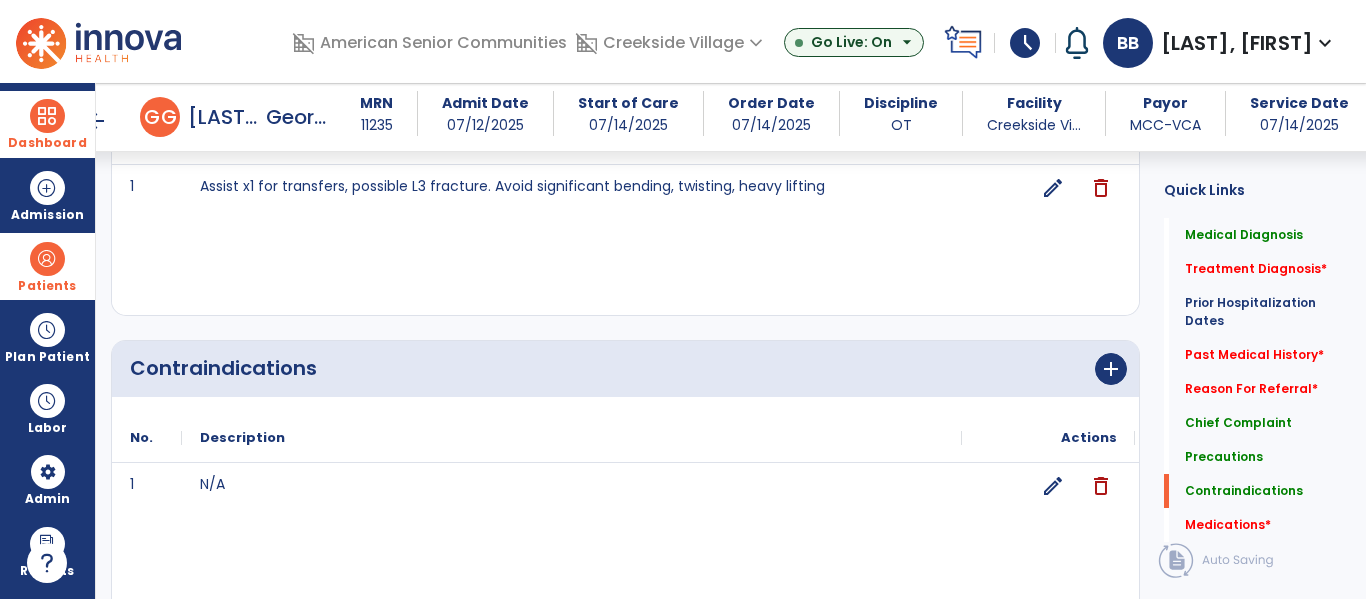 scroll, scrollTop: 2009, scrollLeft: 0, axis: vertical 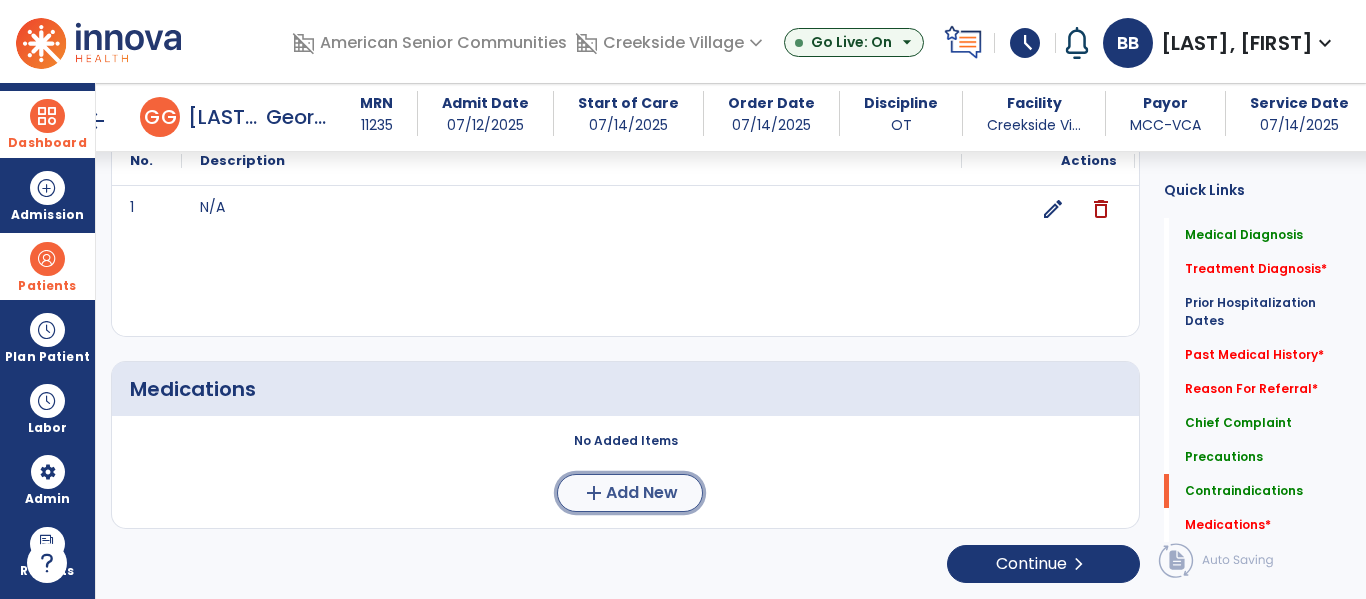 click on "Add New" 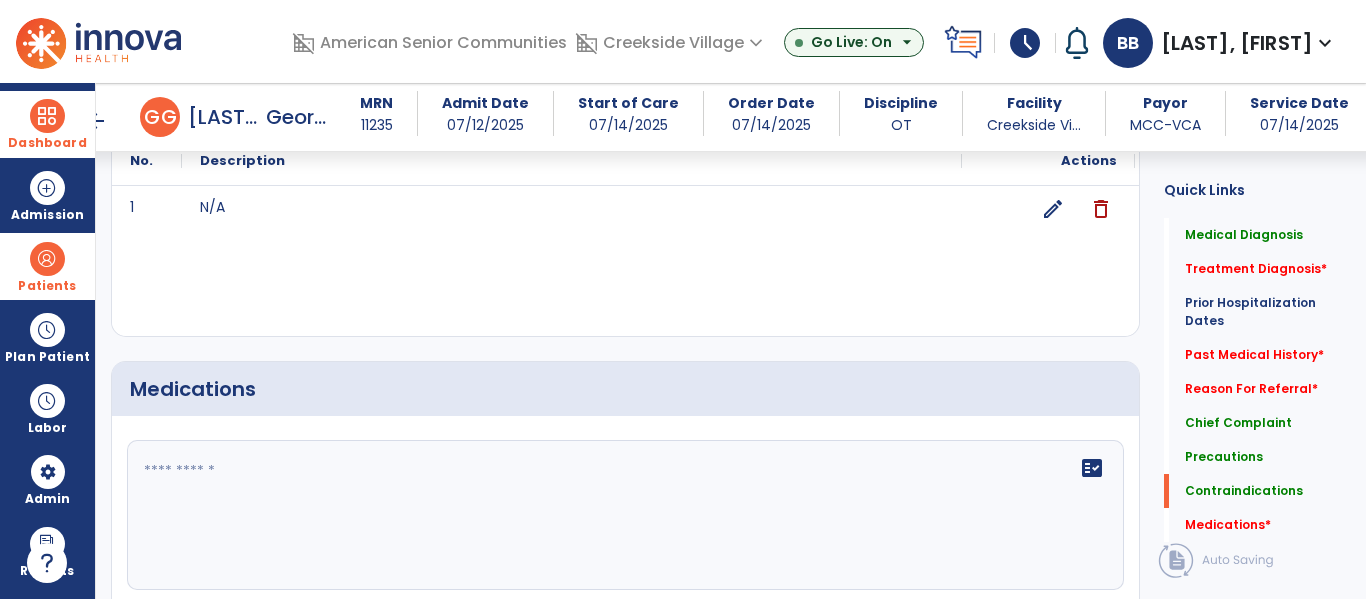 click on "fact_check" 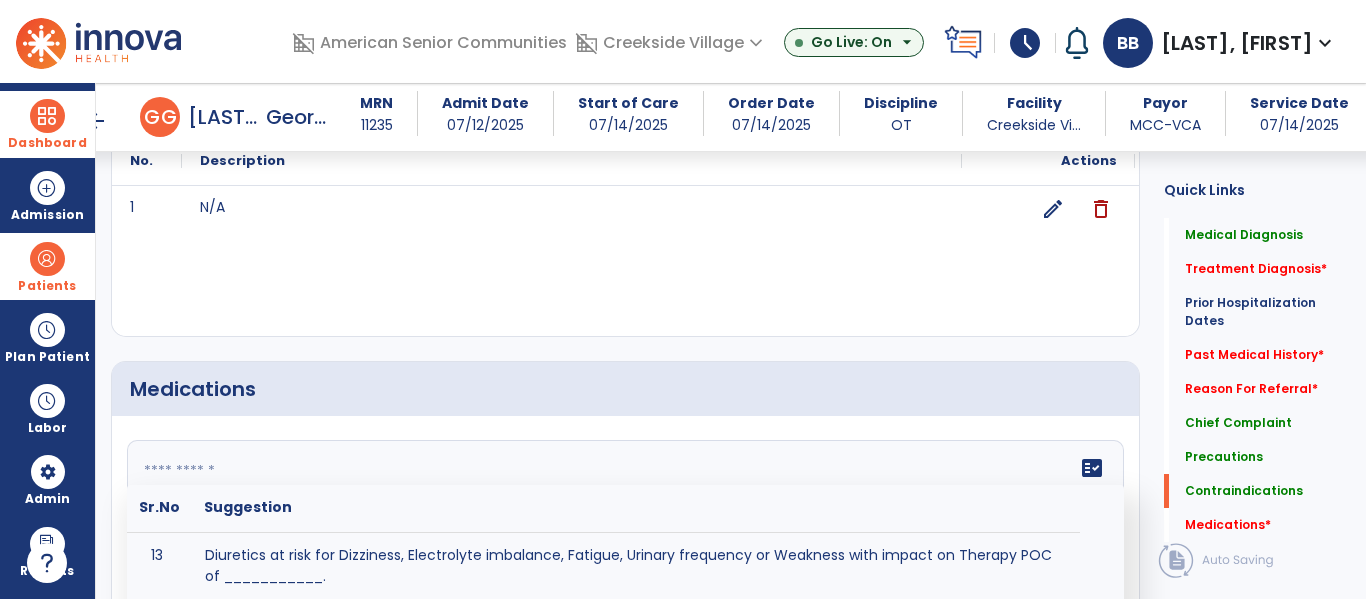 scroll, scrollTop: 1400, scrollLeft: 0, axis: vertical 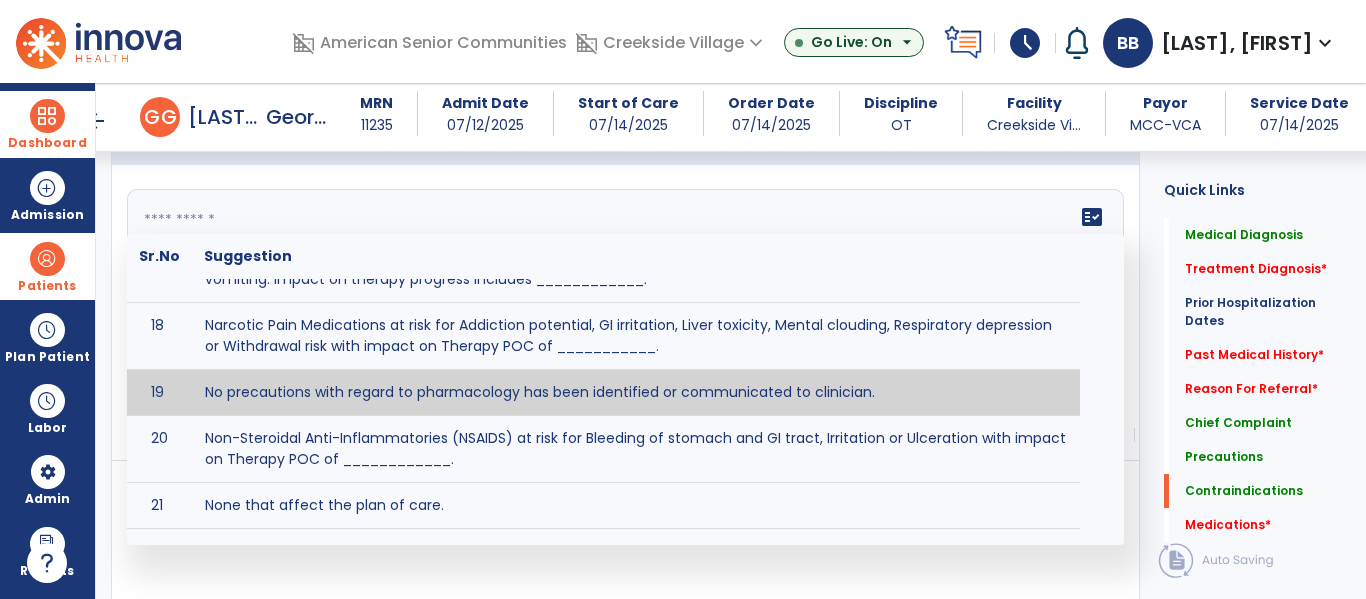 type on "**********" 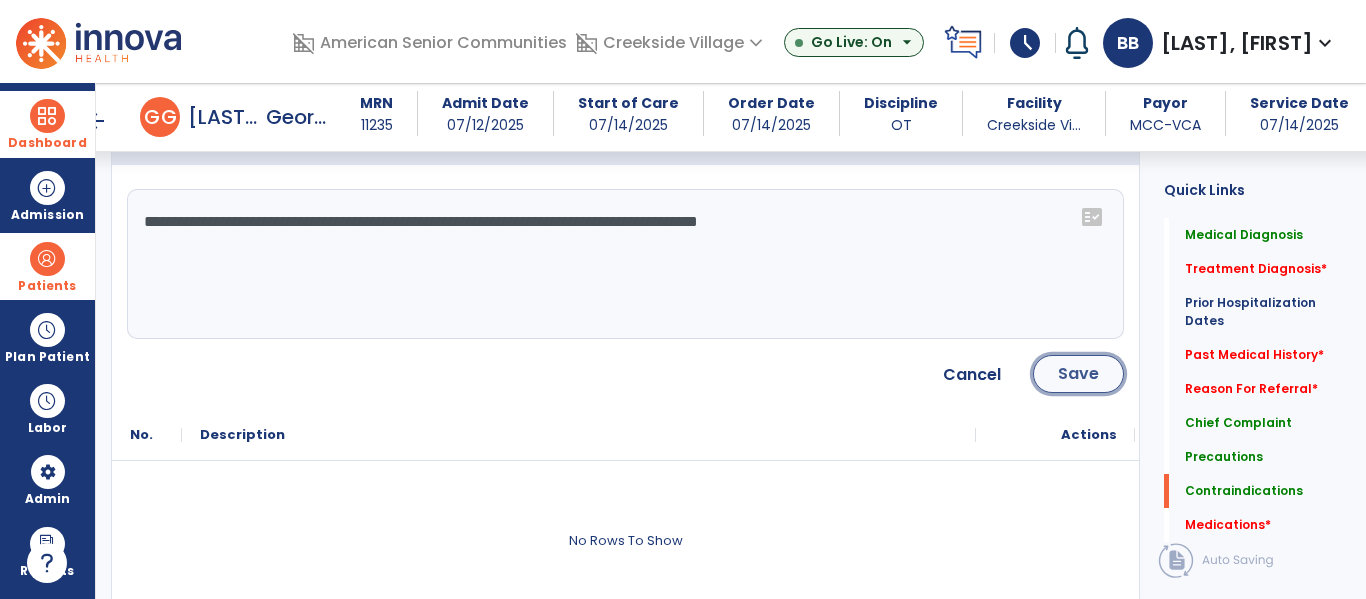 click on "Save" 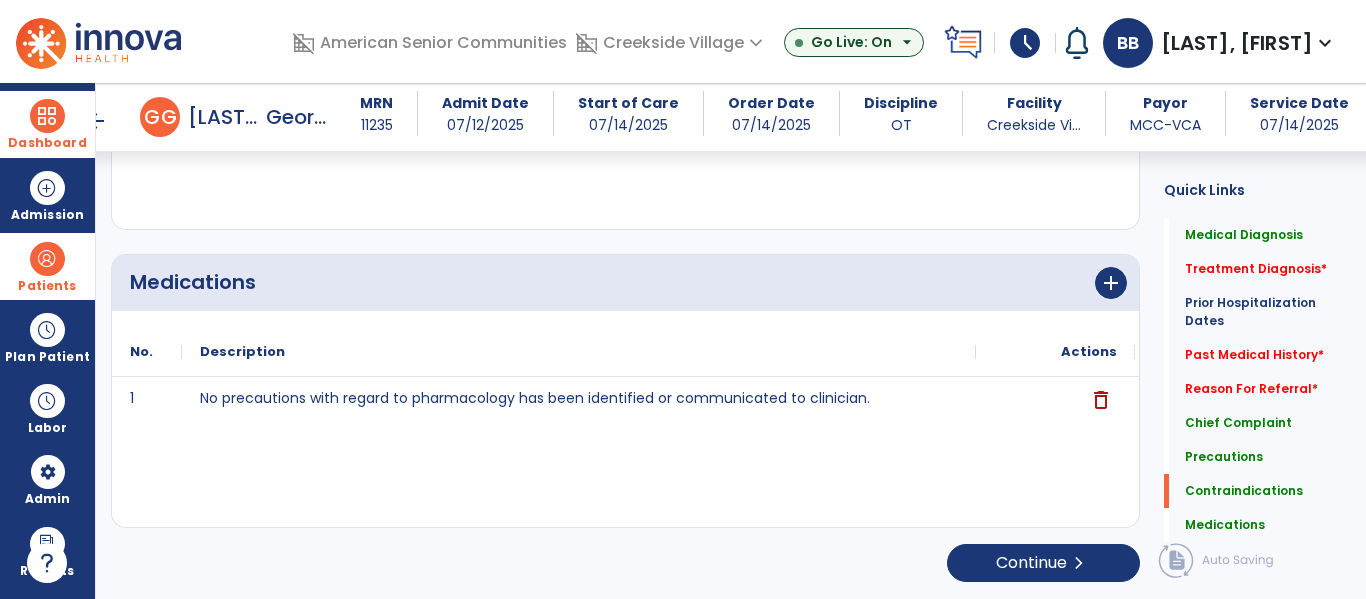 scroll, scrollTop: 2116, scrollLeft: 0, axis: vertical 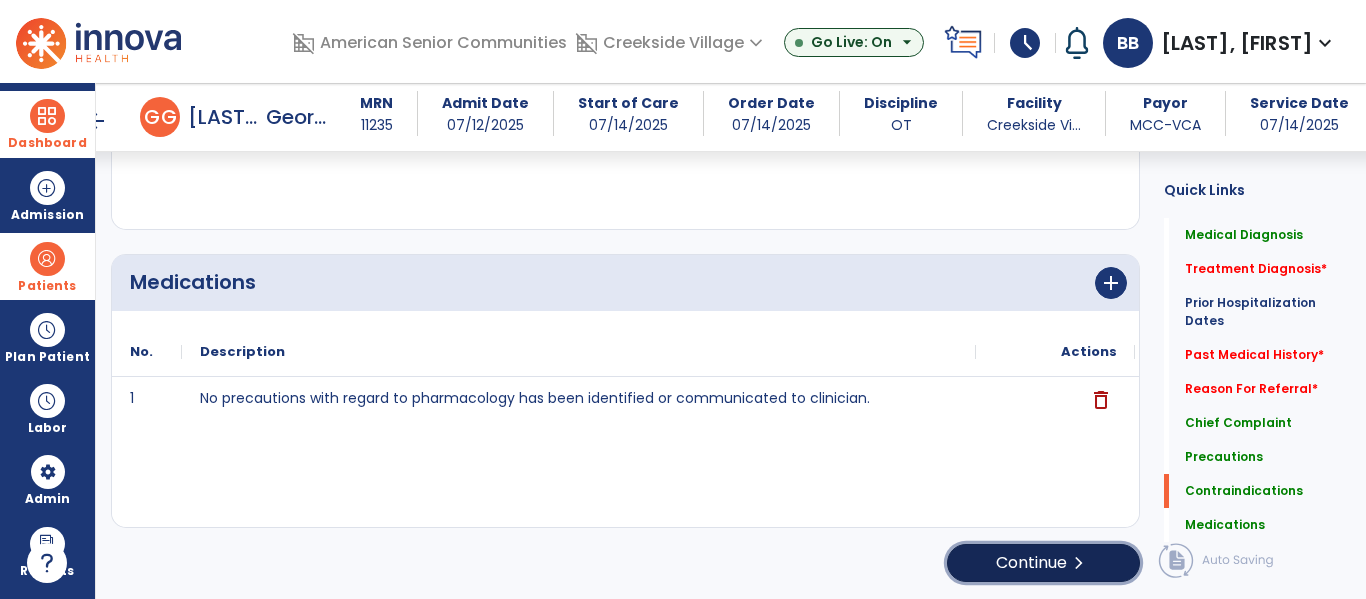 click on "Continue  chevron_right" 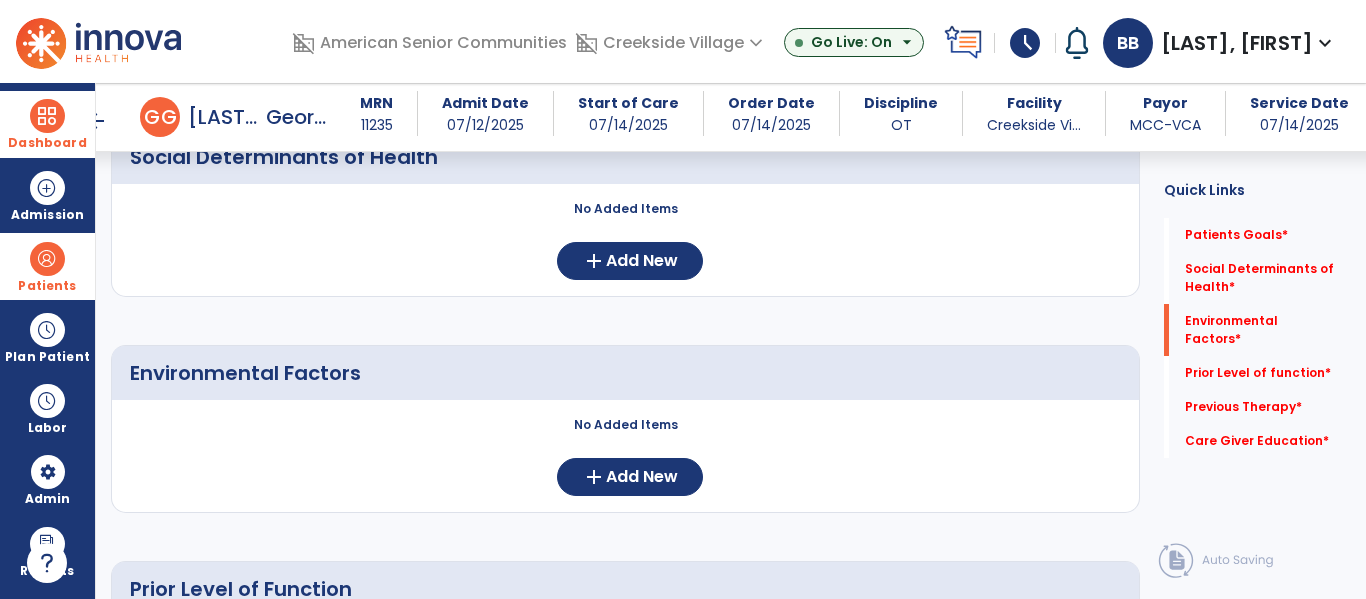 scroll, scrollTop: 421, scrollLeft: 0, axis: vertical 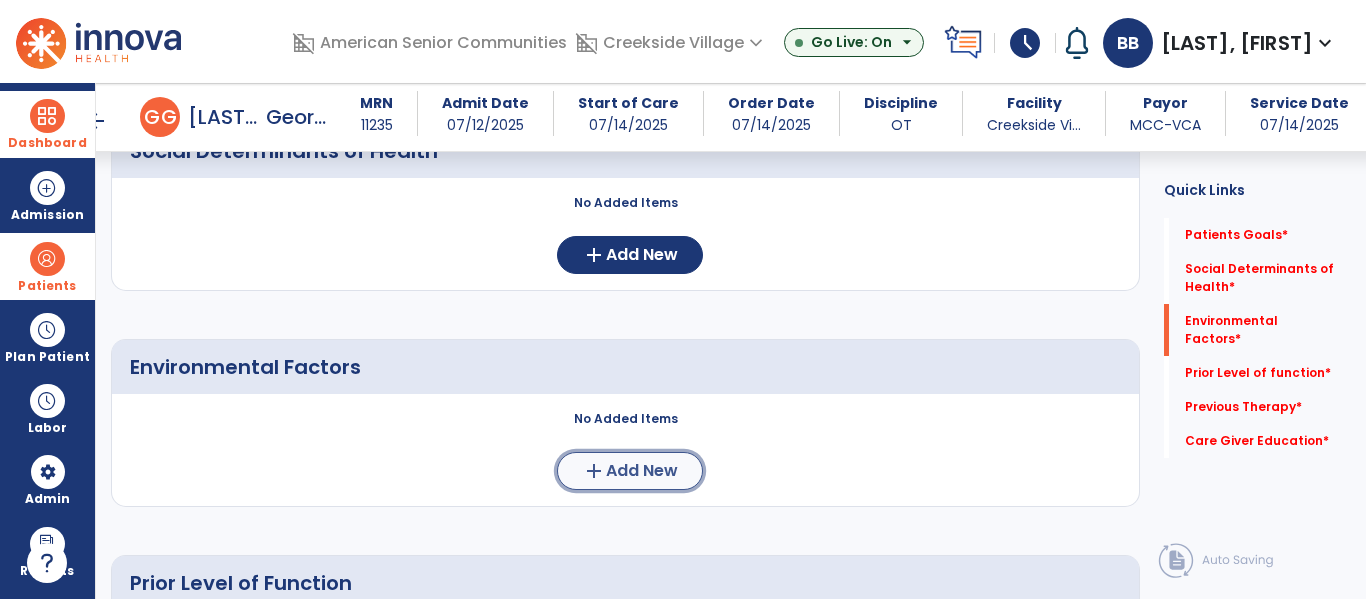 click on "add" 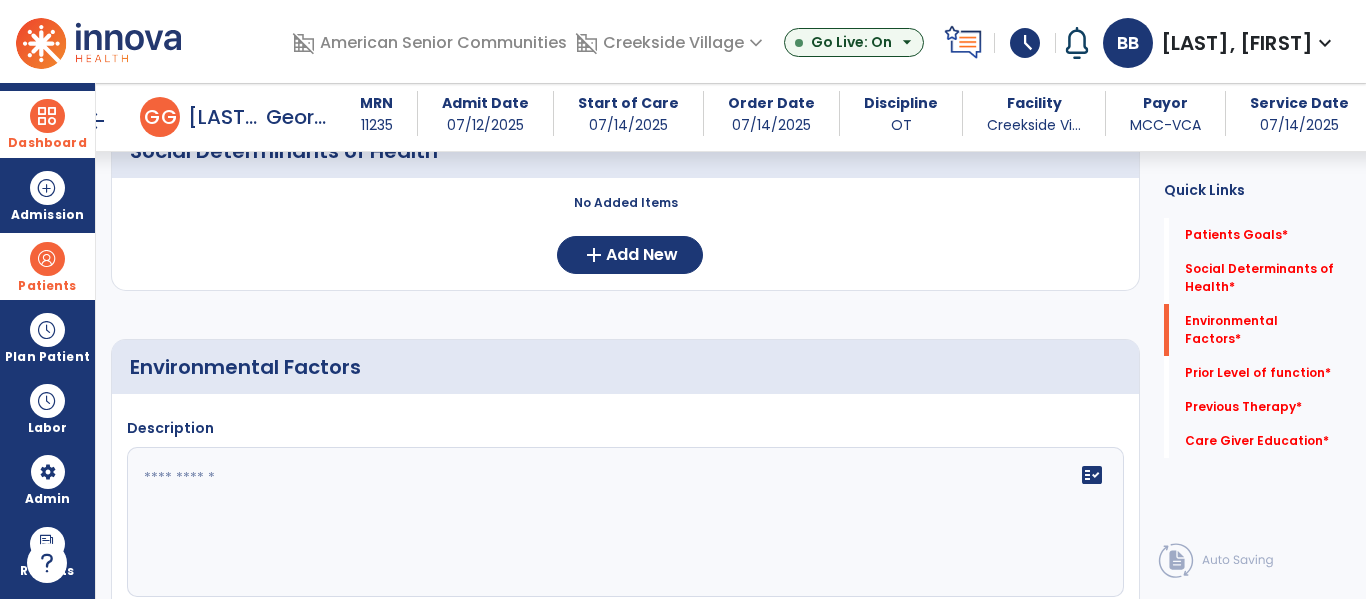 click 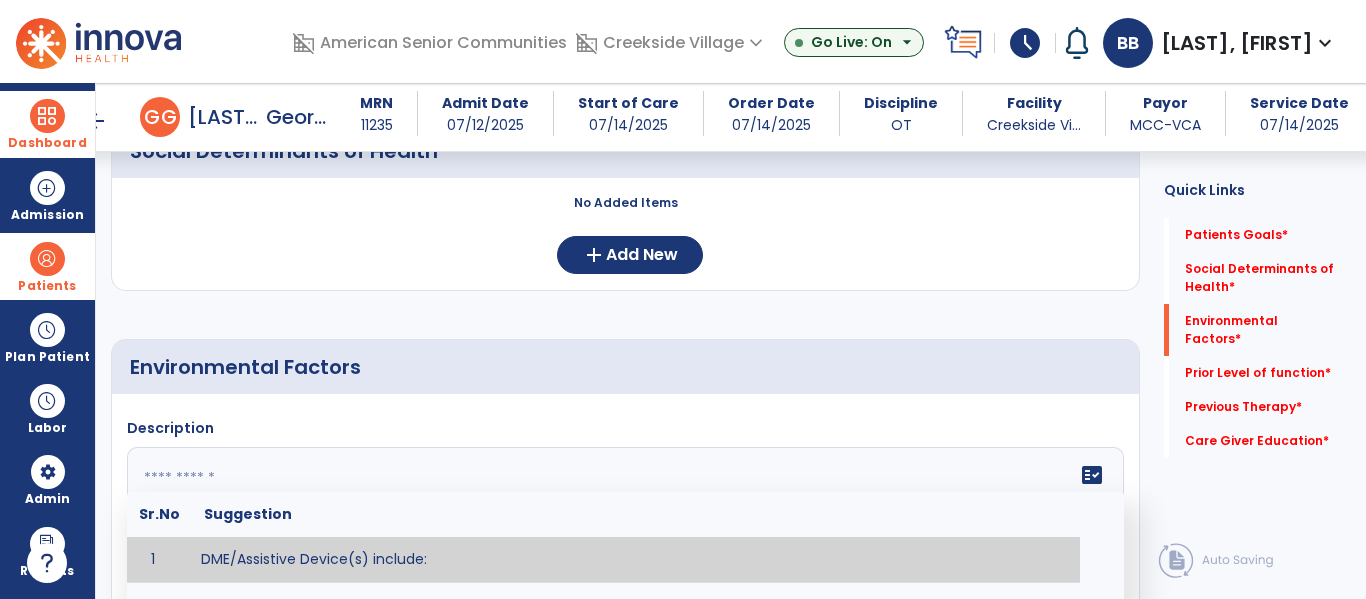 scroll, scrollTop: 440, scrollLeft: 0, axis: vertical 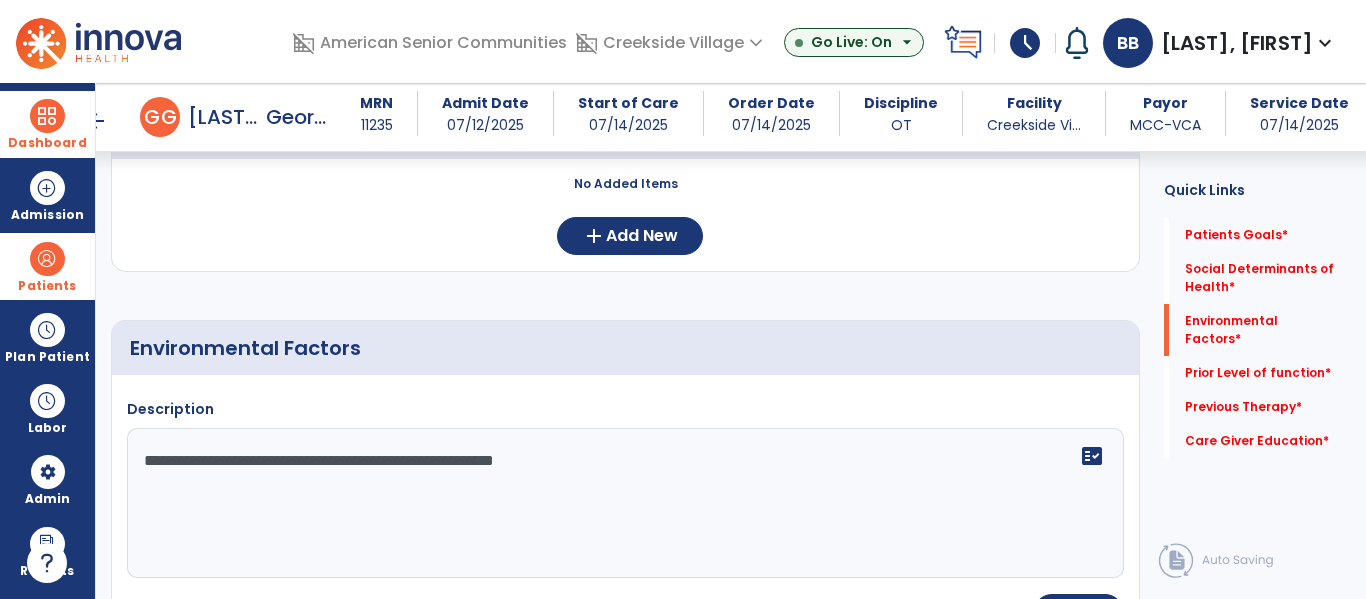click on "**********" 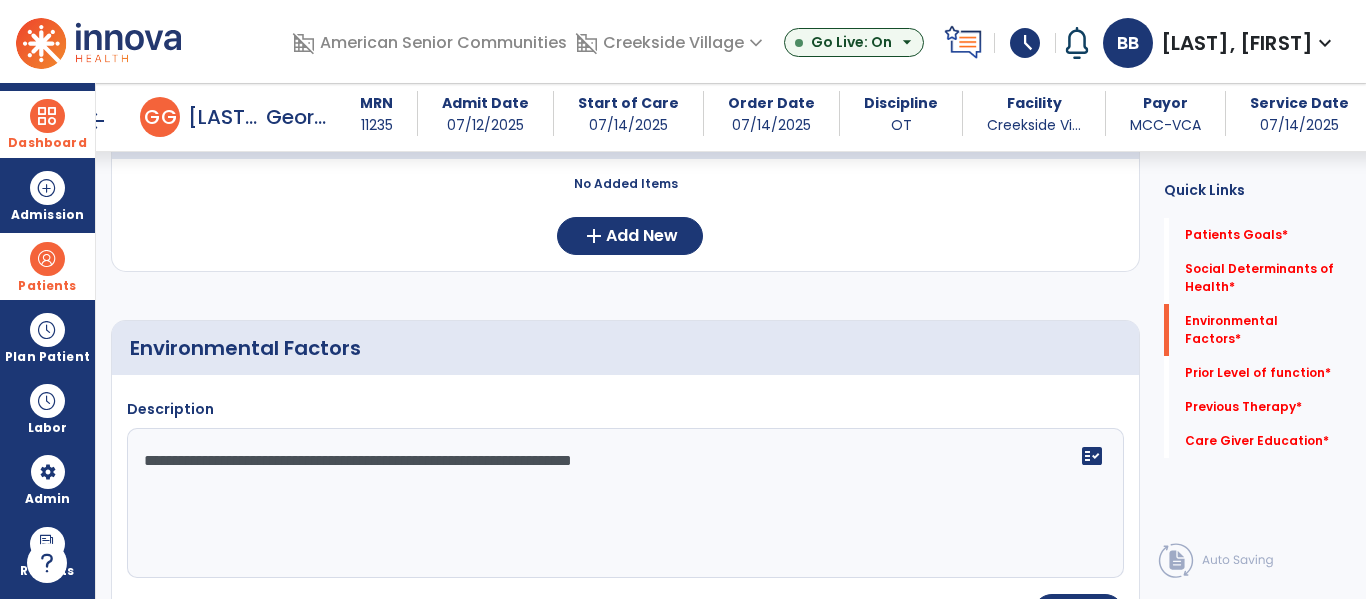 click on "**********" 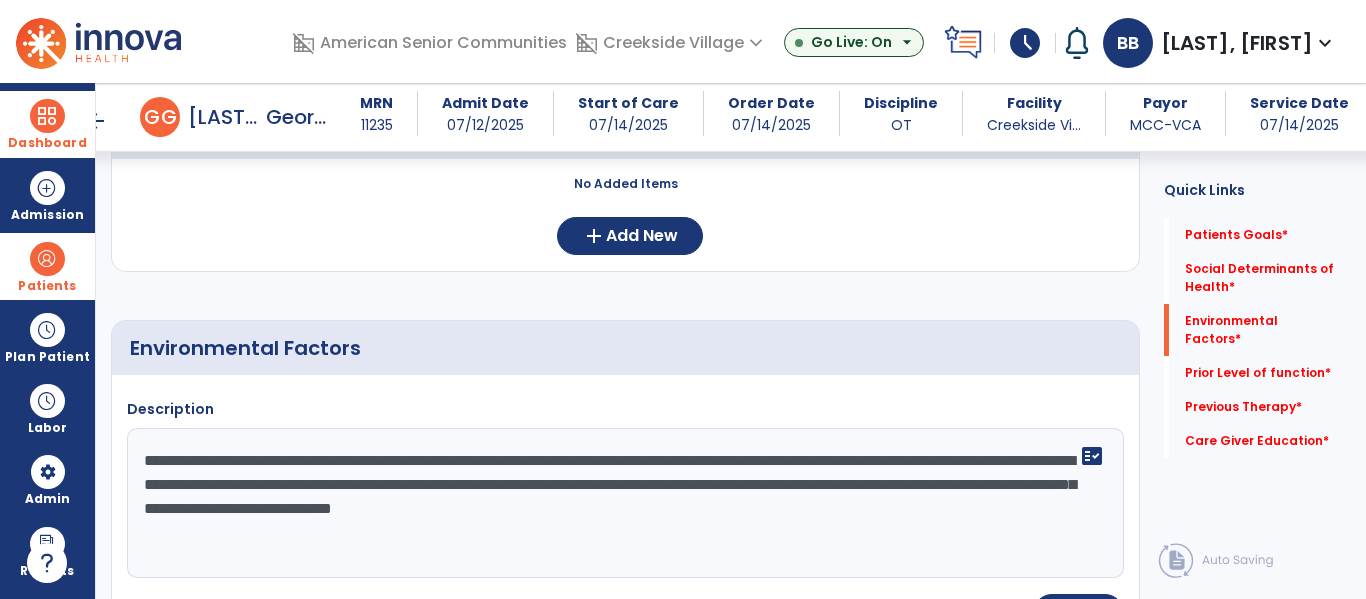 type on "**********" 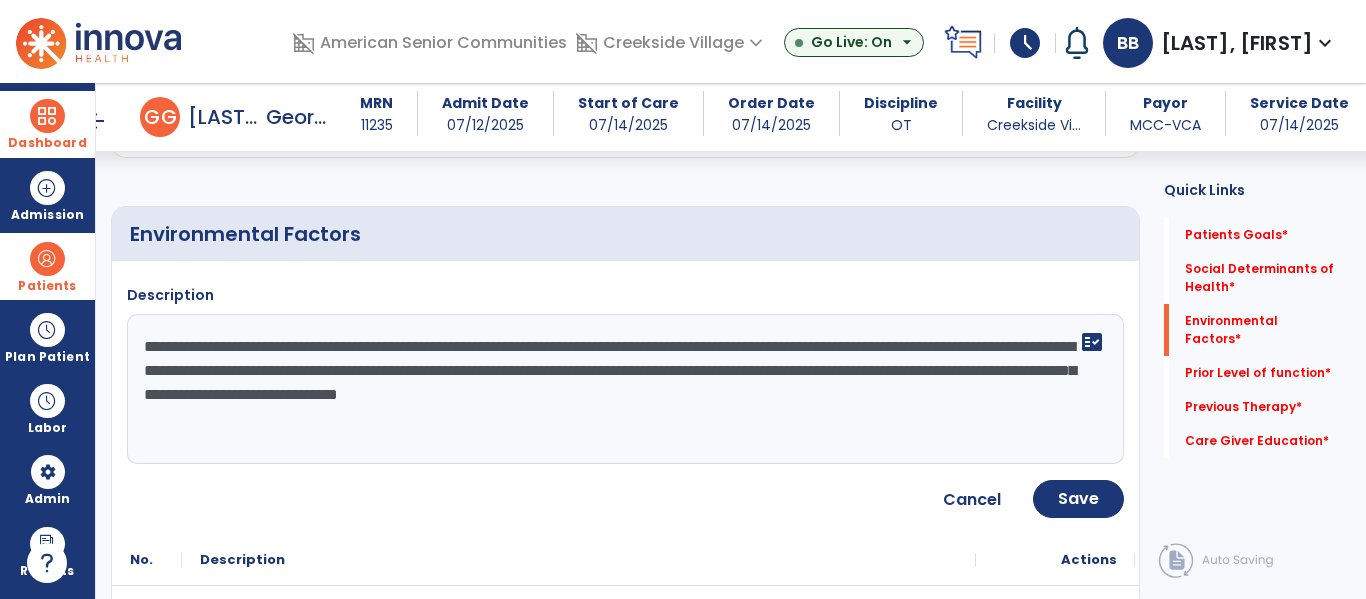 scroll, scrollTop: 565, scrollLeft: 0, axis: vertical 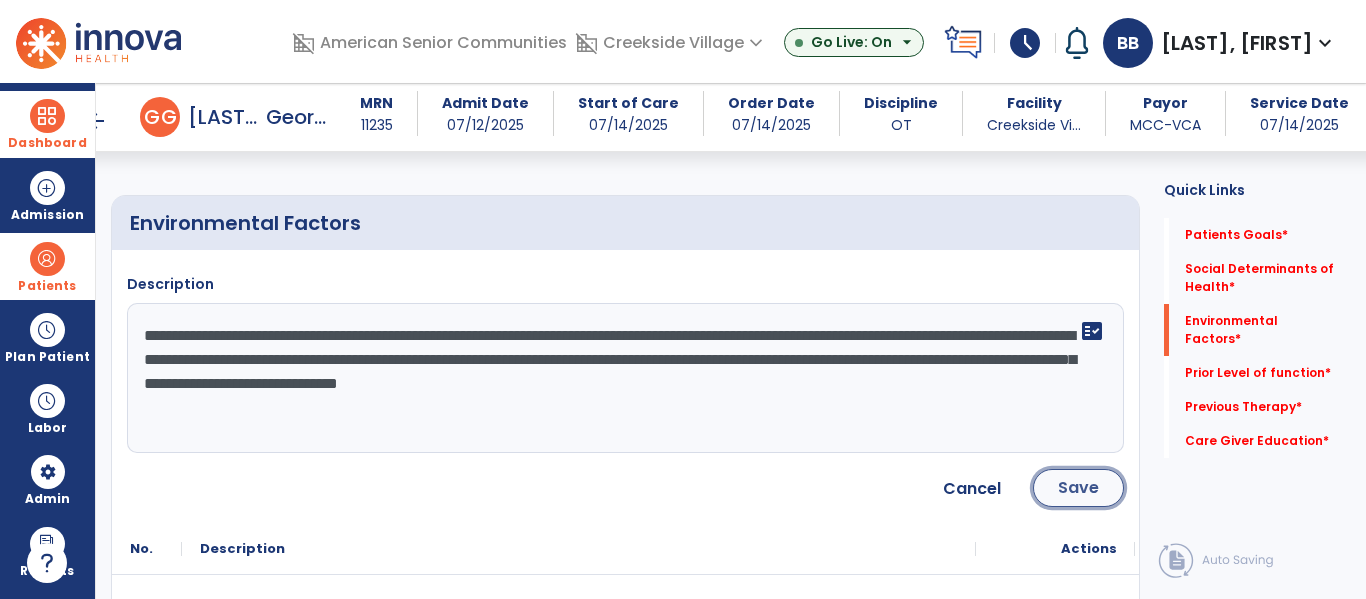 click on "Save" 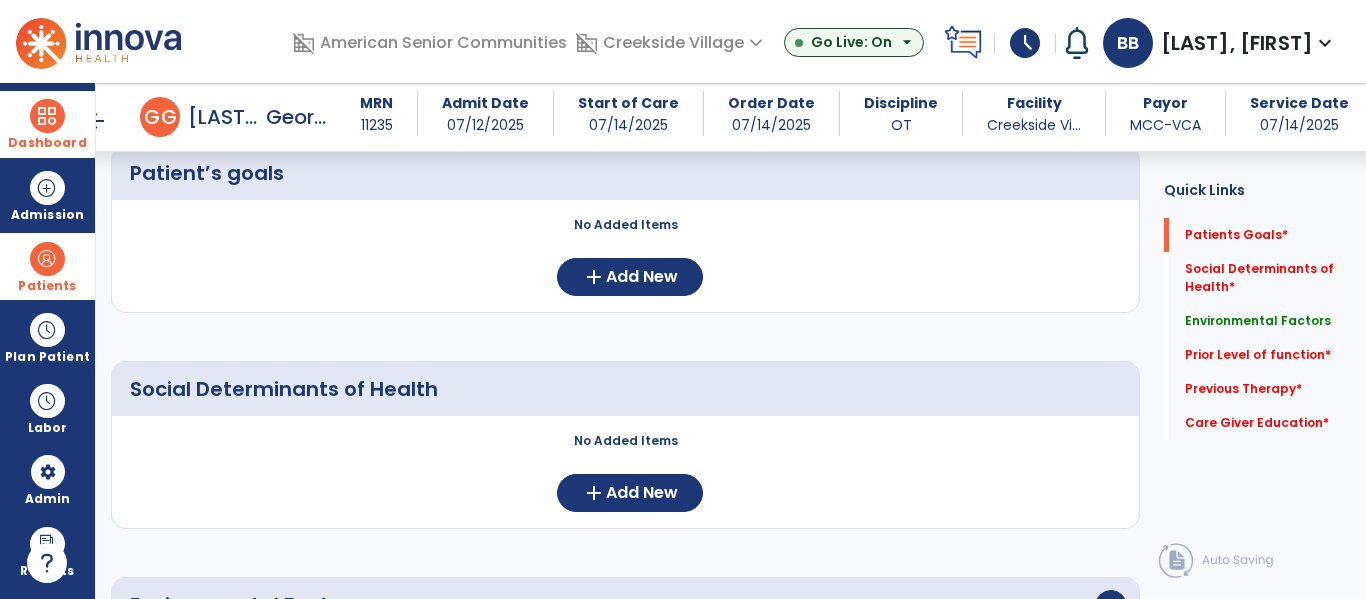 scroll, scrollTop: 188, scrollLeft: 0, axis: vertical 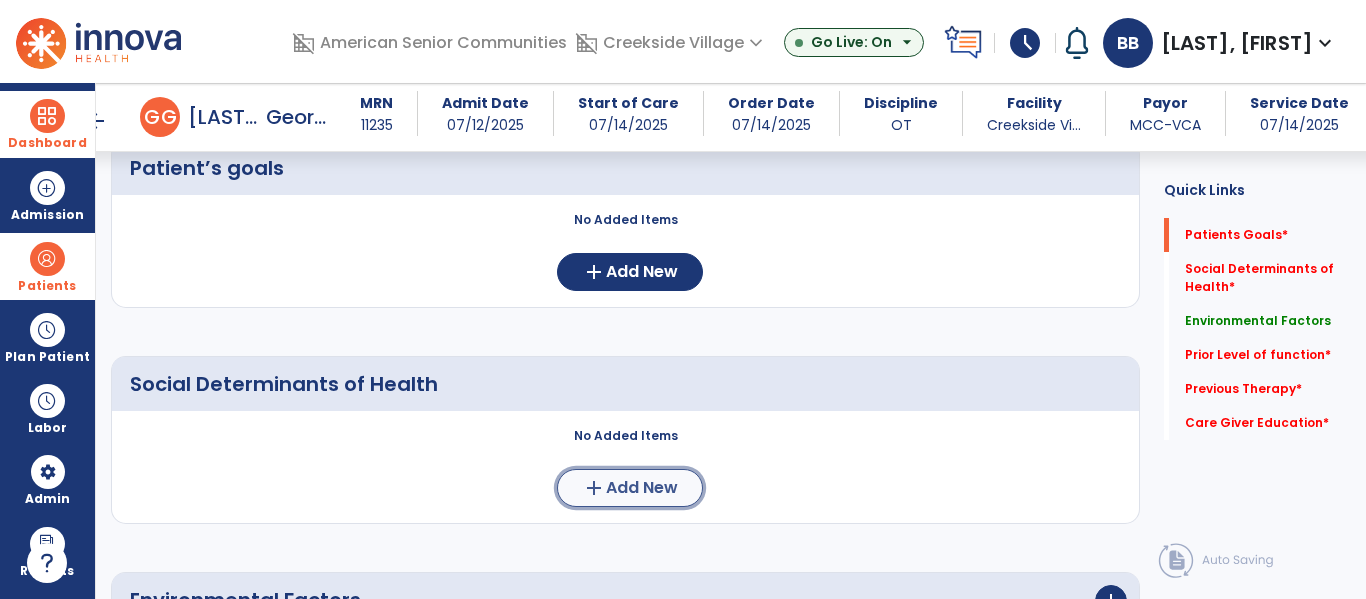 click on "Add New" 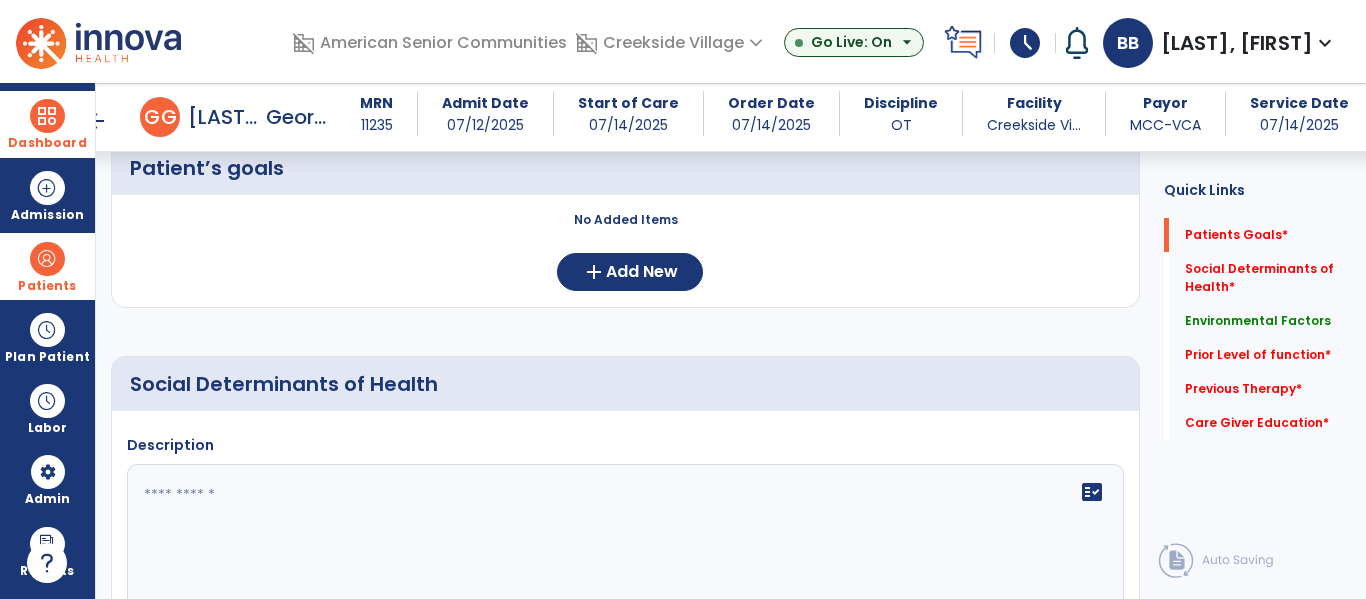 click 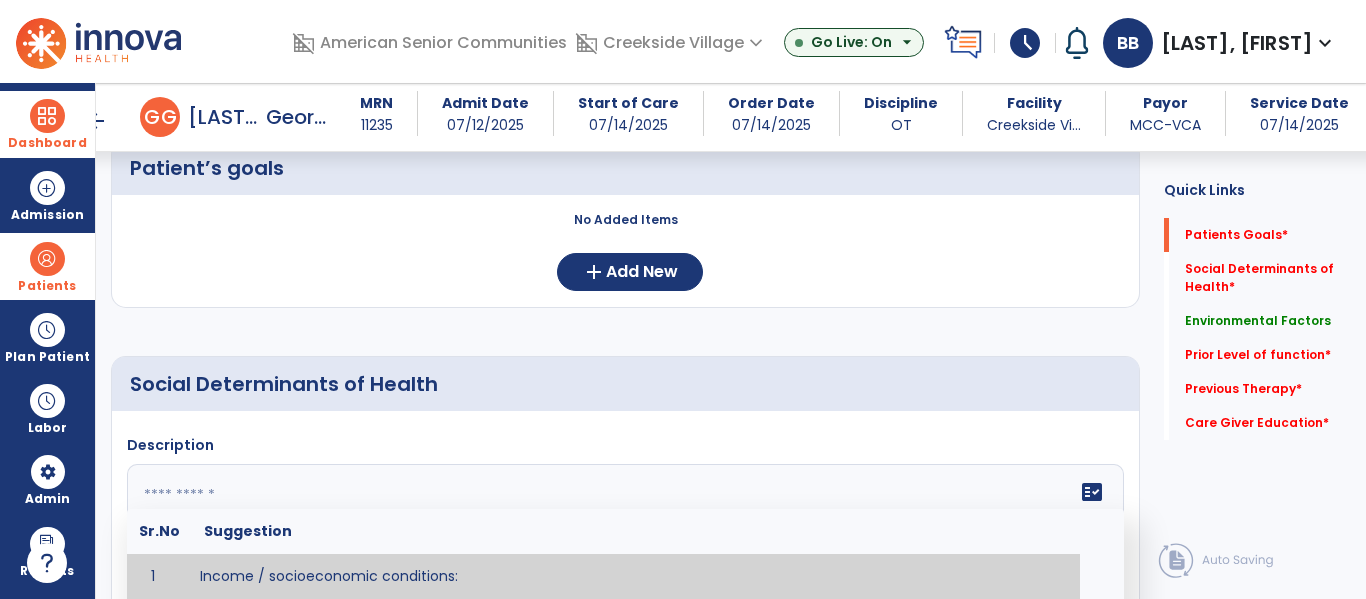 scroll, scrollTop: 189, scrollLeft: 0, axis: vertical 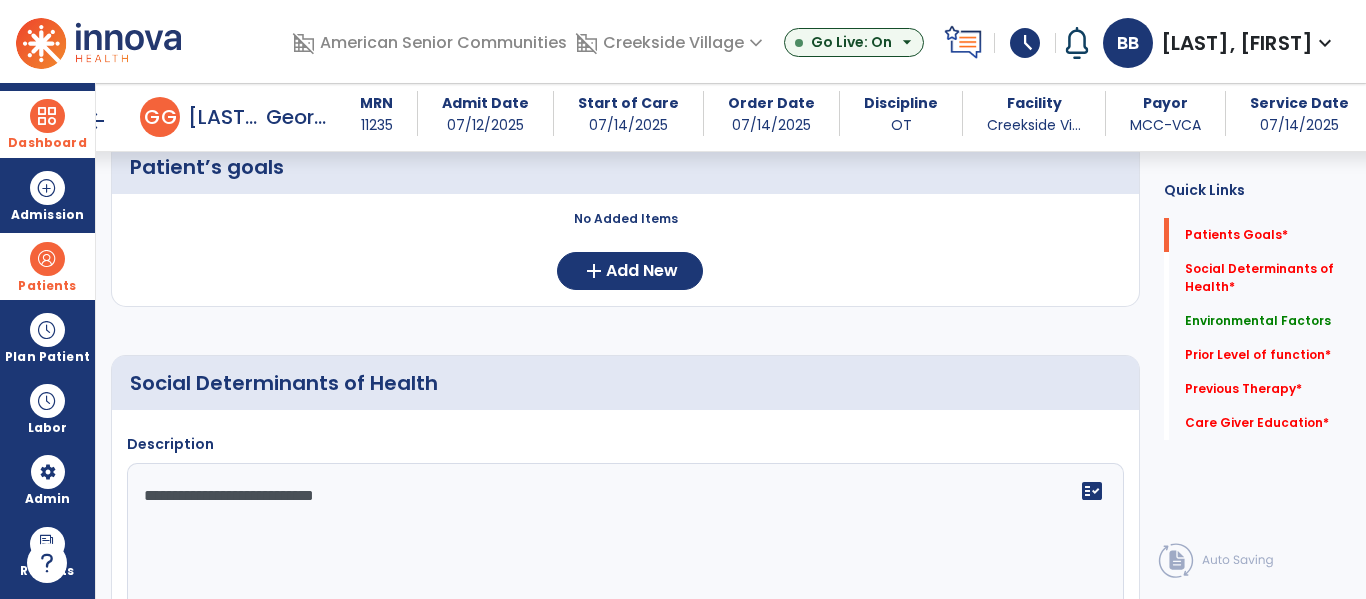 type on "**********" 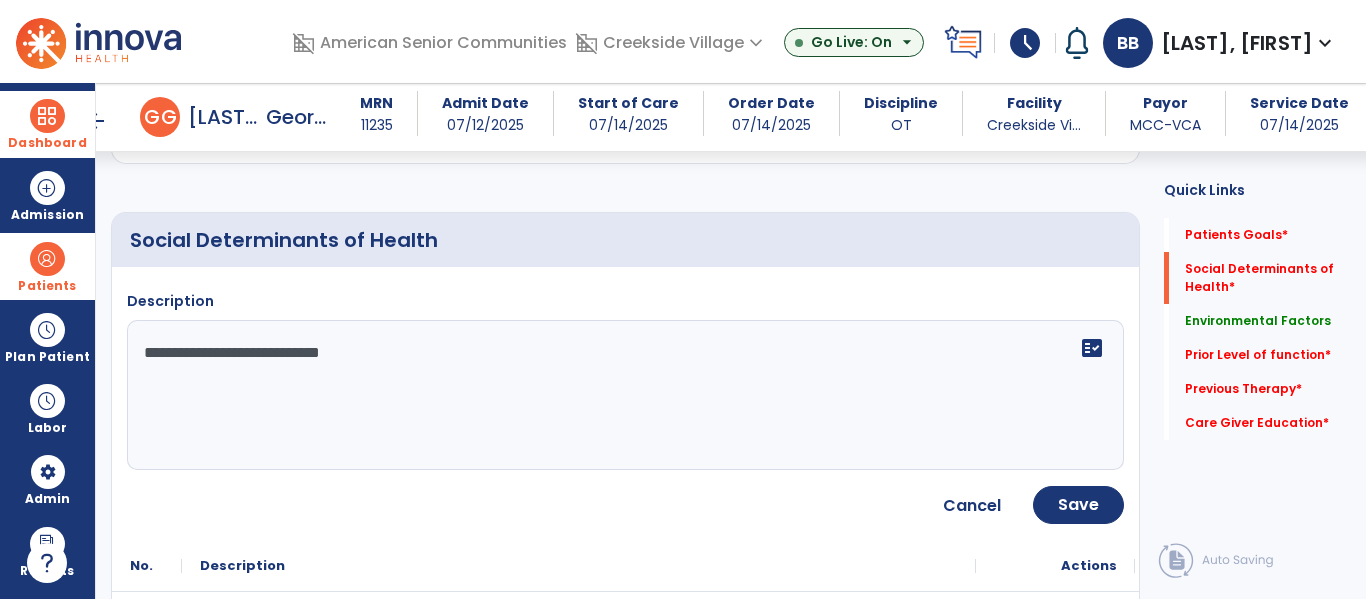 scroll, scrollTop: 336, scrollLeft: 0, axis: vertical 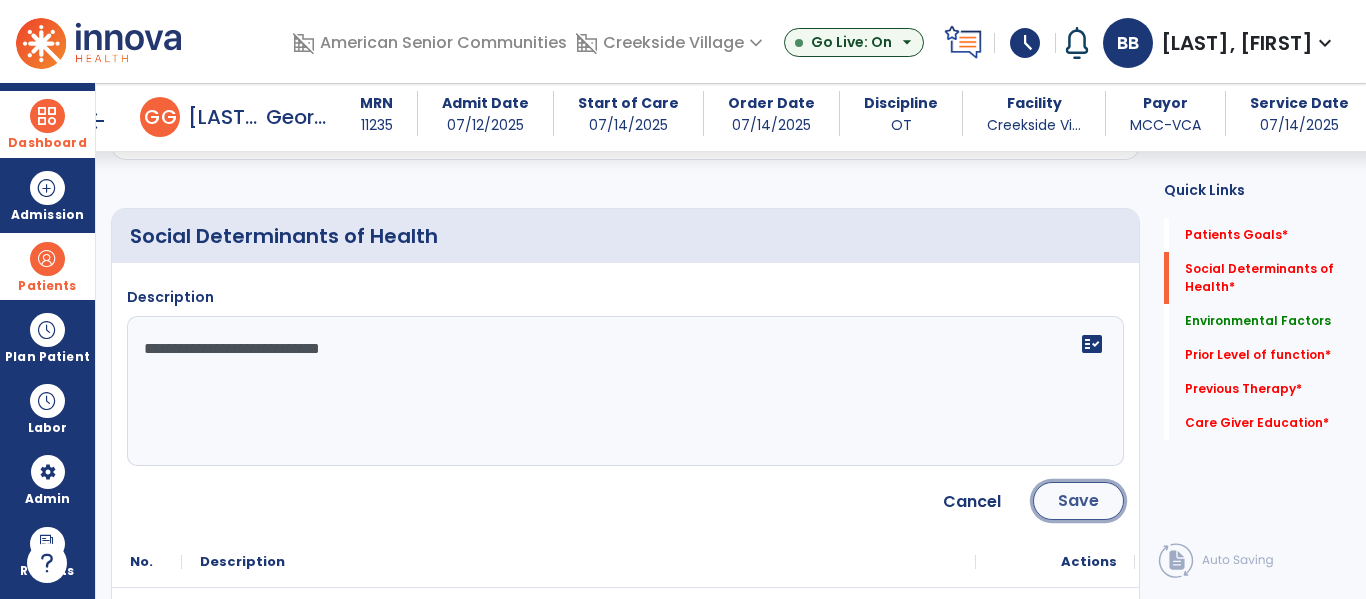 click on "Save" 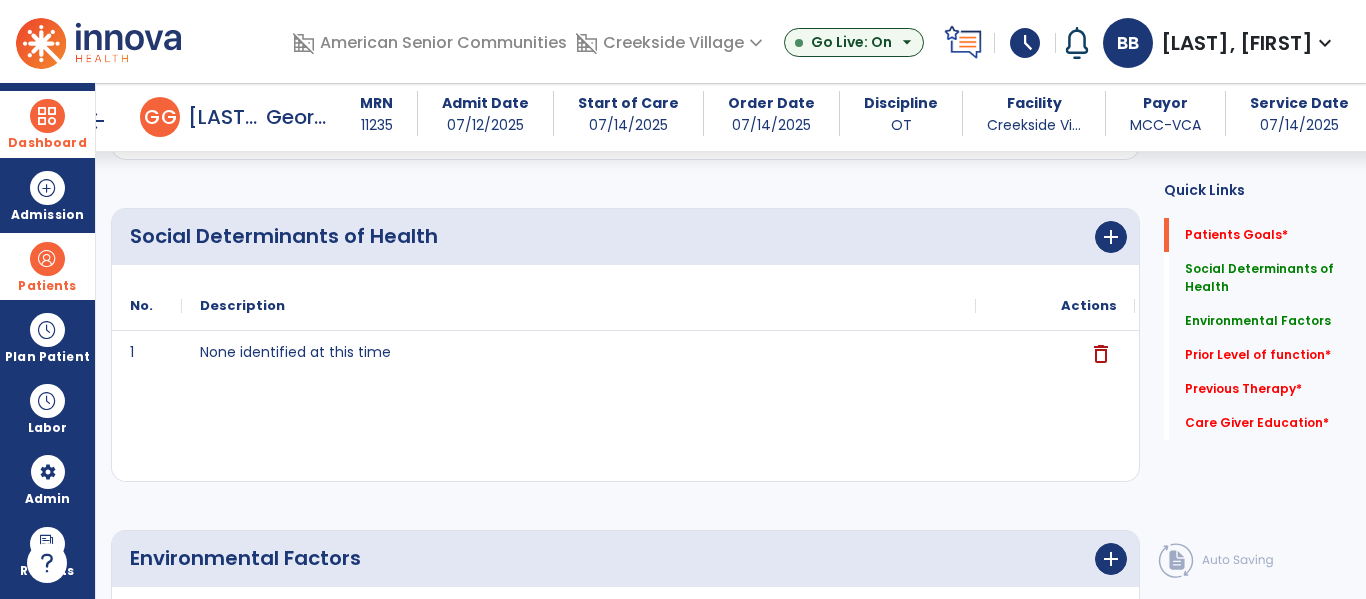 scroll, scrollTop: 0, scrollLeft: 0, axis: both 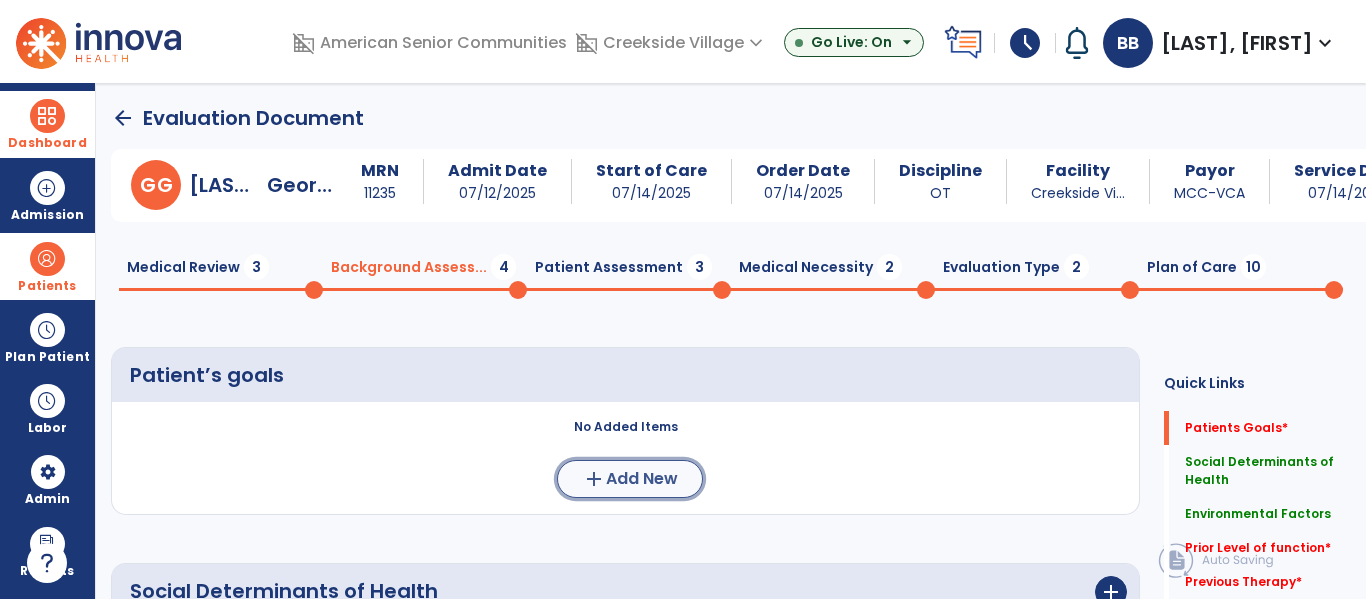 click on "Add New" 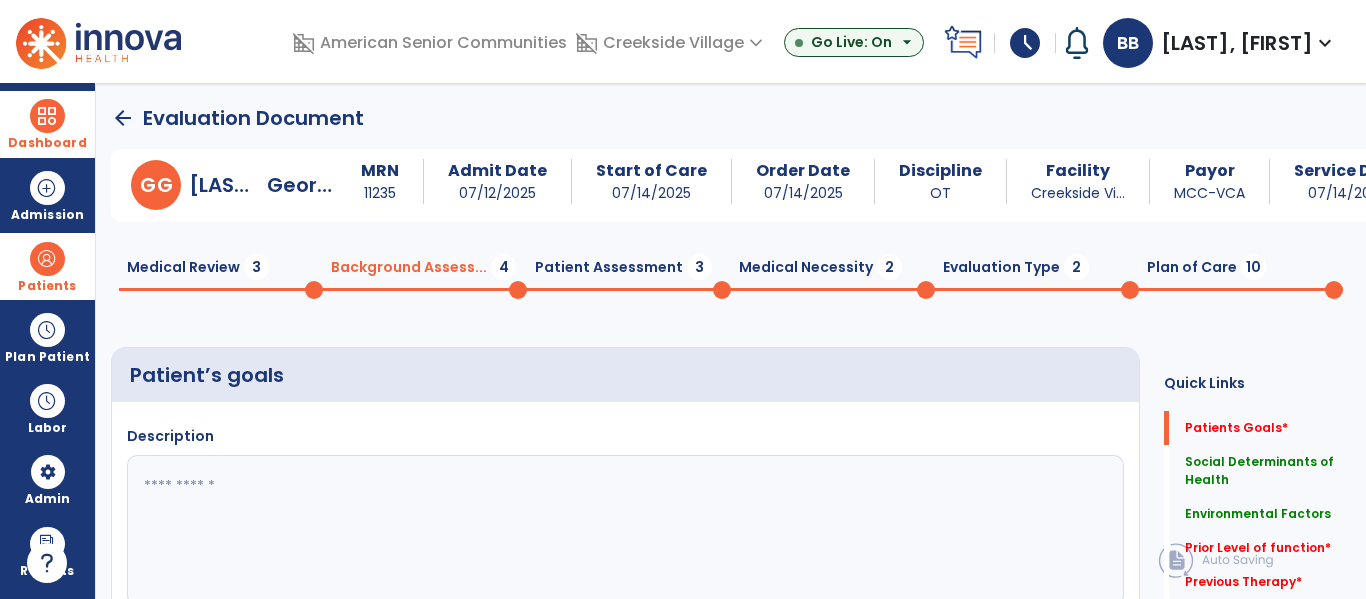 click 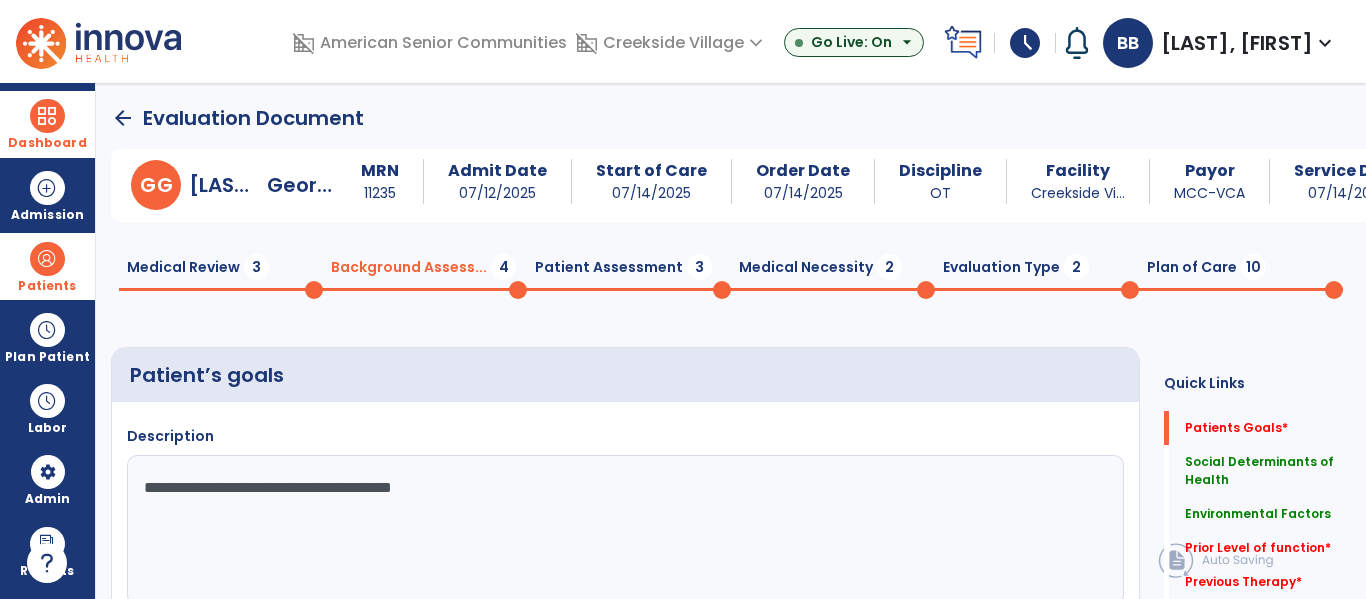type on "**********" 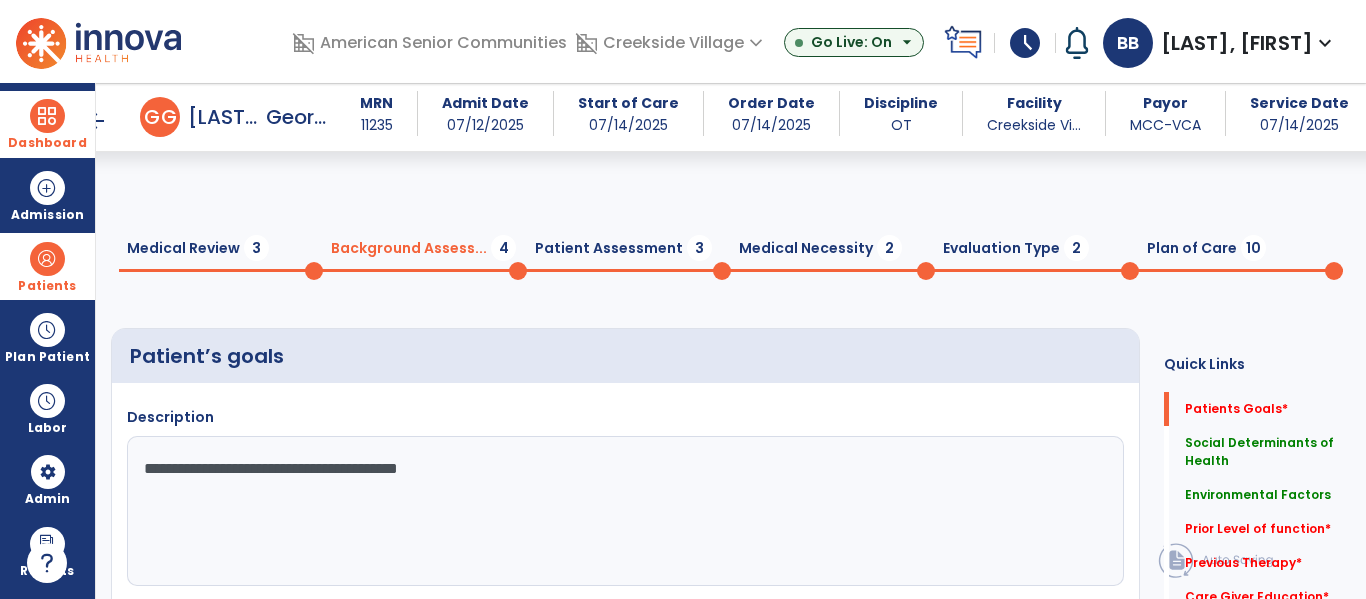 scroll, scrollTop: 154, scrollLeft: 0, axis: vertical 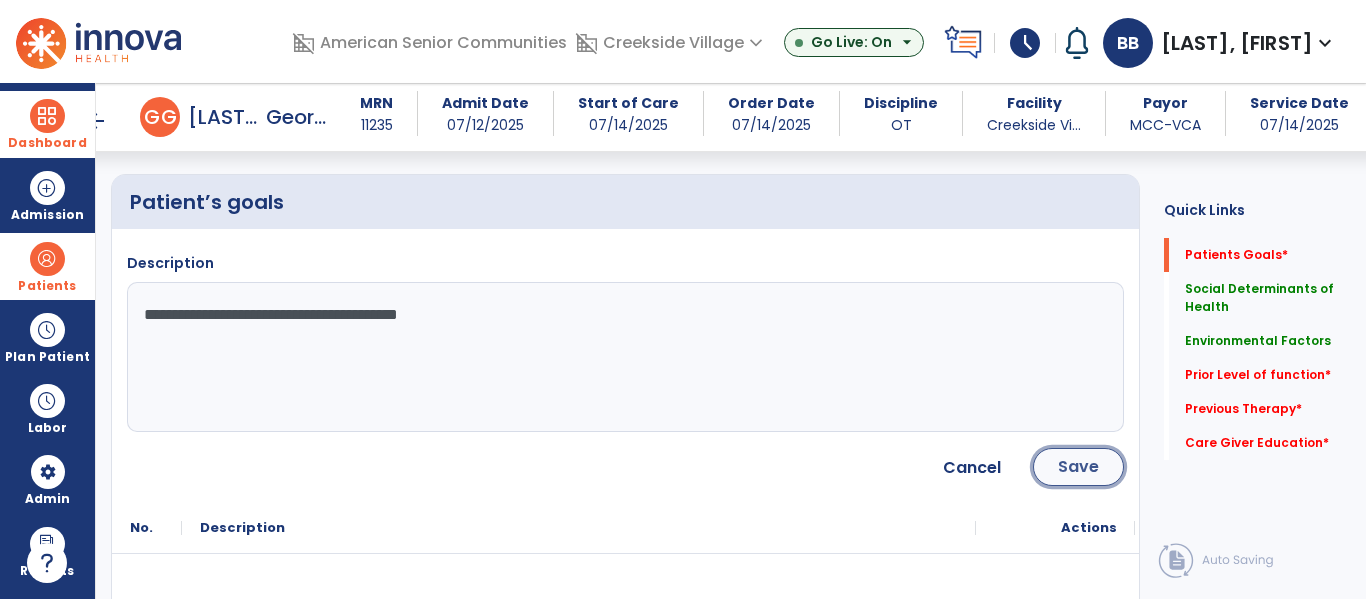 click on "Save" 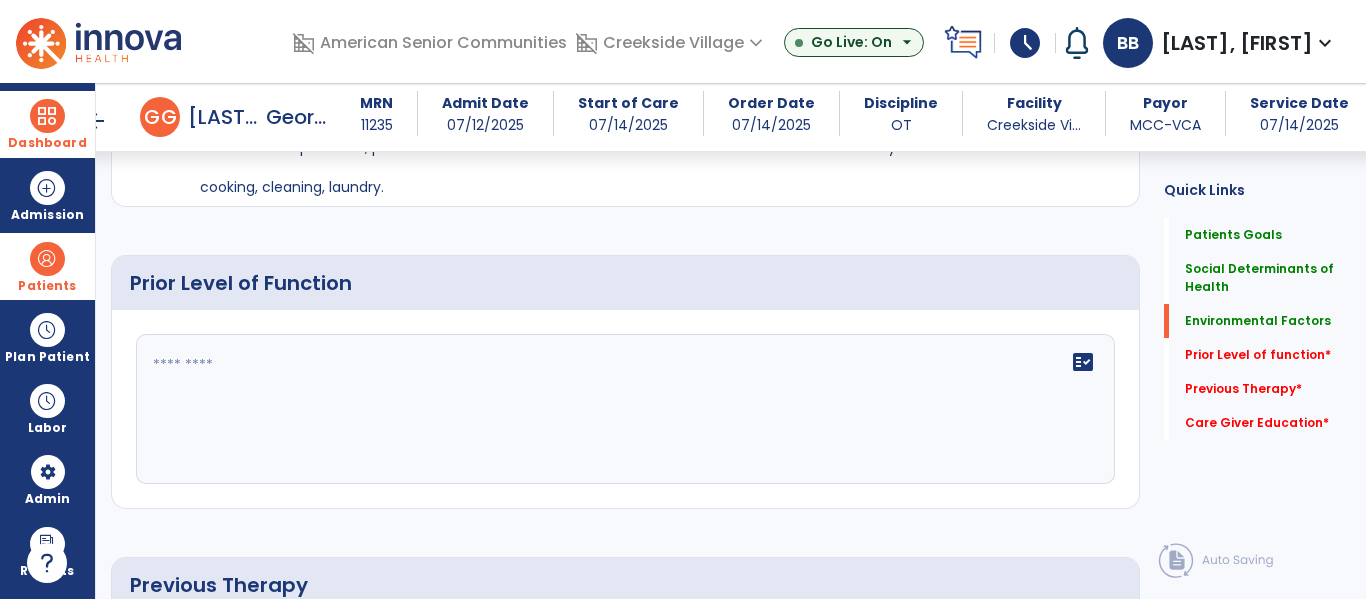 scroll, scrollTop: 1052, scrollLeft: 0, axis: vertical 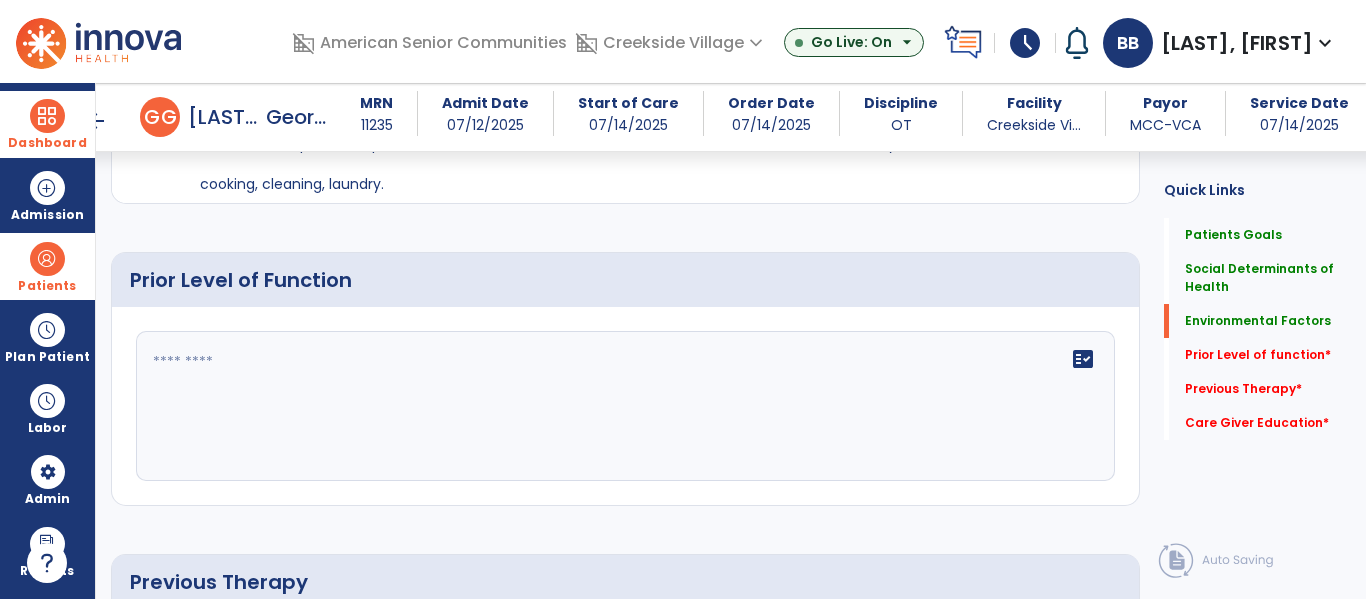 click 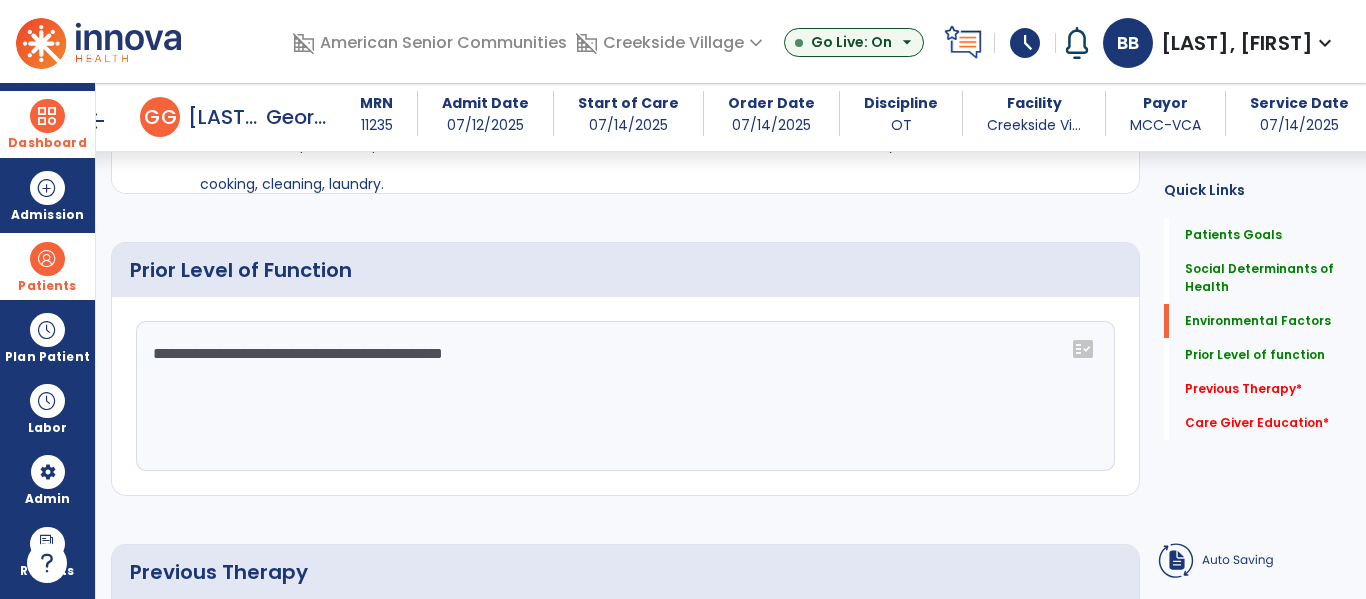 click on "**********" 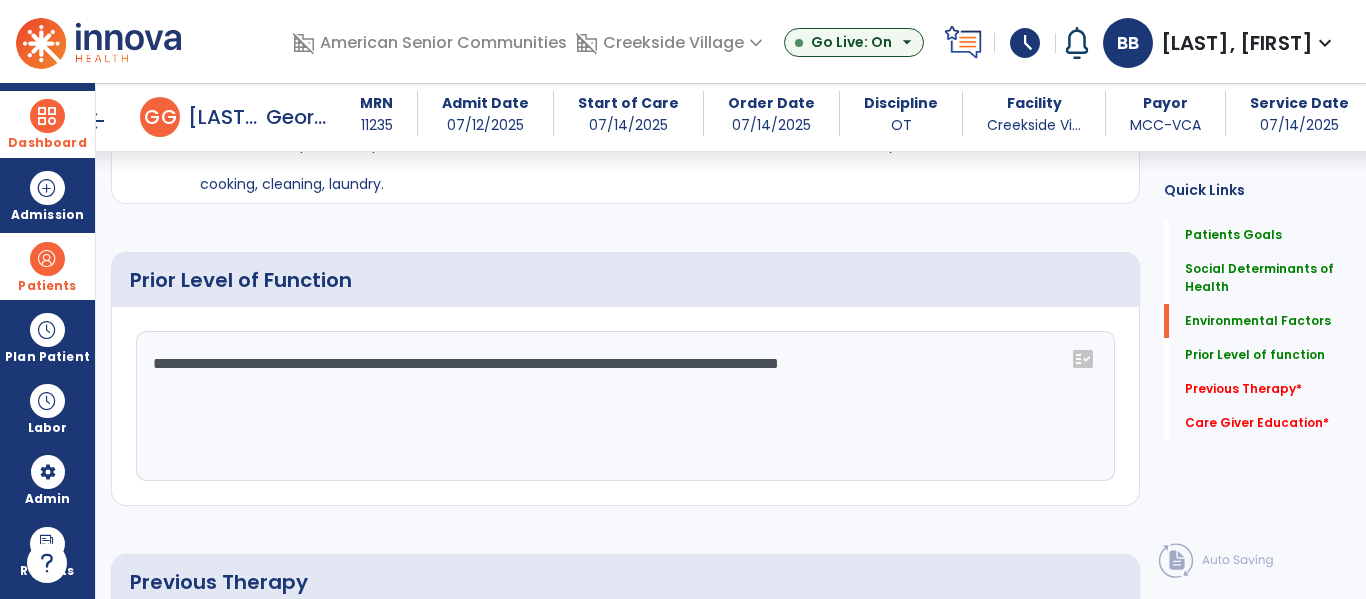 scroll, scrollTop: 813, scrollLeft: 0, axis: vertical 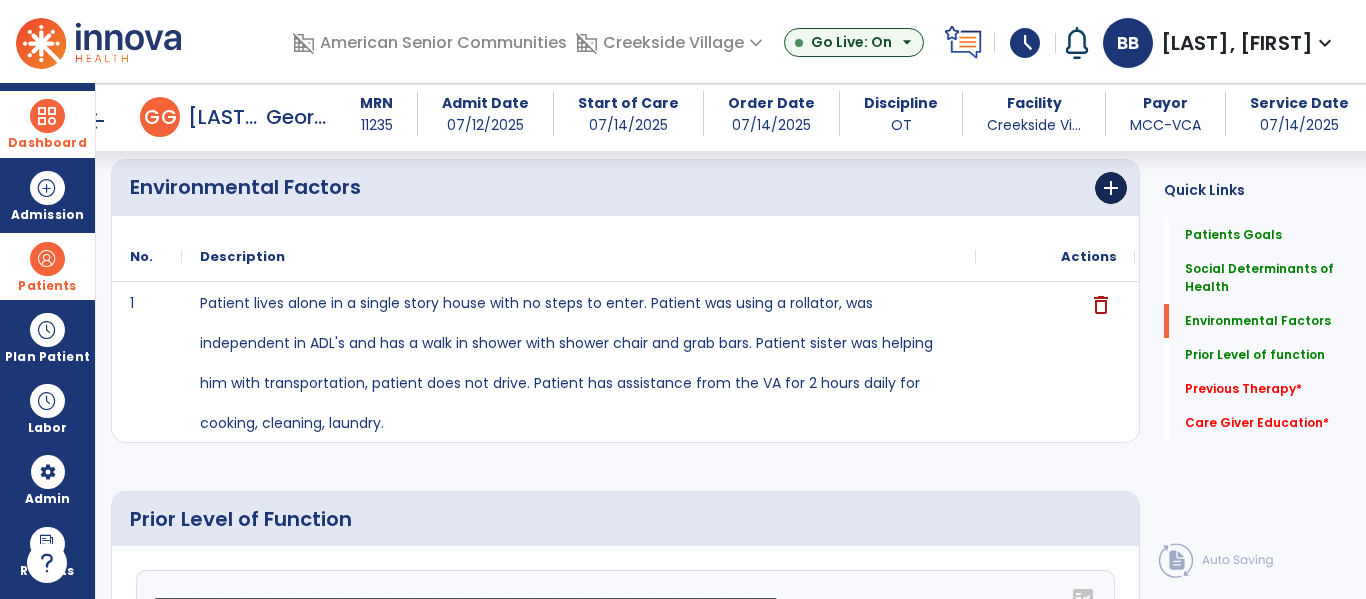 type on "**********" 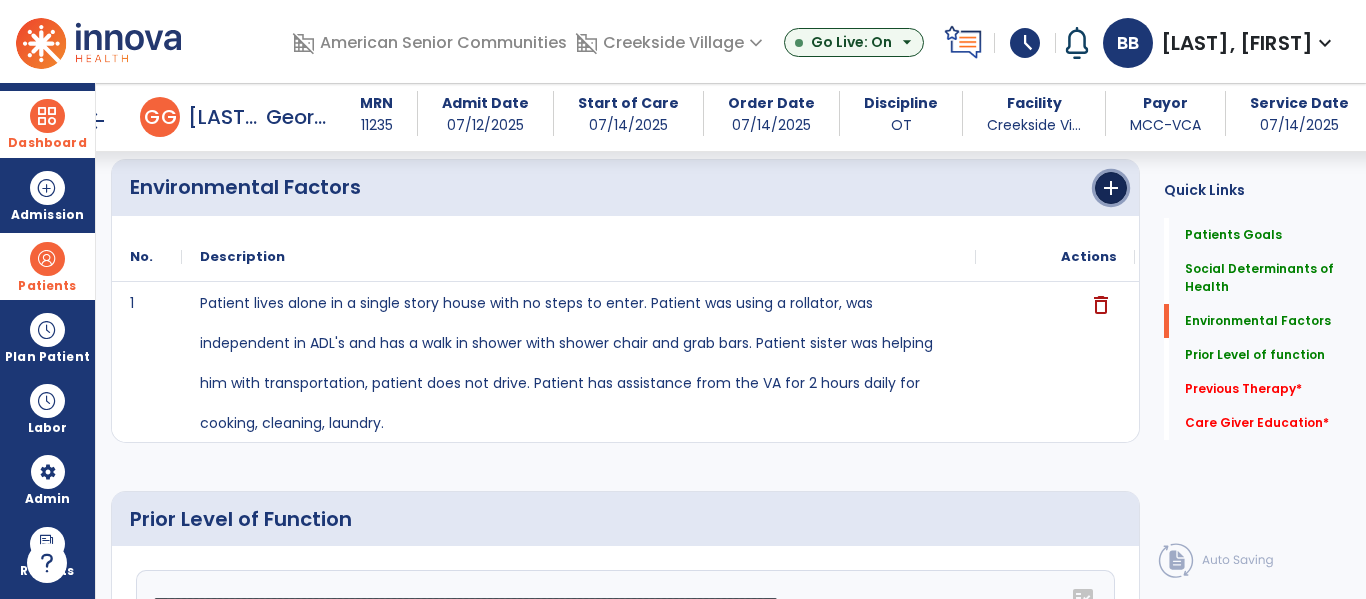 click on "add" 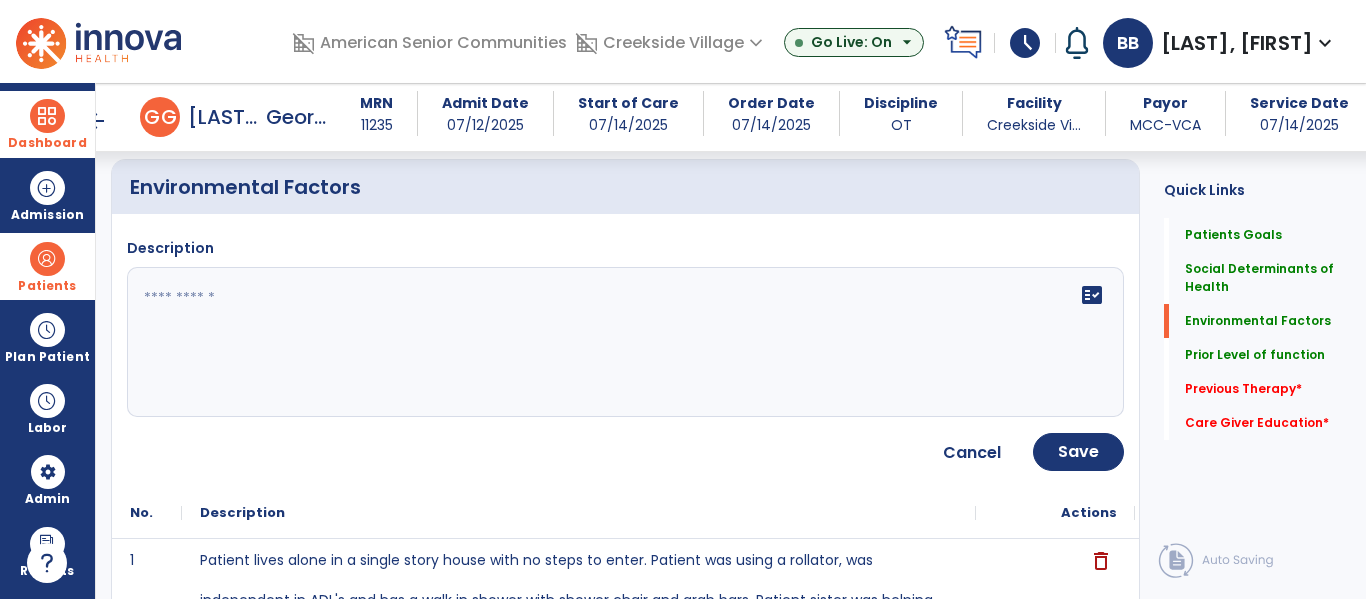 click on "fact_check" 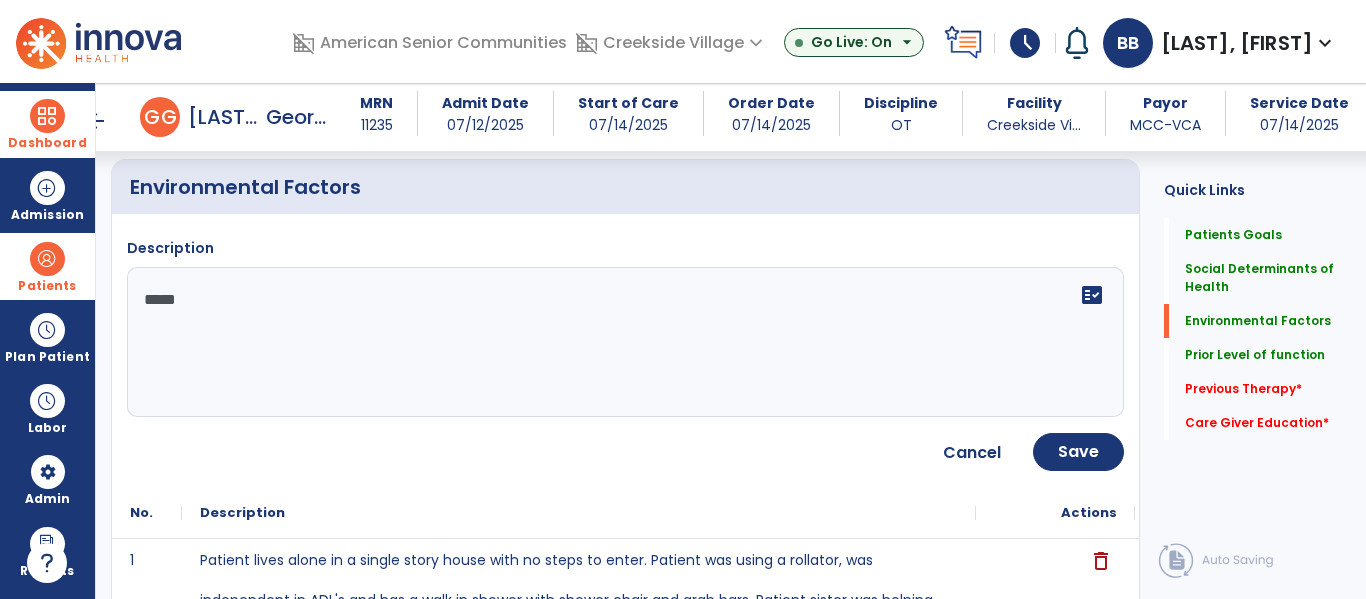 type on "******" 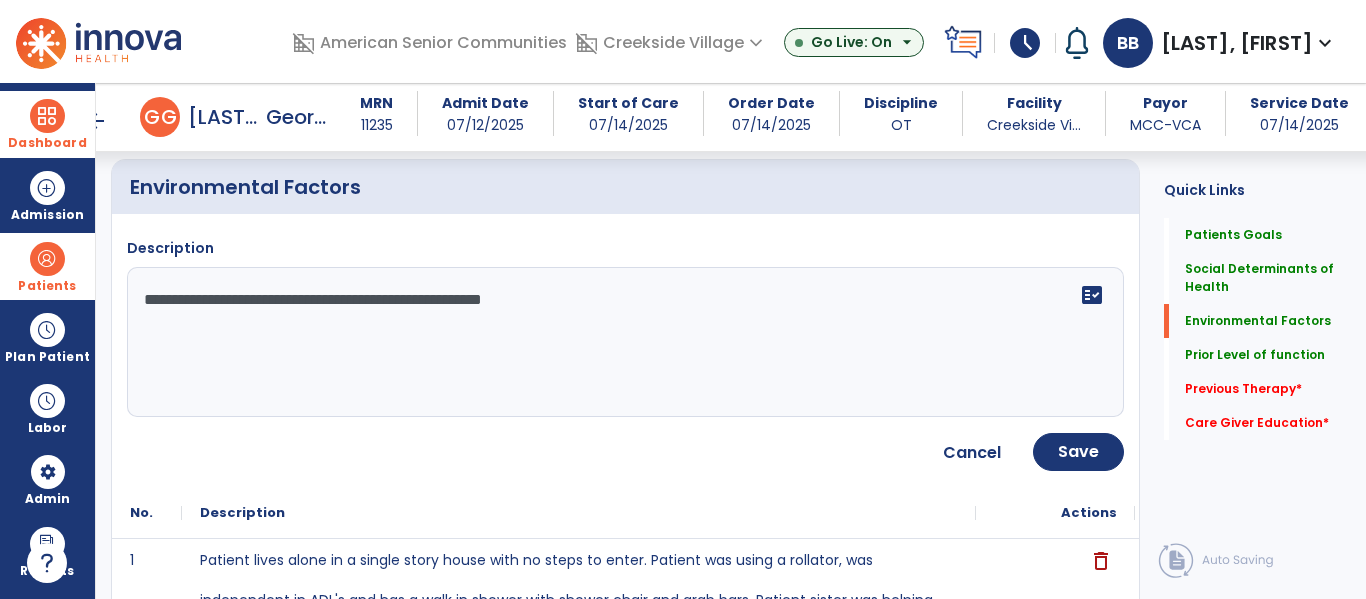 type on "**********" 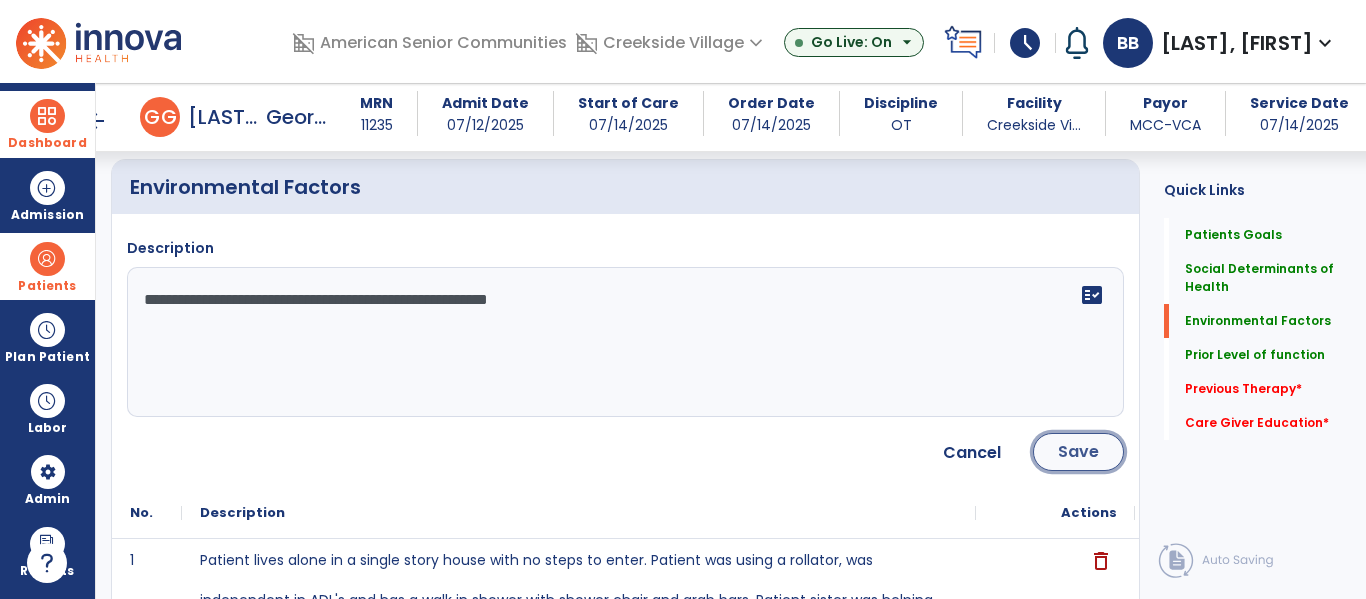 click on "Save" 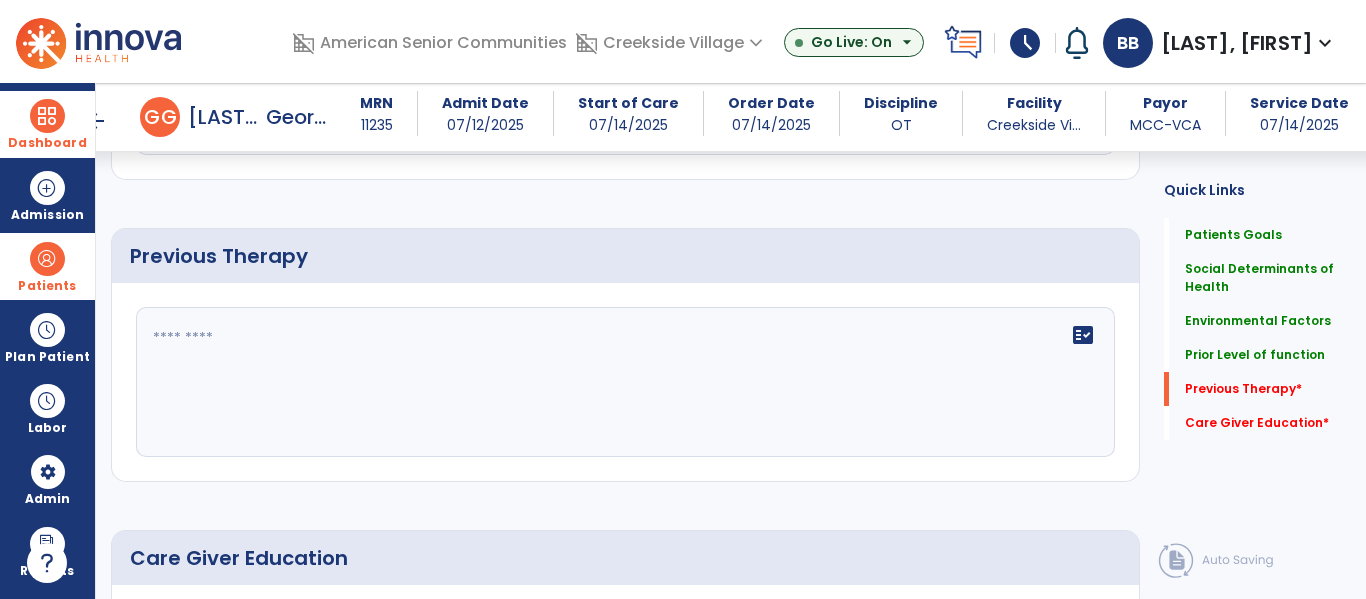 scroll, scrollTop: 1422, scrollLeft: 0, axis: vertical 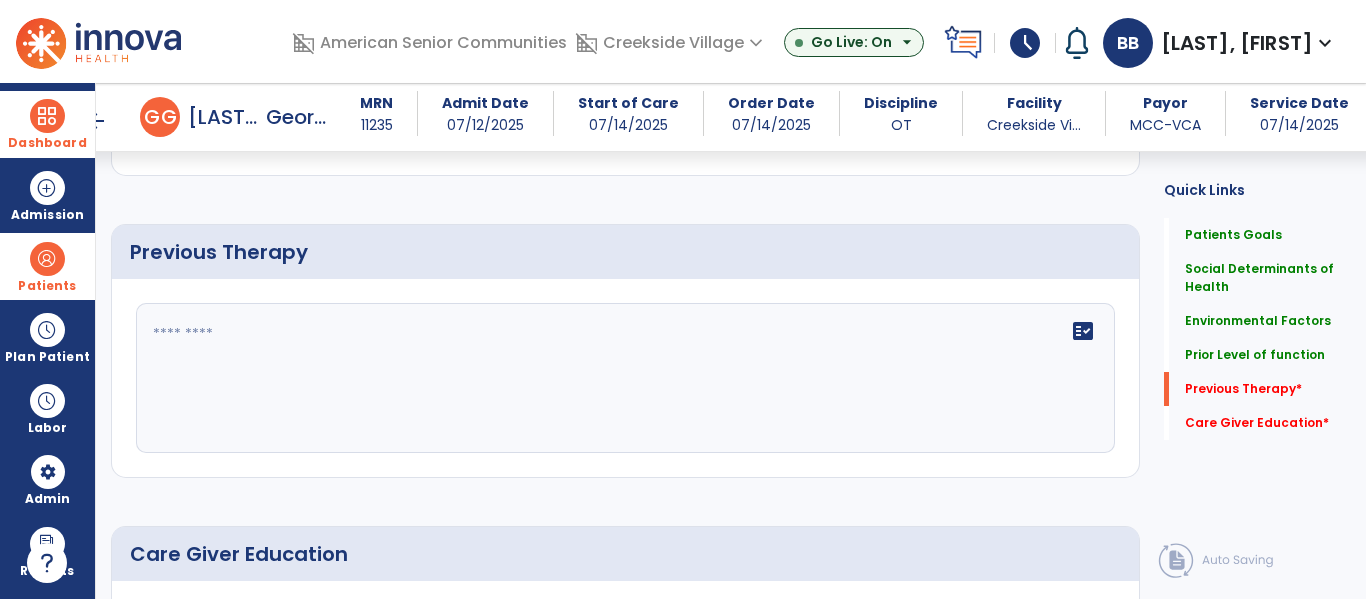 click on "fact_check" 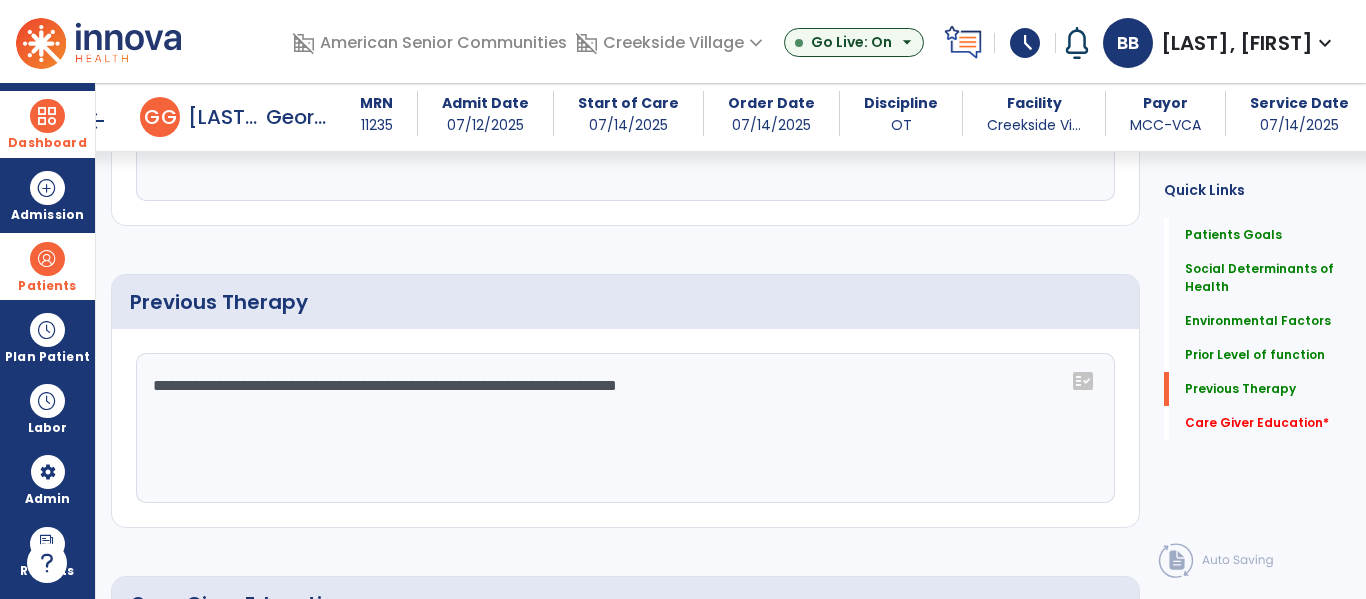 scroll, scrollTop: 1422, scrollLeft: 0, axis: vertical 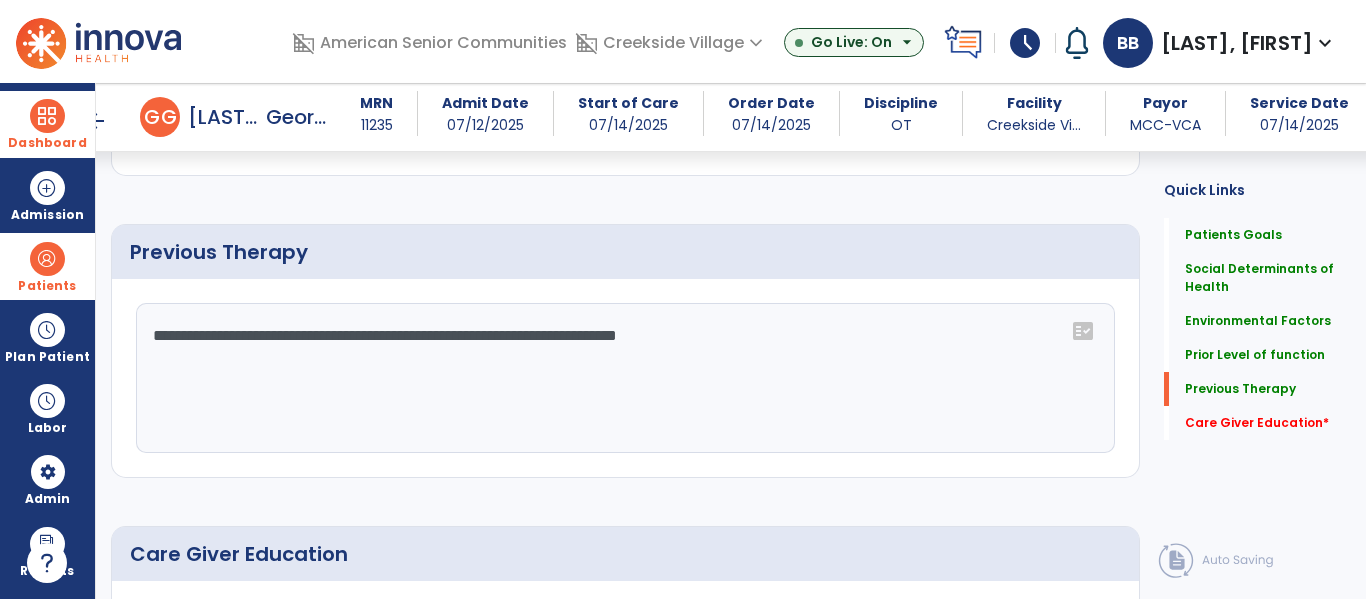 click on "**********" 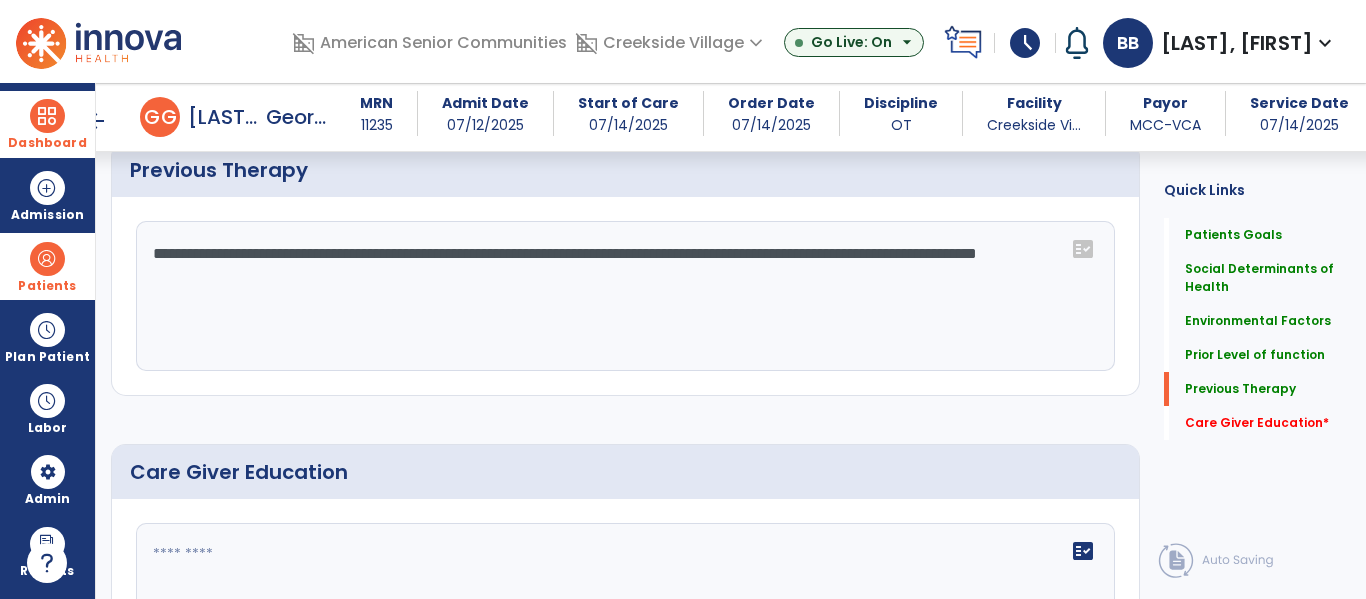 scroll, scrollTop: 1505, scrollLeft: 0, axis: vertical 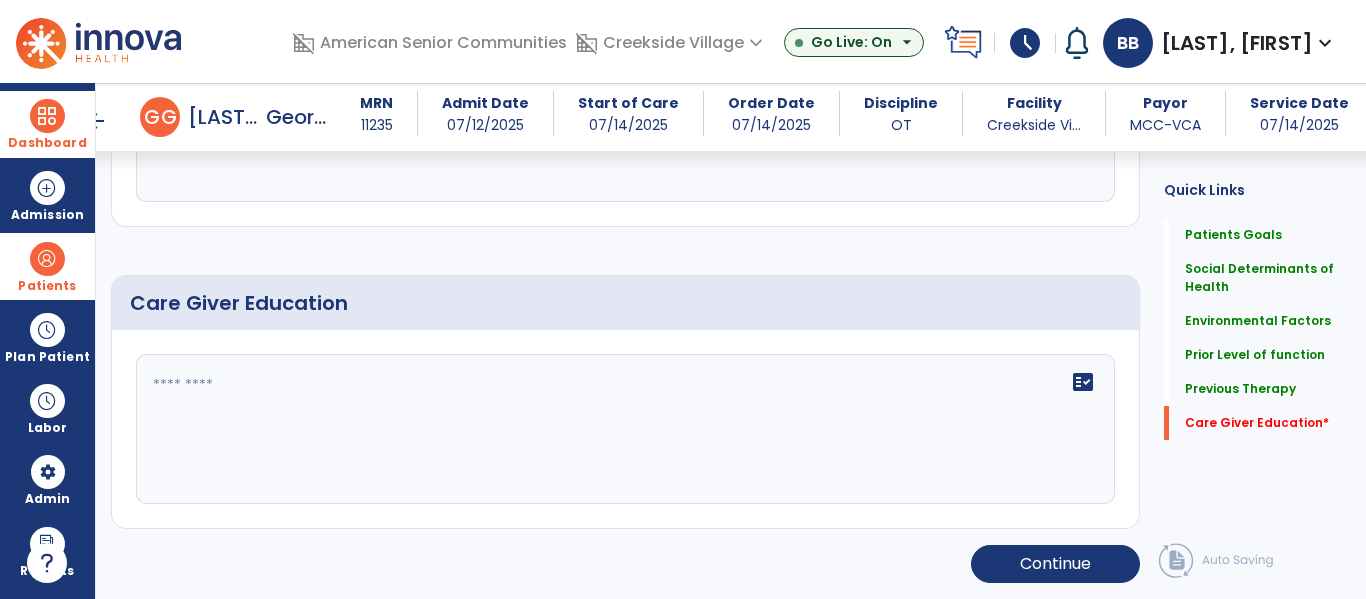 type on "**********" 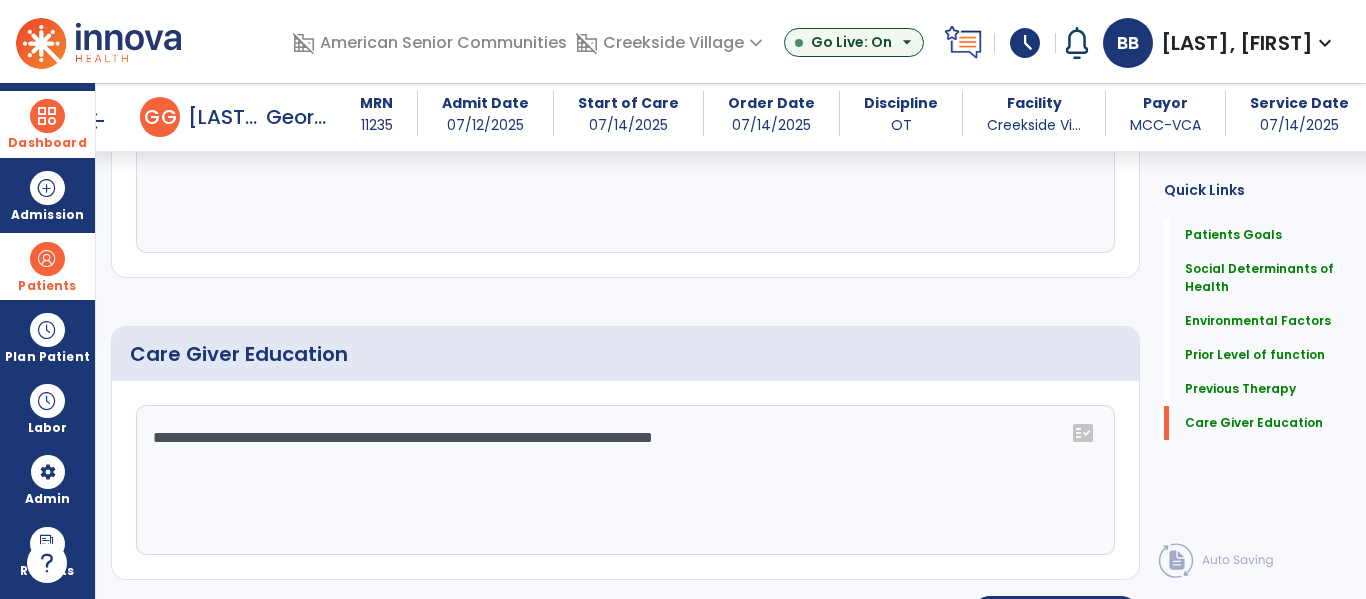 scroll, scrollTop: 1672, scrollLeft: 0, axis: vertical 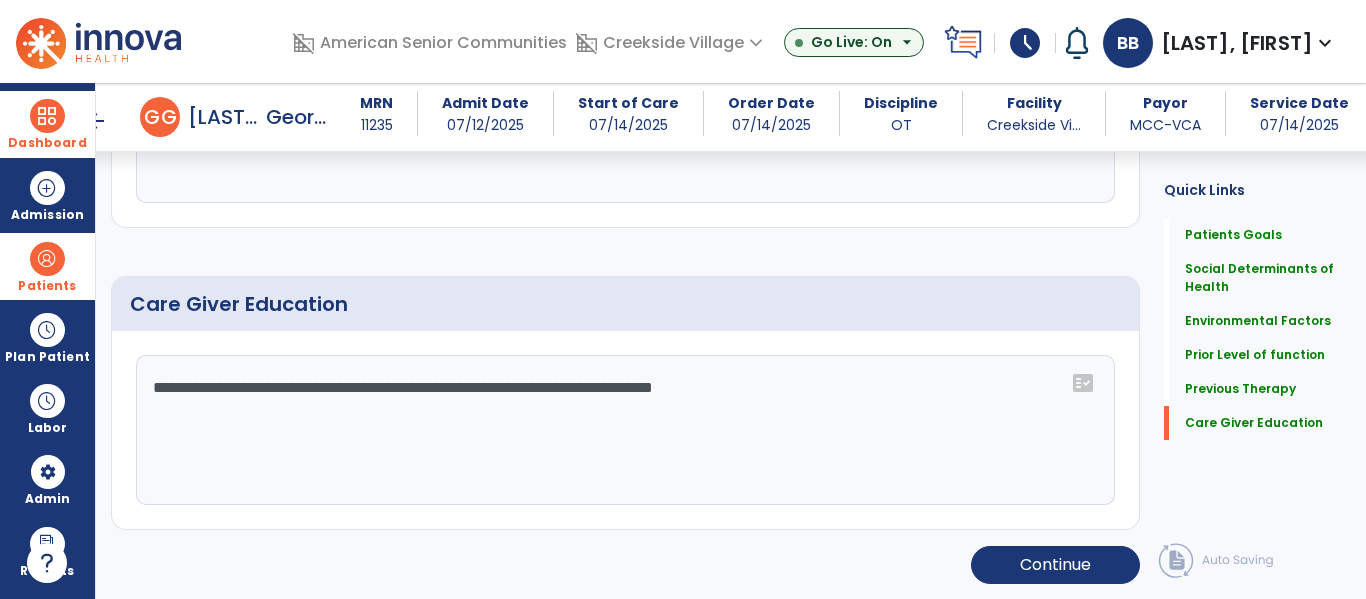 drag, startPoint x: 231, startPoint y: 391, endPoint x: 146, endPoint y: 389, distance: 85.02353 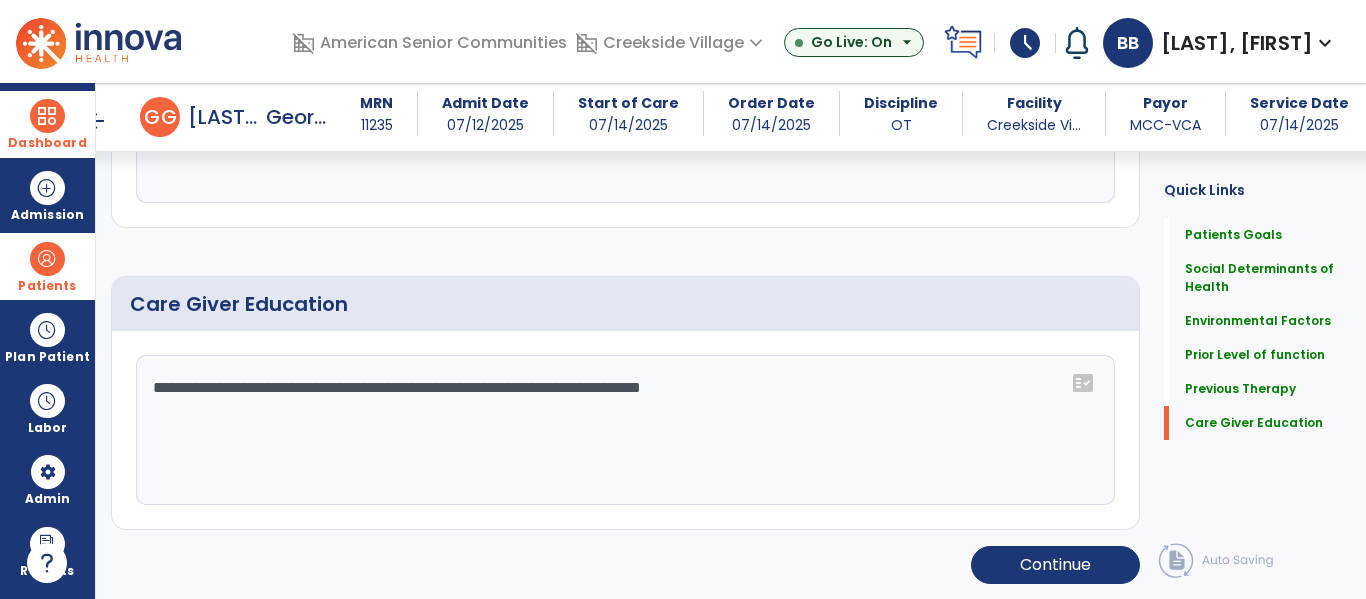 click on "**********" 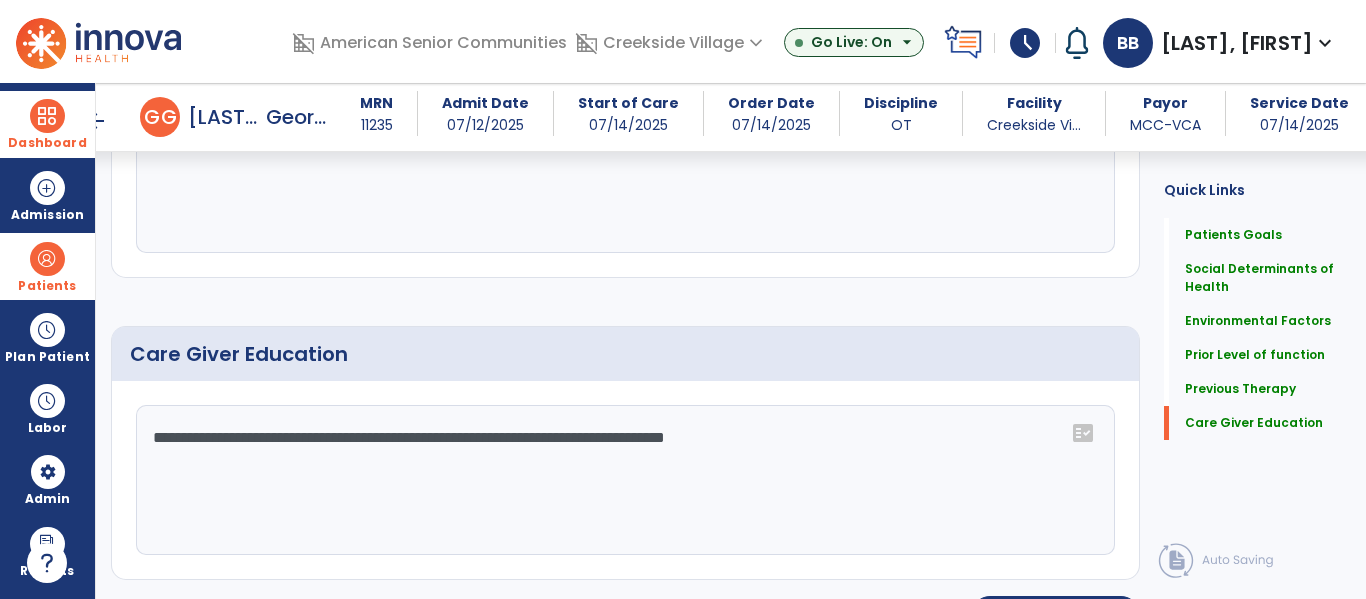 scroll, scrollTop: 1672, scrollLeft: 0, axis: vertical 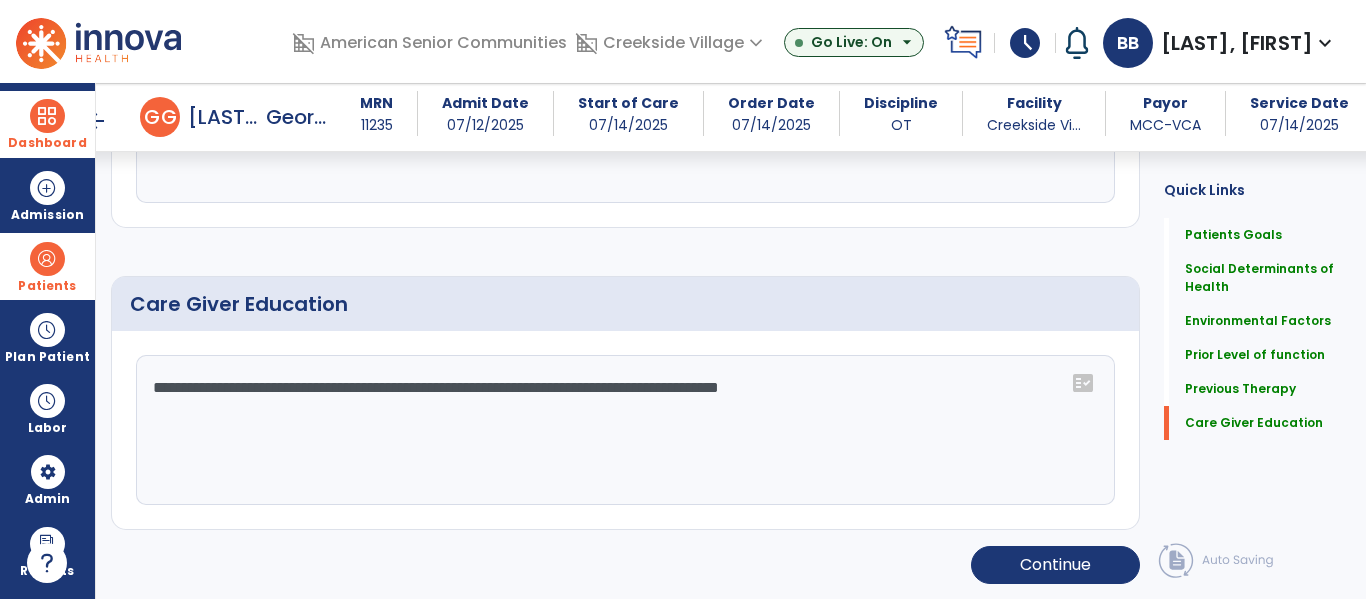 type on "**********" 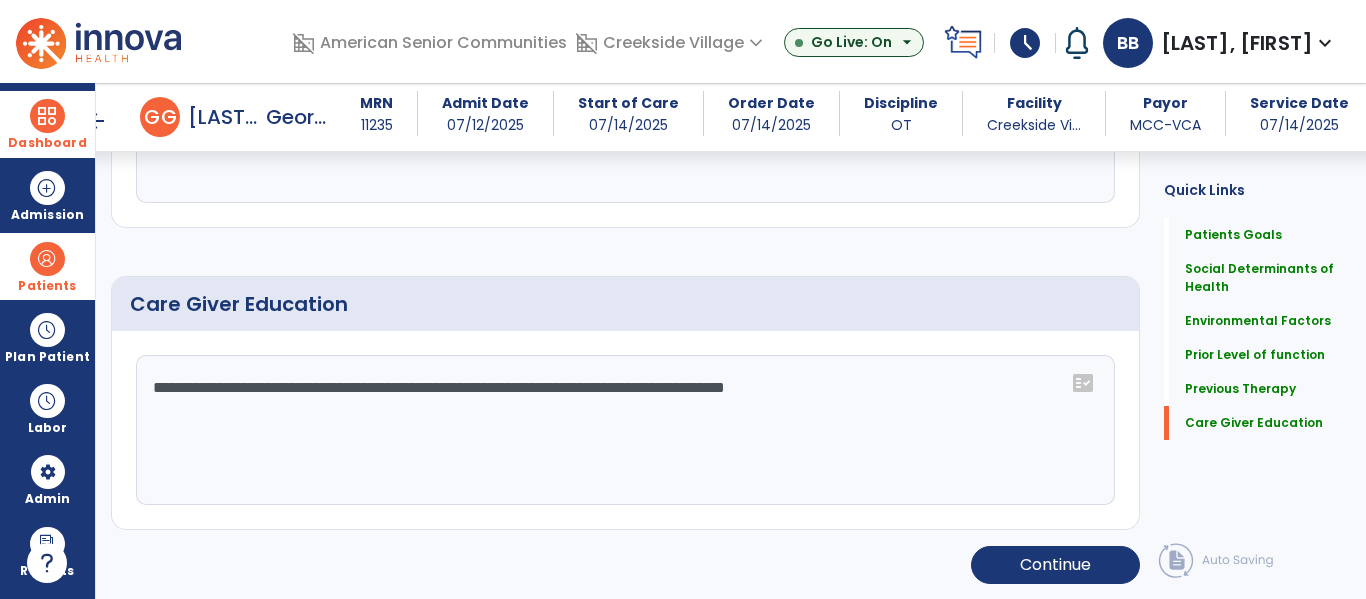 click on "**********" 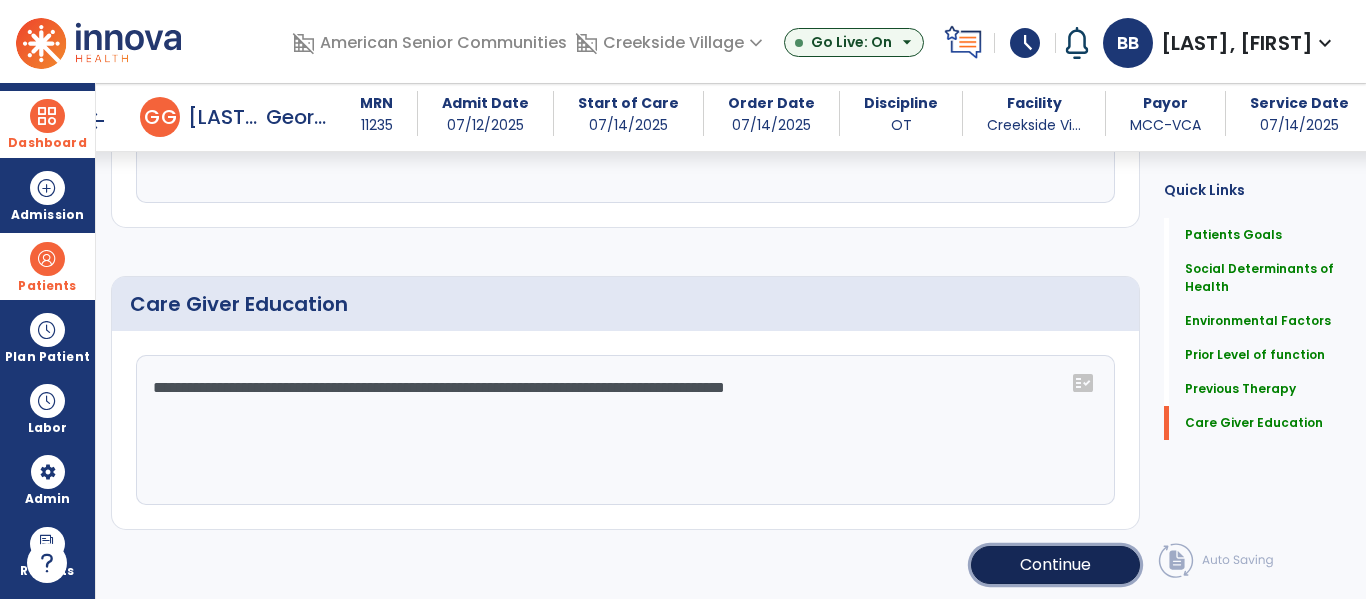 click on "Continue" 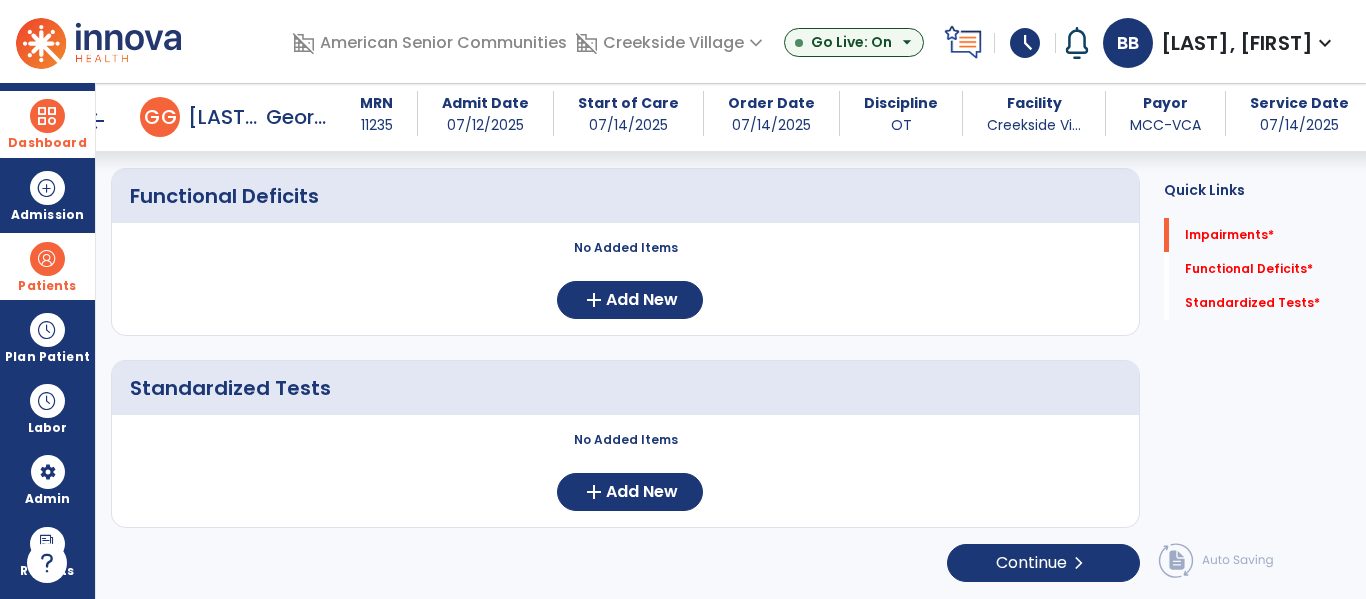 scroll, scrollTop: 352, scrollLeft: 0, axis: vertical 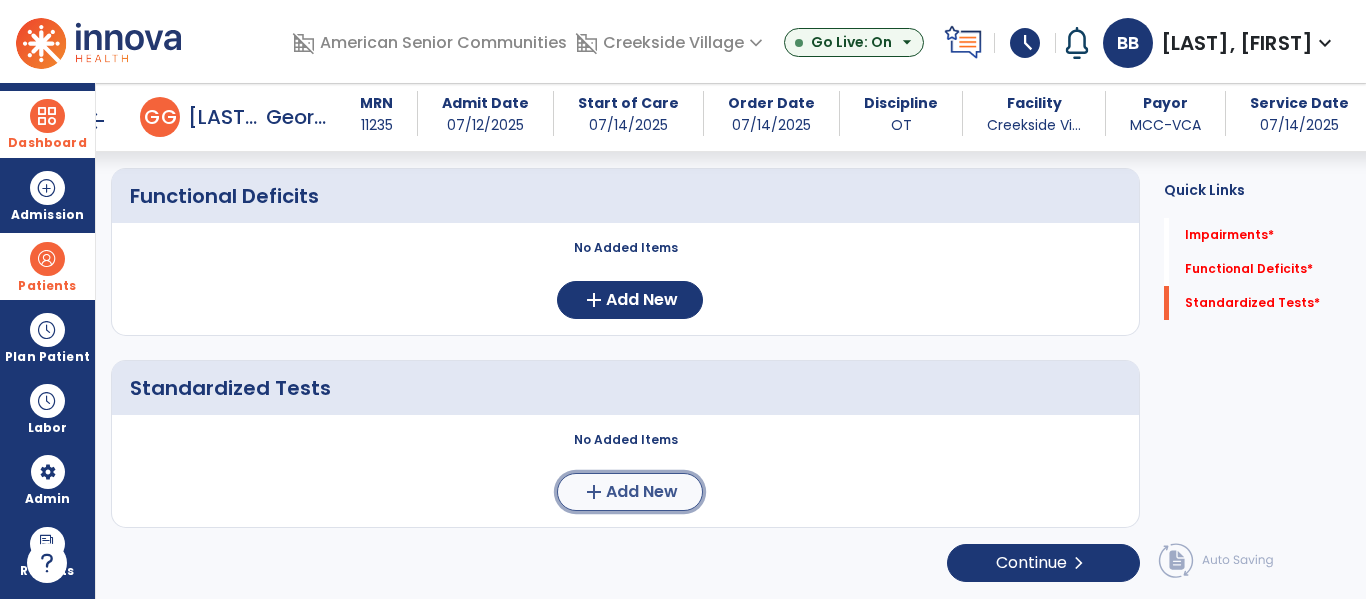 click on "Add New" 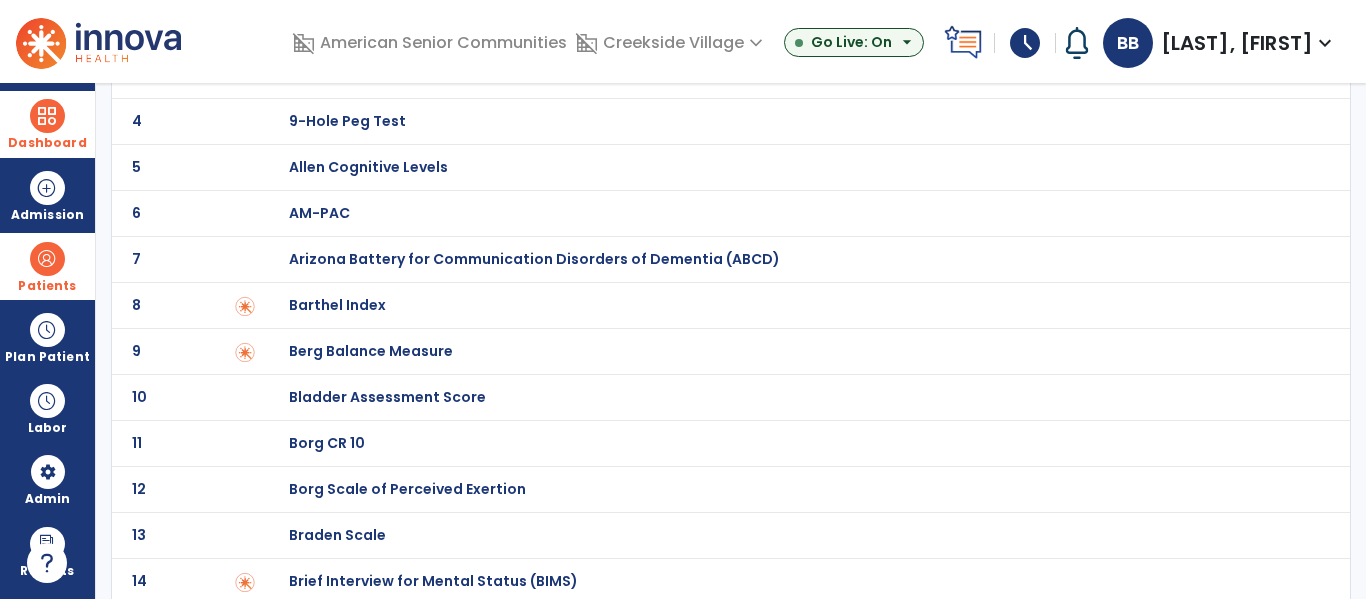 scroll, scrollTop: 231, scrollLeft: 0, axis: vertical 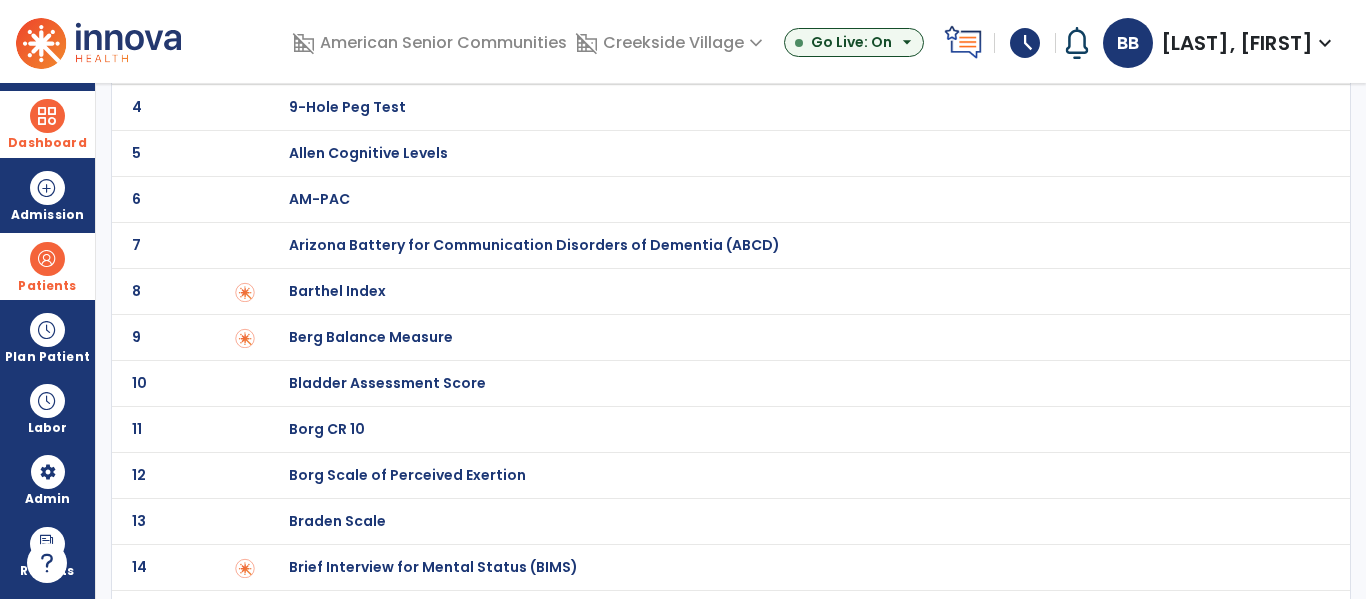 click on "Brief Interview for Mental Status (BIMS)" at bounding box center [360, -31] 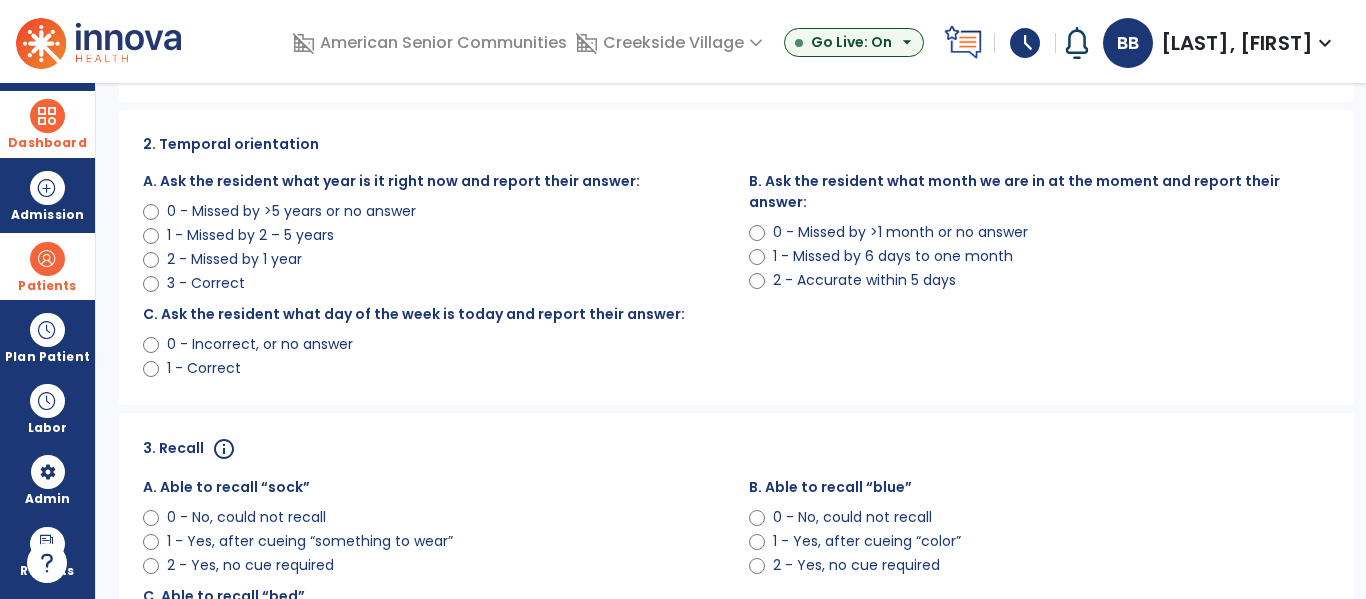 scroll, scrollTop: 0, scrollLeft: 0, axis: both 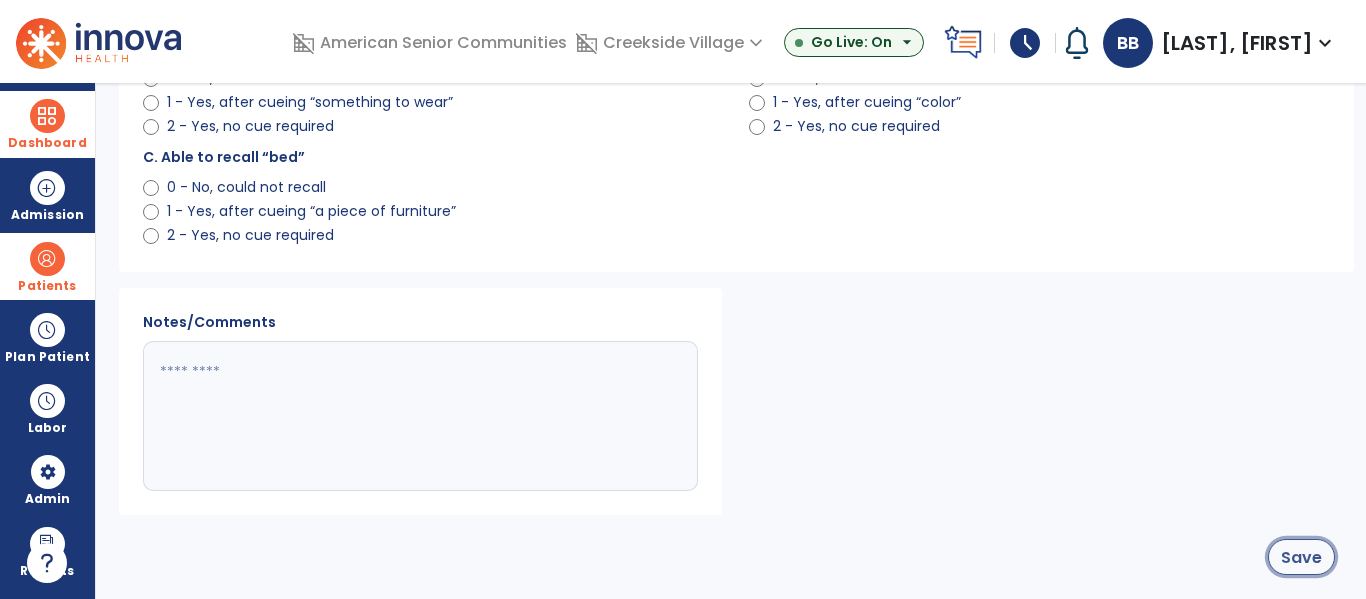 click on "Save" 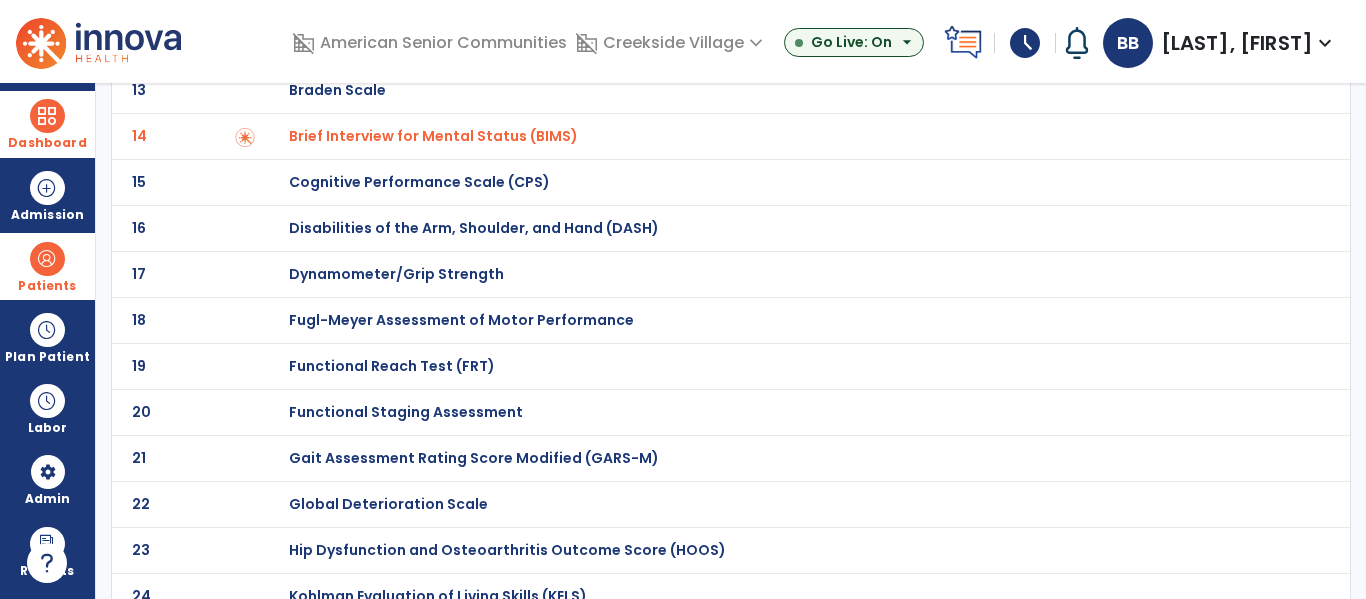 scroll, scrollTop: 0, scrollLeft: 0, axis: both 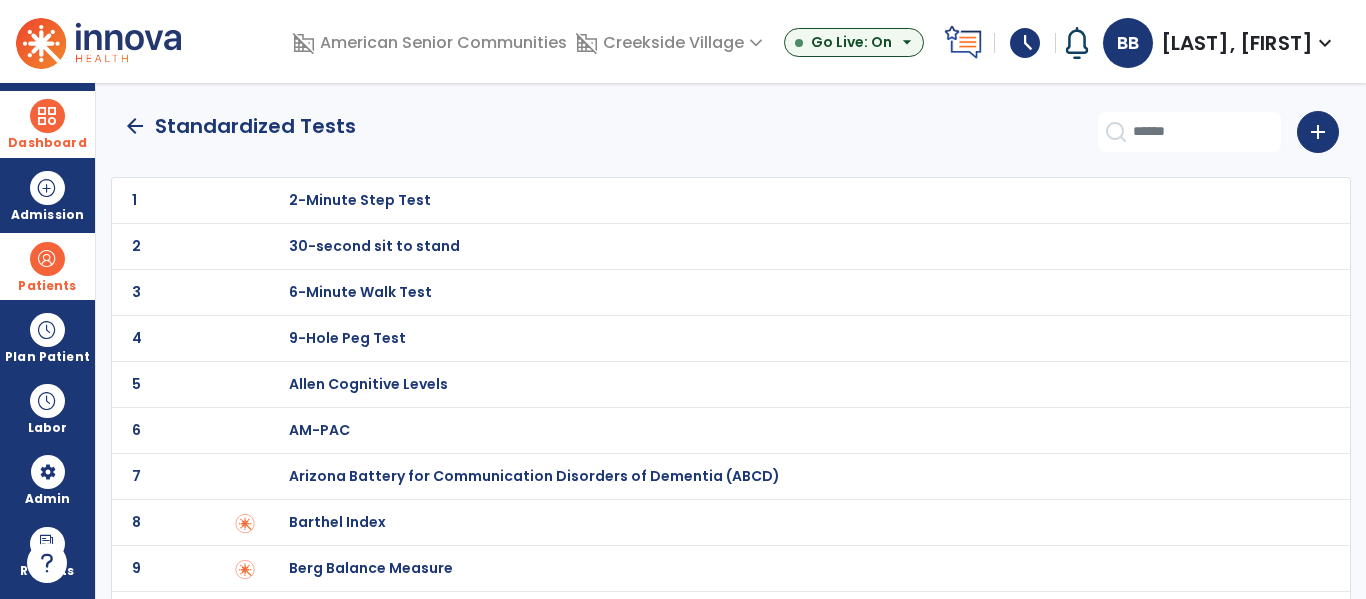 click on "arrow_back" 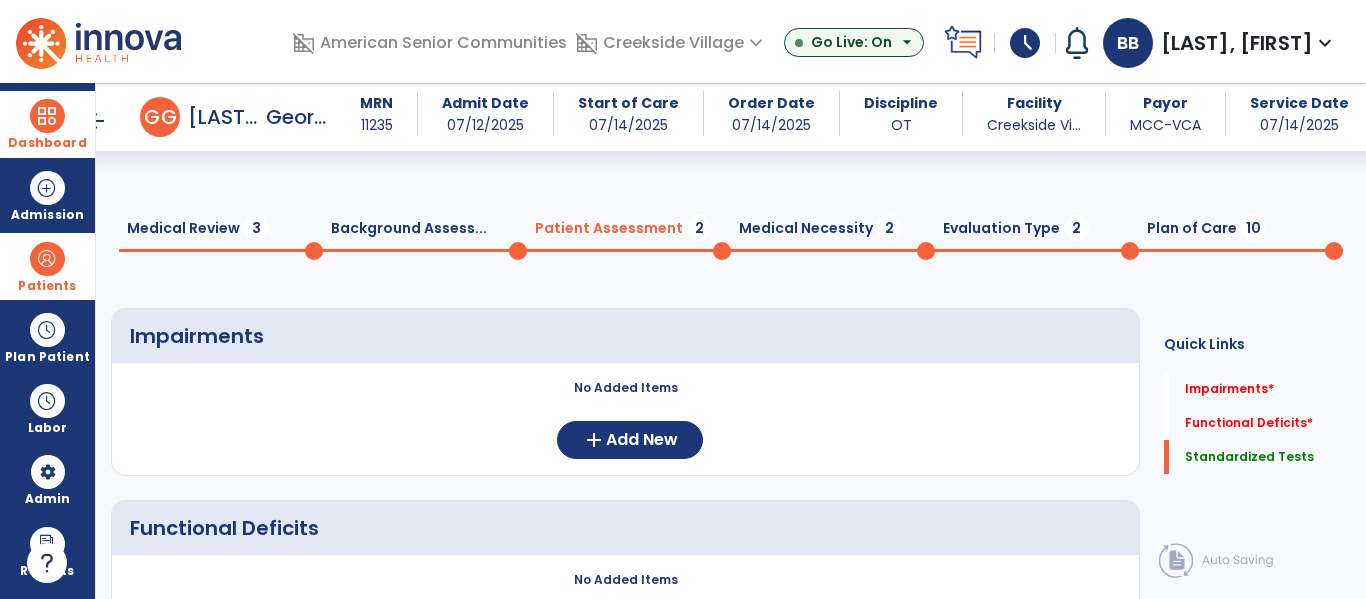 scroll, scrollTop: 449, scrollLeft: 0, axis: vertical 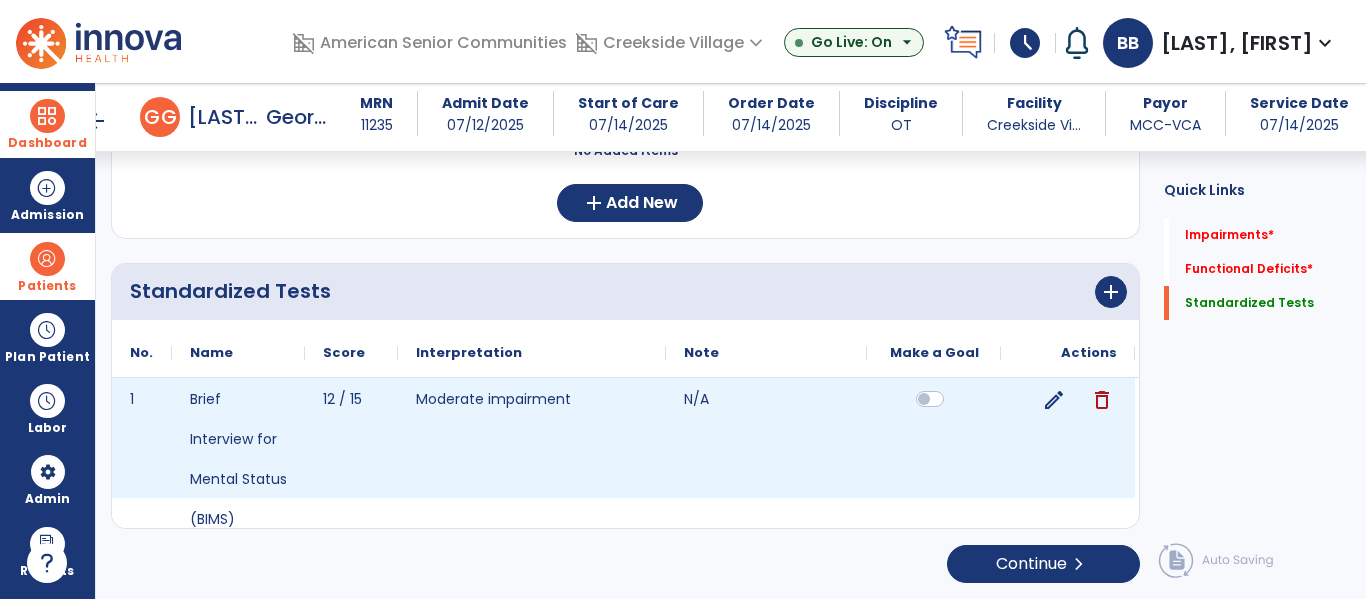 click on "edit" 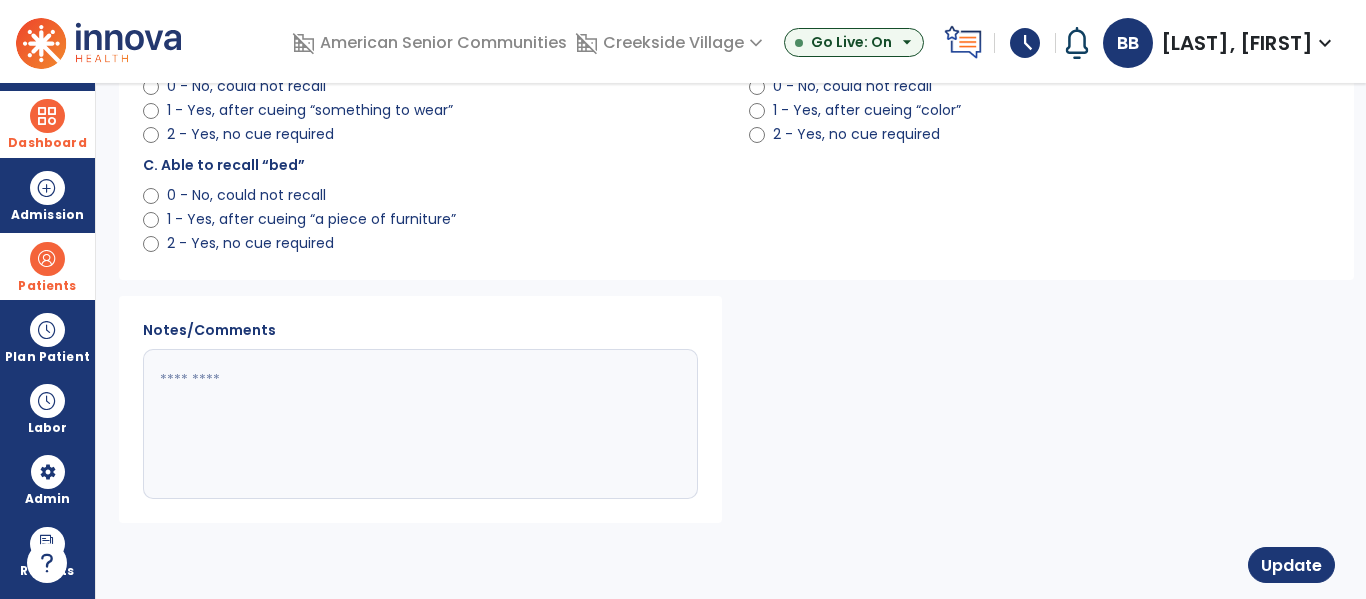 scroll, scrollTop: 670, scrollLeft: 0, axis: vertical 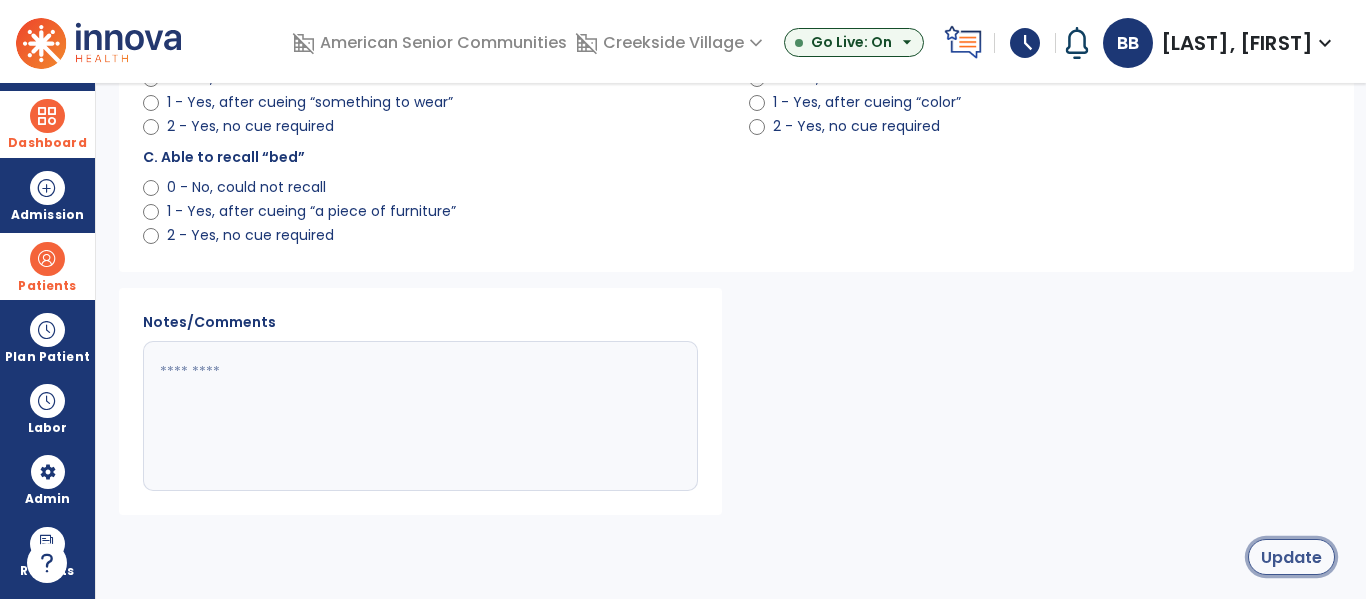 click on "Update" 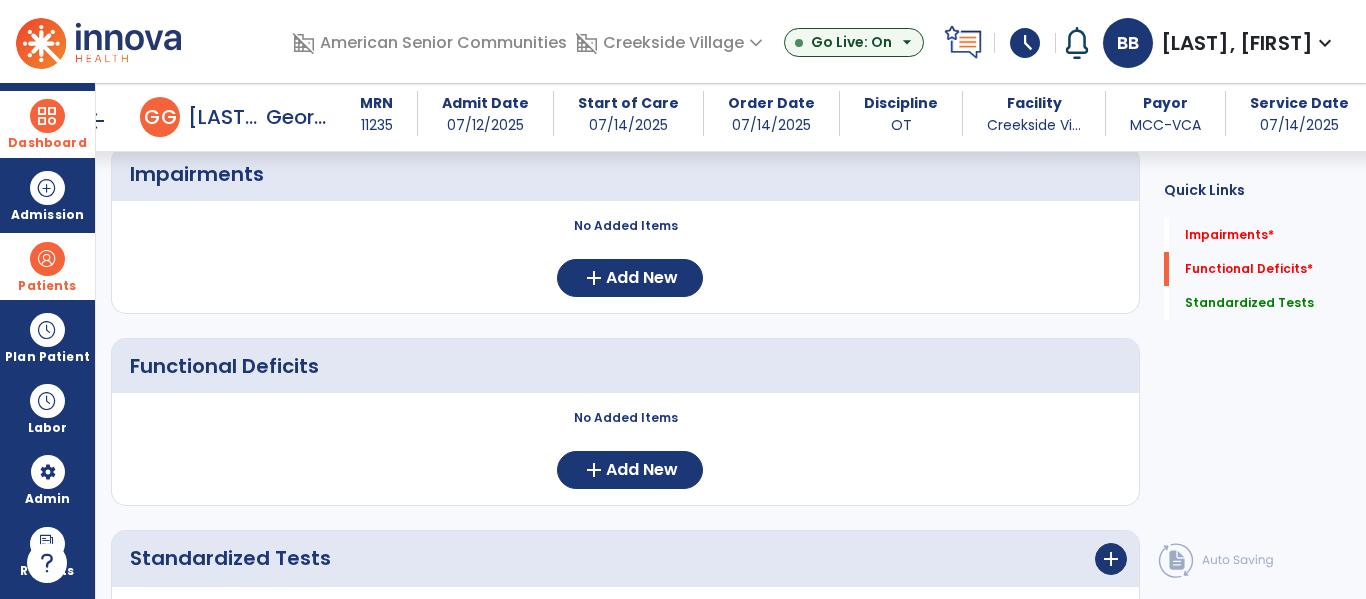 scroll, scrollTop: 194, scrollLeft: 0, axis: vertical 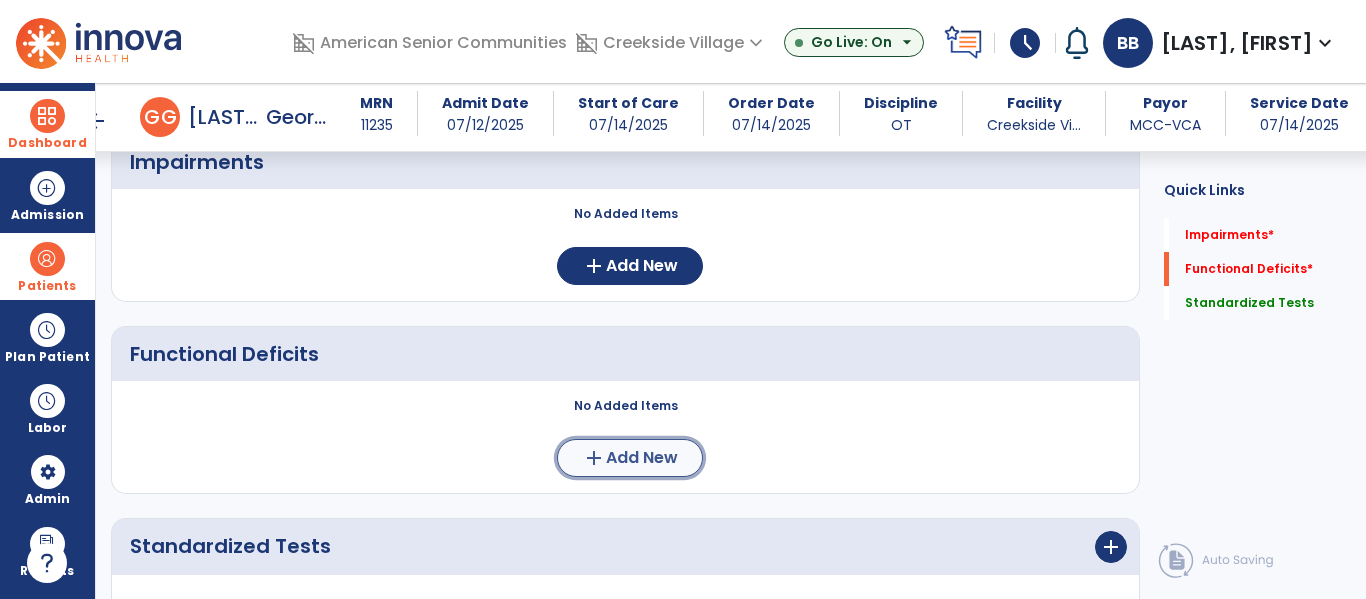 click on "Add New" 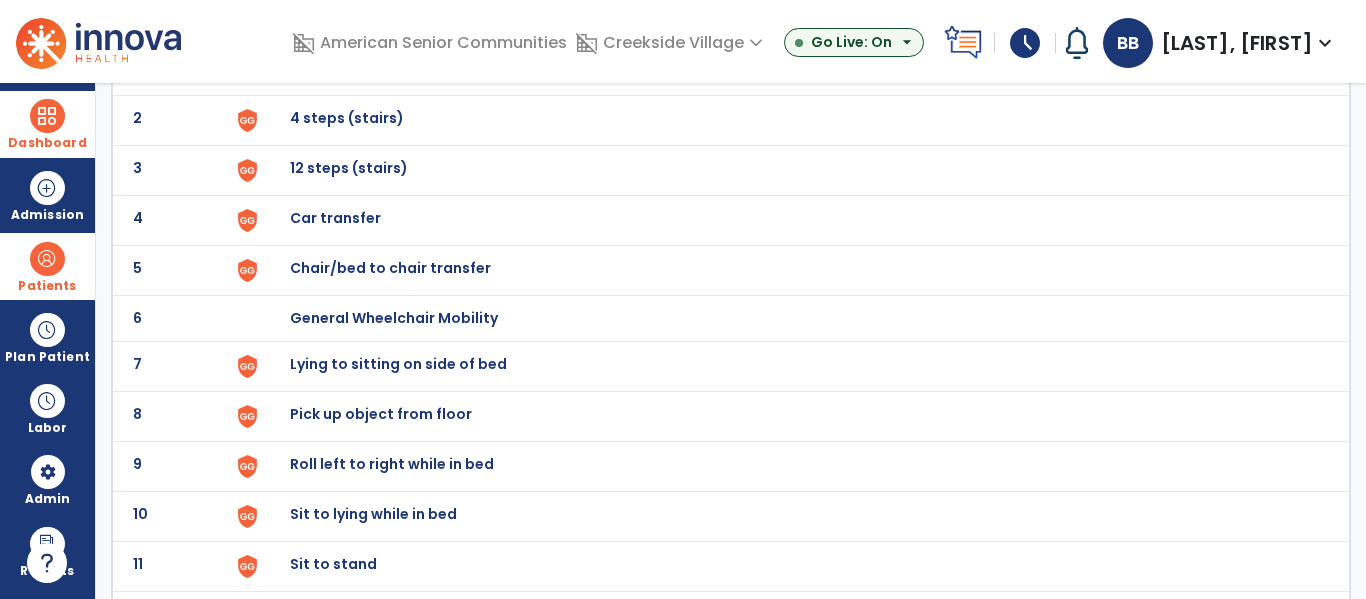 scroll, scrollTop: 0, scrollLeft: 0, axis: both 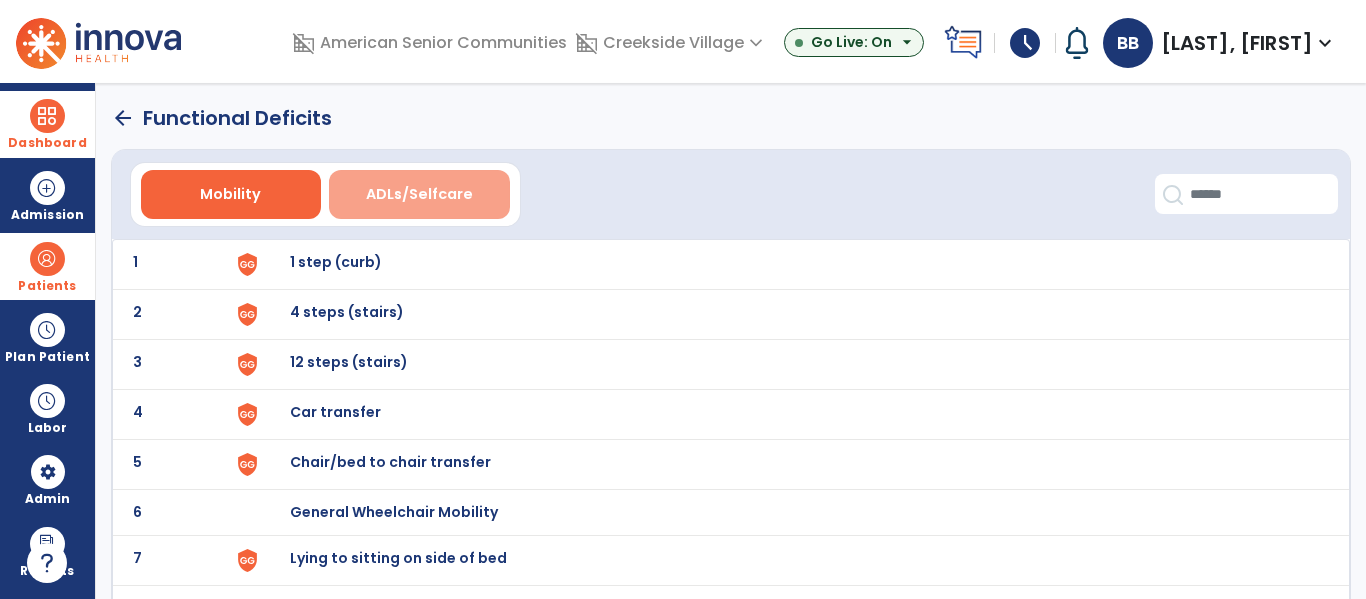 click on "ADLs/Selfcare" at bounding box center (419, 194) 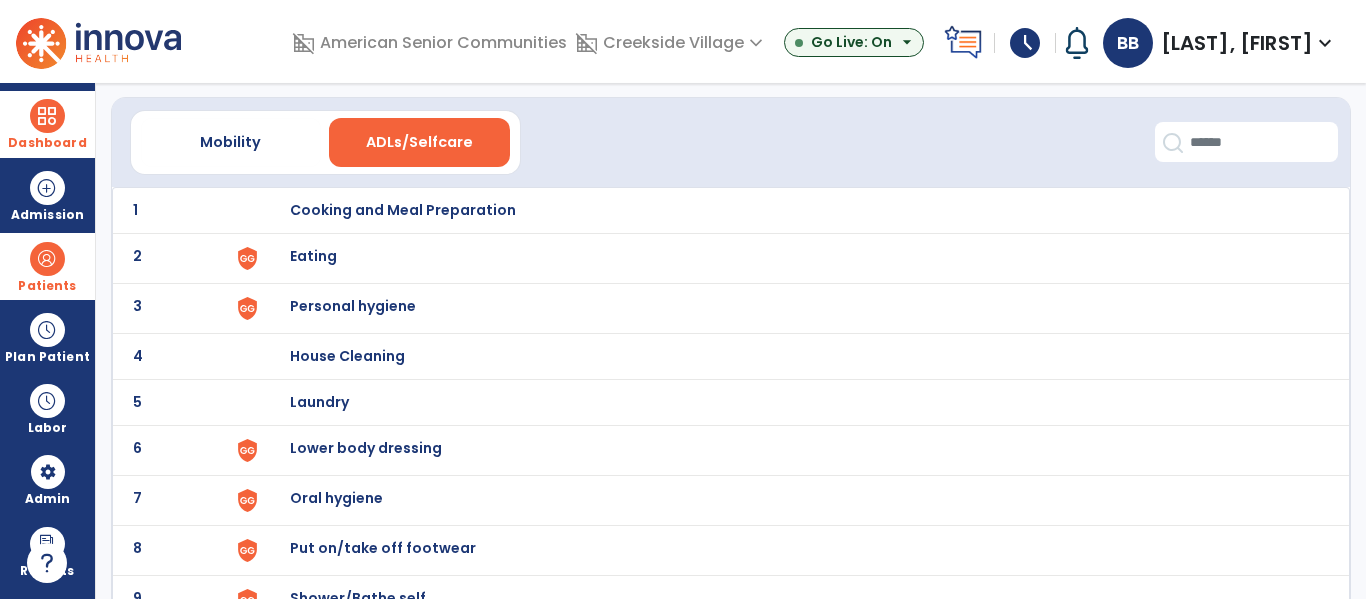 scroll, scrollTop: 63, scrollLeft: 0, axis: vertical 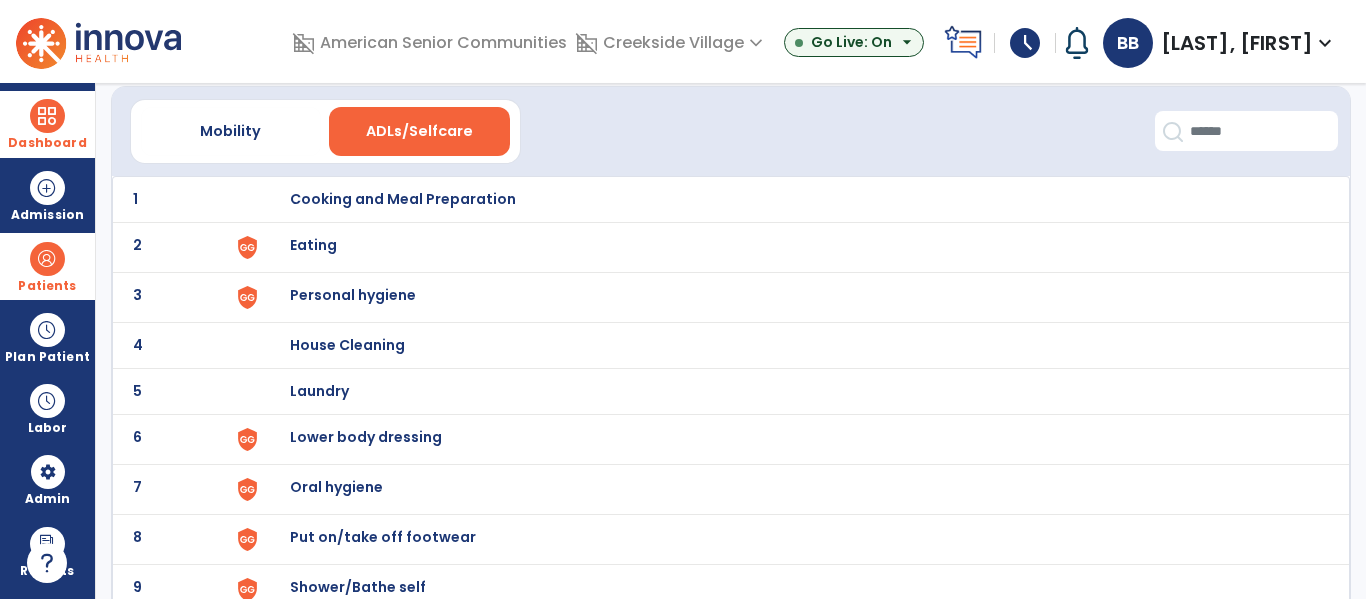 click on "Eating" at bounding box center [403, 199] 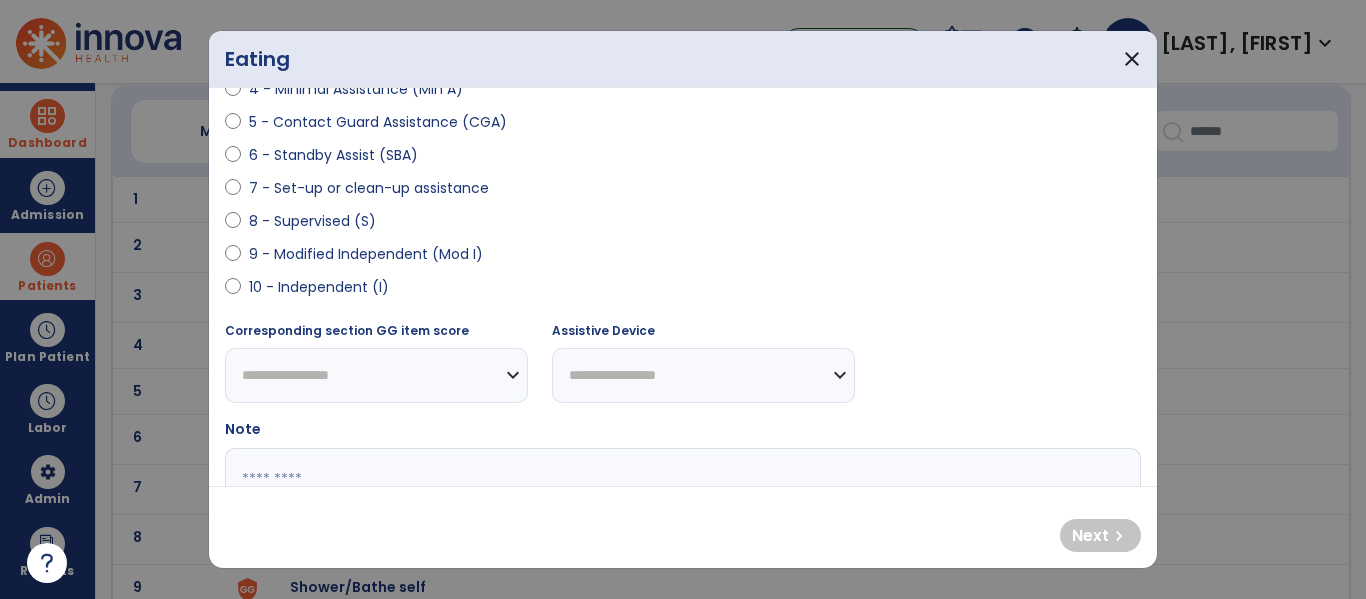 scroll, scrollTop: 363, scrollLeft: 0, axis: vertical 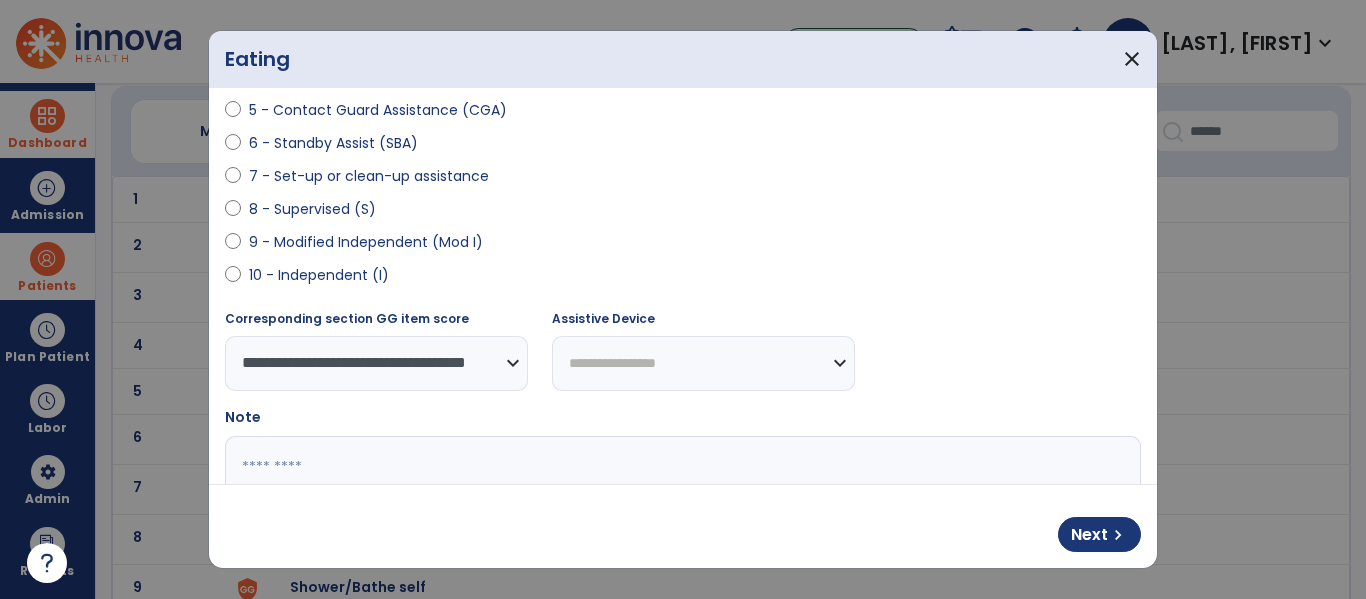 select on "**********" 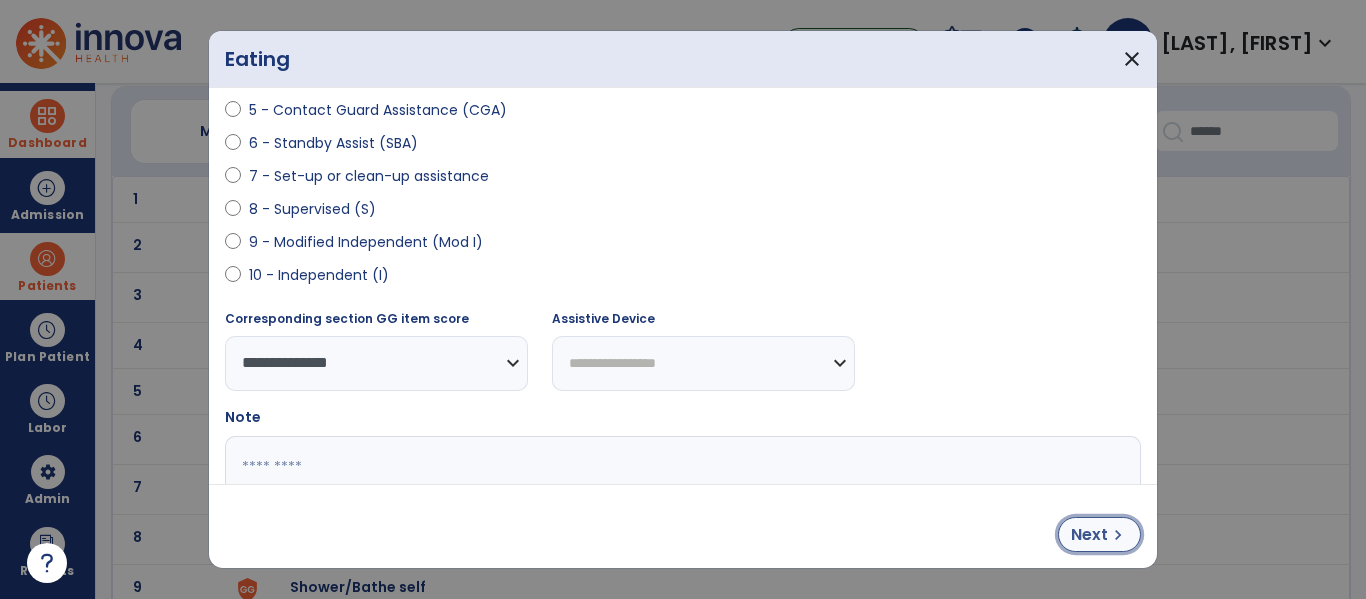 click on "Next" at bounding box center [1089, 535] 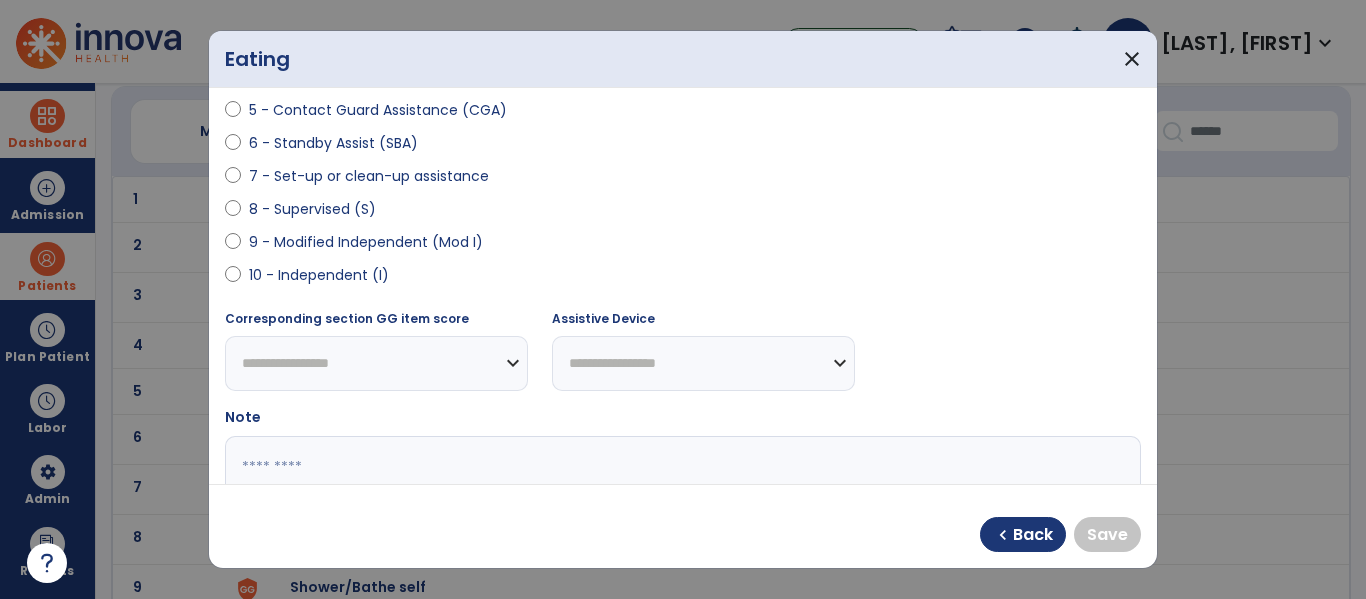 click at bounding box center (233, 279) 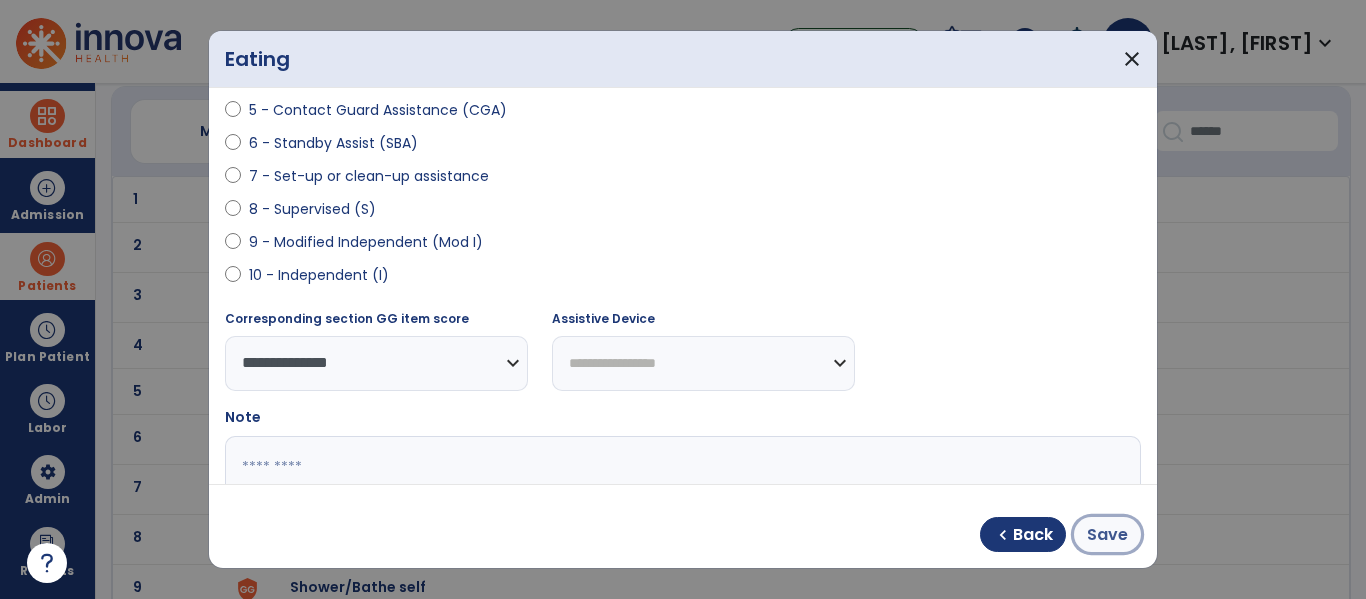 click on "Save" at bounding box center [1107, 535] 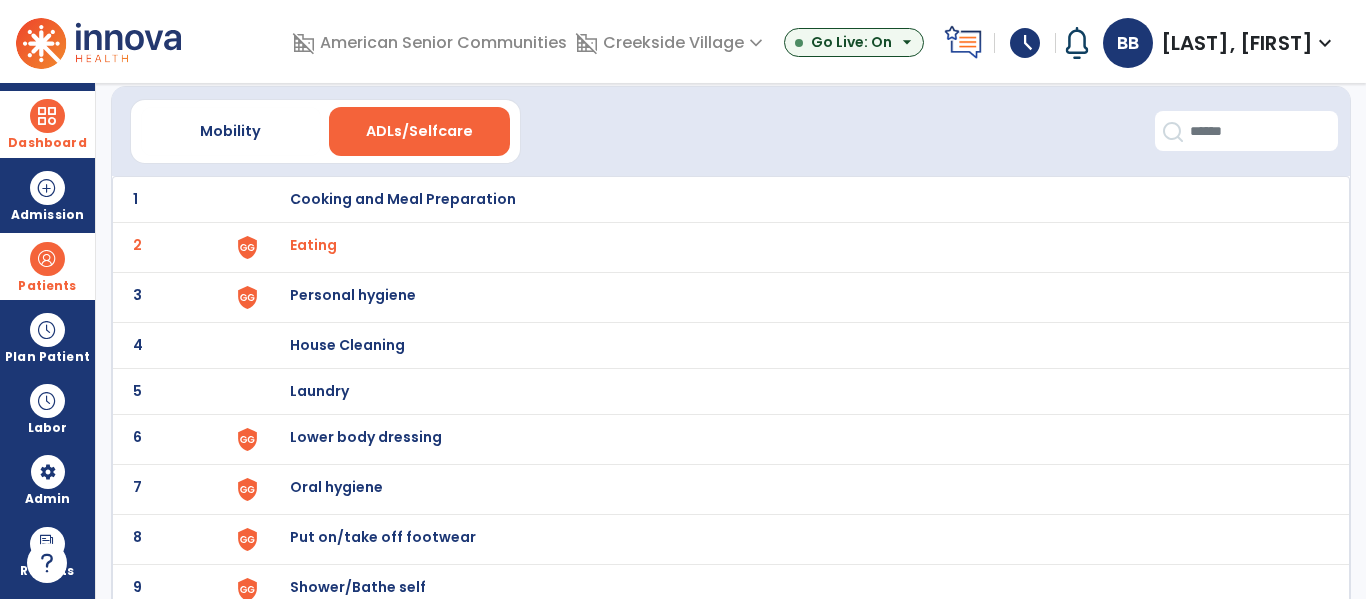 click on "Personal hygiene" at bounding box center (403, 199) 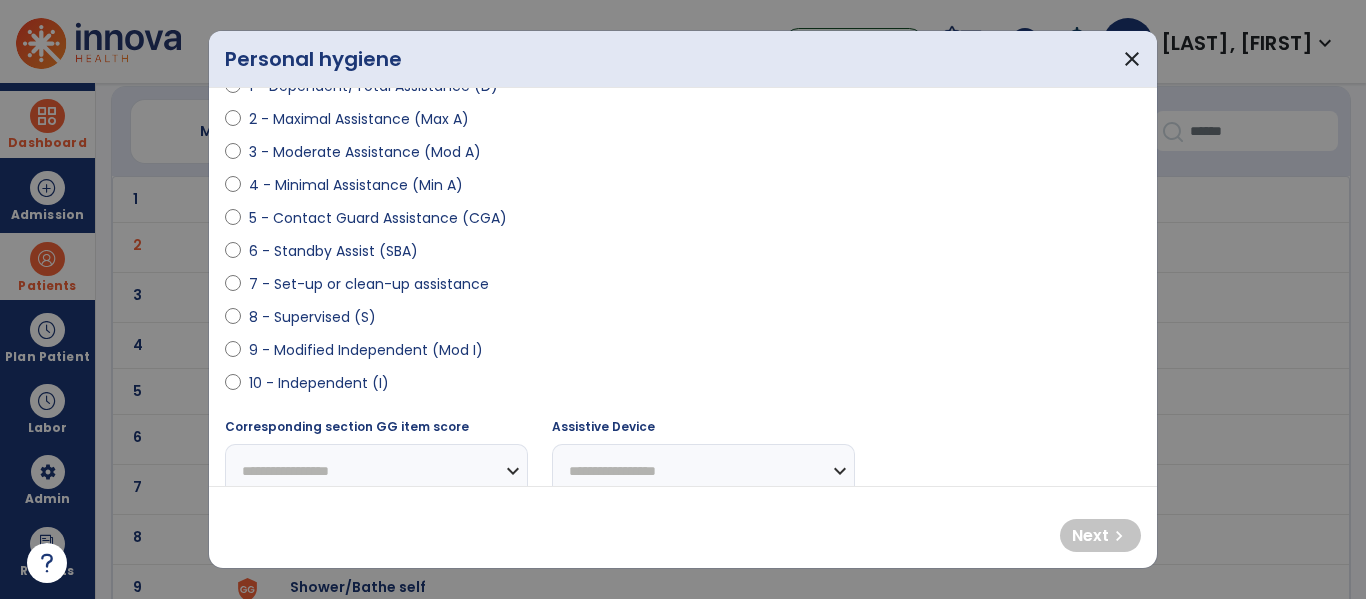 scroll, scrollTop: 271, scrollLeft: 0, axis: vertical 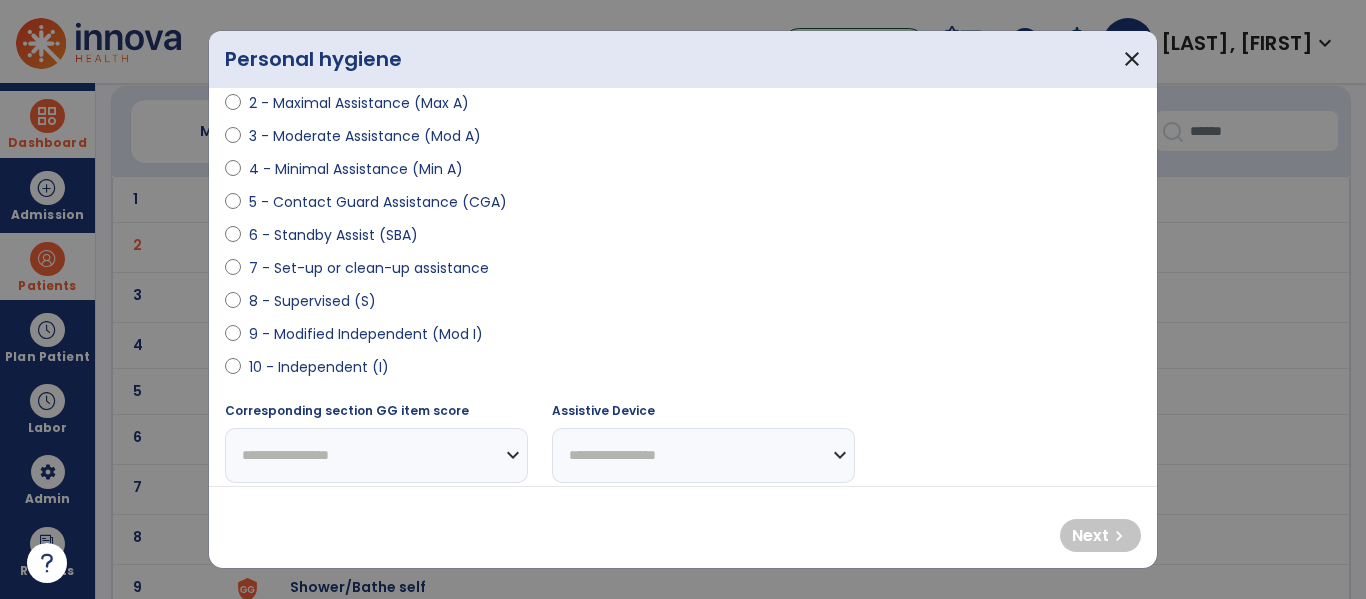 select on "**********" 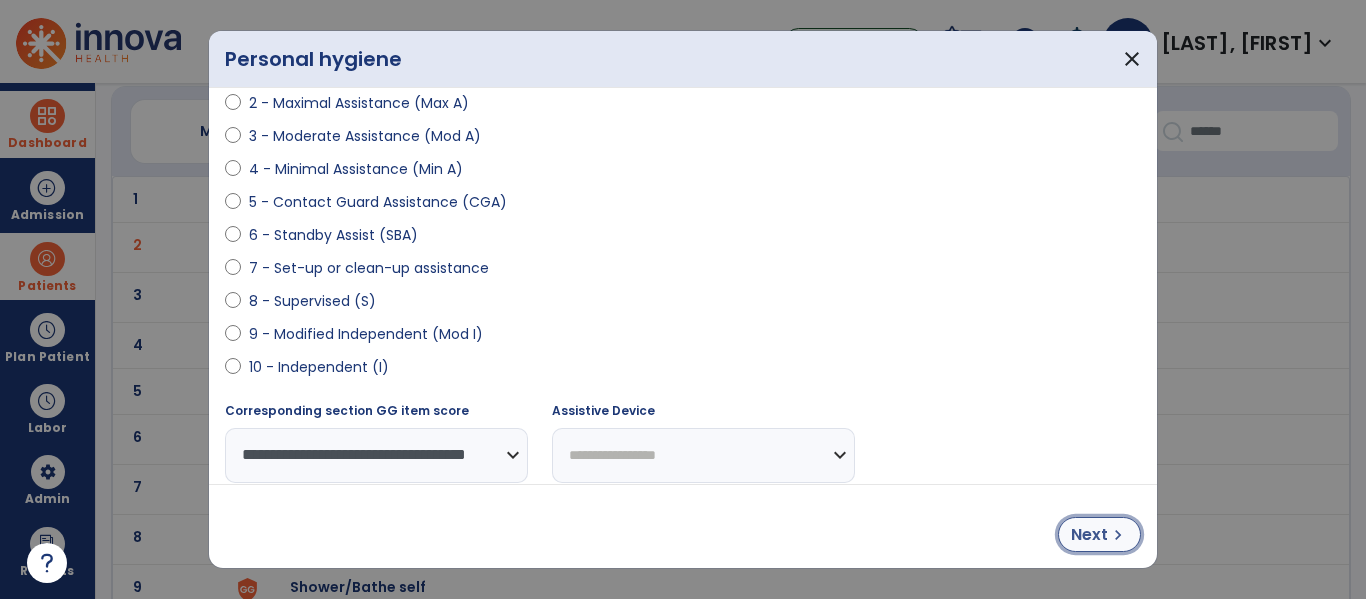click on "chevron_right" at bounding box center (1118, 535) 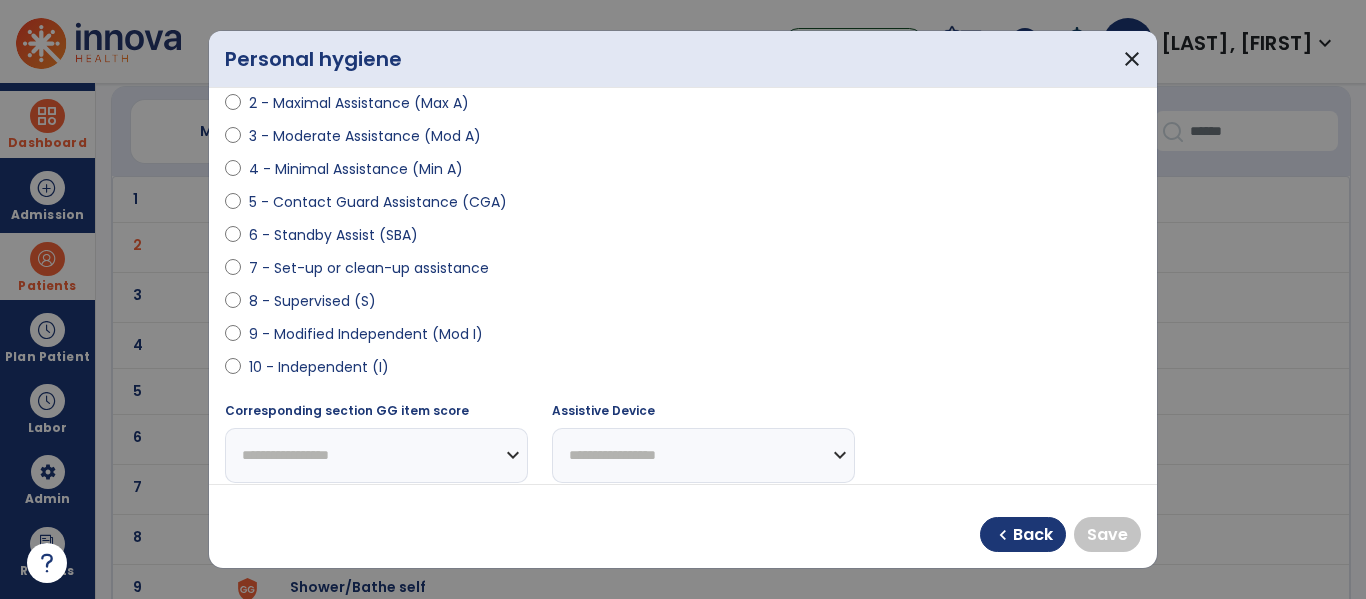 select on "**********" 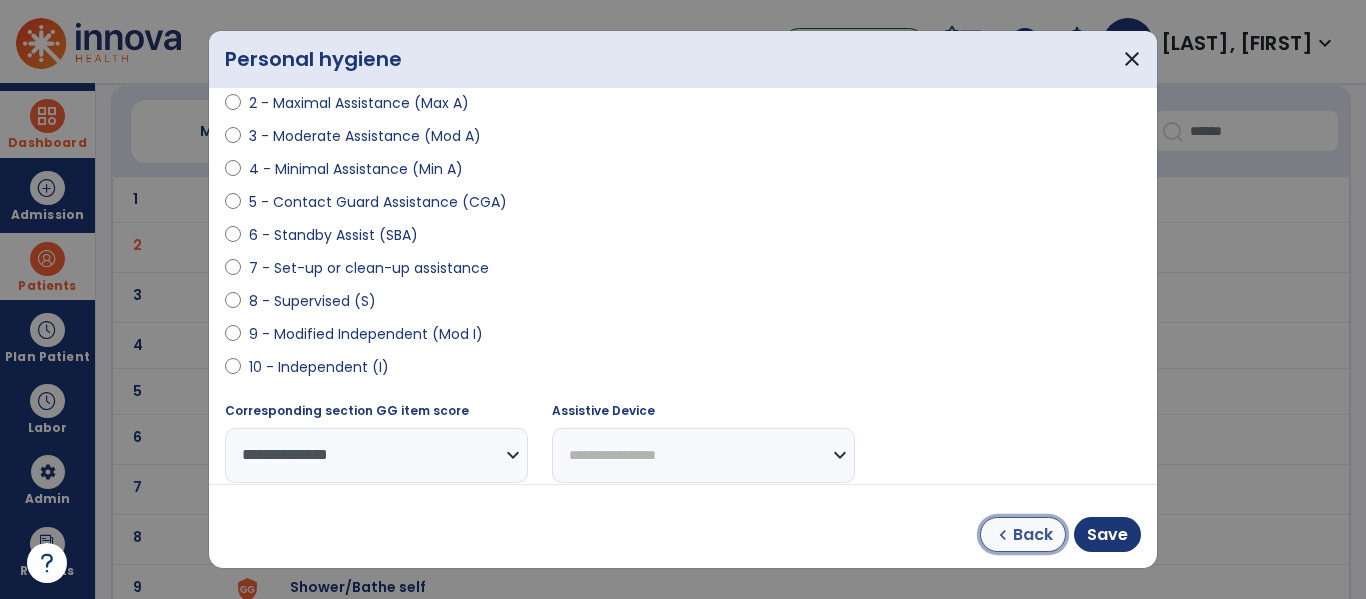 click on "chevron_left  Back" at bounding box center [1023, 534] 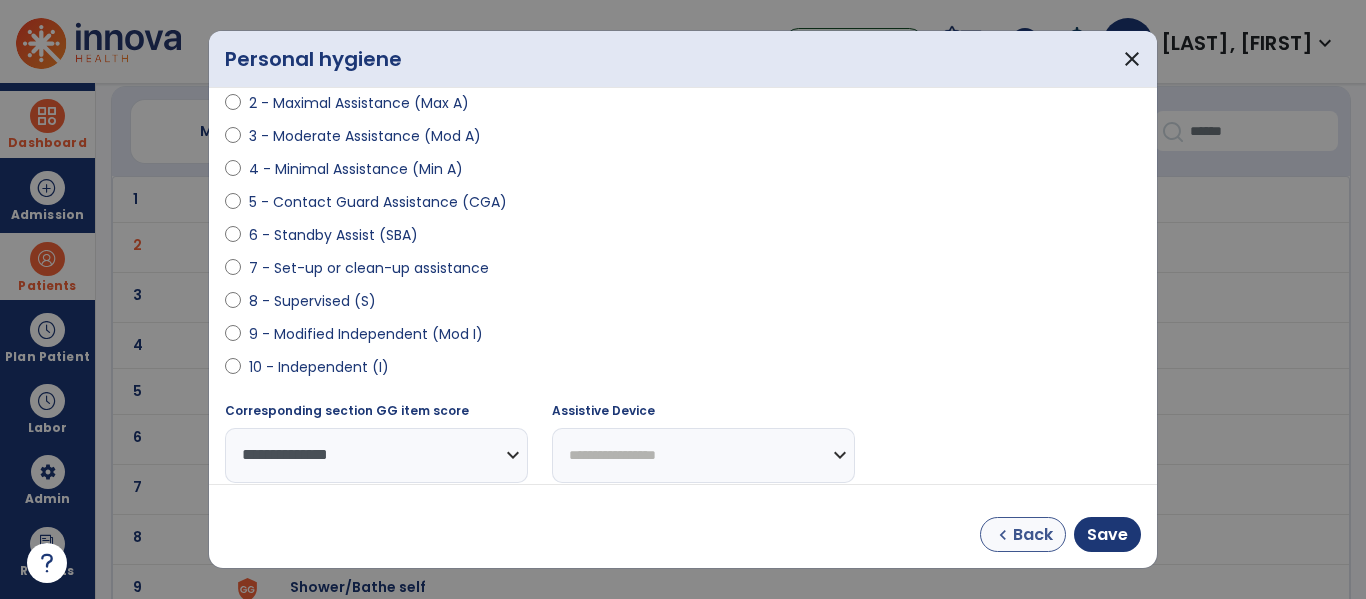 select on "**********" 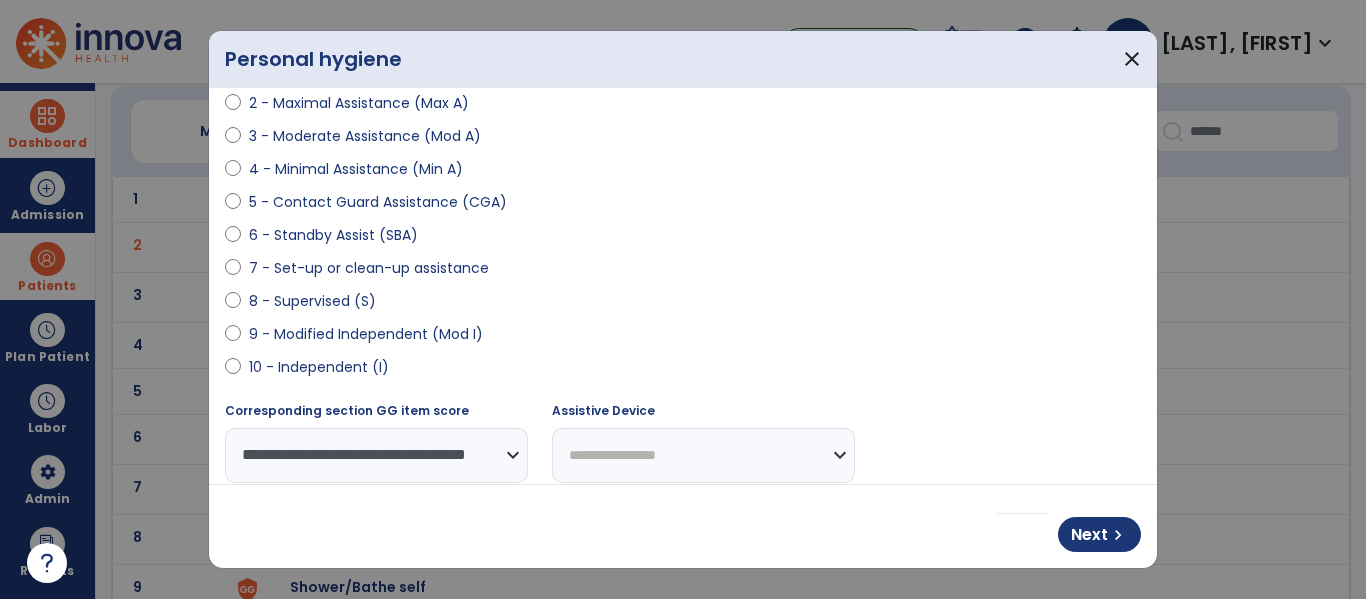 scroll, scrollTop: 496, scrollLeft: 0, axis: vertical 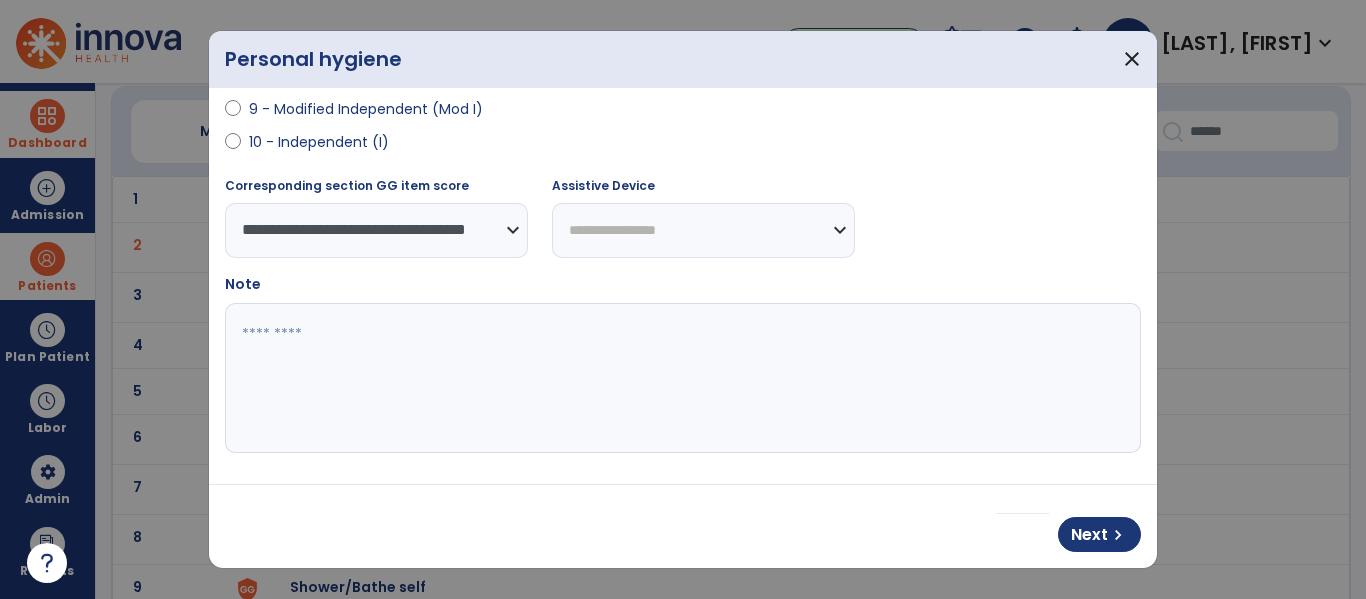 click at bounding box center [680, 378] 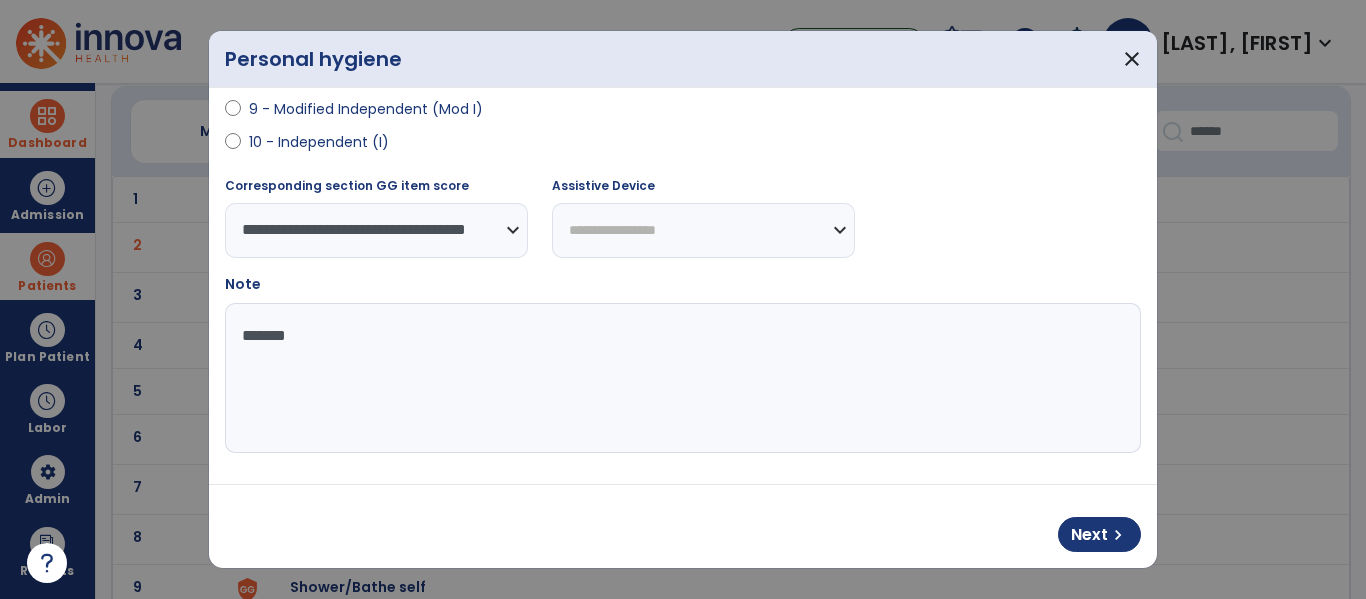 type on "**********" 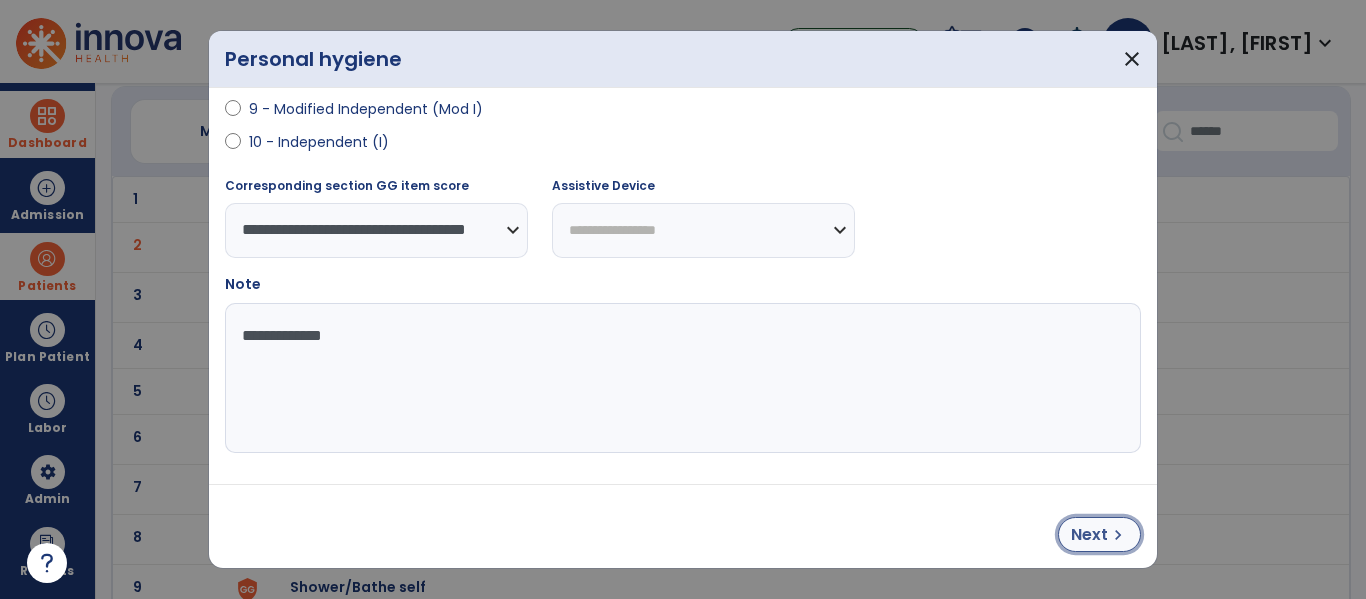 click on "Next" at bounding box center (1089, 535) 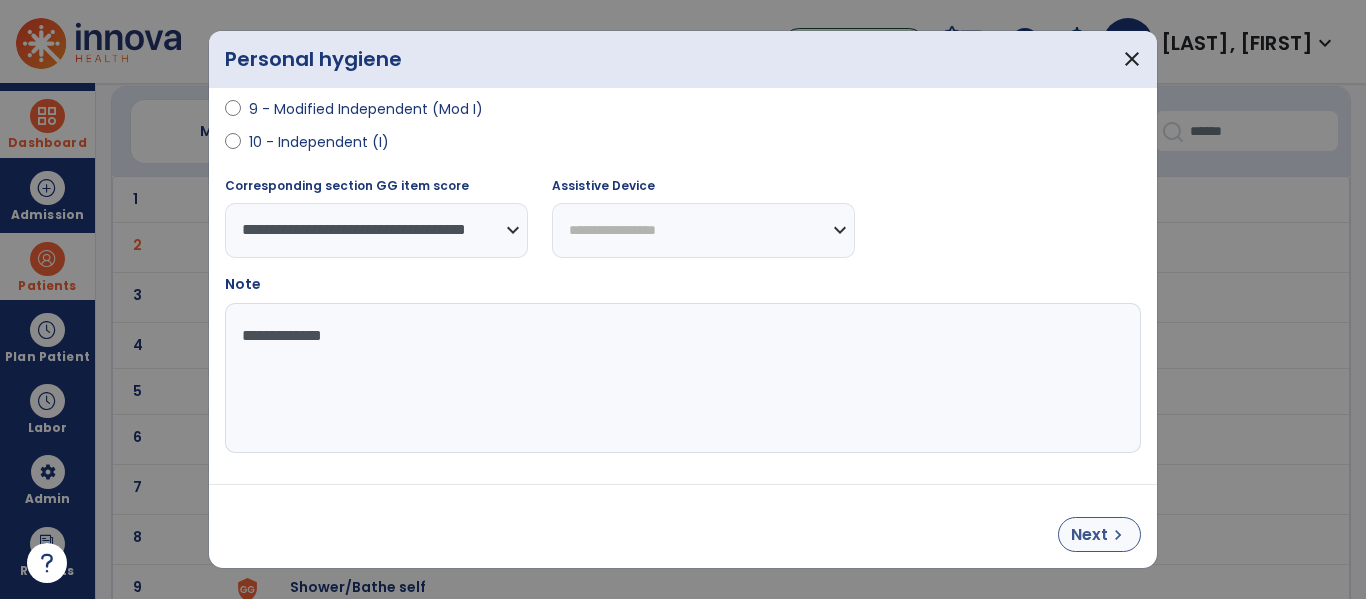 select on "**********" 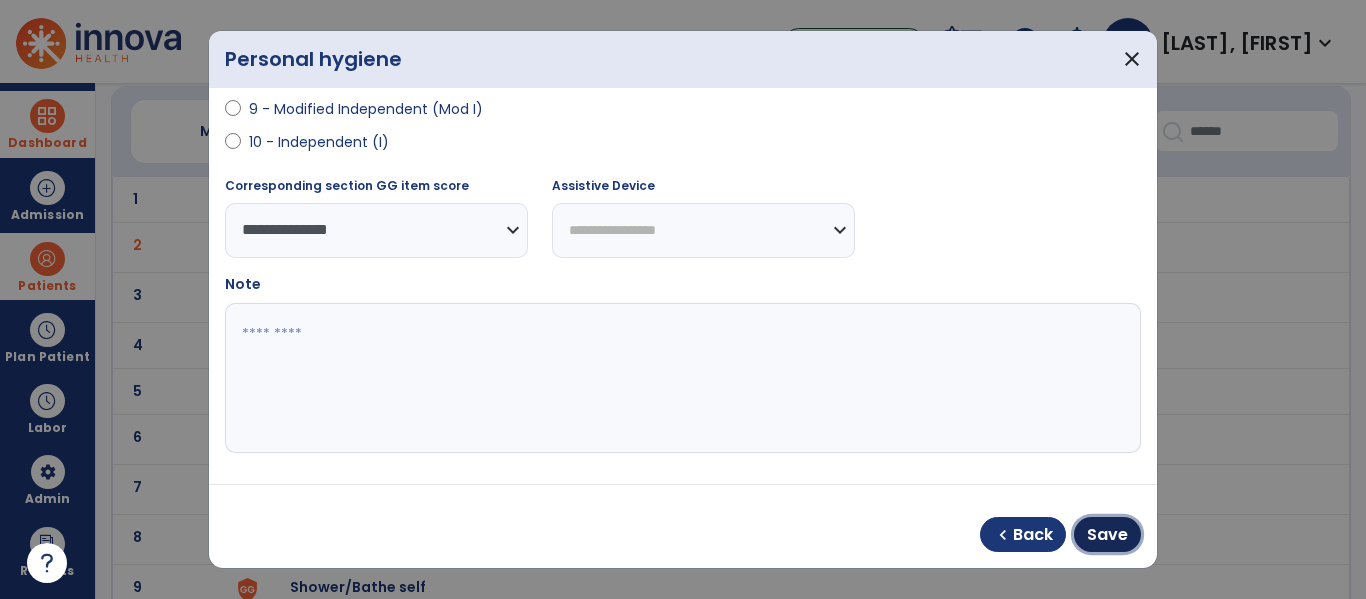 click on "Save" at bounding box center [1107, 535] 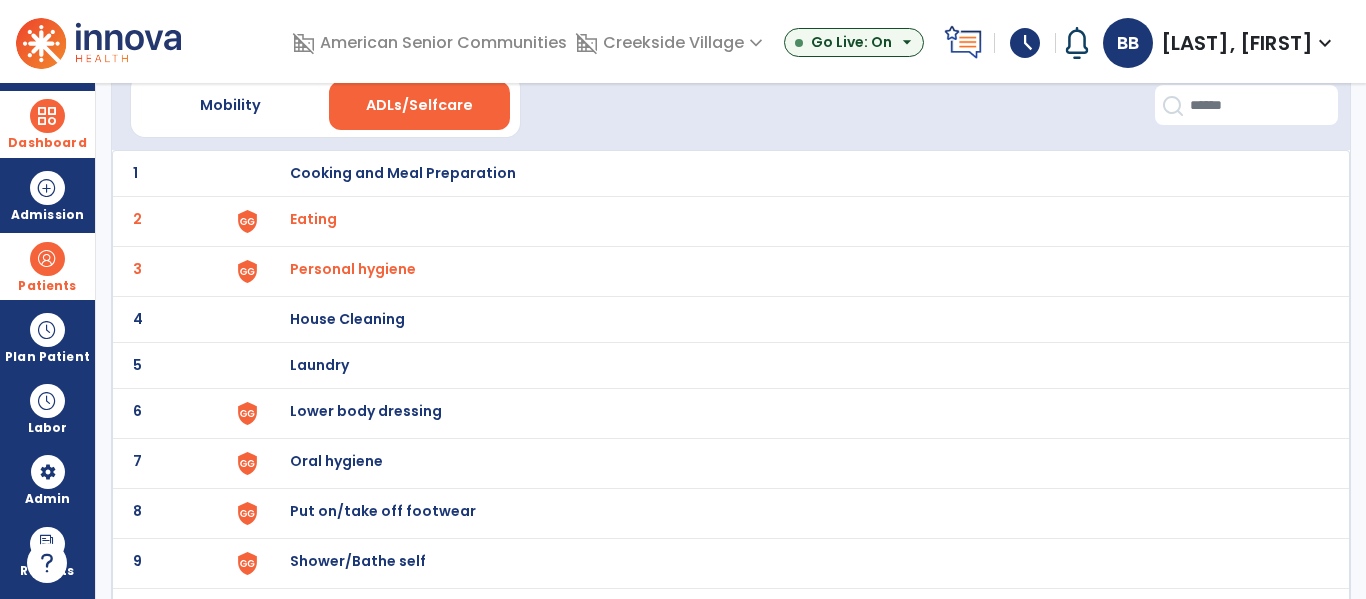 scroll, scrollTop: 91, scrollLeft: 0, axis: vertical 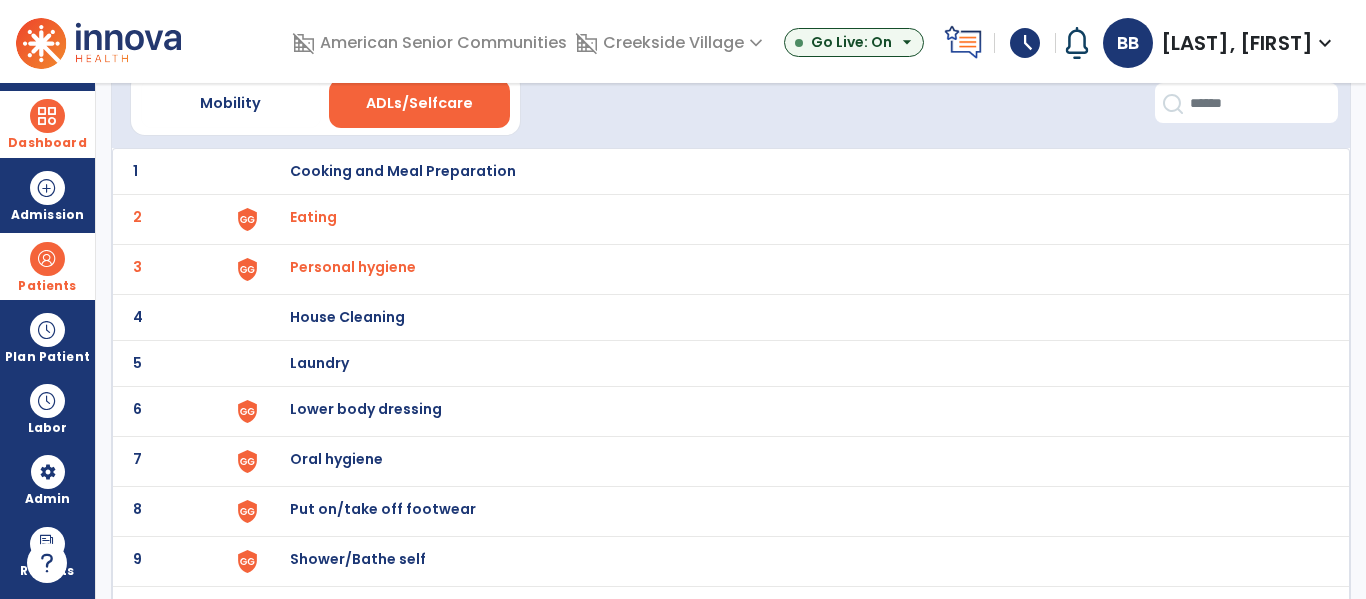 click on "Lower body dressing" at bounding box center (403, 171) 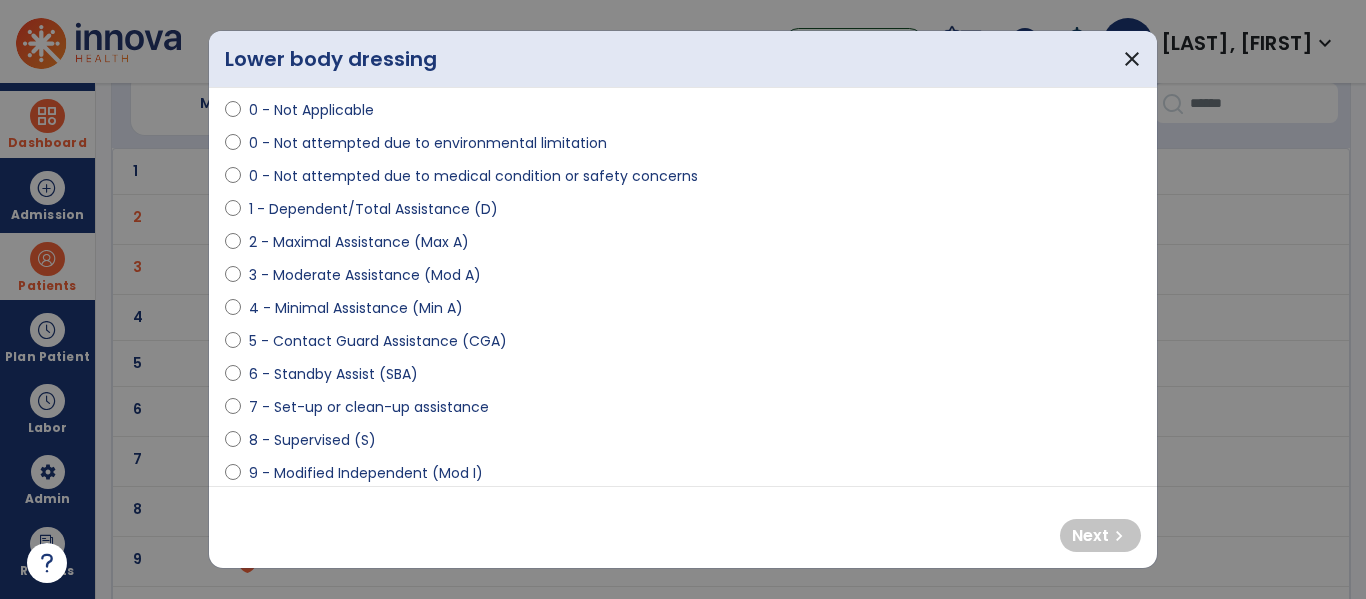 scroll, scrollTop: 140, scrollLeft: 0, axis: vertical 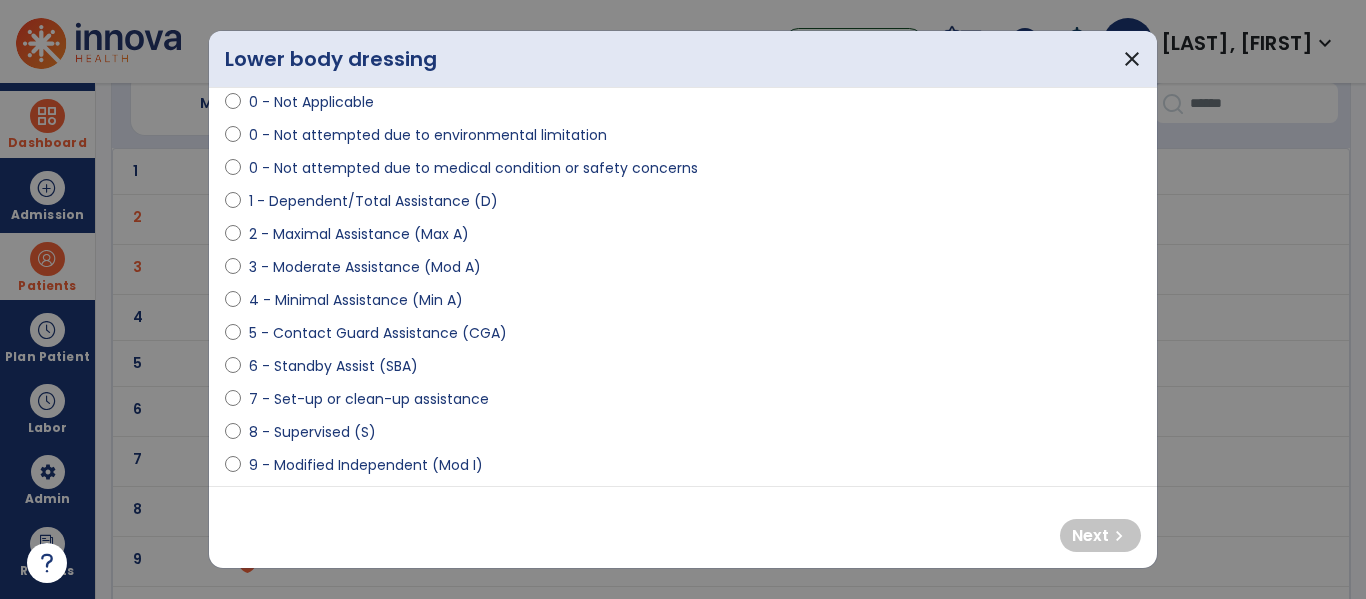 select on "**********" 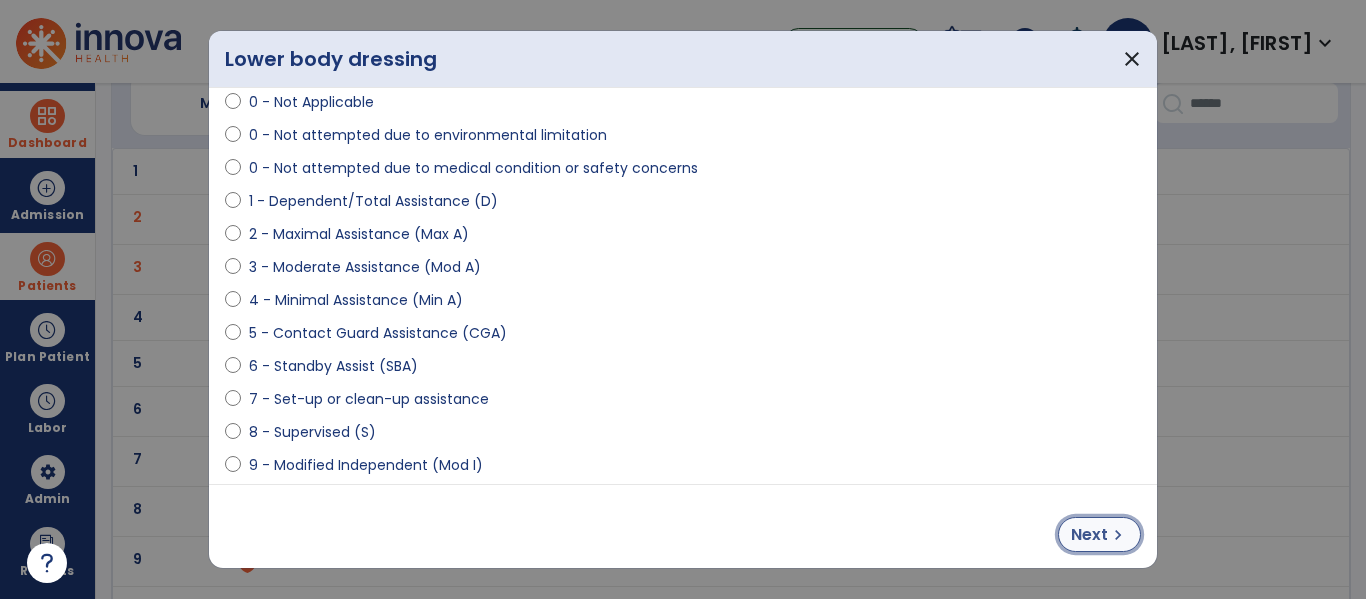 click on "chevron_right" at bounding box center [1118, 535] 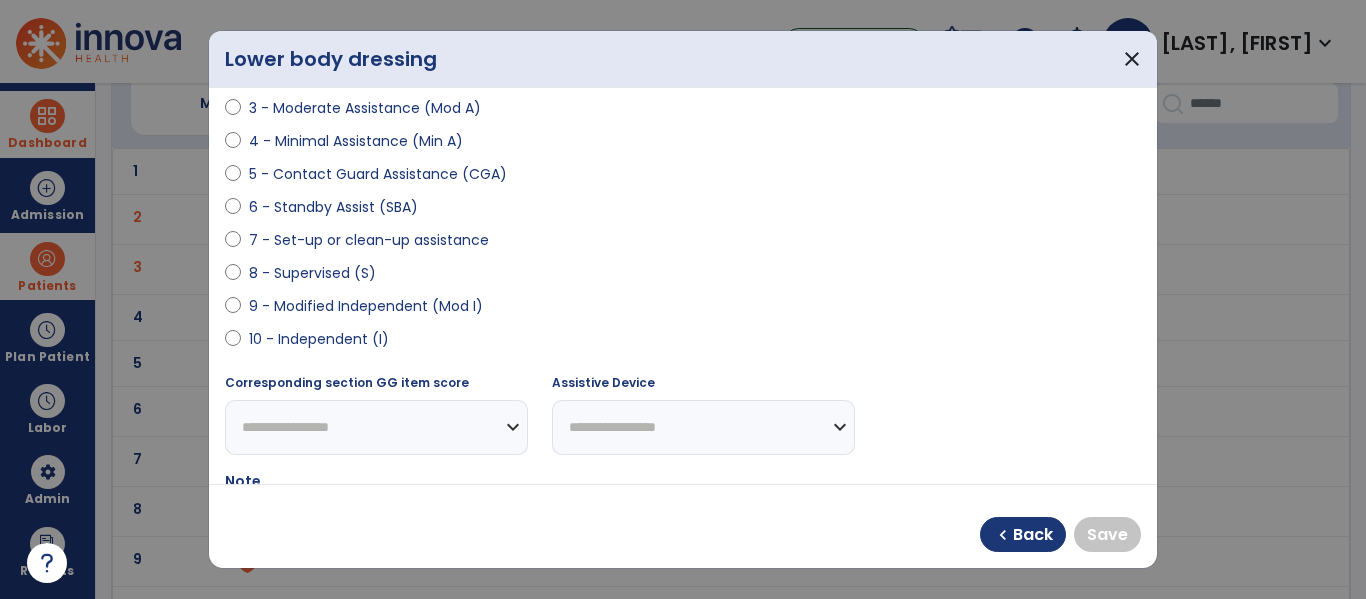 scroll, scrollTop: 307, scrollLeft: 0, axis: vertical 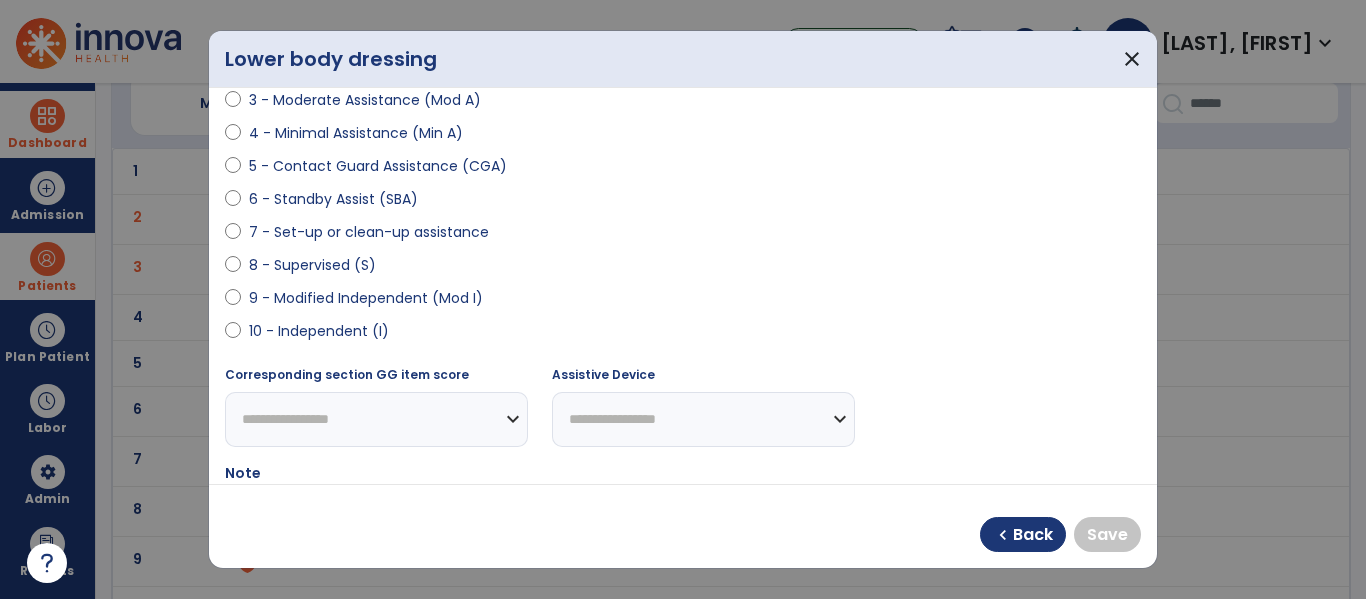 select on "**********" 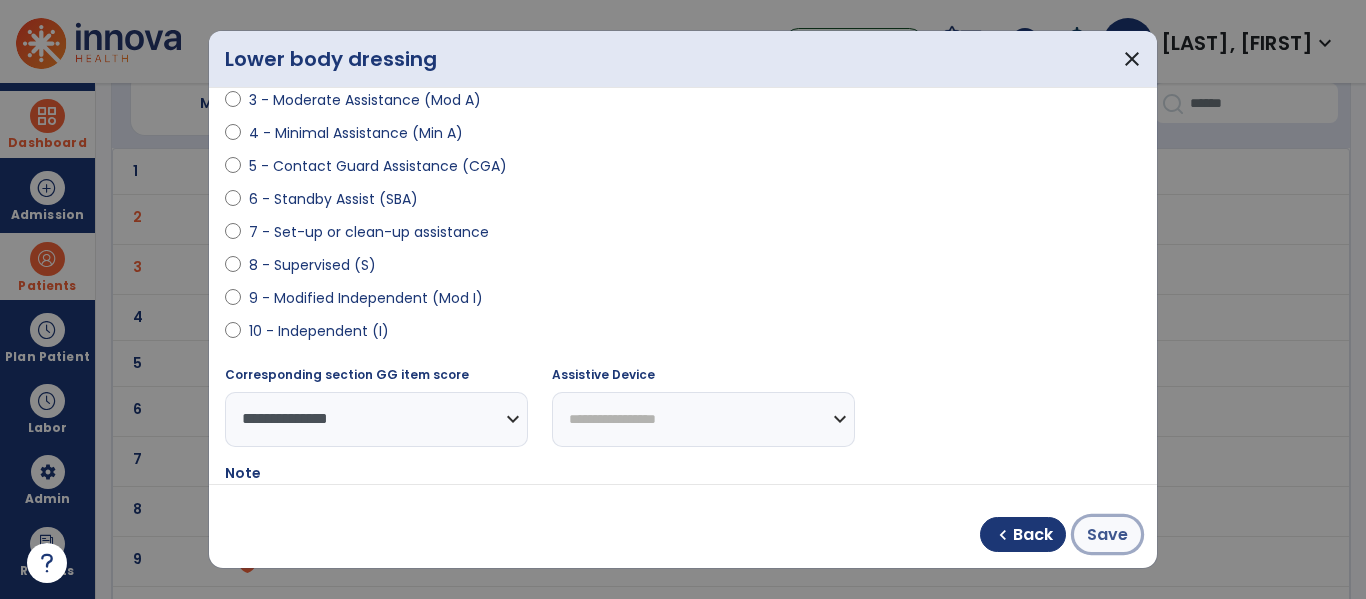 click on "Save" at bounding box center [1107, 534] 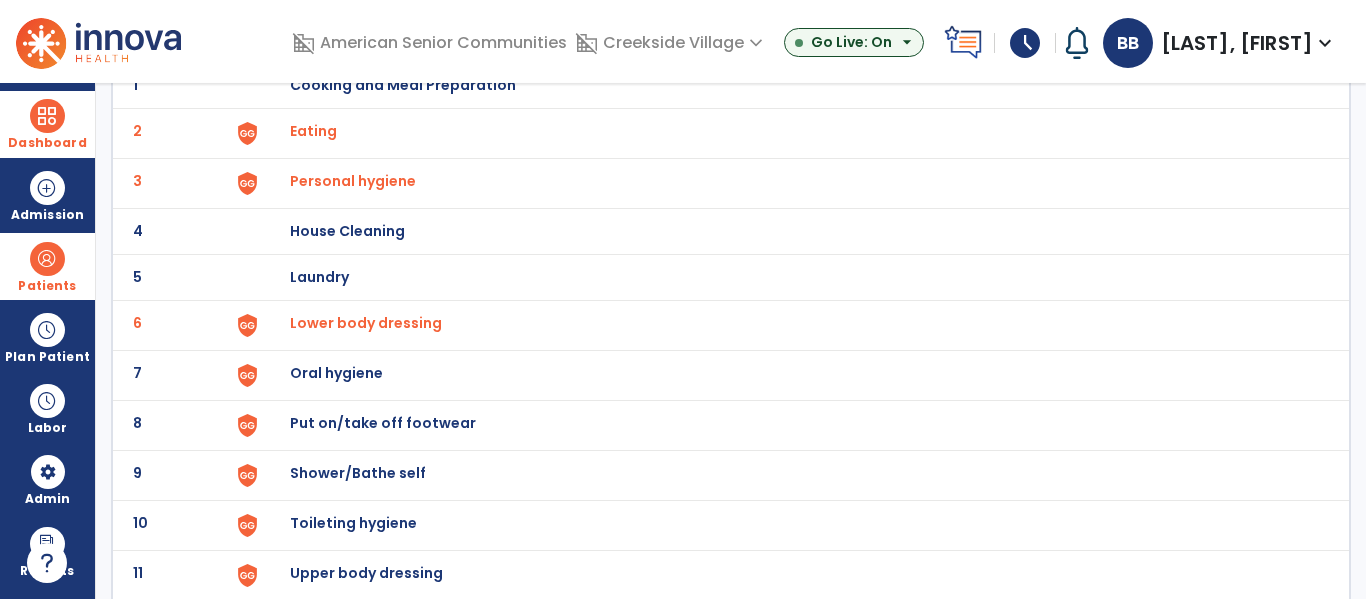 scroll, scrollTop: 187, scrollLeft: 0, axis: vertical 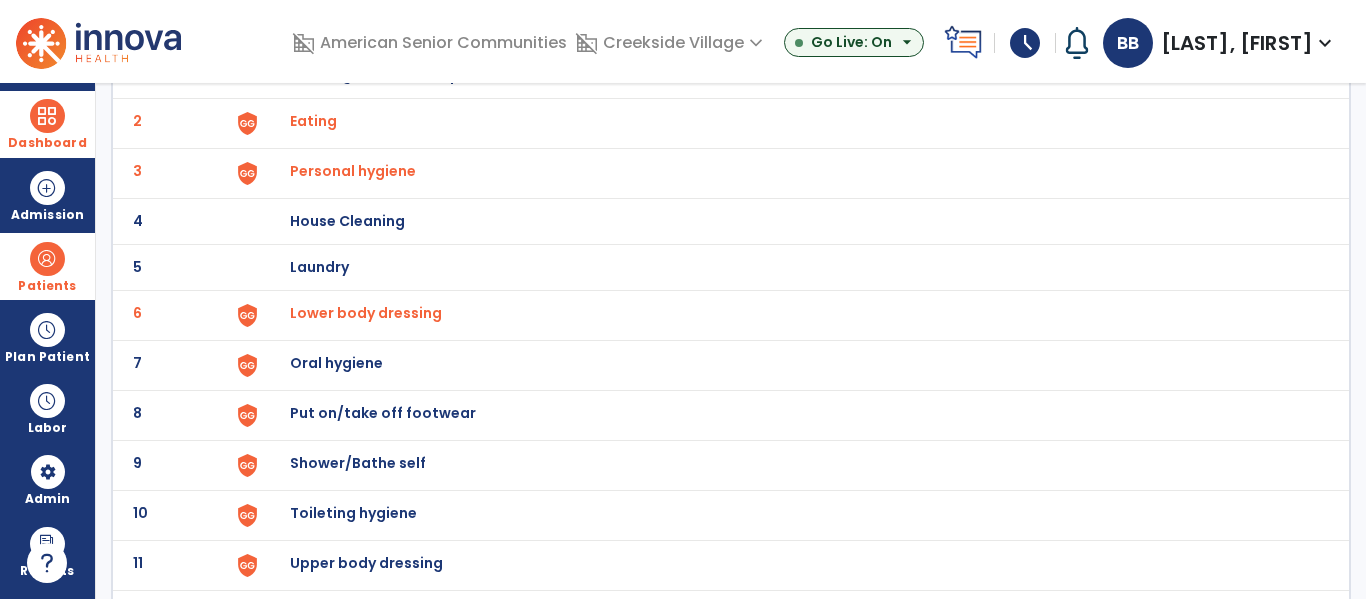 click on "Oral hygiene" at bounding box center (403, 75) 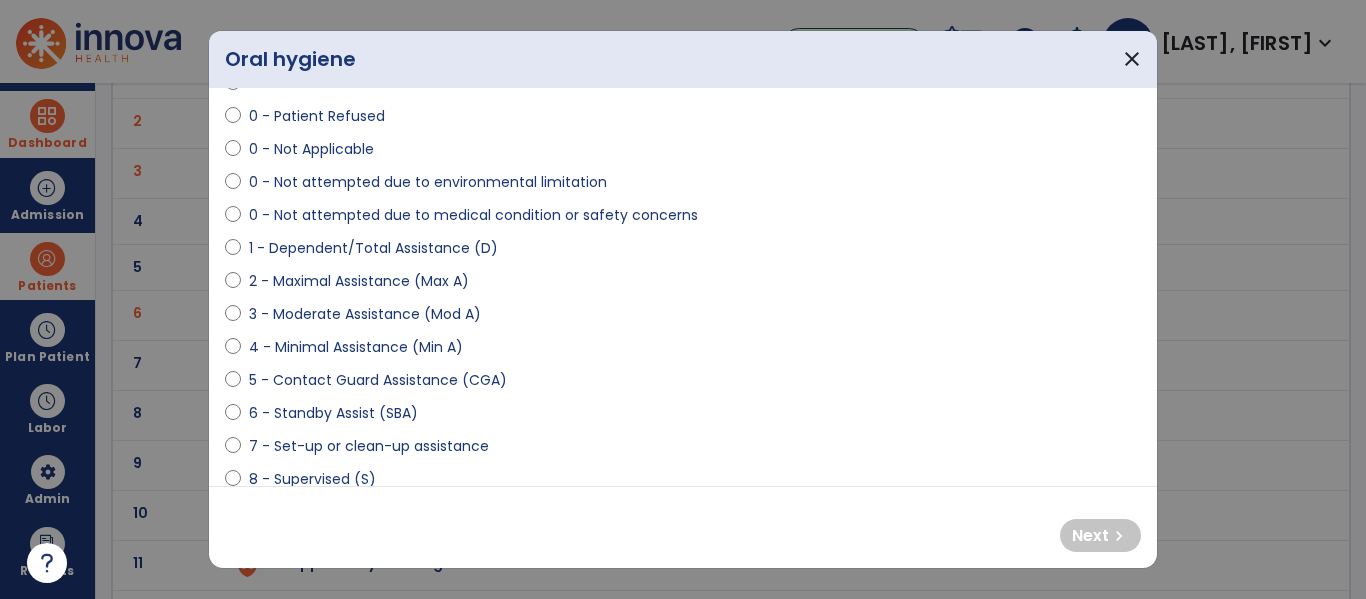 scroll, scrollTop: 98, scrollLeft: 0, axis: vertical 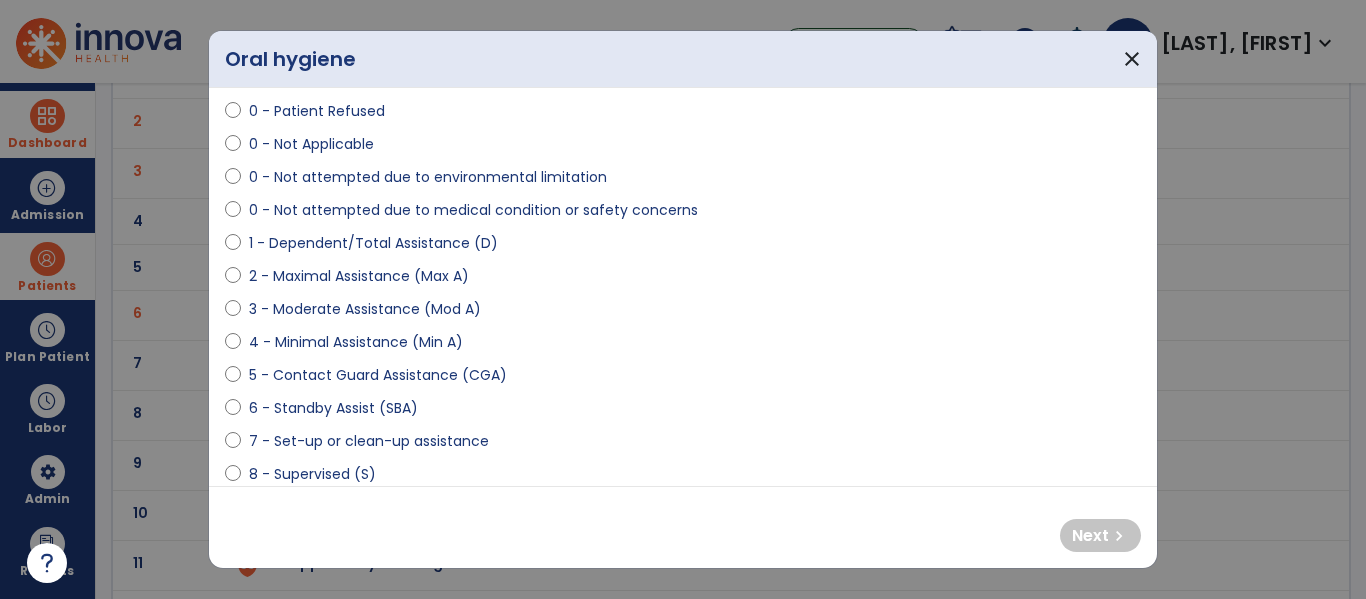 click on "**********" at bounding box center [683, 287] 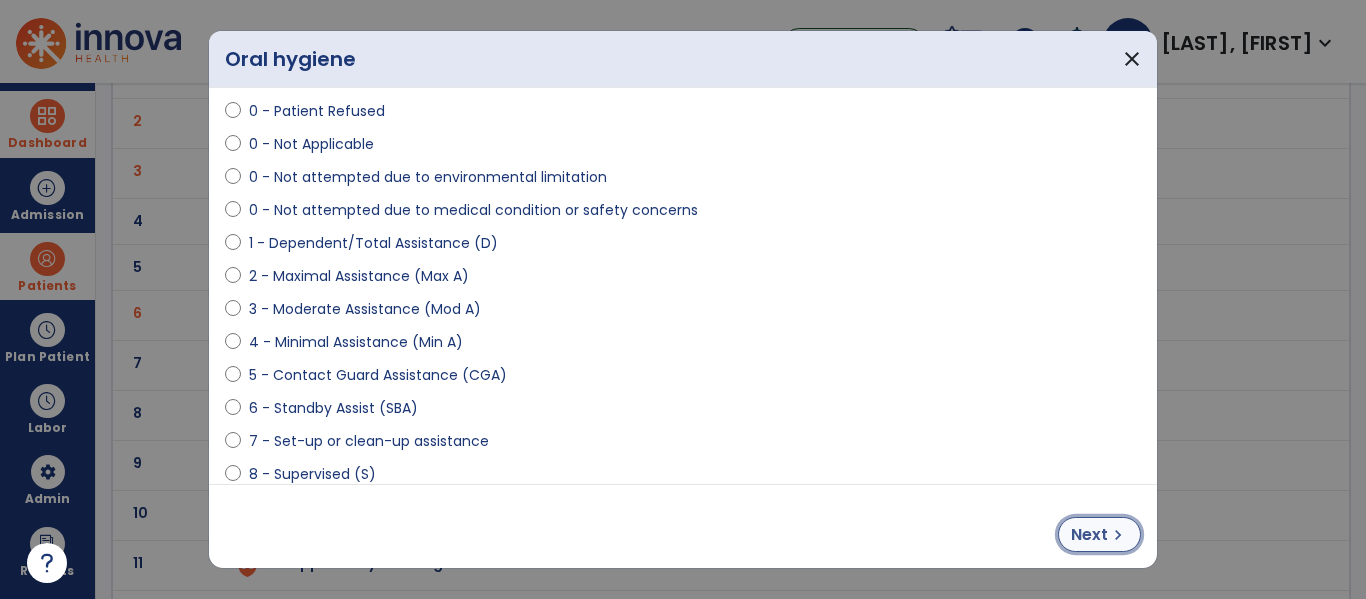click on "chevron_right" at bounding box center [1118, 535] 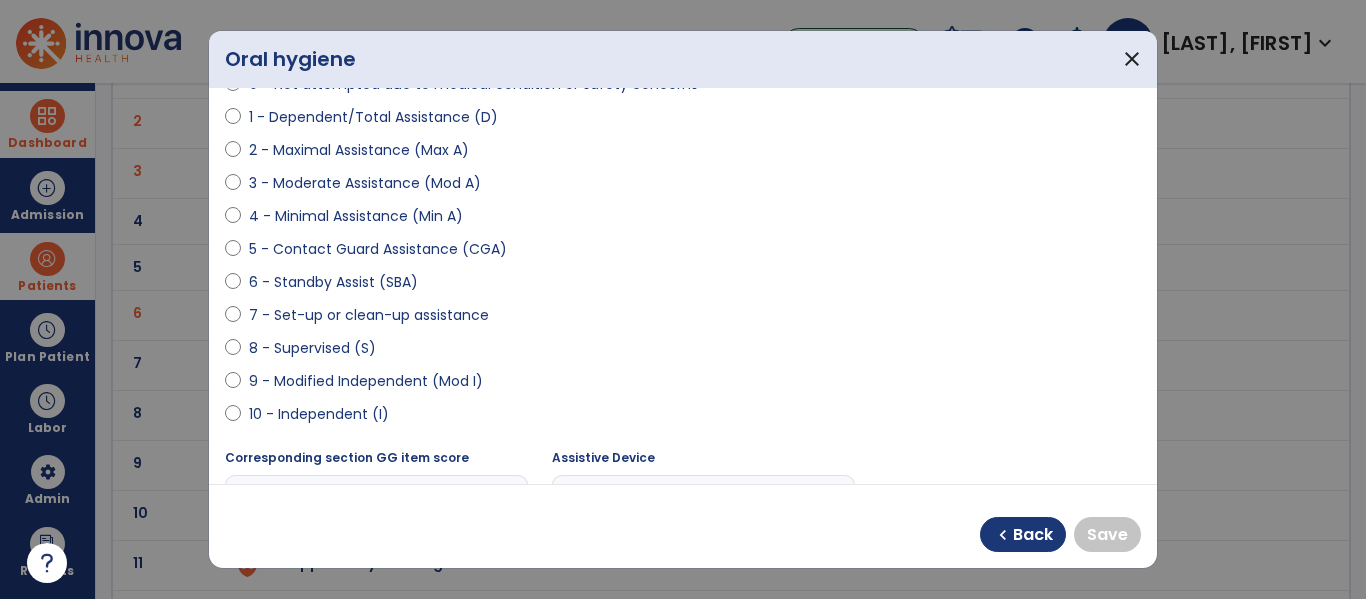 scroll, scrollTop: 245, scrollLeft: 0, axis: vertical 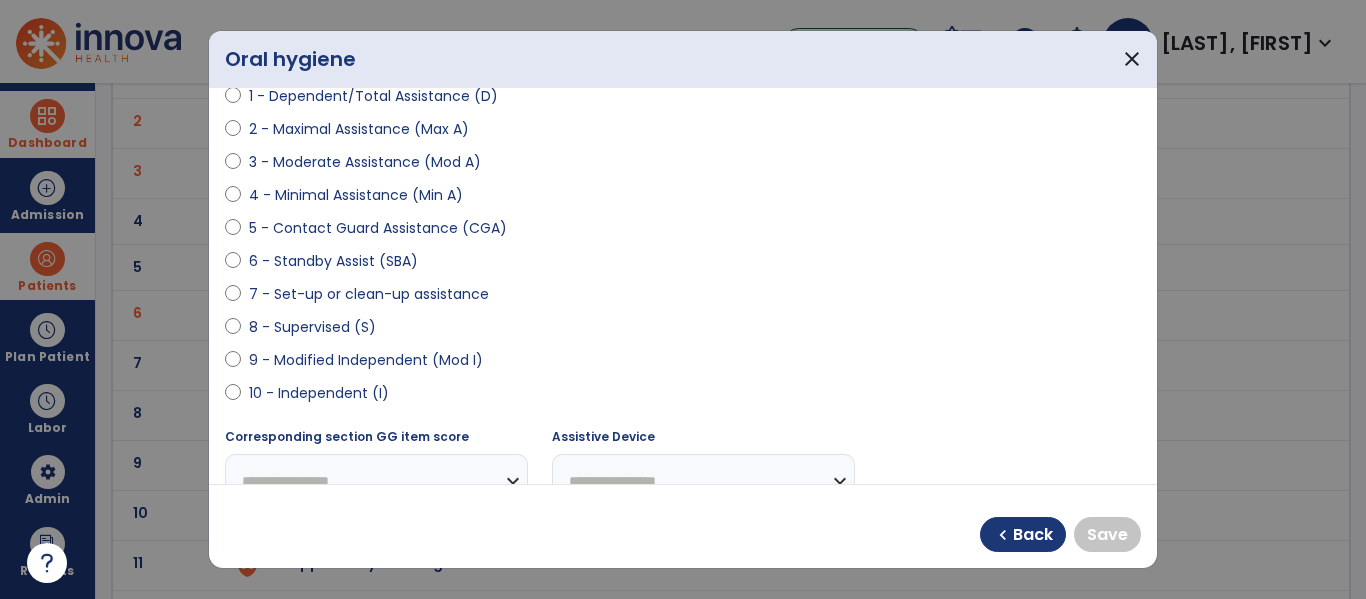 select on "**********" 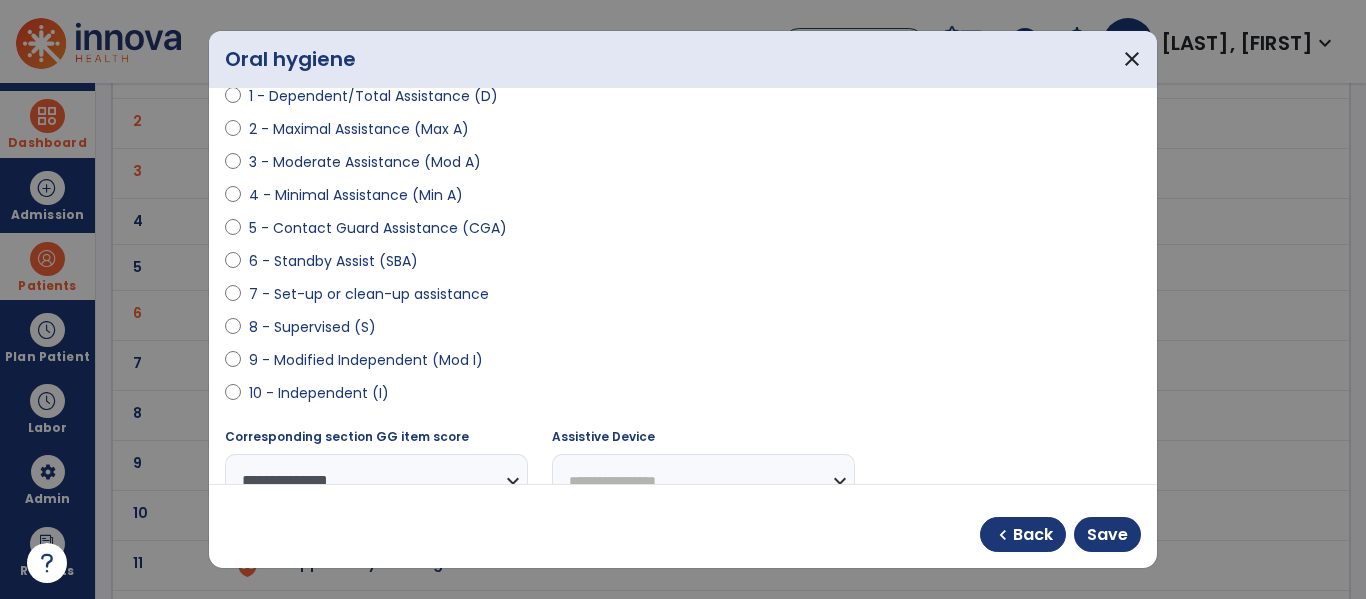 click at bounding box center [233, 397] 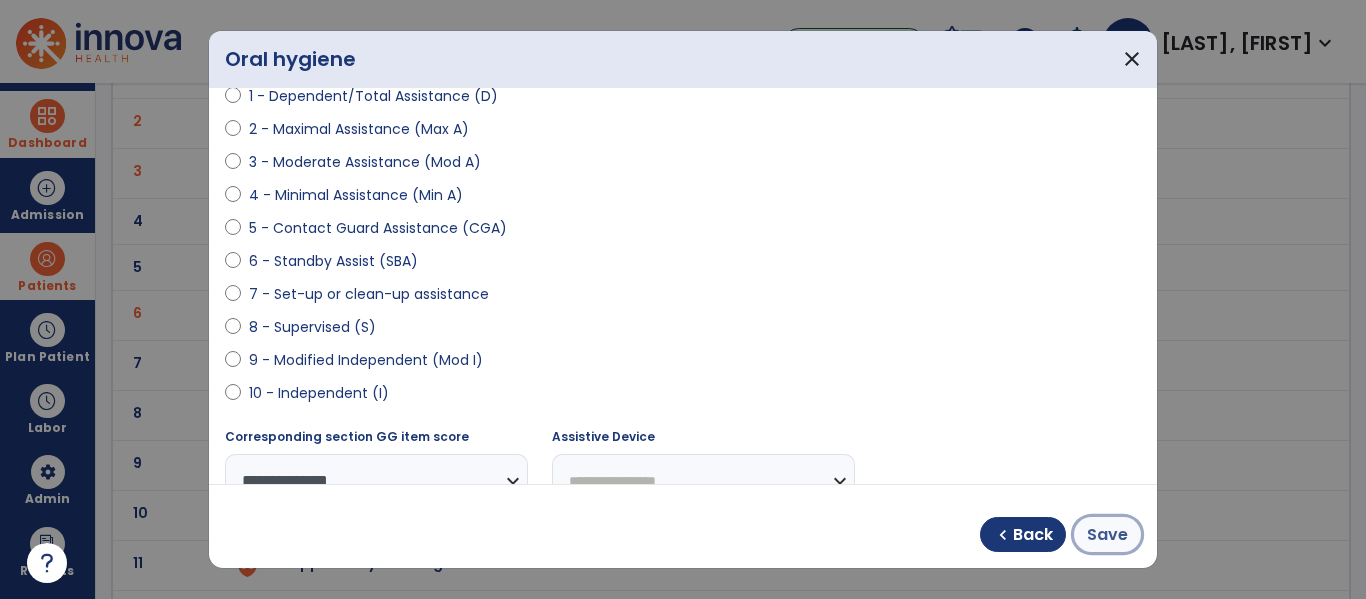 click on "Save" at bounding box center [1107, 534] 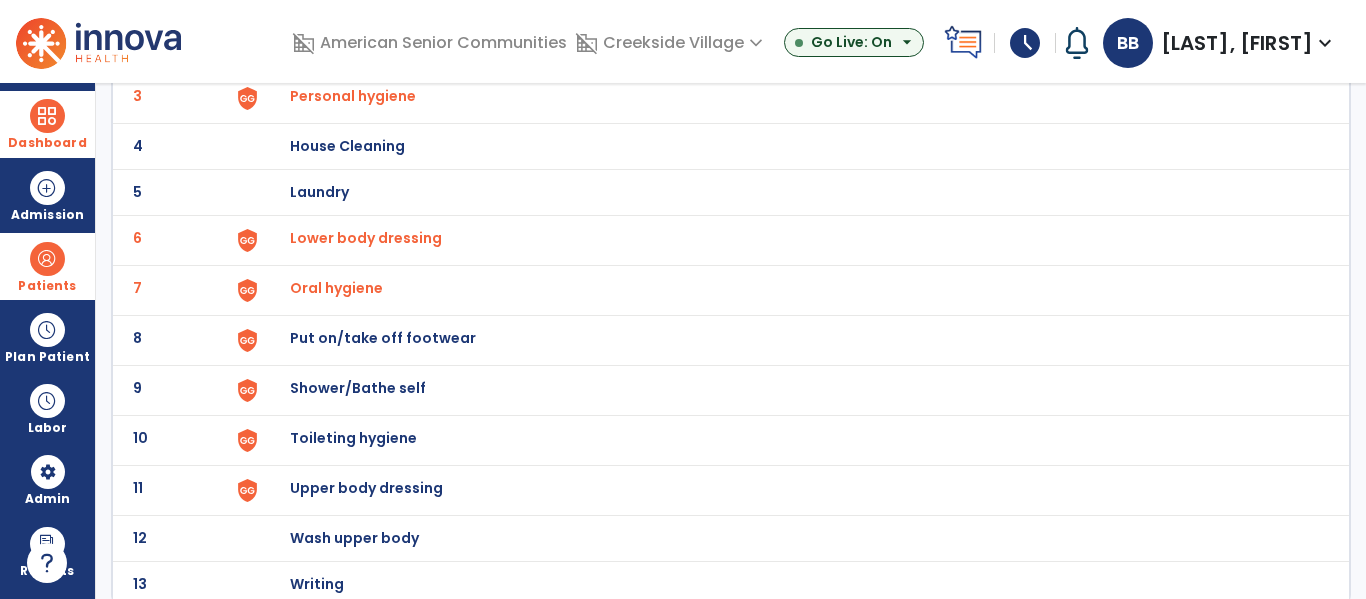 scroll, scrollTop: 272, scrollLeft: 0, axis: vertical 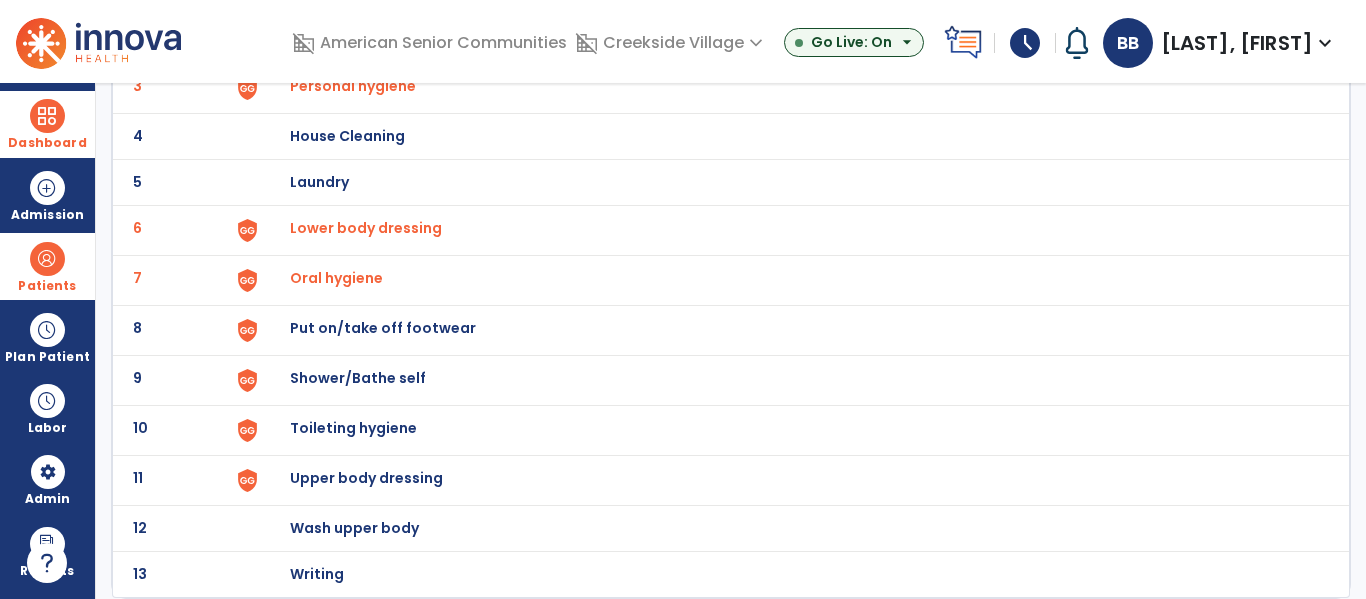 click on "8 Put on/take off footwear" 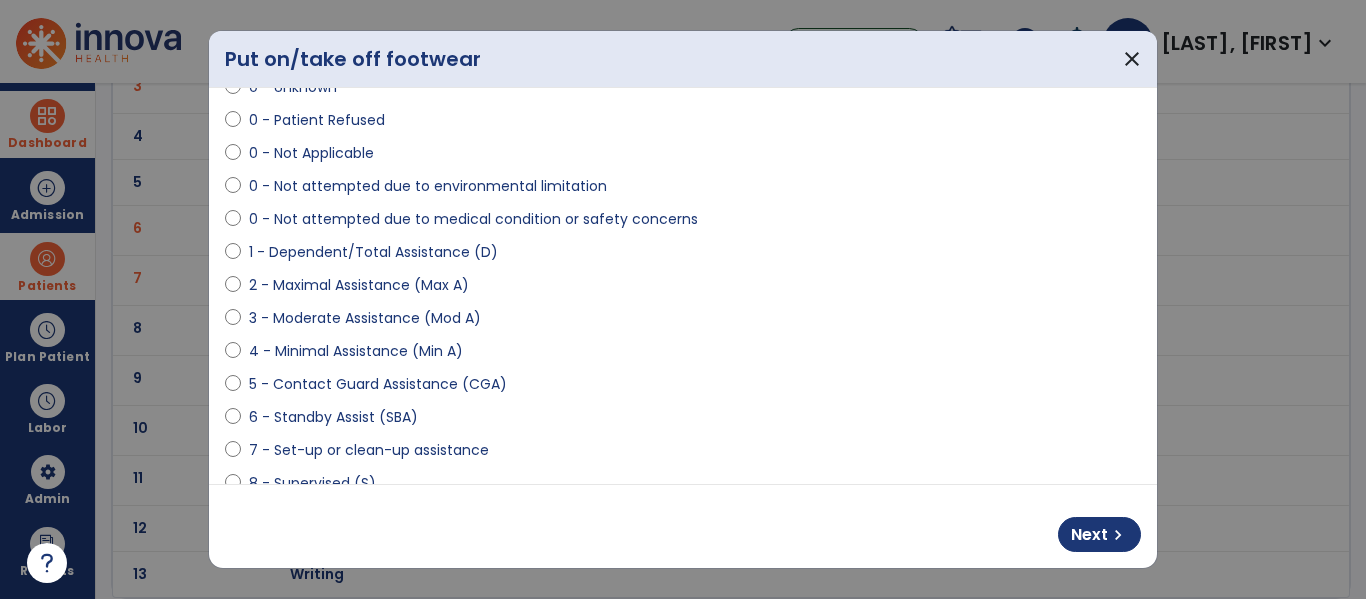 scroll, scrollTop: 92, scrollLeft: 0, axis: vertical 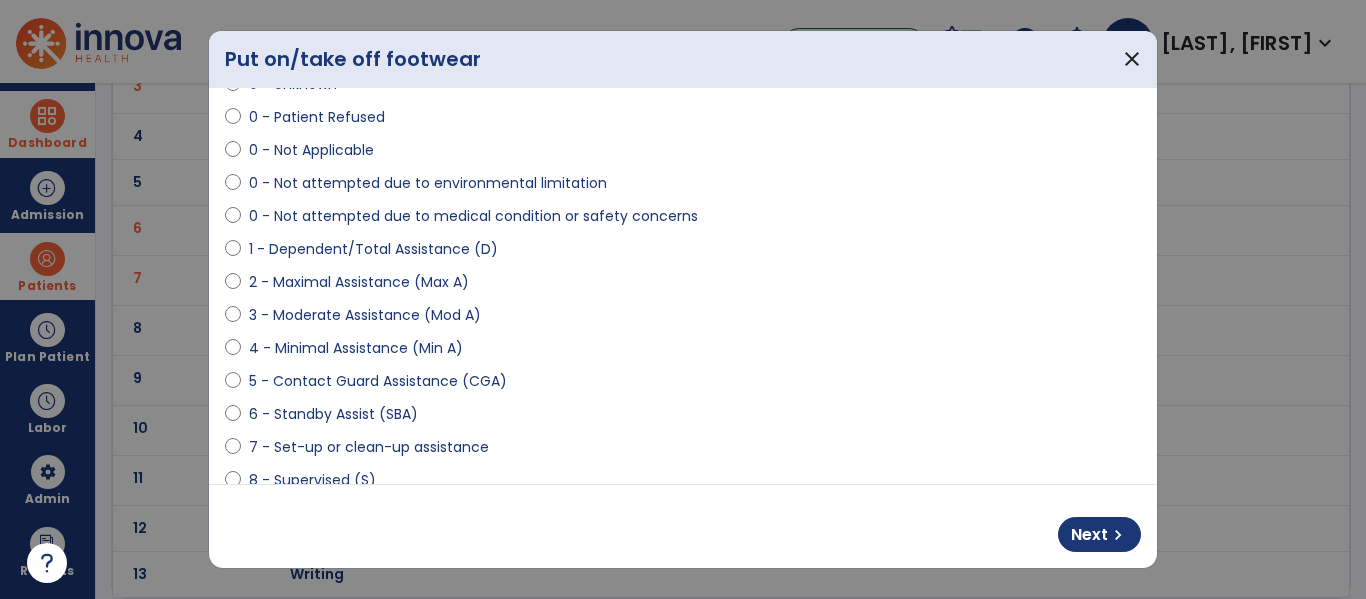 select on "**********" 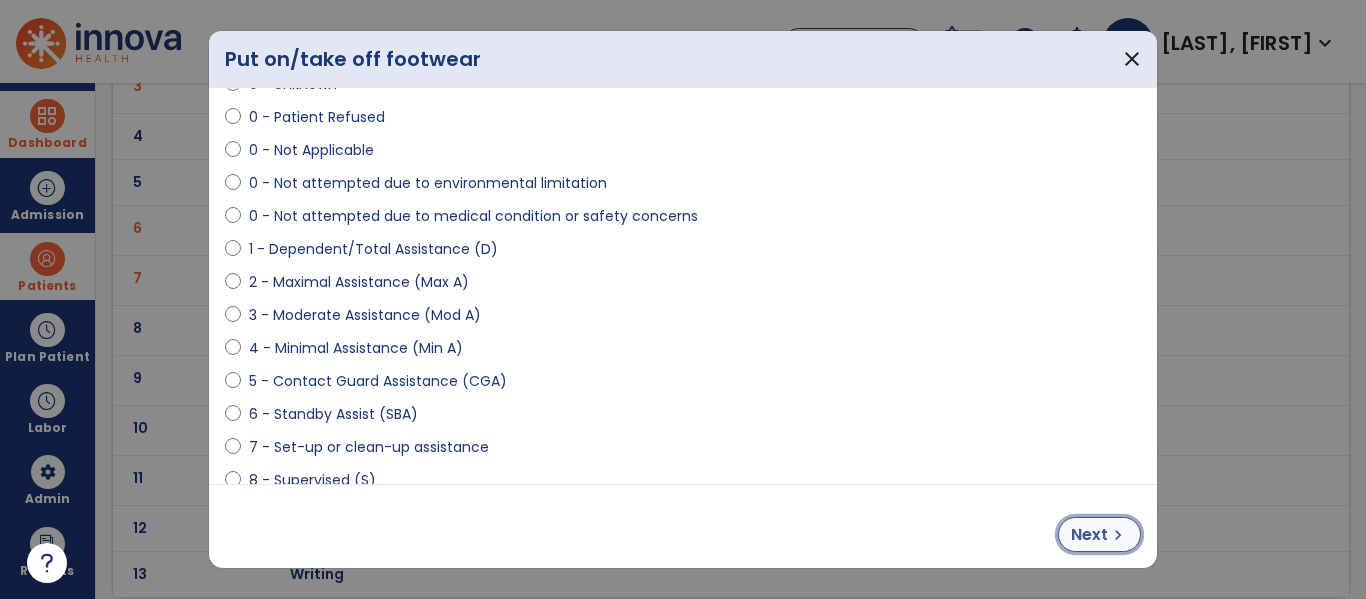 click on "Next" at bounding box center [1089, 535] 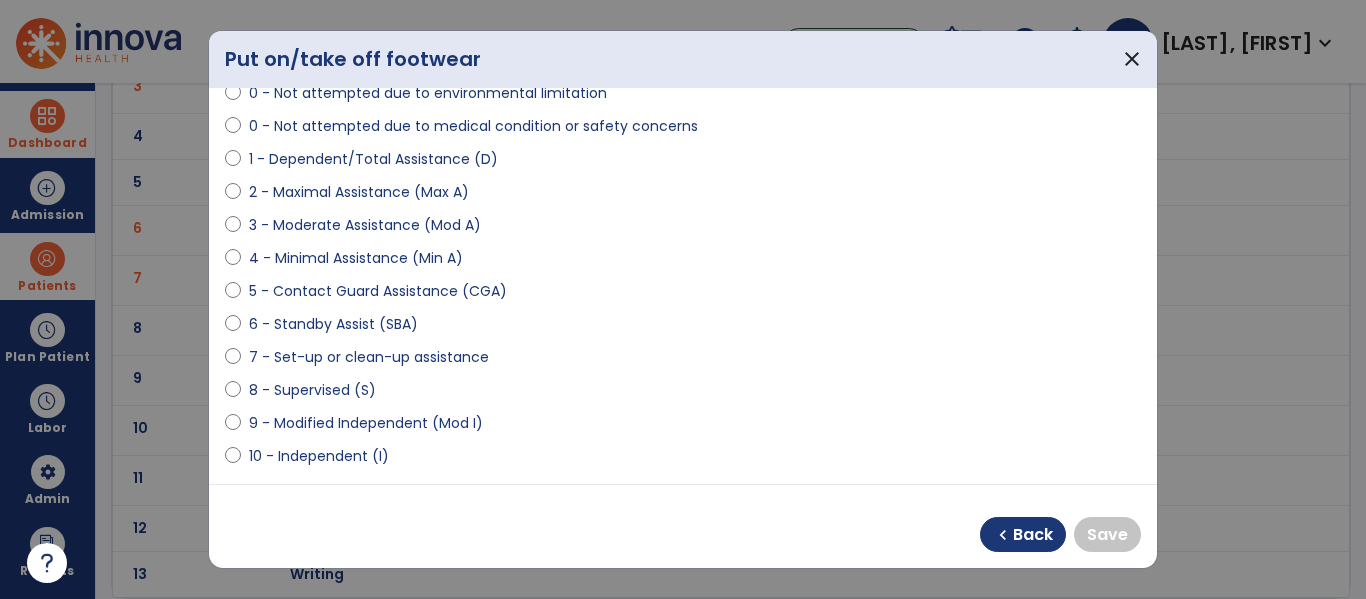 scroll, scrollTop: 203, scrollLeft: 0, axis: vertical 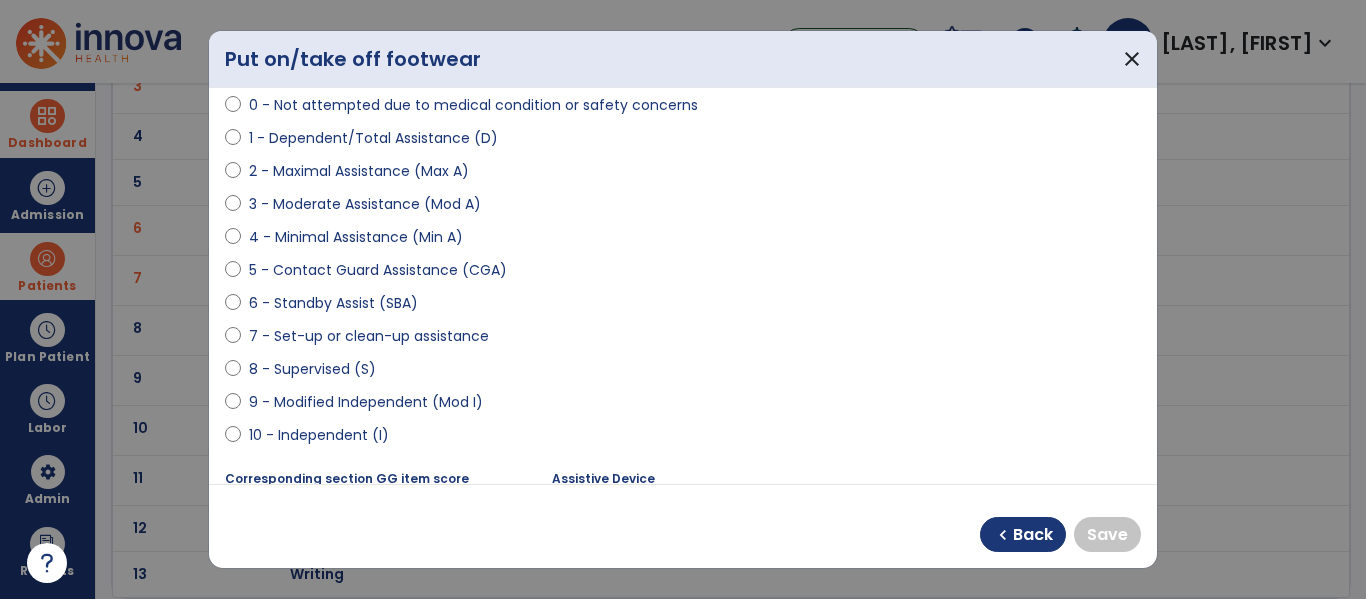 select on "**********" 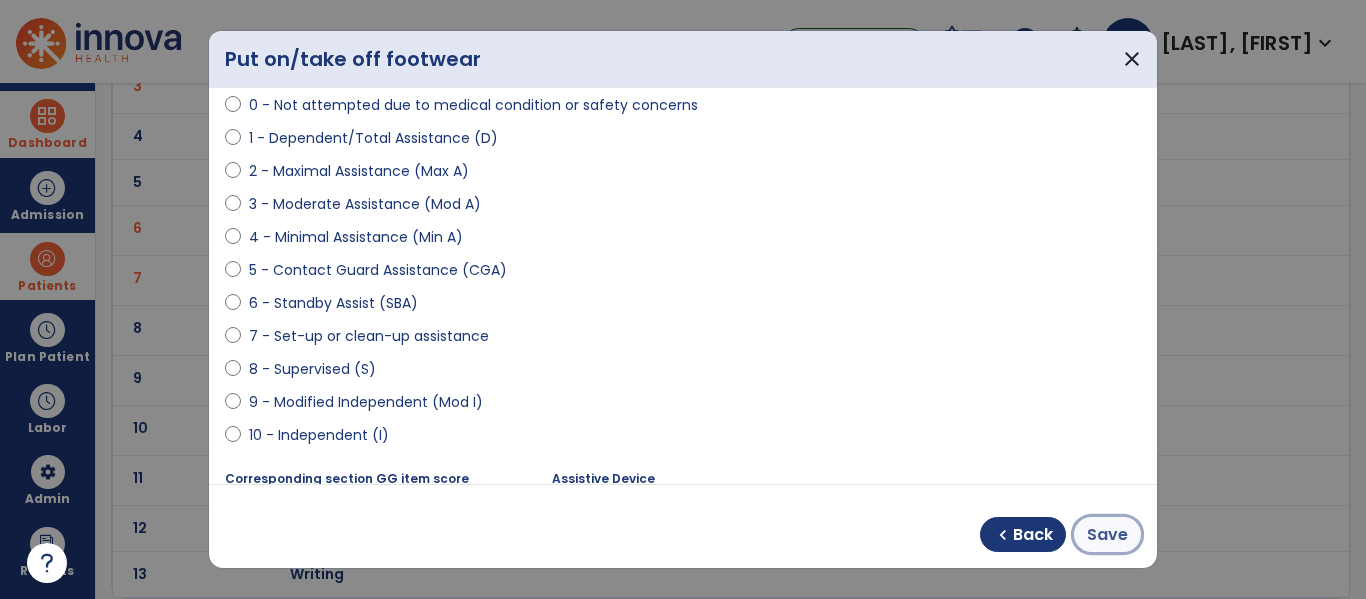 click on "Save" at bounding box center (1107, 535) 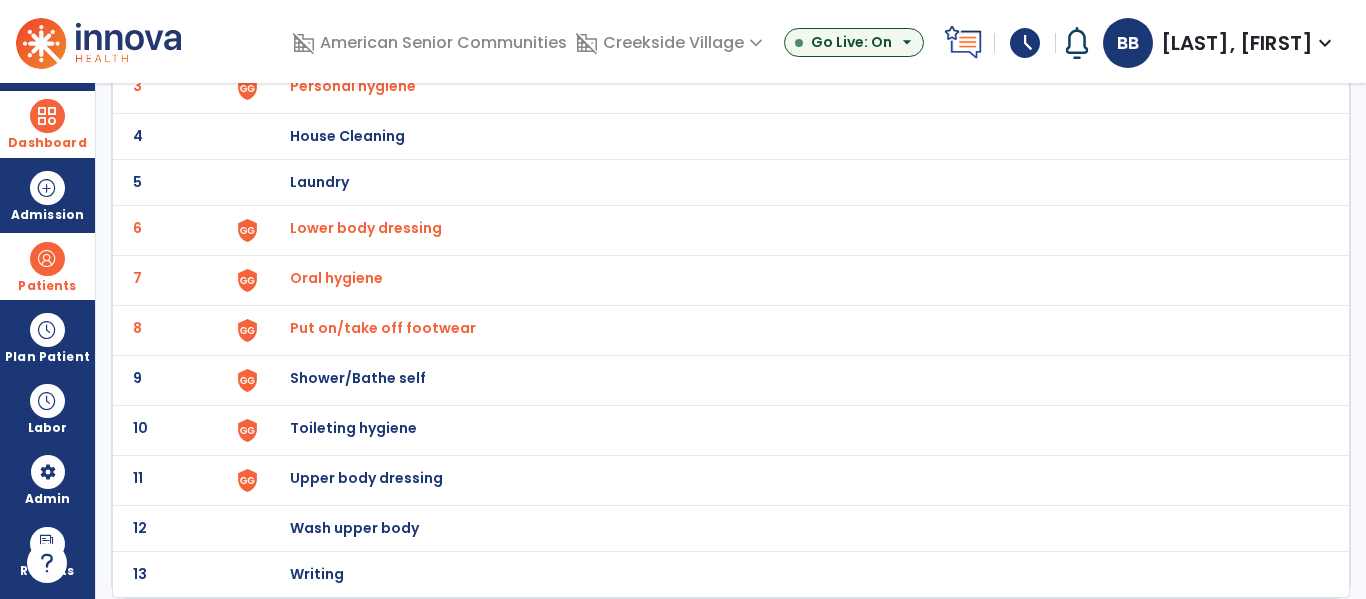 click on "Shower/Bathe self" at bounding box center (403, -10) 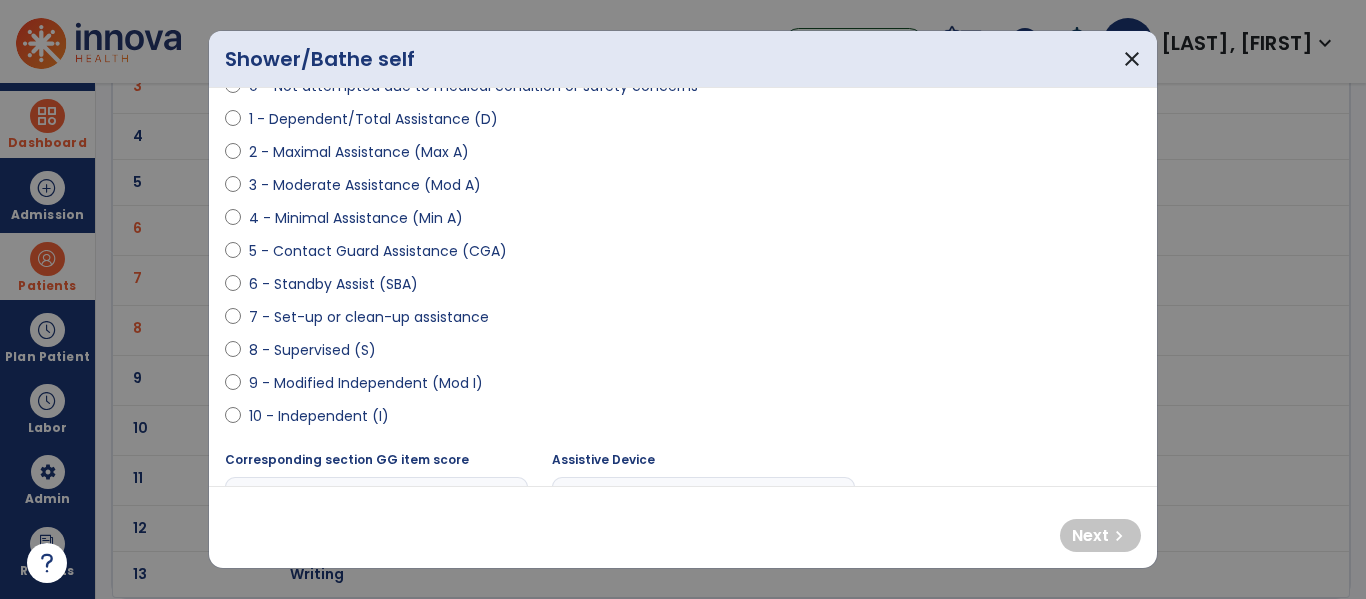scroll, scrollTop: 232, scrollLeft: 0, axis: vertical 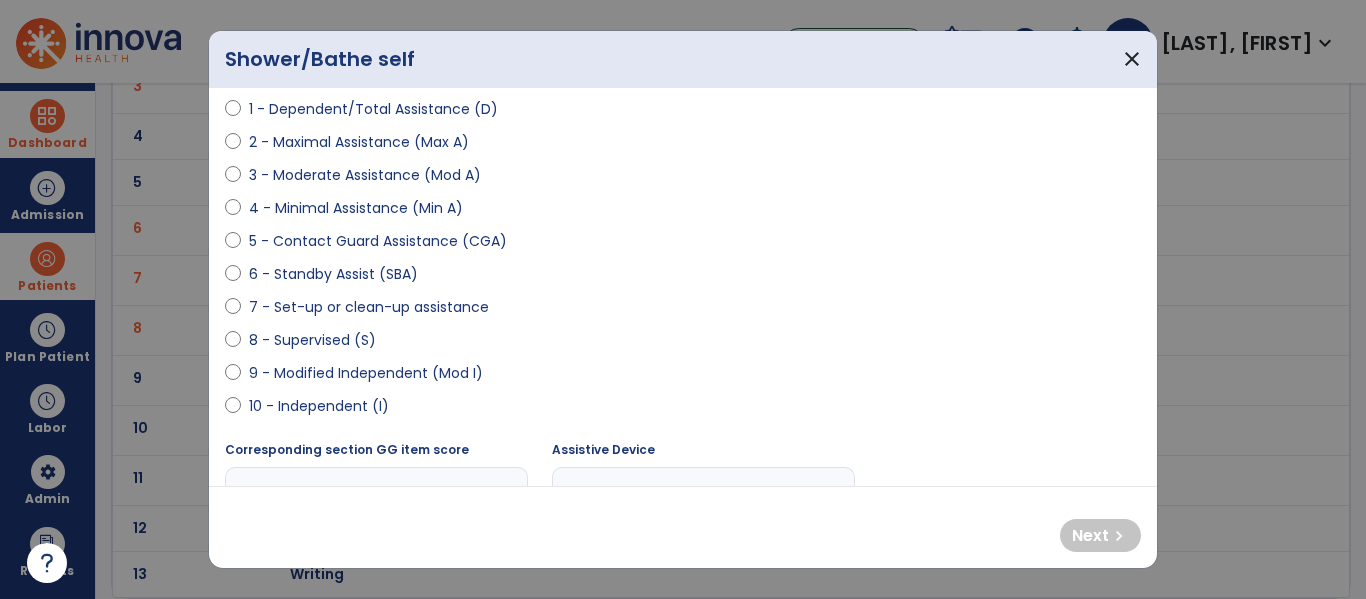 select on "**********" 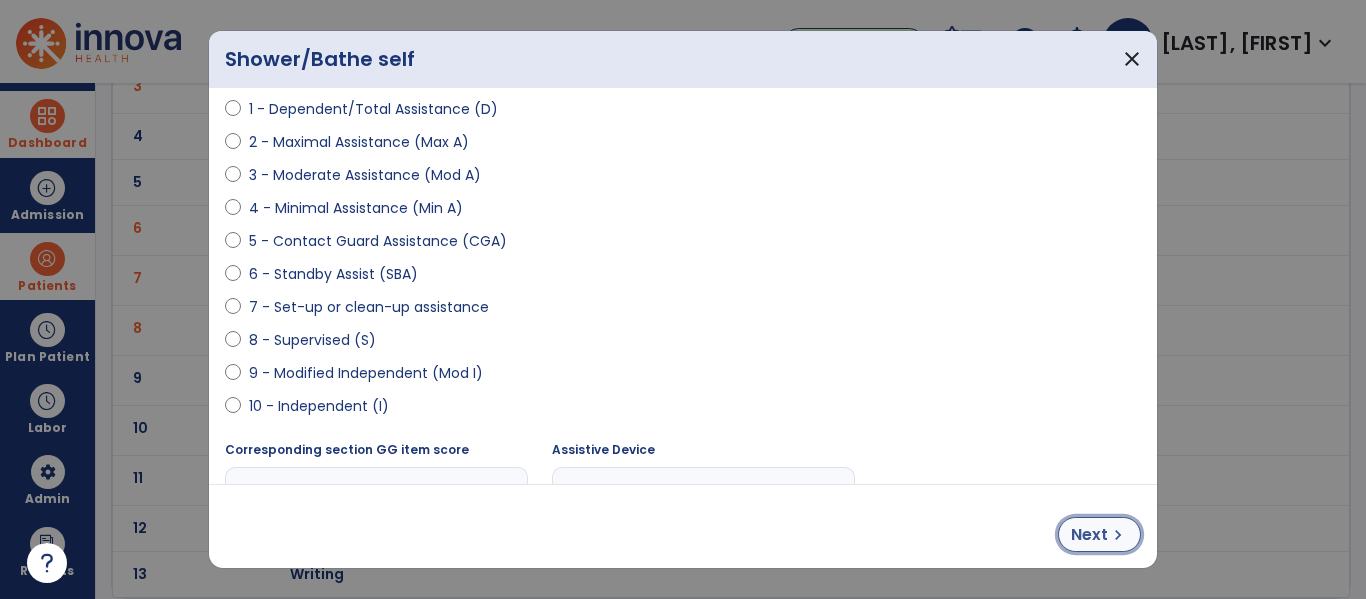 click on "Next" at bounding box center [1089, 535] 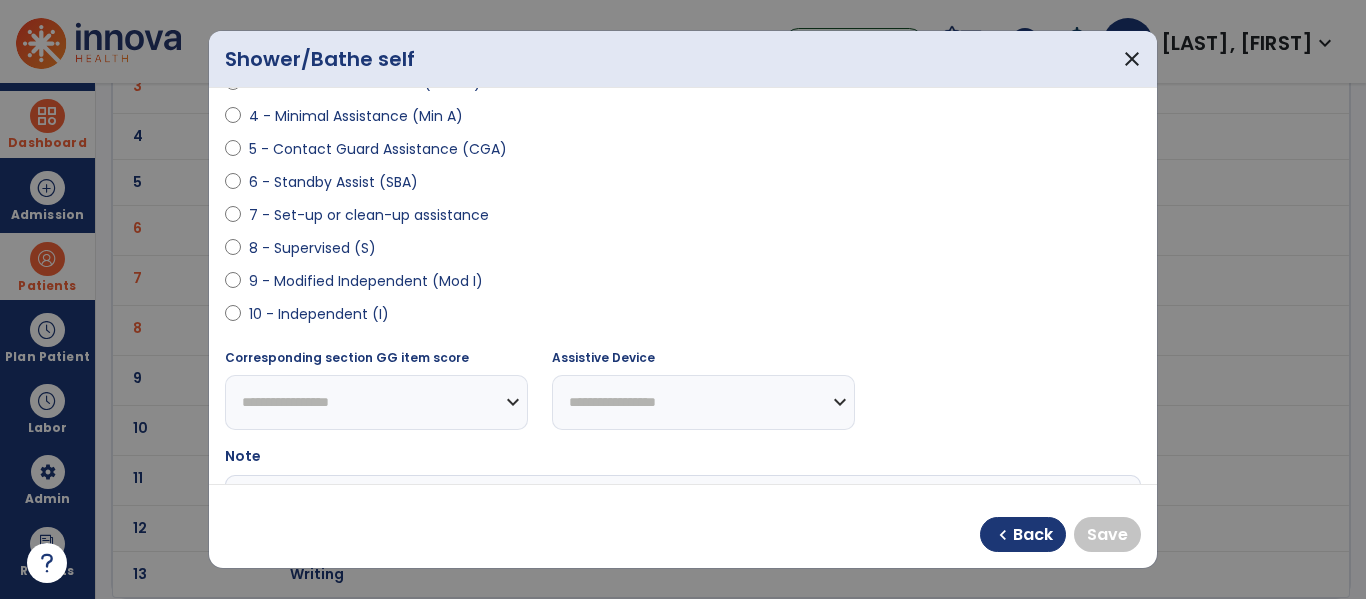 scroll, scrollTop: 327, scrollLeft: 0, axis: vertical 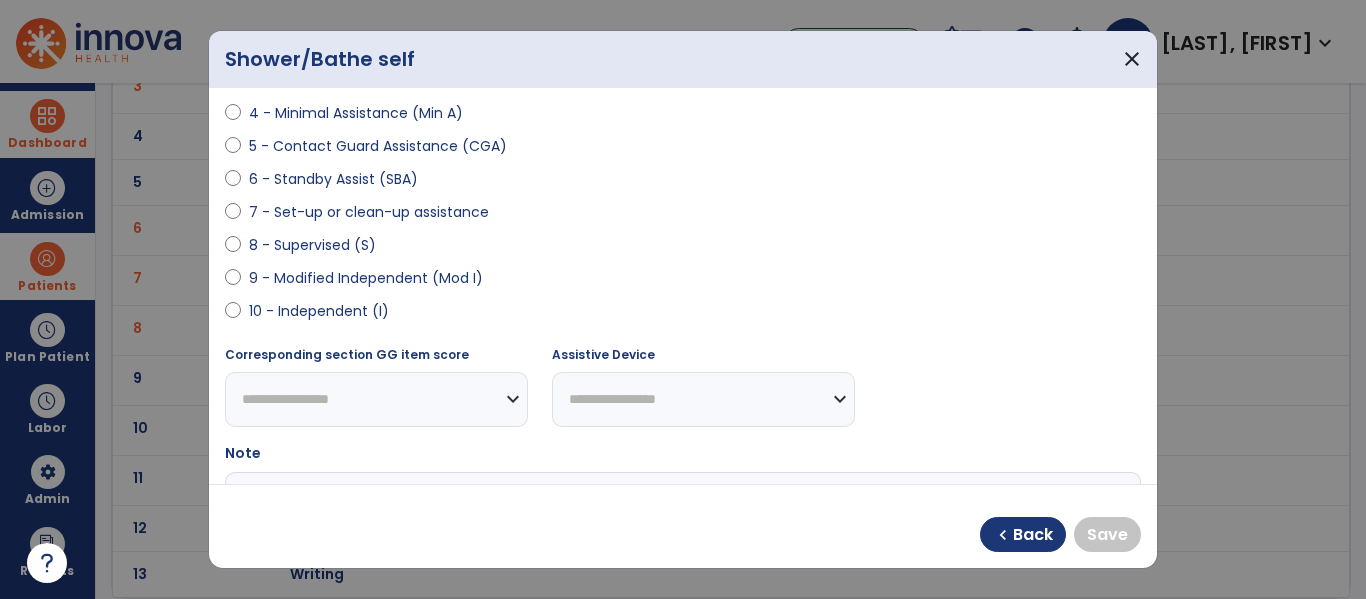 select on "**********" 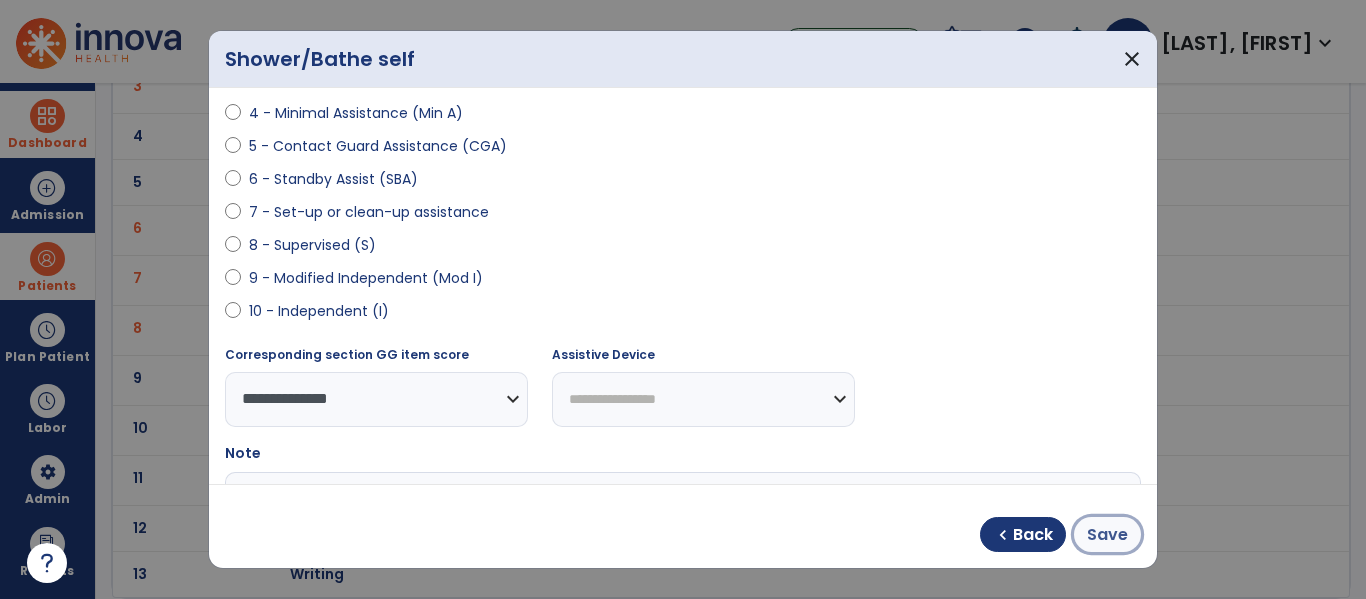 click on "Save" at bounding box center (1107, 534) 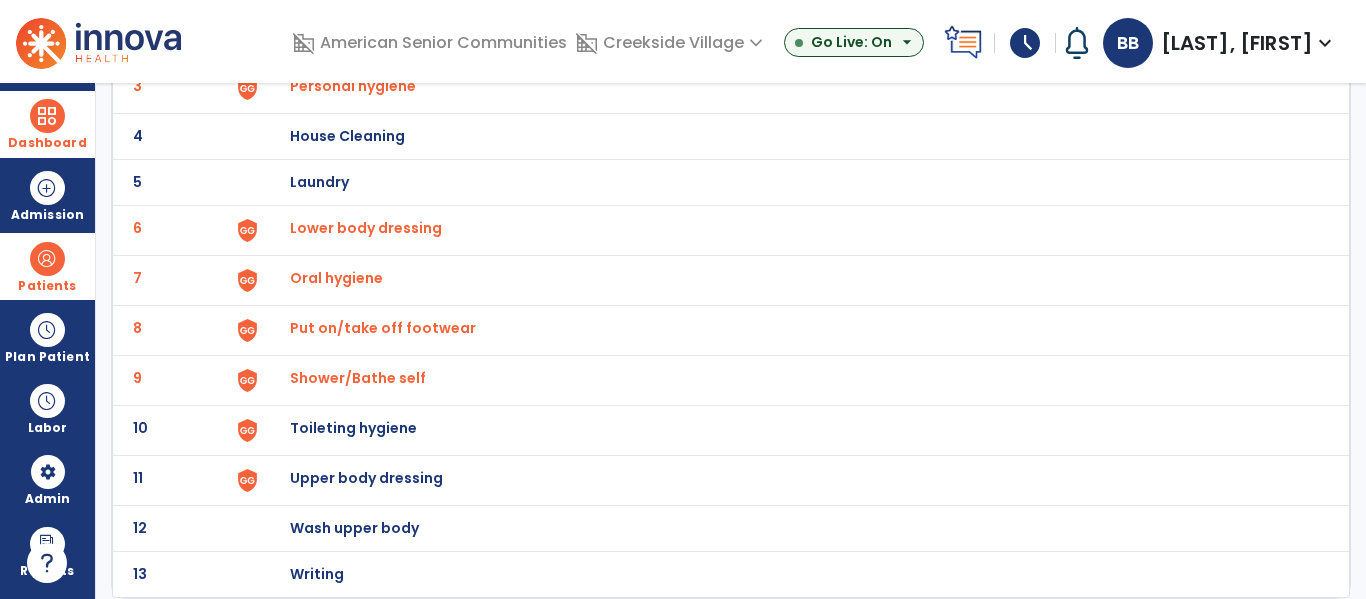 click on "Toileting hygiene" at bounding box center (403, -10) 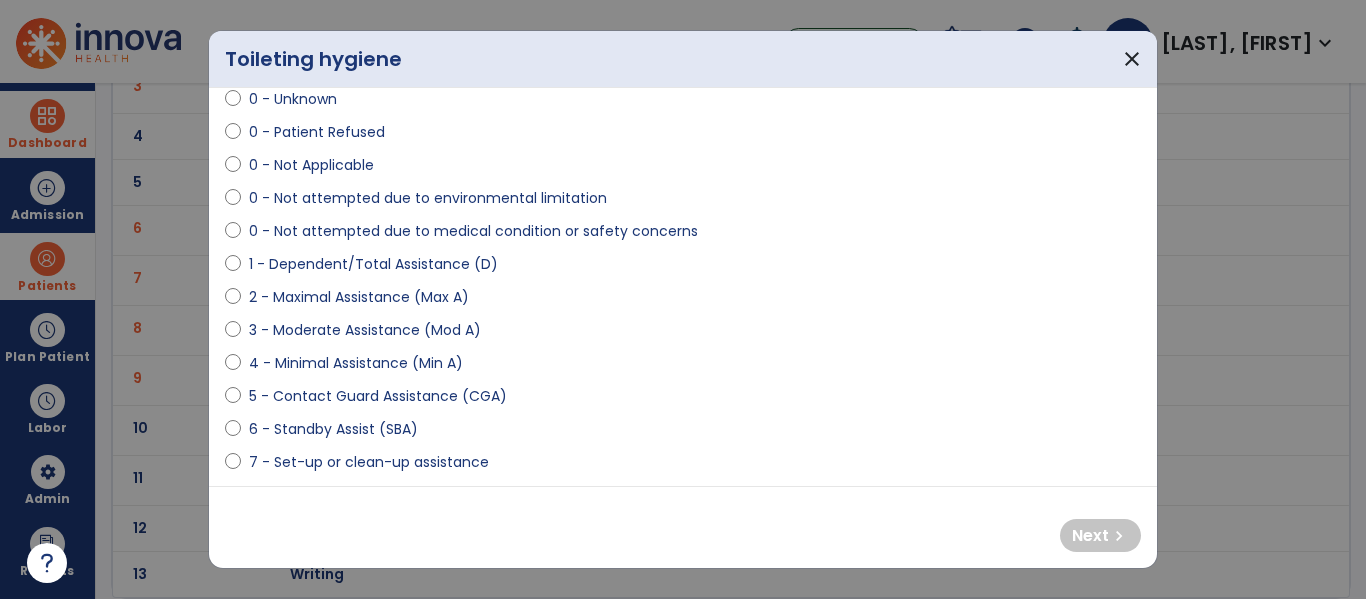 scroll, scrollTop: 86, scrollLeft: 0, axis: vertical 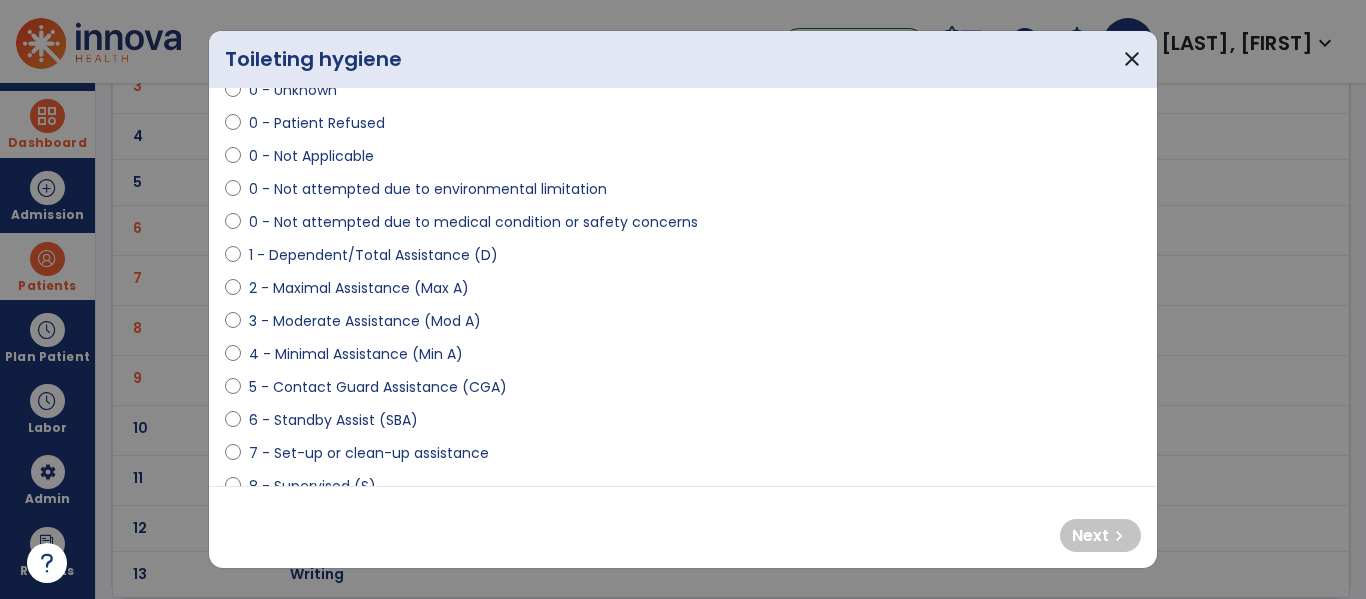 select on "**********" 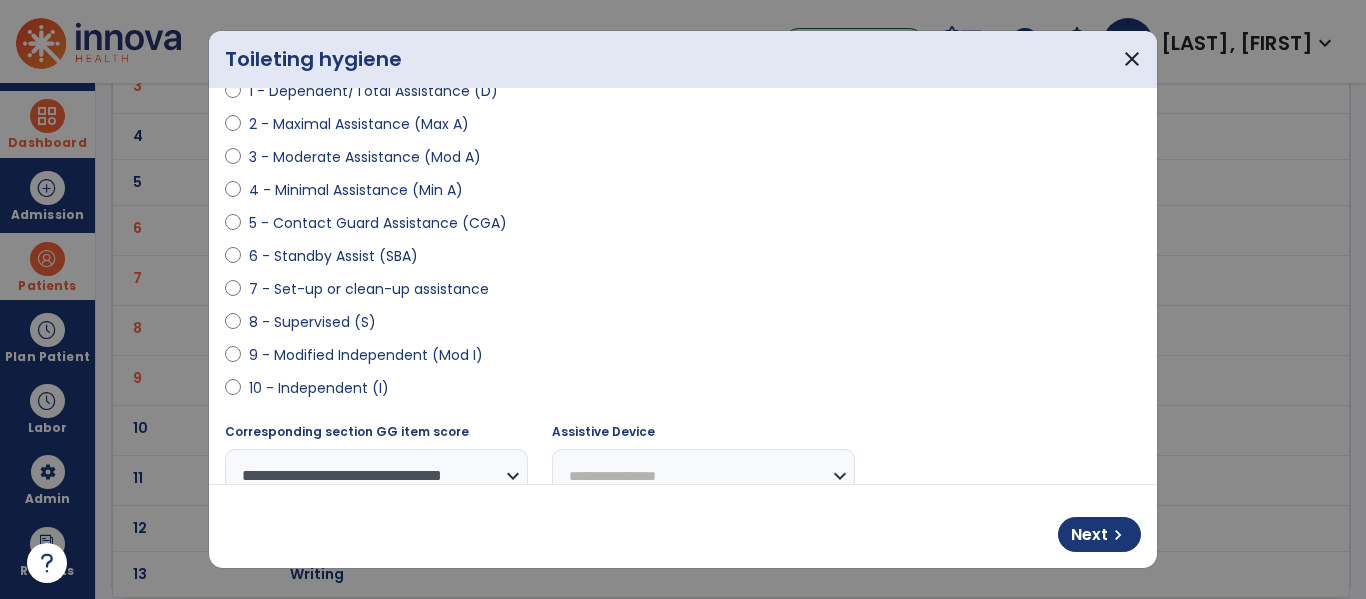 scroll, scrollTop: 259, scrollLeft: 0, axis: vertical 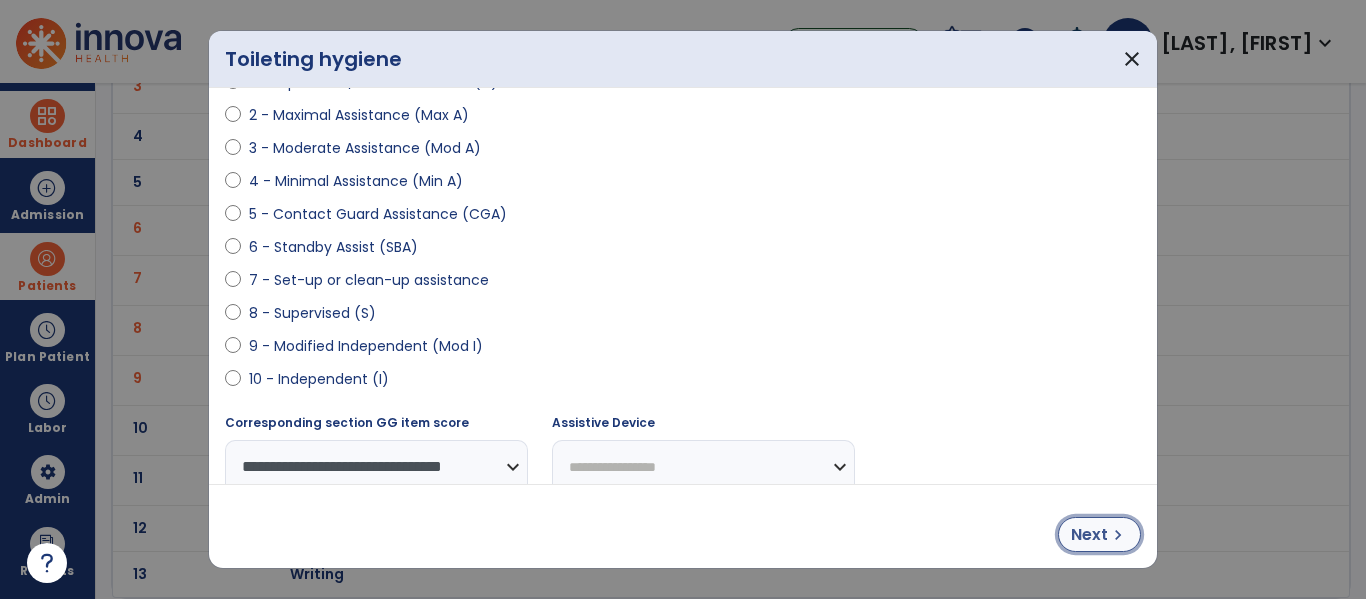 click on "chevron_right" at bounding box center [1118, 535] 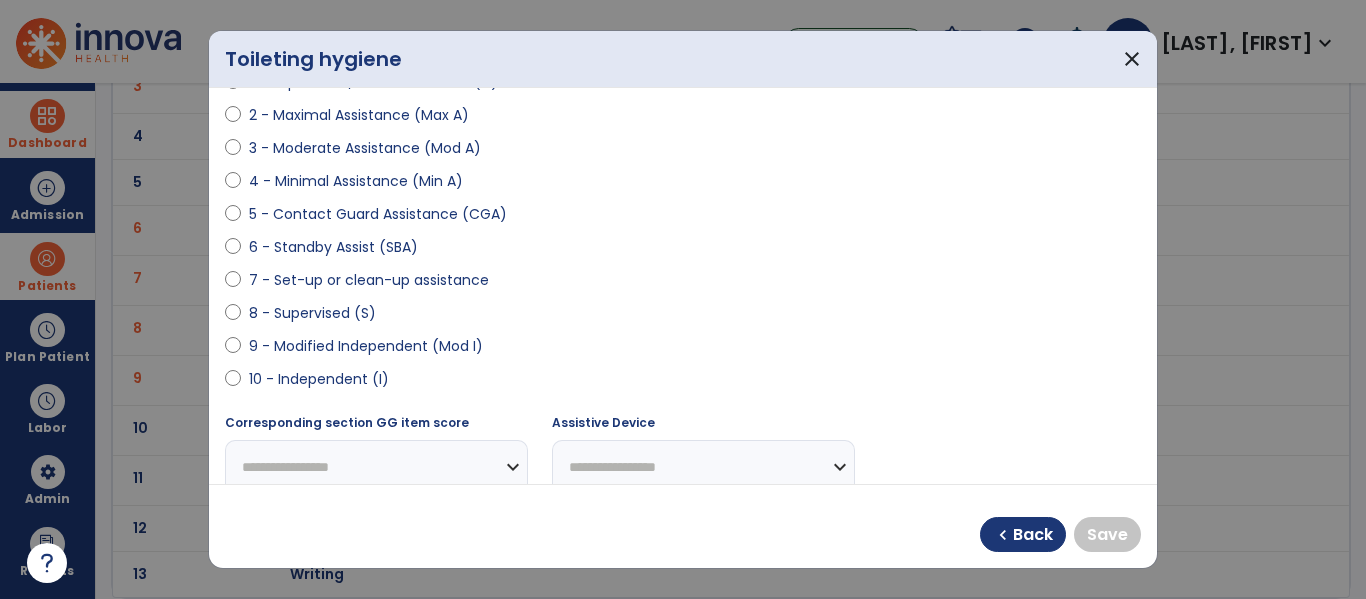 select on "**********" 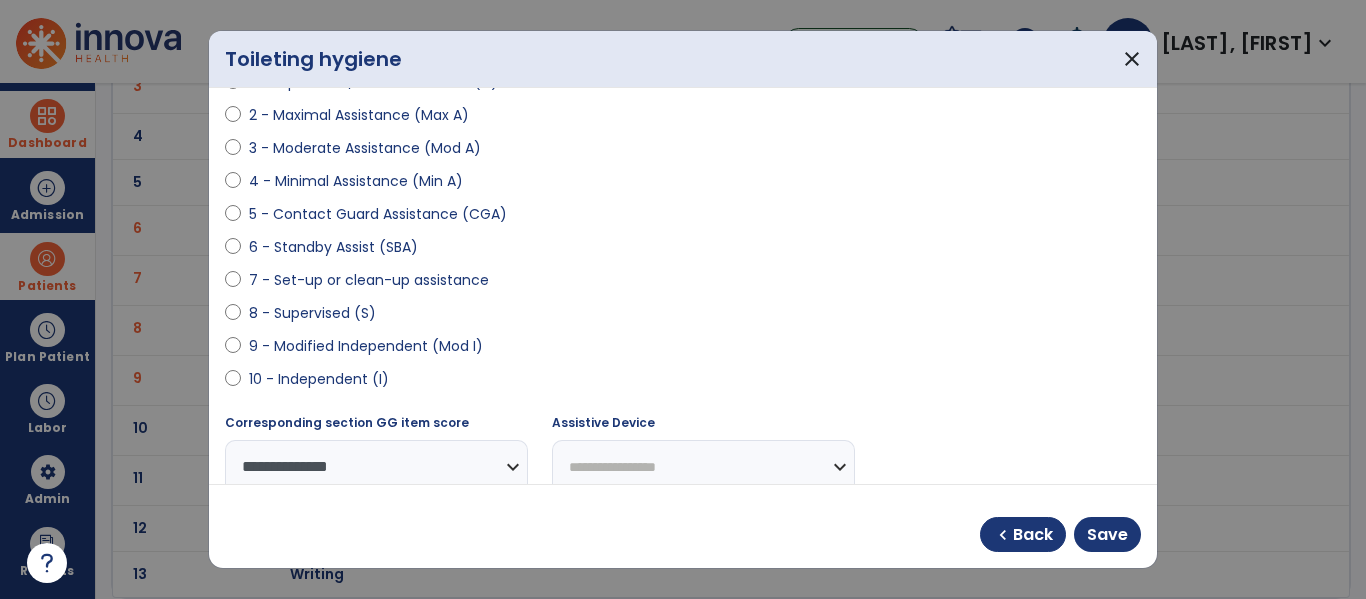 scroll, scrollTop: 496, scrollLeft: 0, axis: vertical 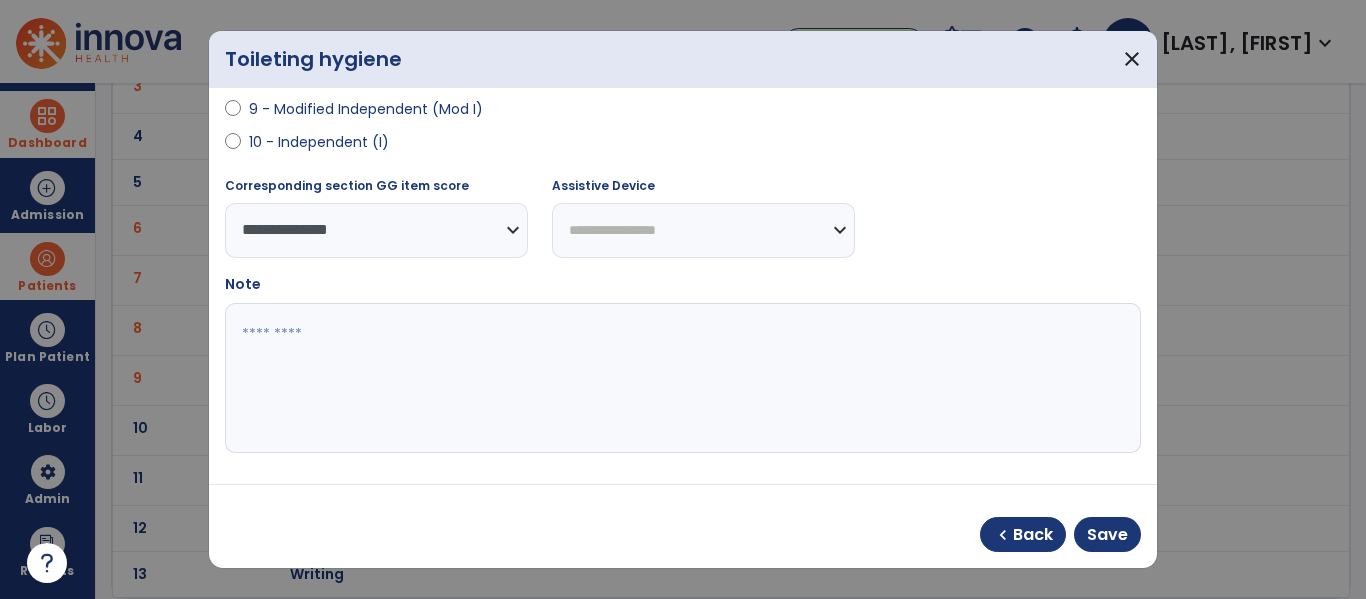 click at bounding box center [680, 378] 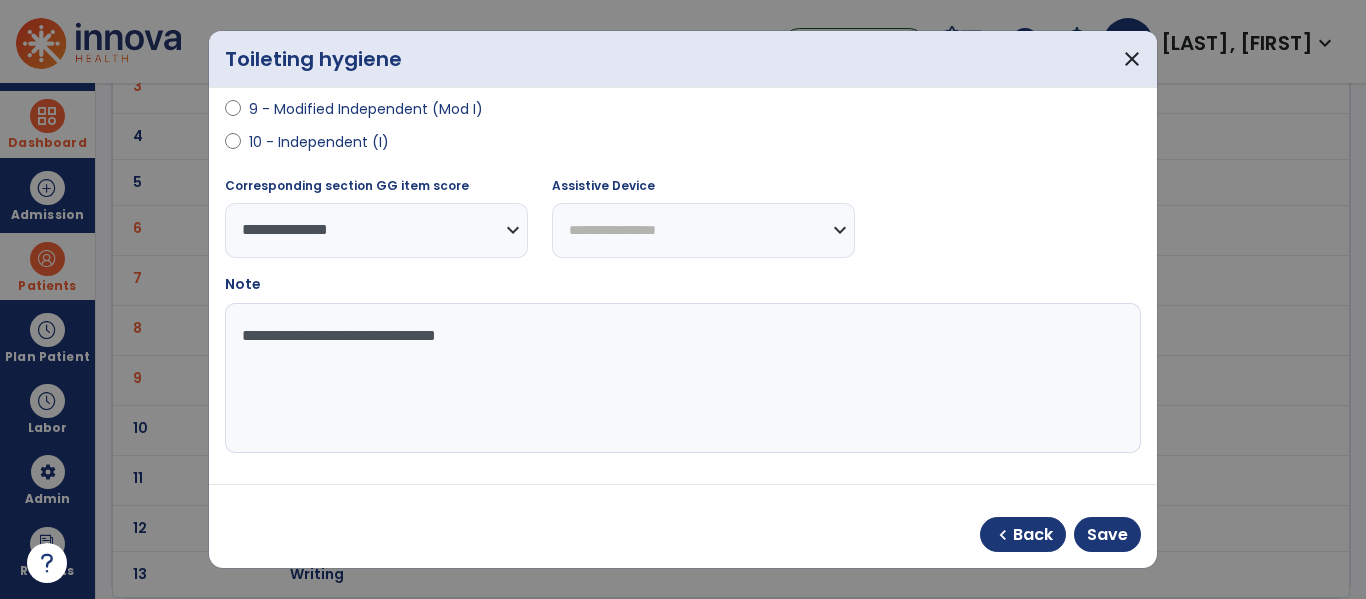 type on "**********" 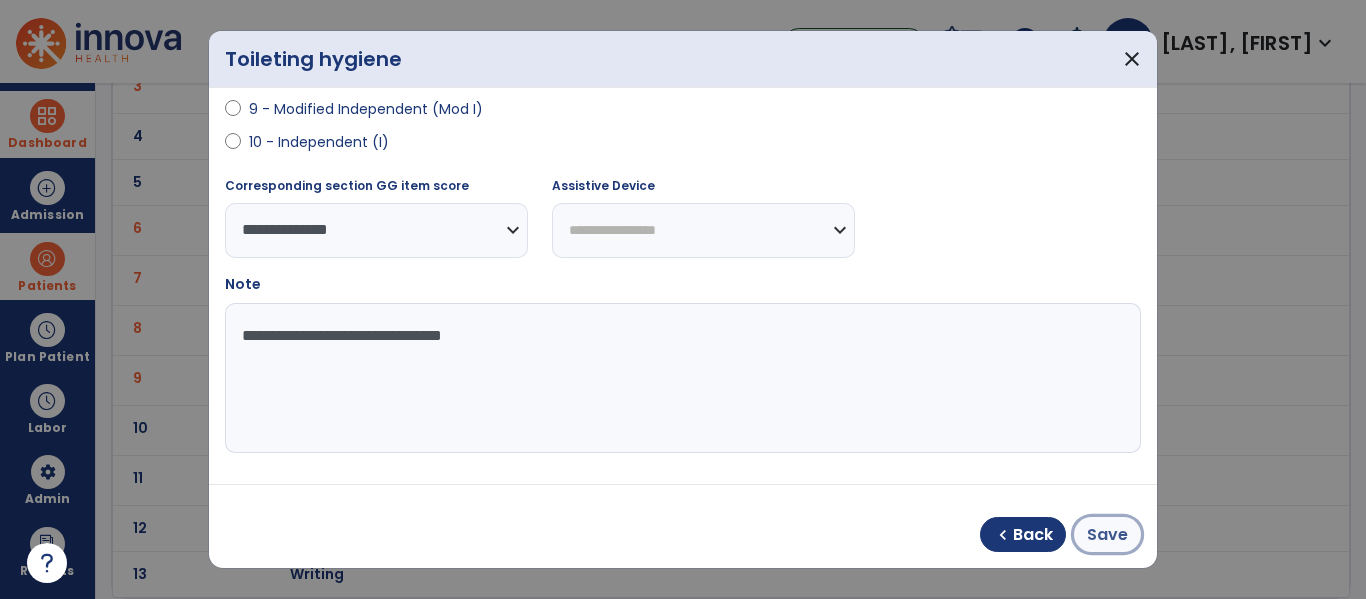 click on "Save" at bounding box center [1107, 535] 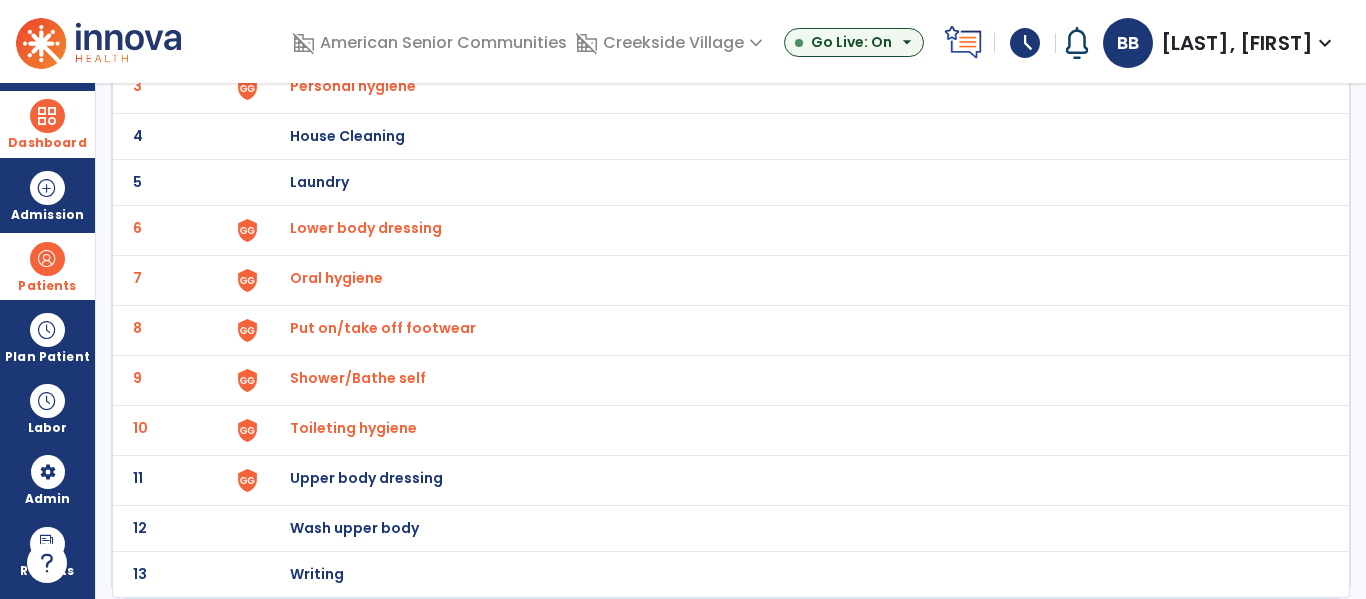 click on "Upper body dressing" at bounding box center (403, -10) 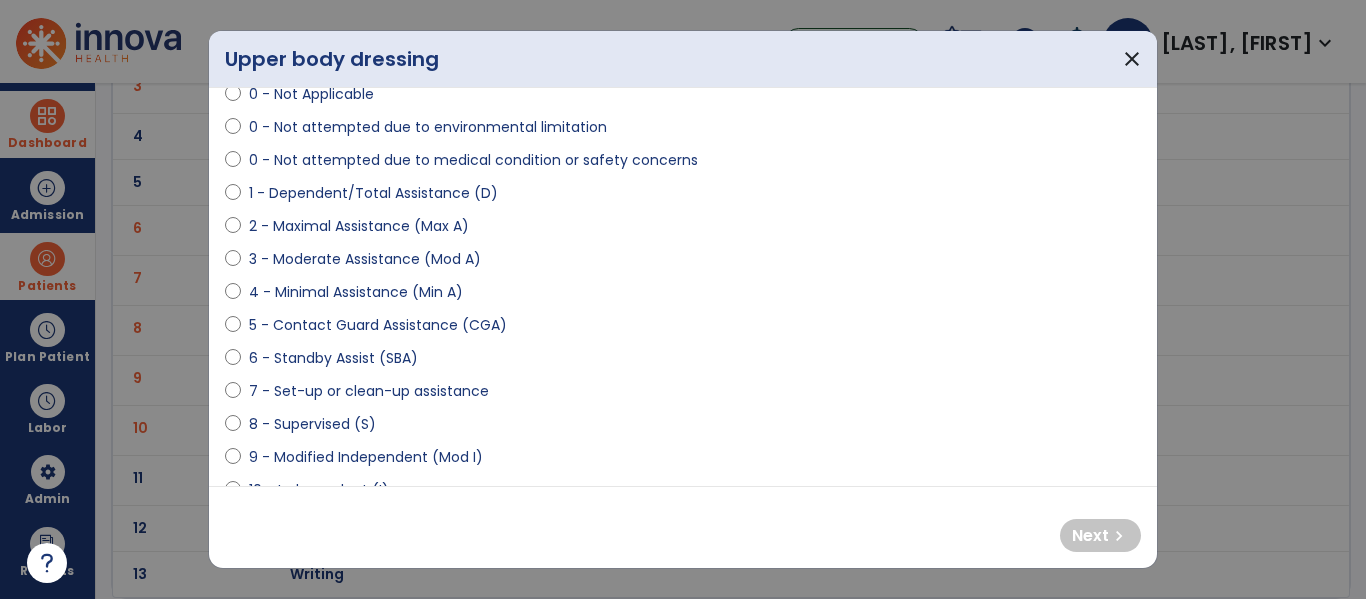 scroll, scrollTop: 150, scrollLeft: 0, axis: vertical 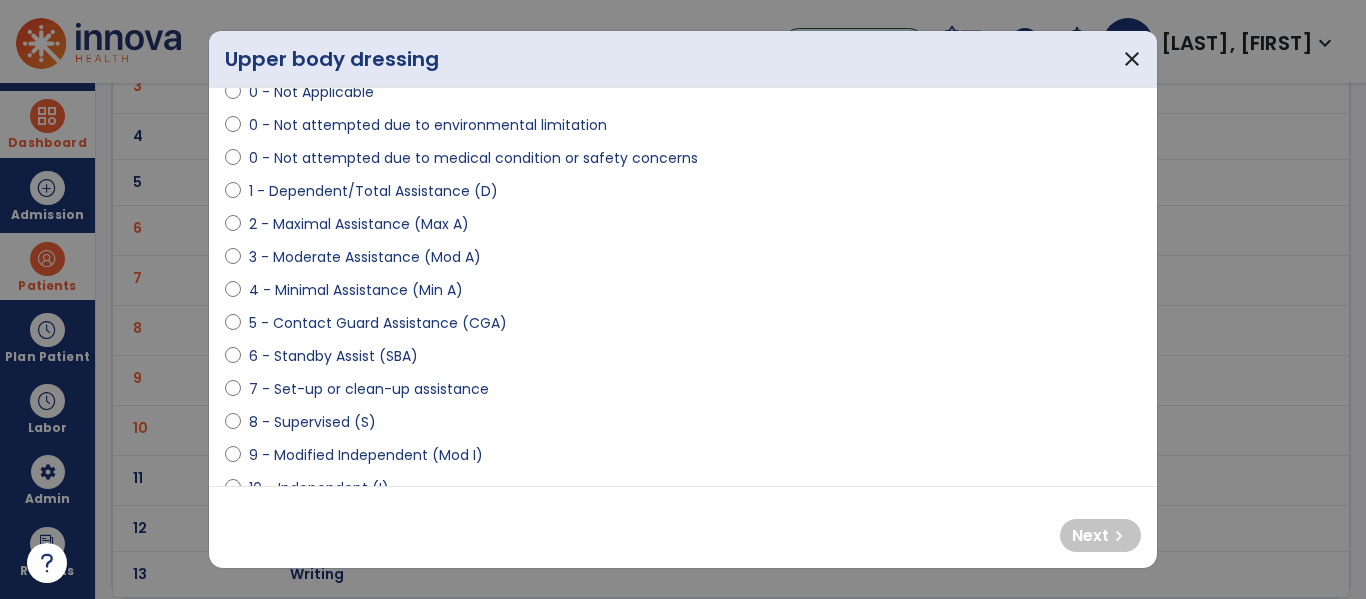 select on "**********" 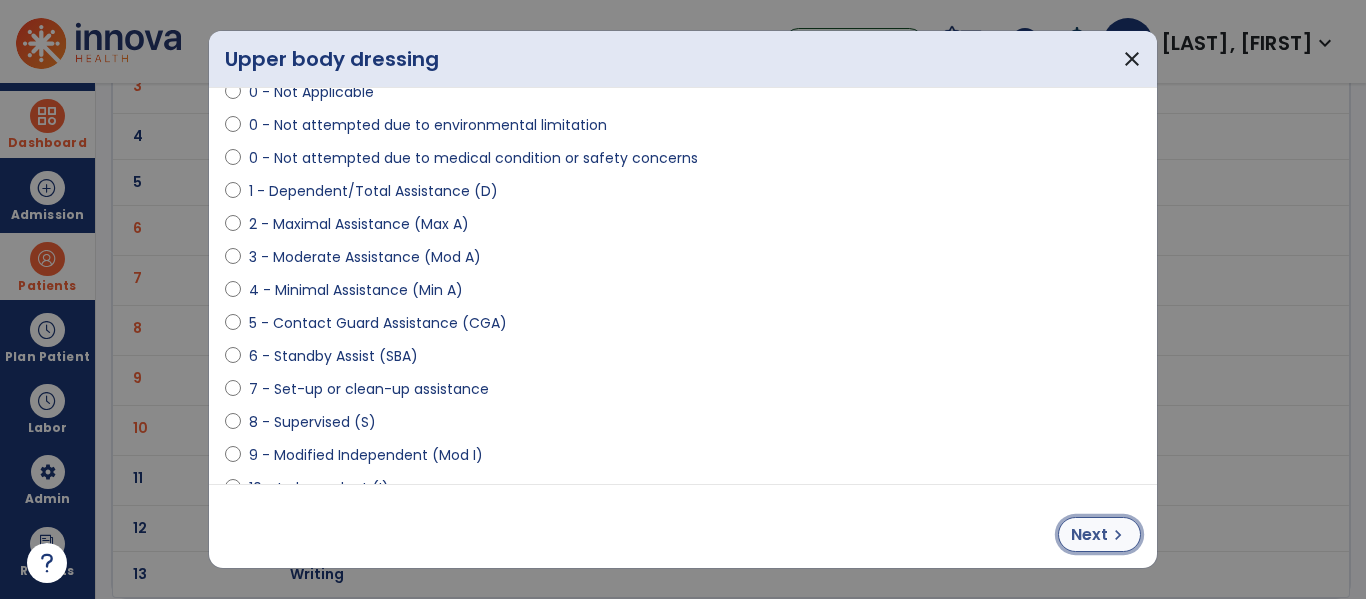 click on "chevron_right" at bounding box center (1118, 535) 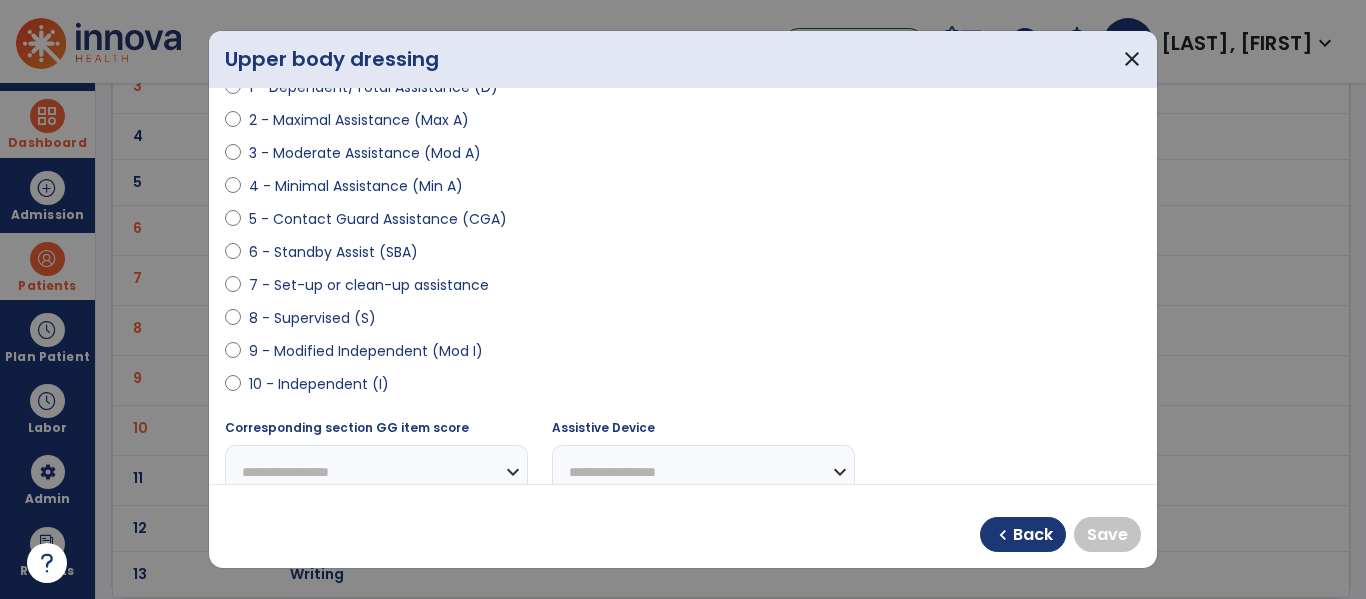 scroll, scrollTop: 285, scrollLeft: 0, axis: vertical 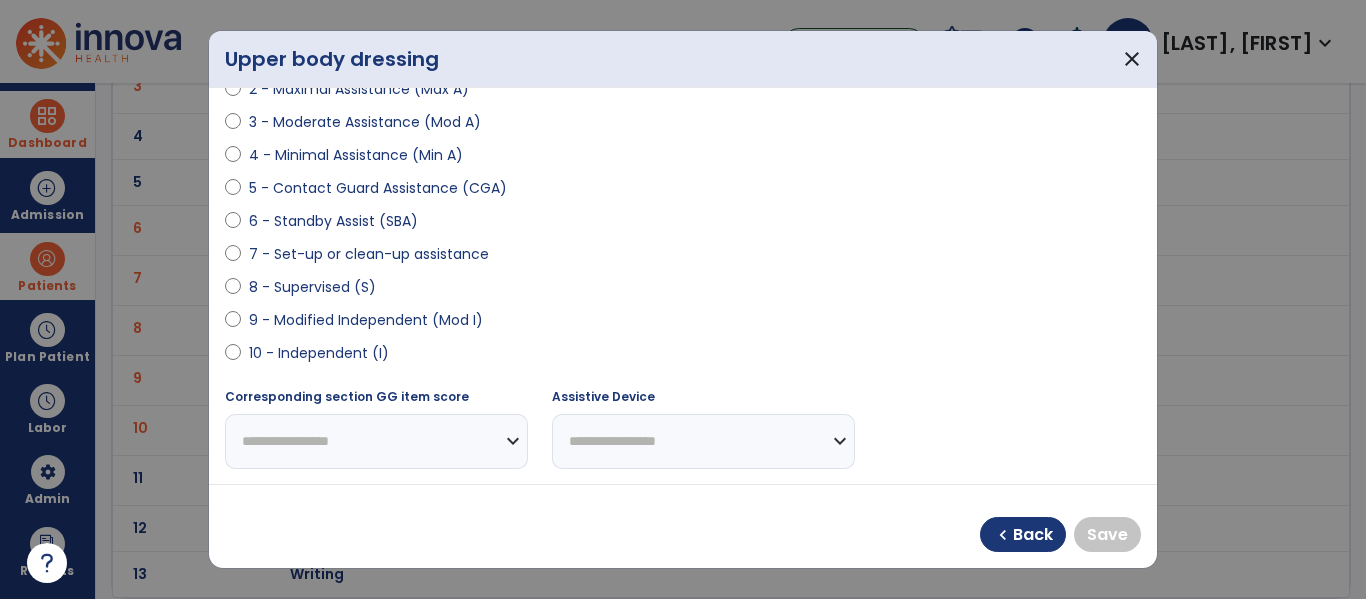 select on "**********" 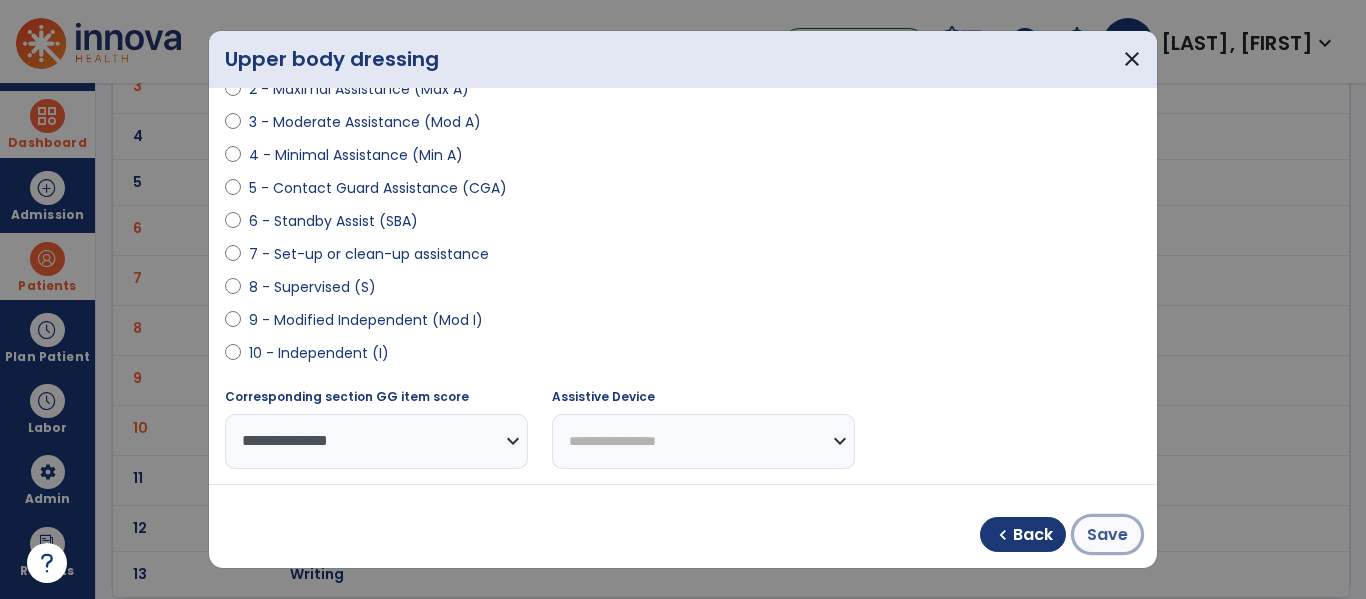 click on "Save" at bounding box center (1107, 535) 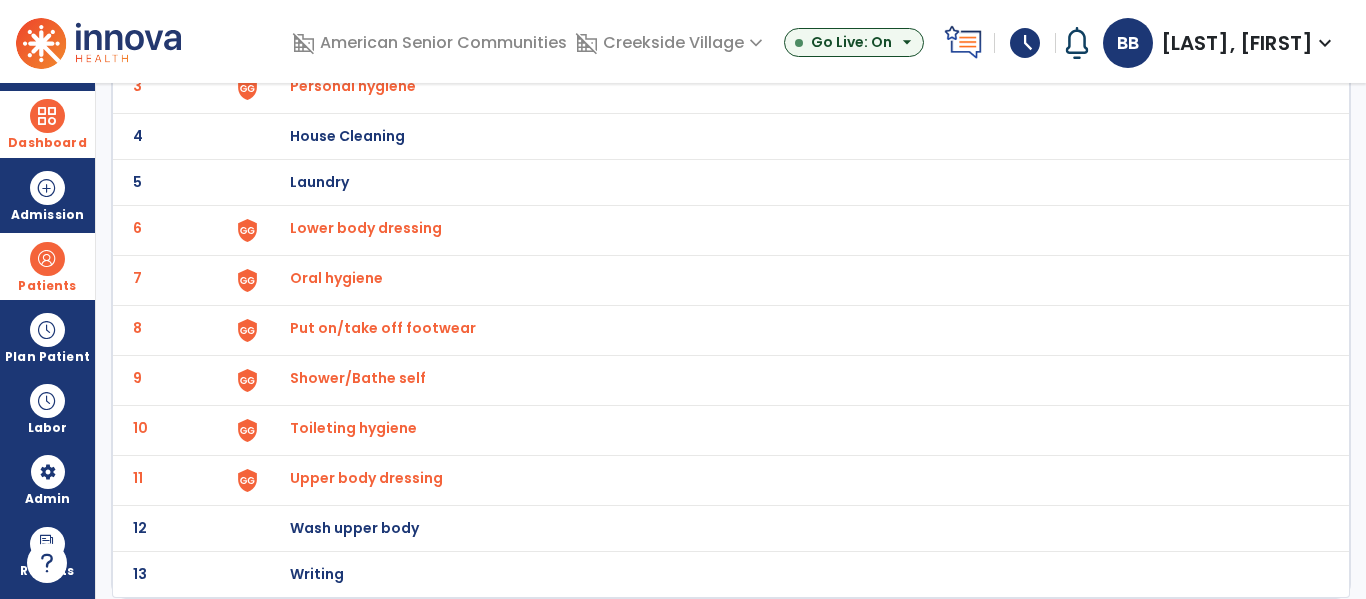 scroll, scrollTop: 0, scrollLeft: 0, axis: both 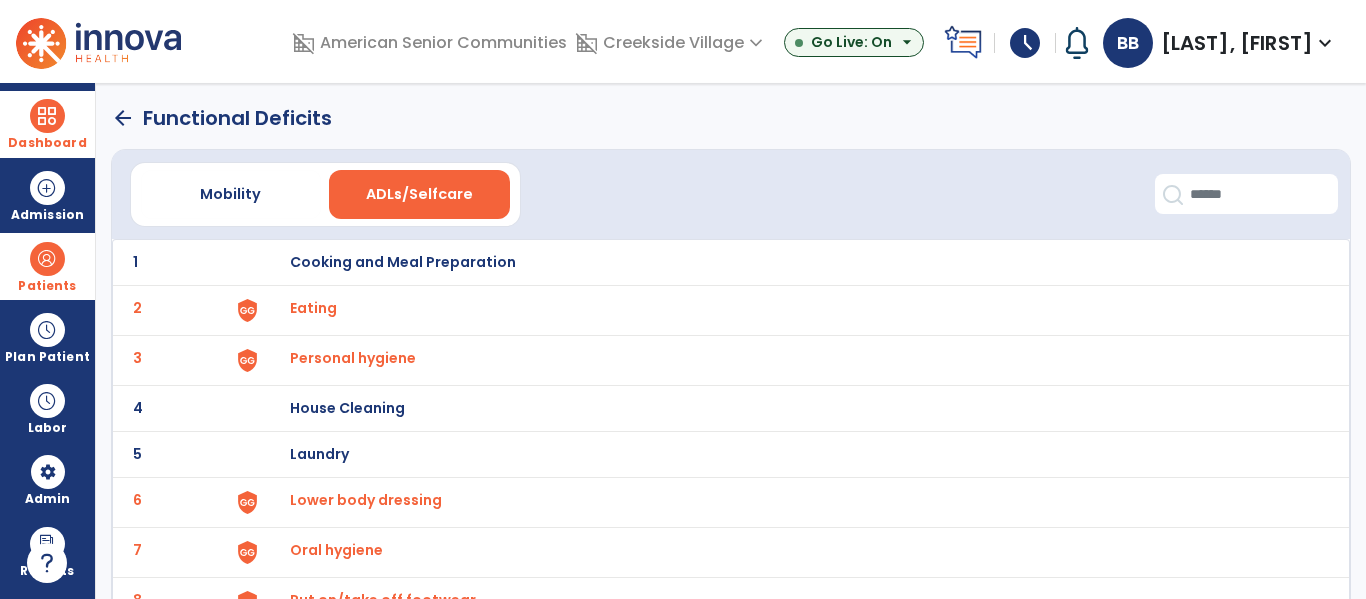 click on "arrow_back" 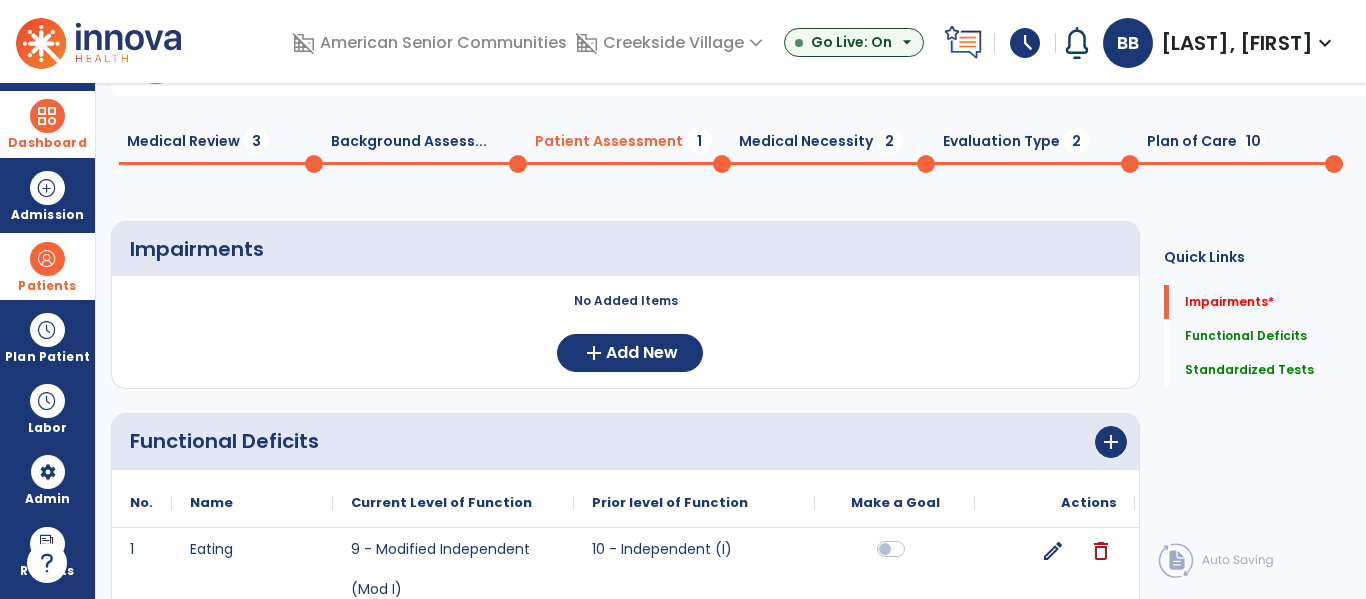 scroll, scrollTop: 0, scrollLeft: 0, axis: both 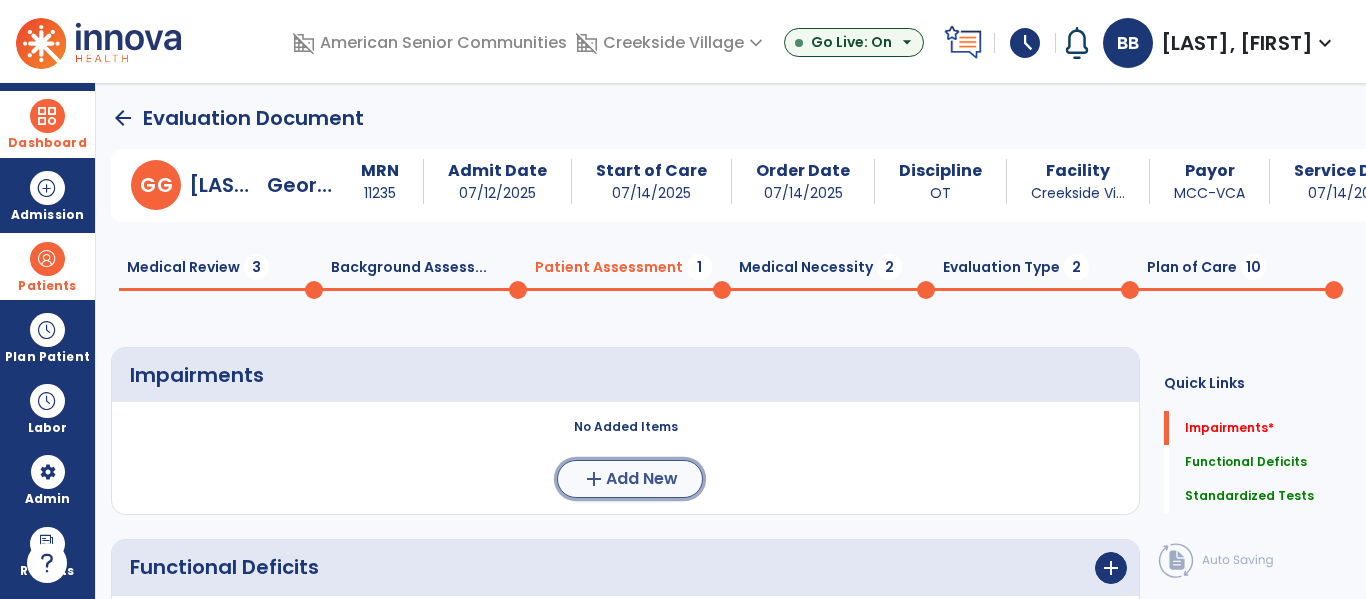 click on "Add New" 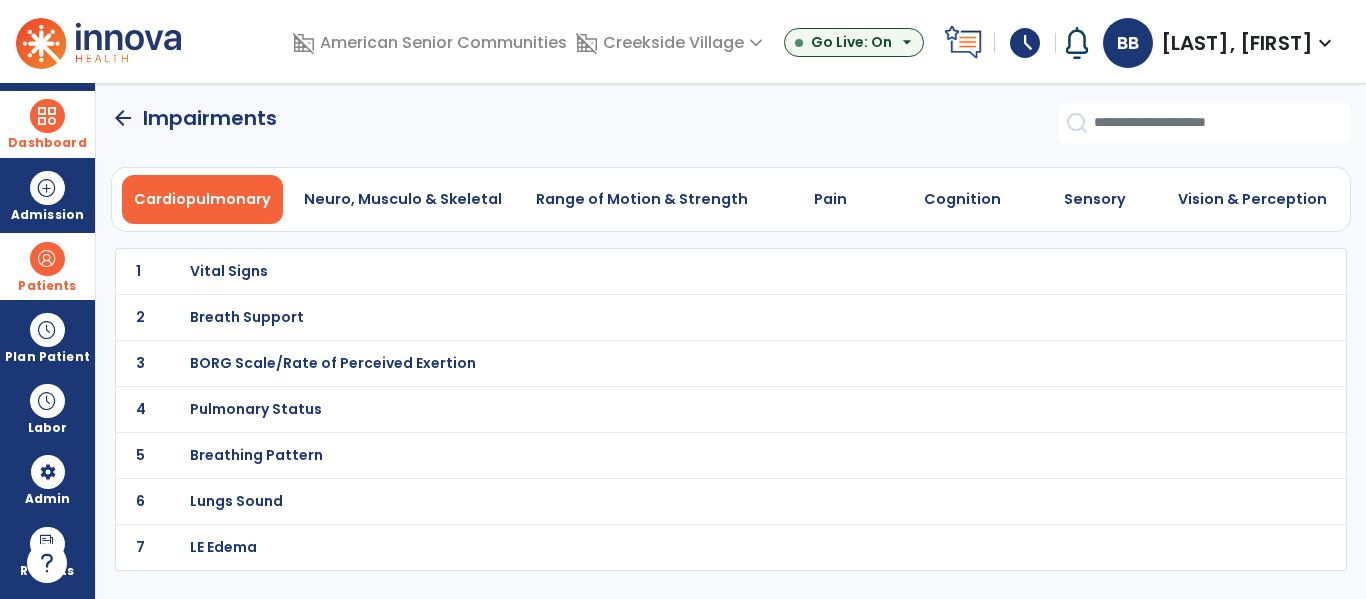 click on "Breathing Pattern" at bounding box center (229, 271) 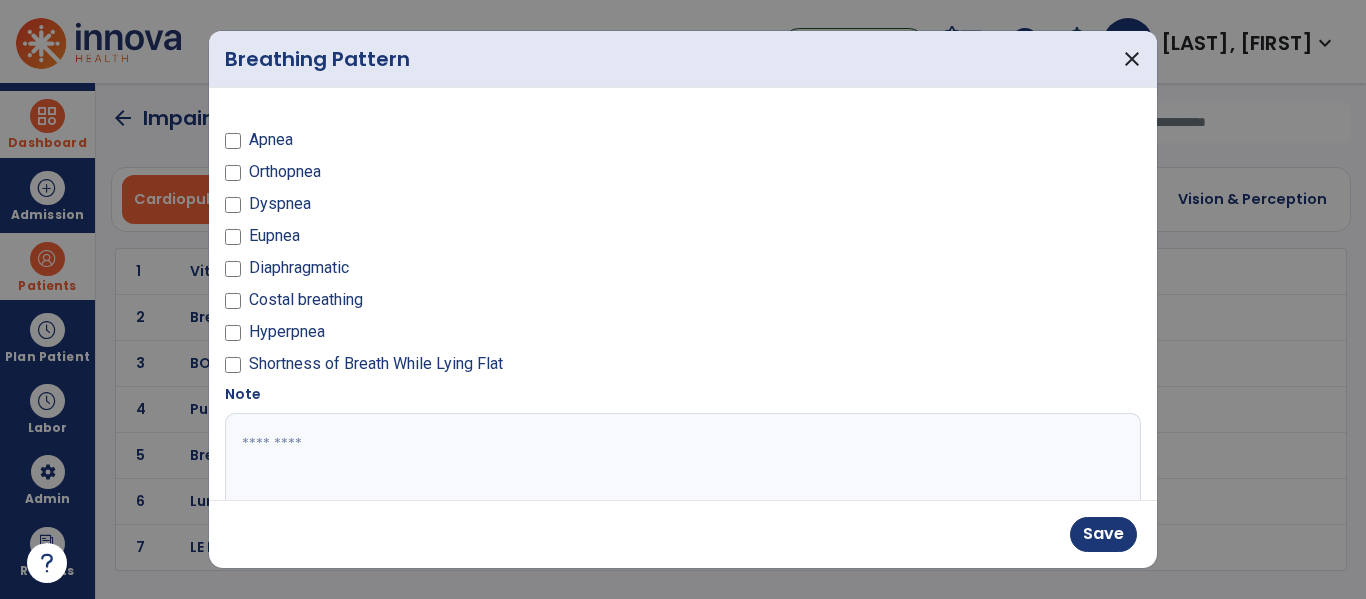 scroll, scrollTop: 95, scrollLeft: 0, axis: vertical 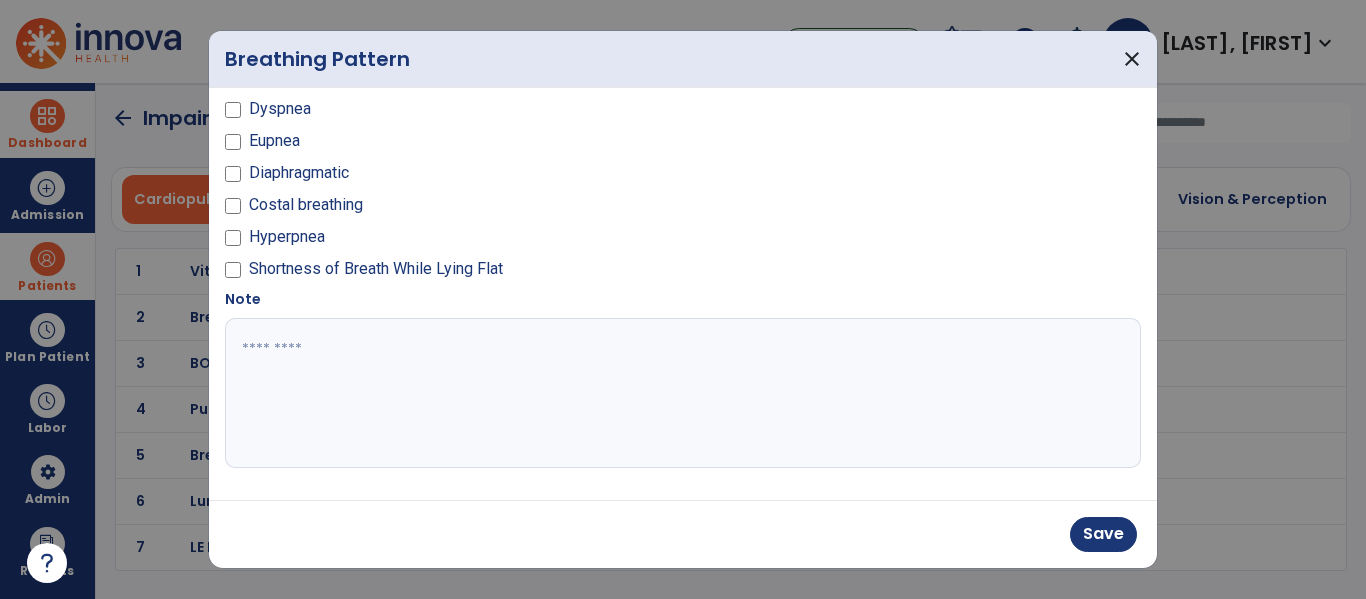 click at bounding box center [680, 393] 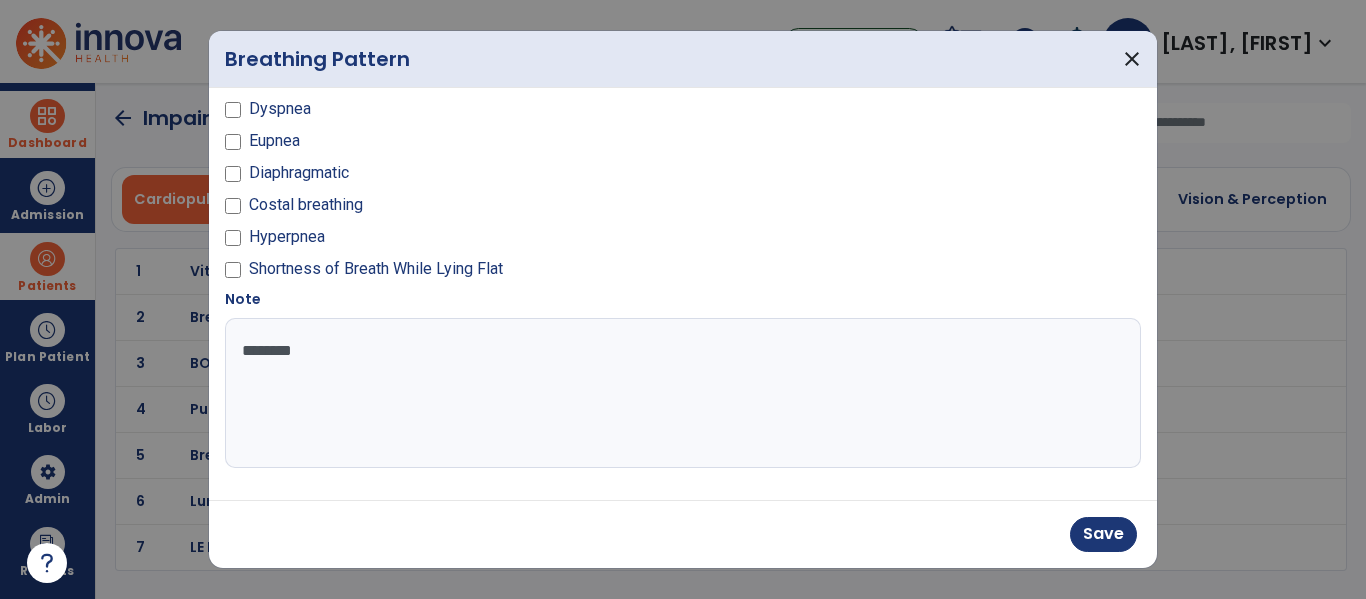 type on "*********" 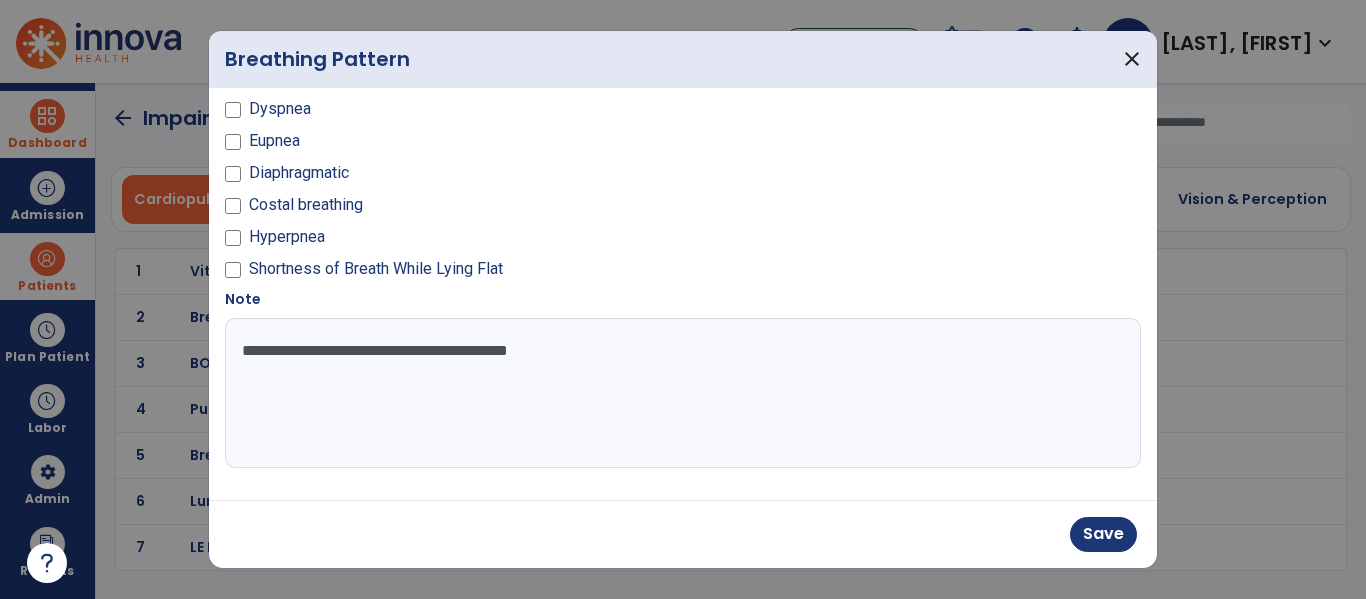 type on "**********" 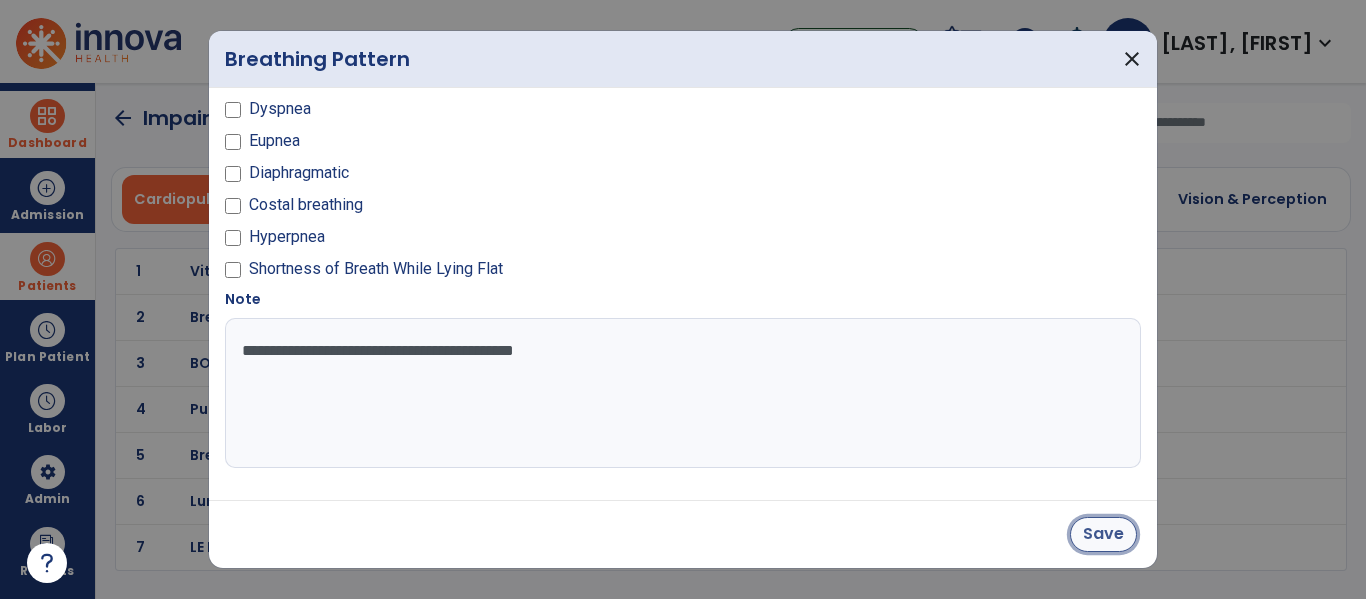 click on "Save" at bounding box center [1103, 534] 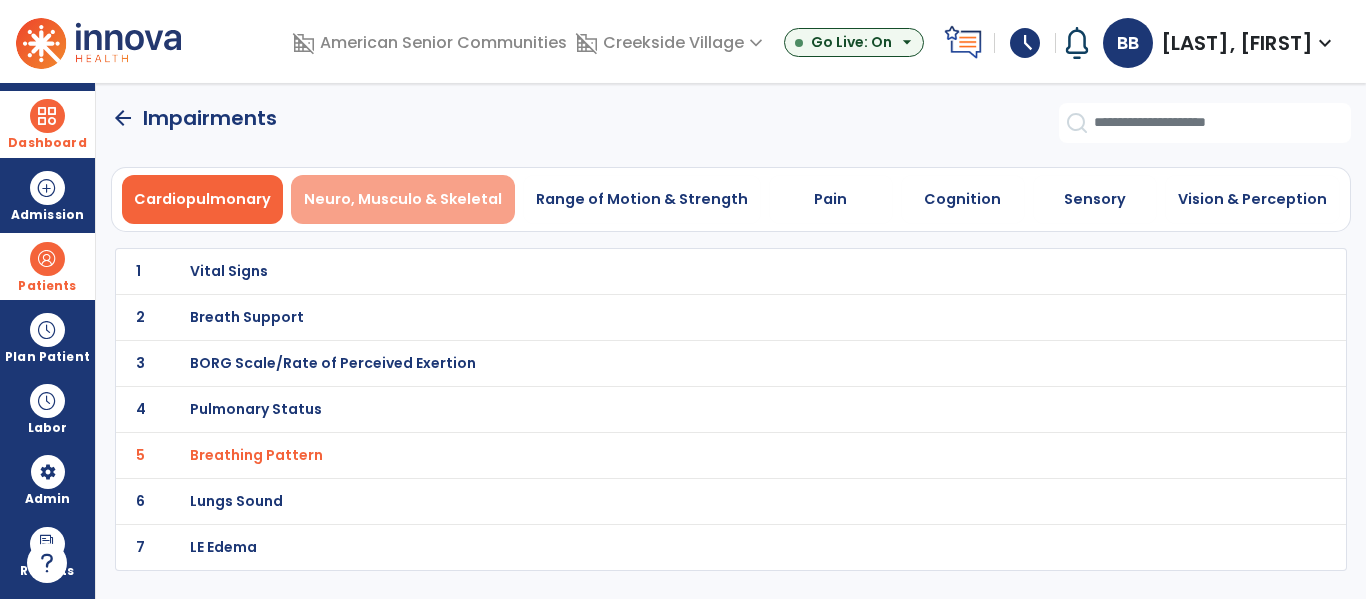 click on "Neuro, Musculo & Skeletal" at bounding box center [403, 199] 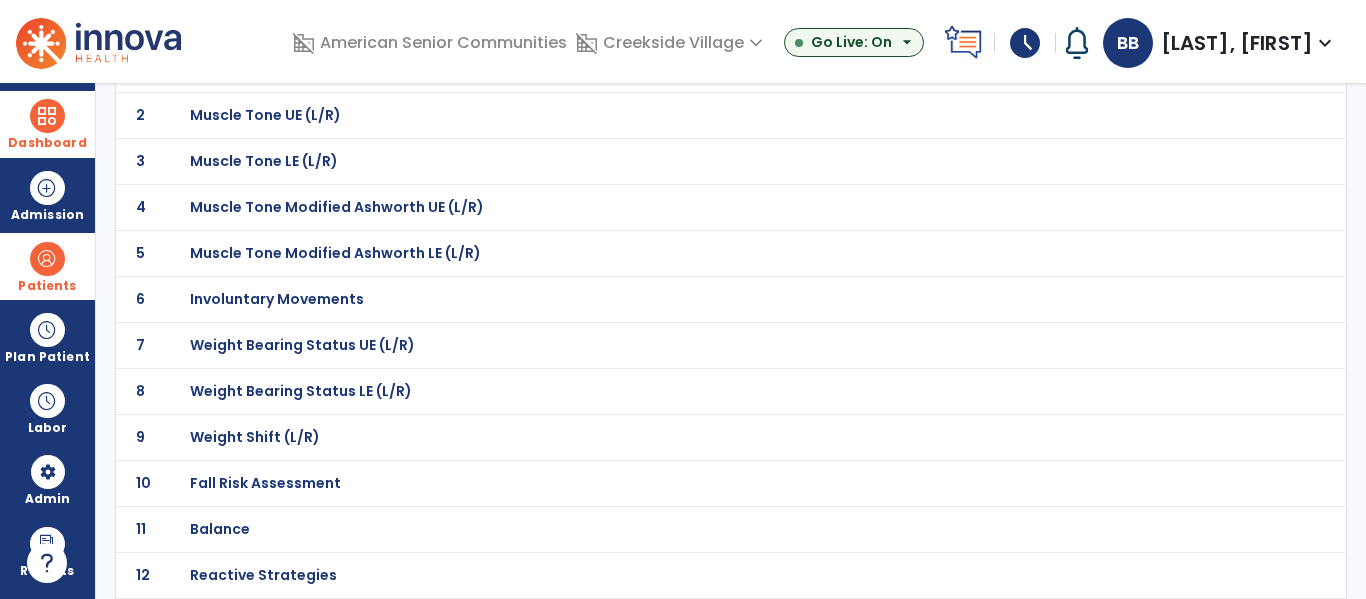 scroll, scrollTop: 203, scrollLeft: 0, axis: vertical 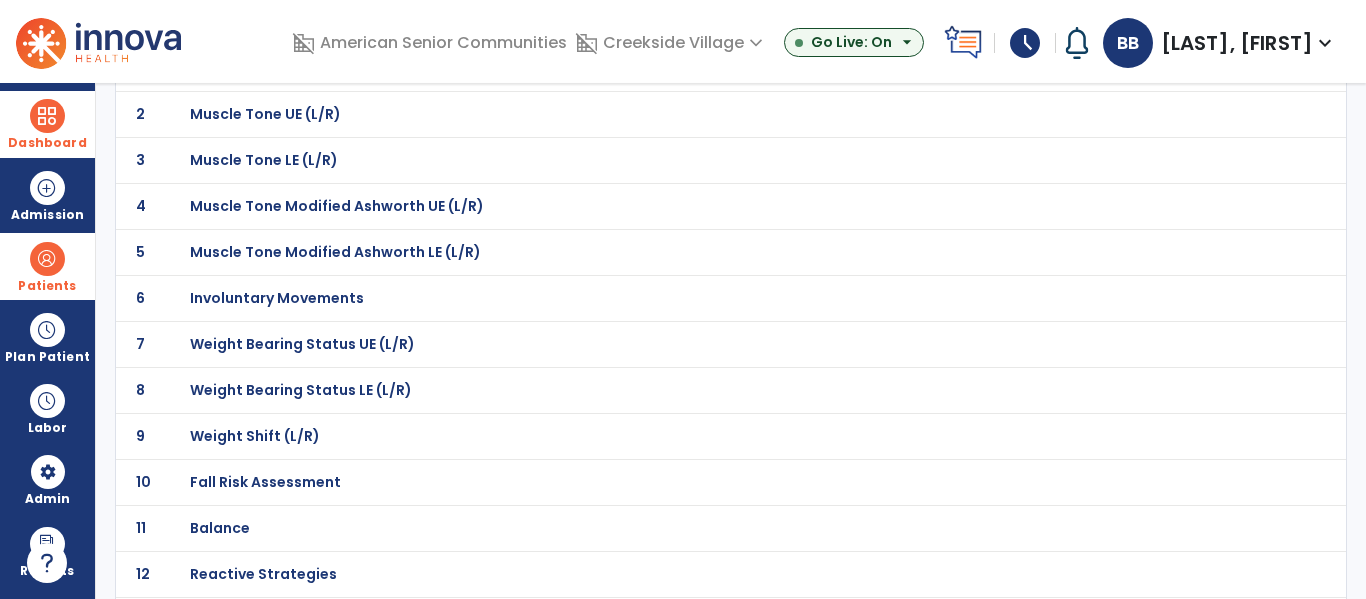 click on "Weight Bearing Status LE (L/R)" at bounding box center (261, 68) 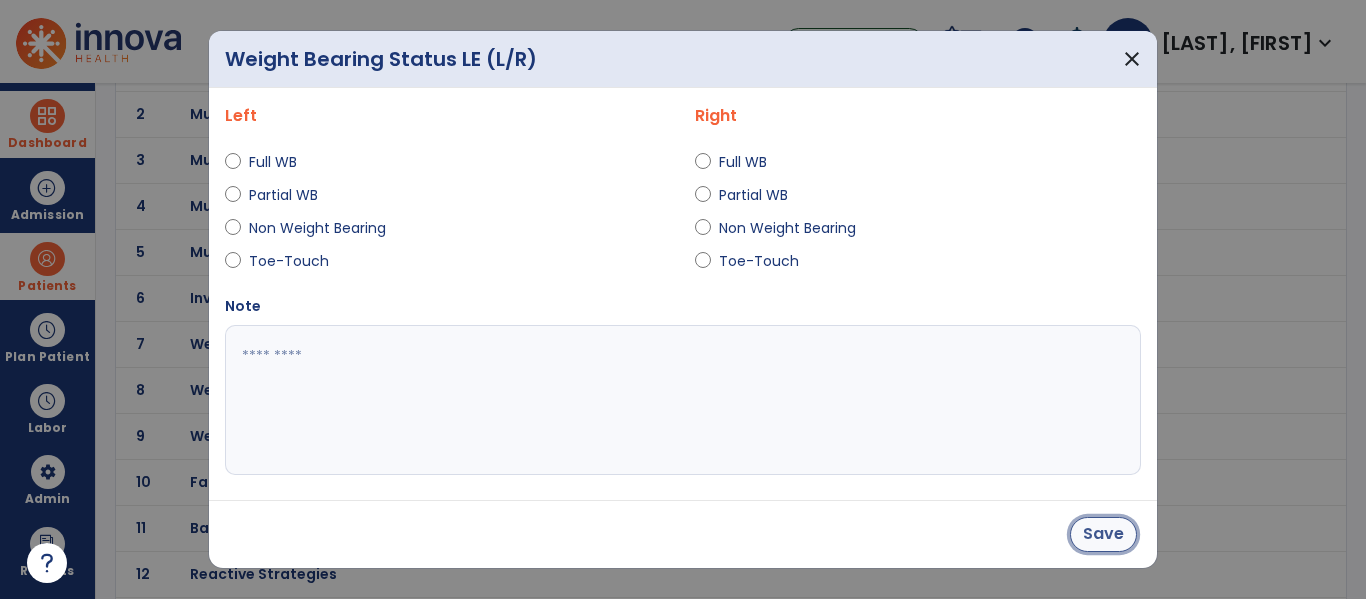 click on "Save" at bounding box center (1103, 534) 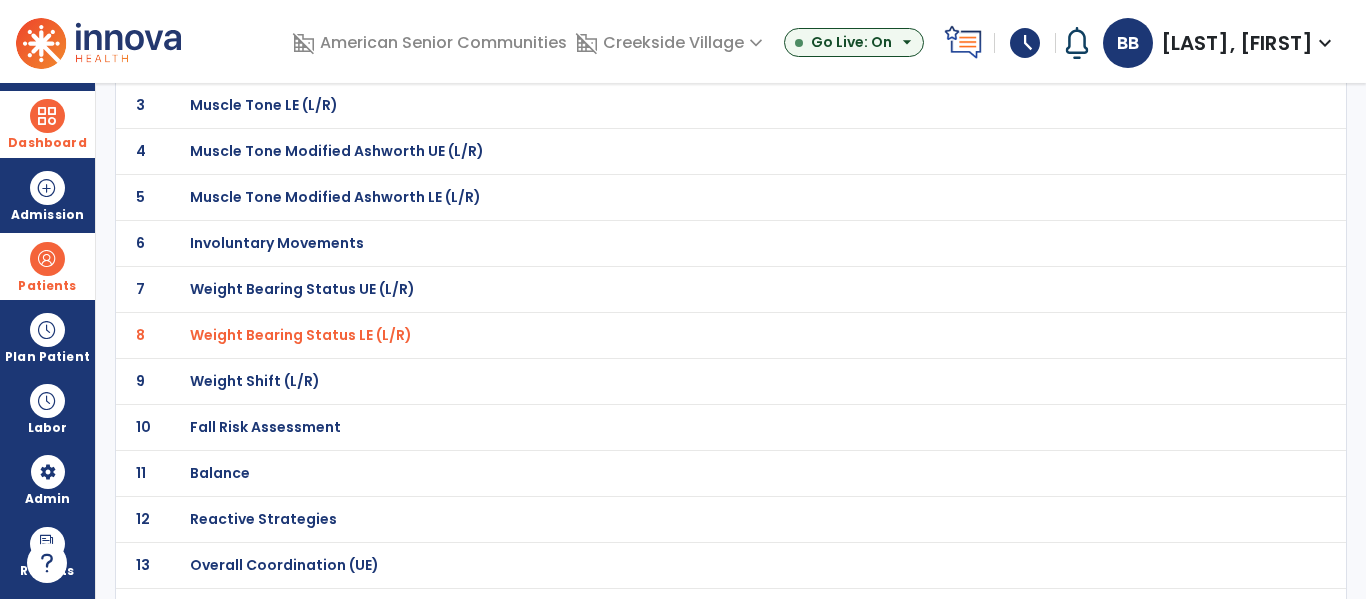 scroll, scrollTop: 270, scrollLeft: 0, axis: vertical 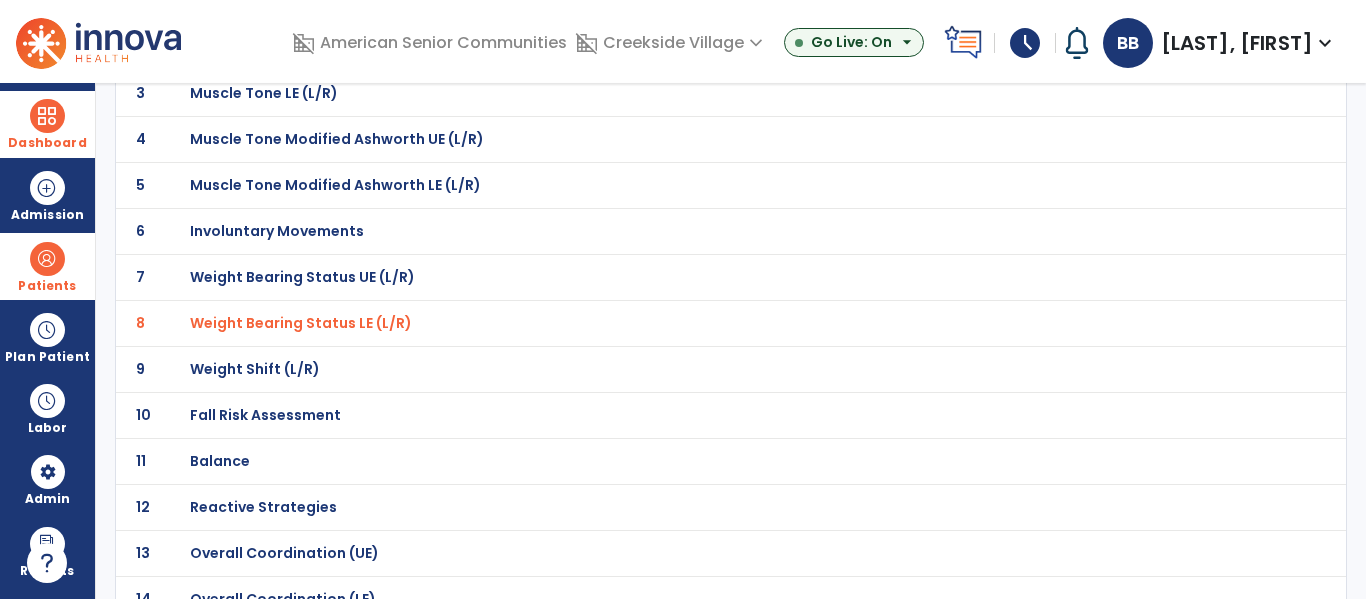 click on "10 Fall Risk Assessment" 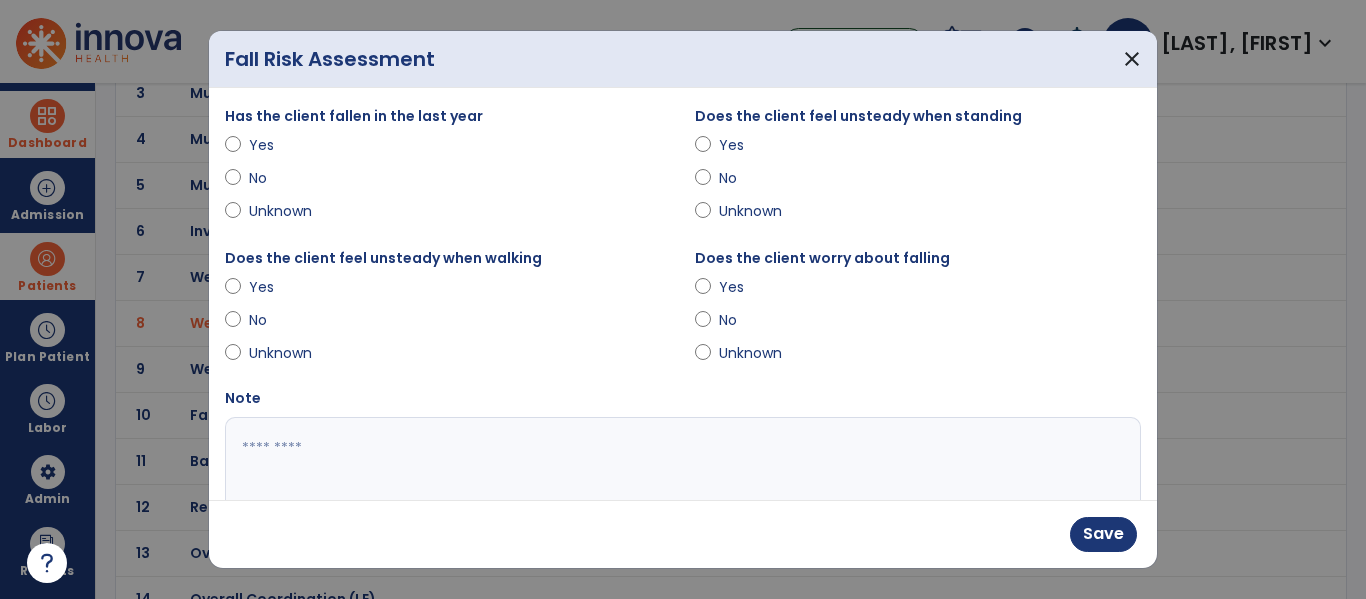 scroll, scrollTop: 99, scrollLeft: 0, axis: vertical 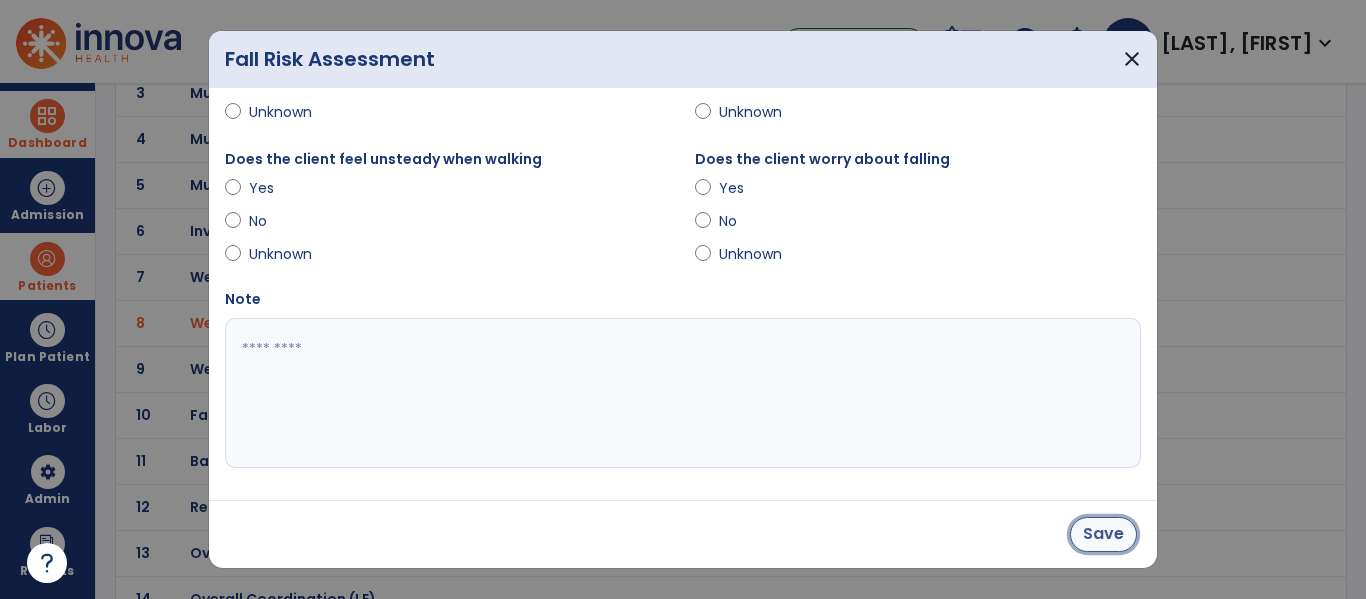 click on "Save" at bounding box center (1103, 534) 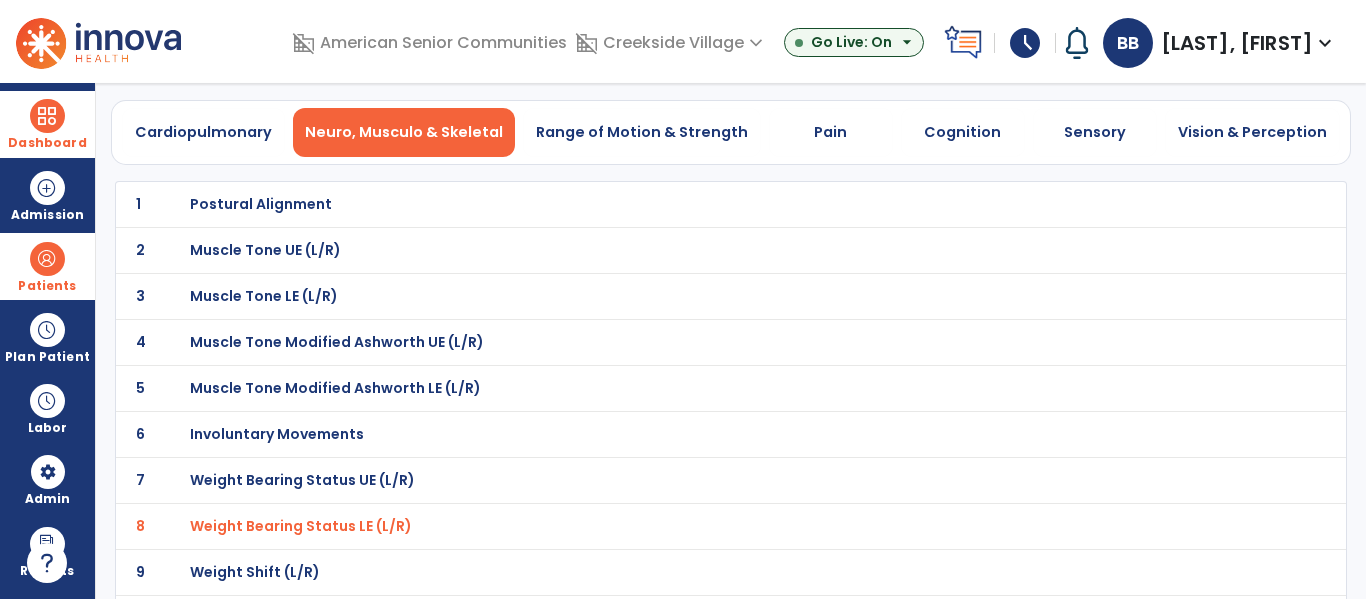 scroll, scrollTop: 0, scrollLeft: 0, axis: both 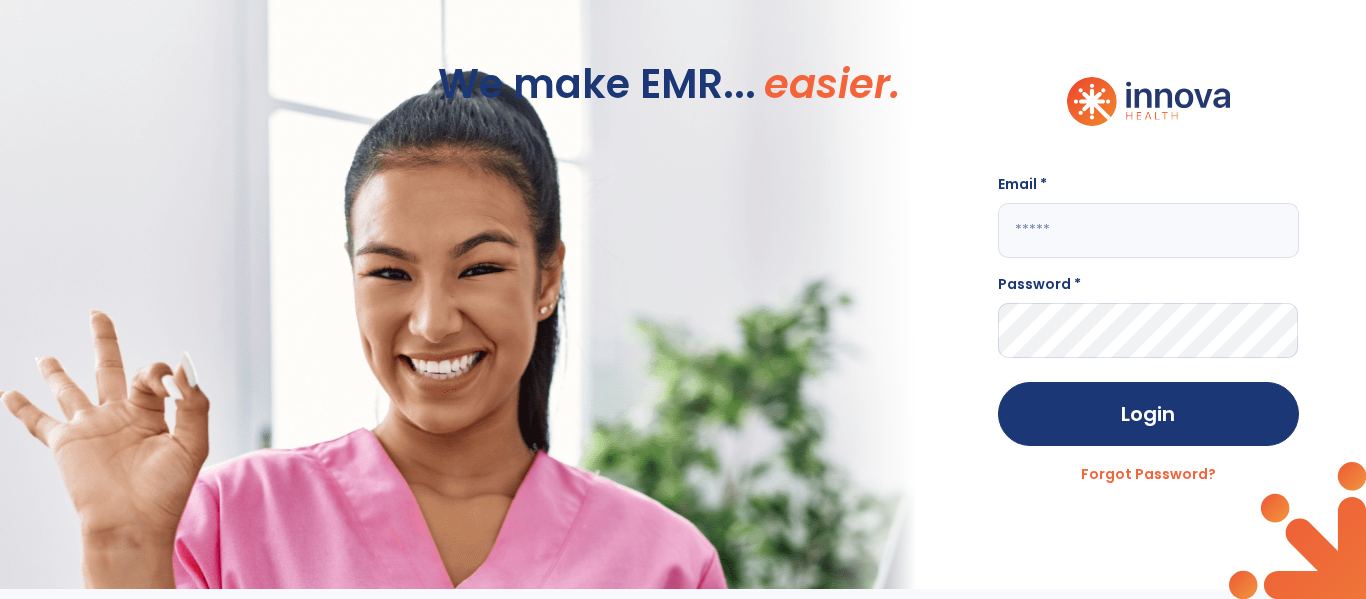 click 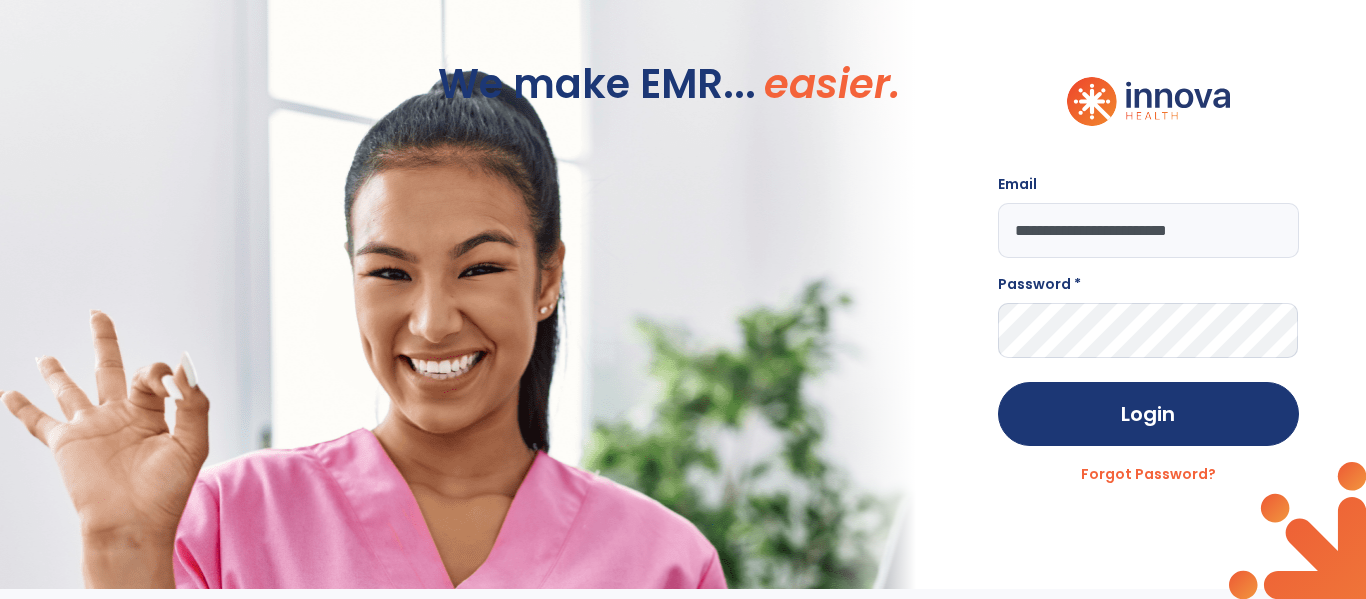 type on "**********" 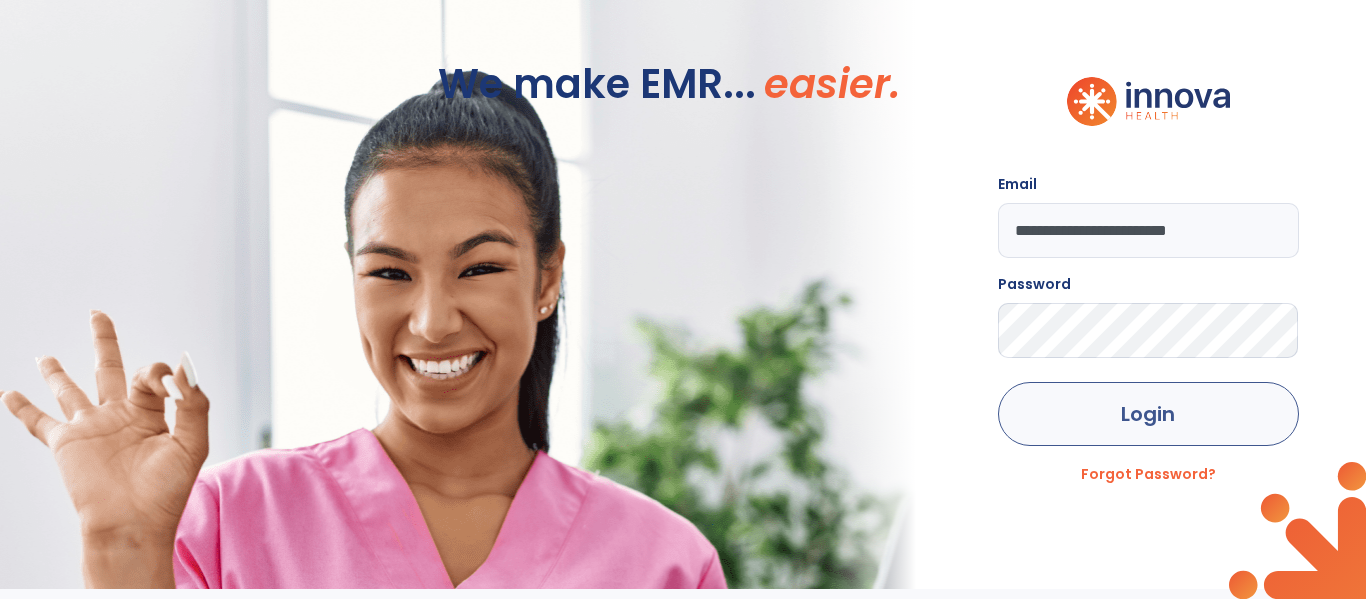 click on "Login" 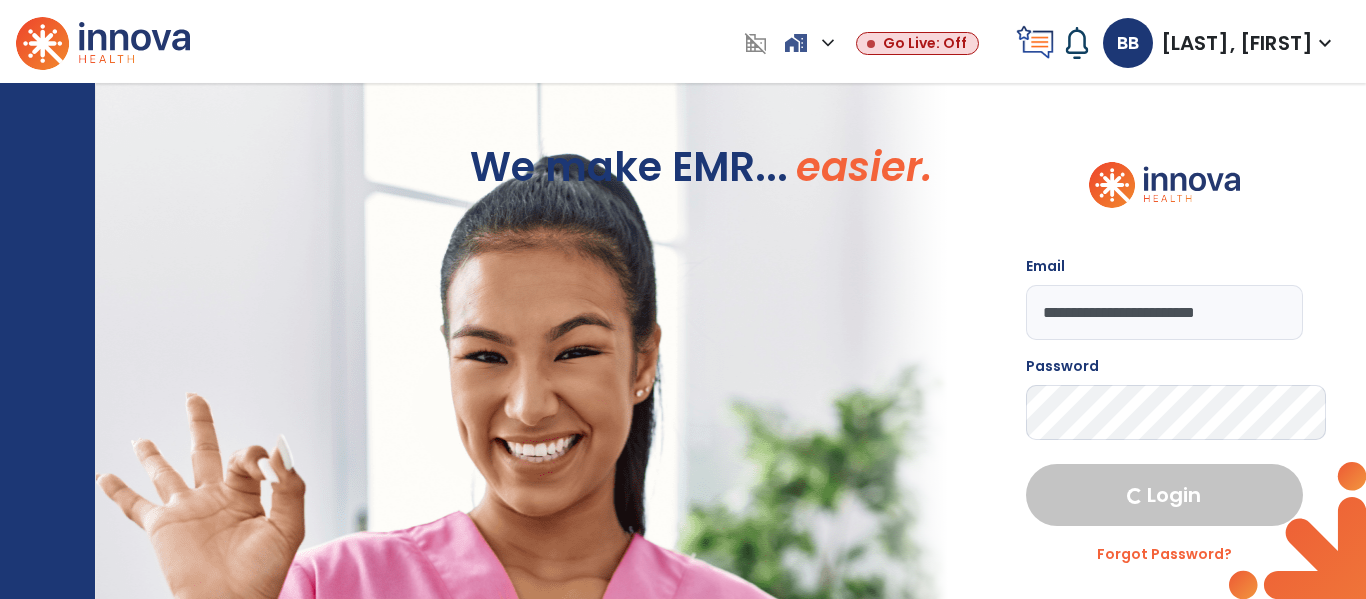 select on "***" 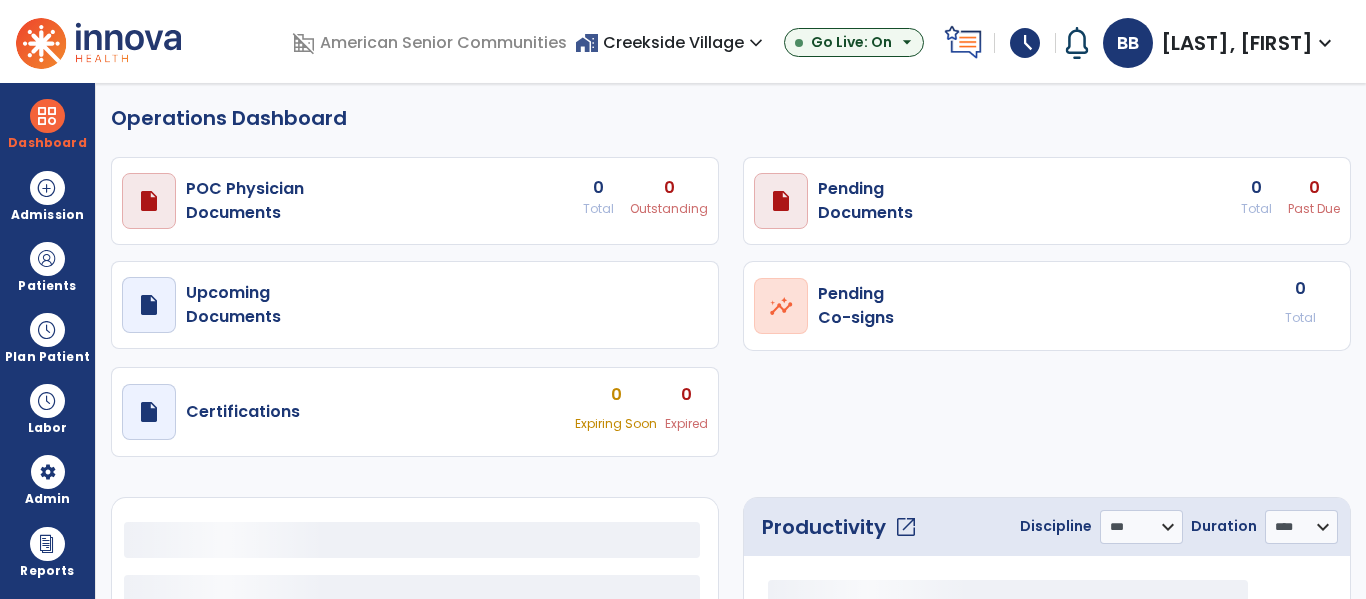 select on "***" 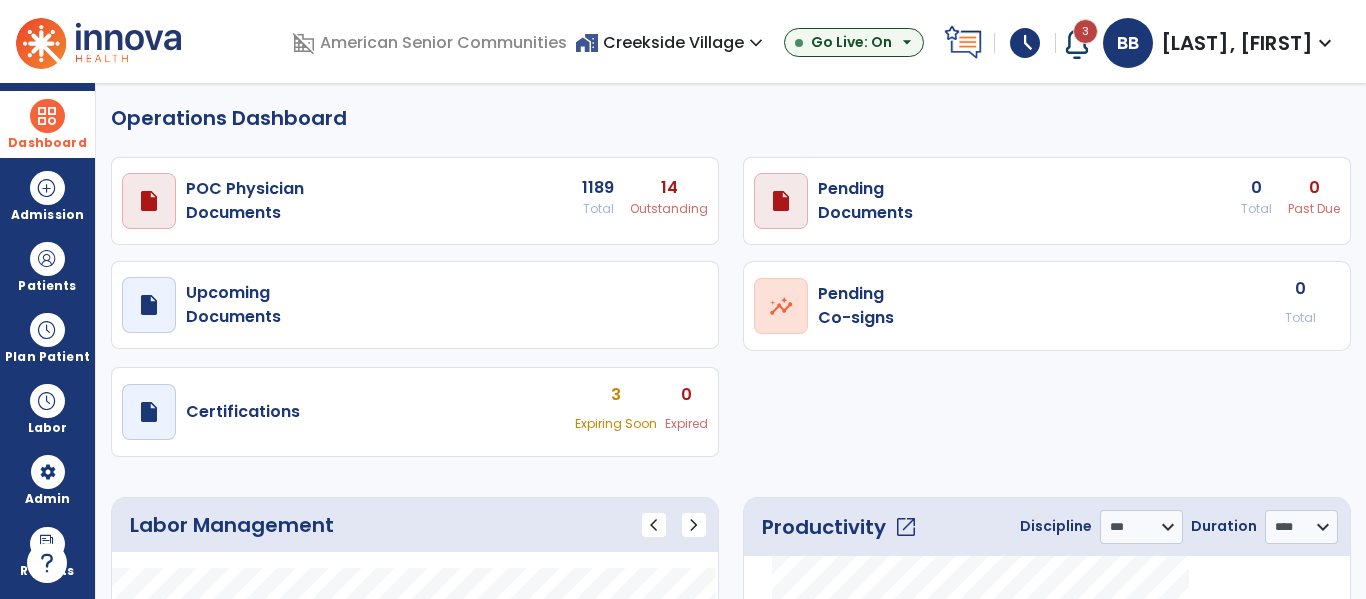 click at bounding box center [47, 116] 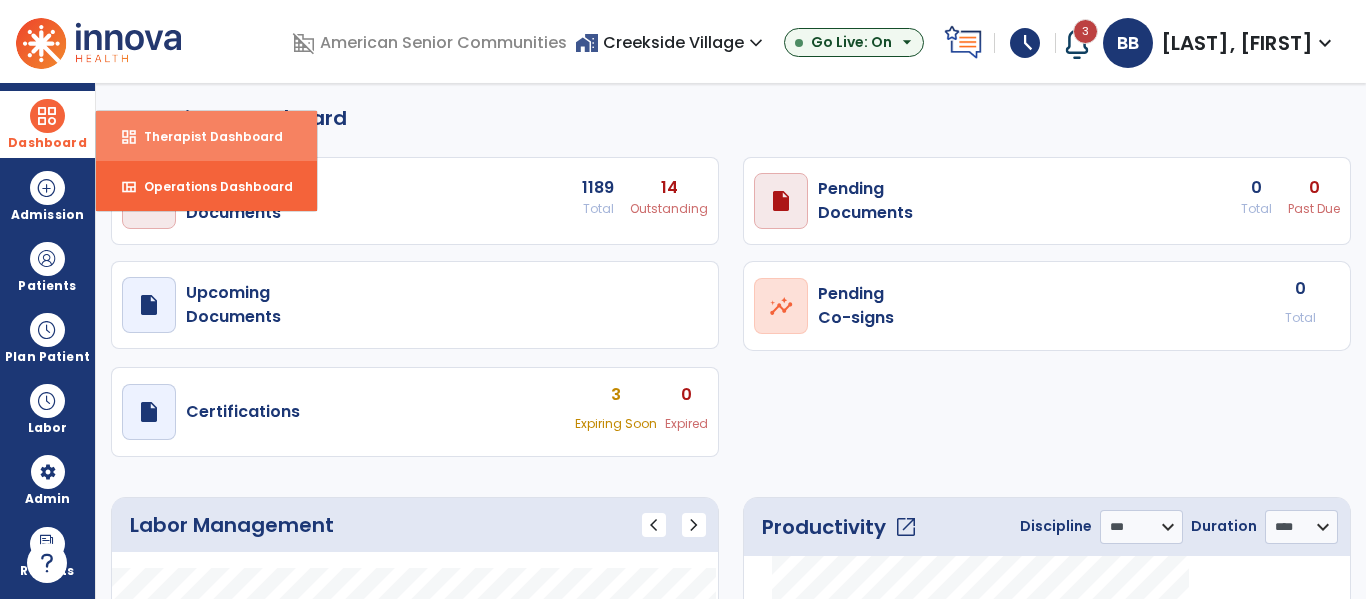 click on "Therapist Dashboard" at bounding box center (205, 136) 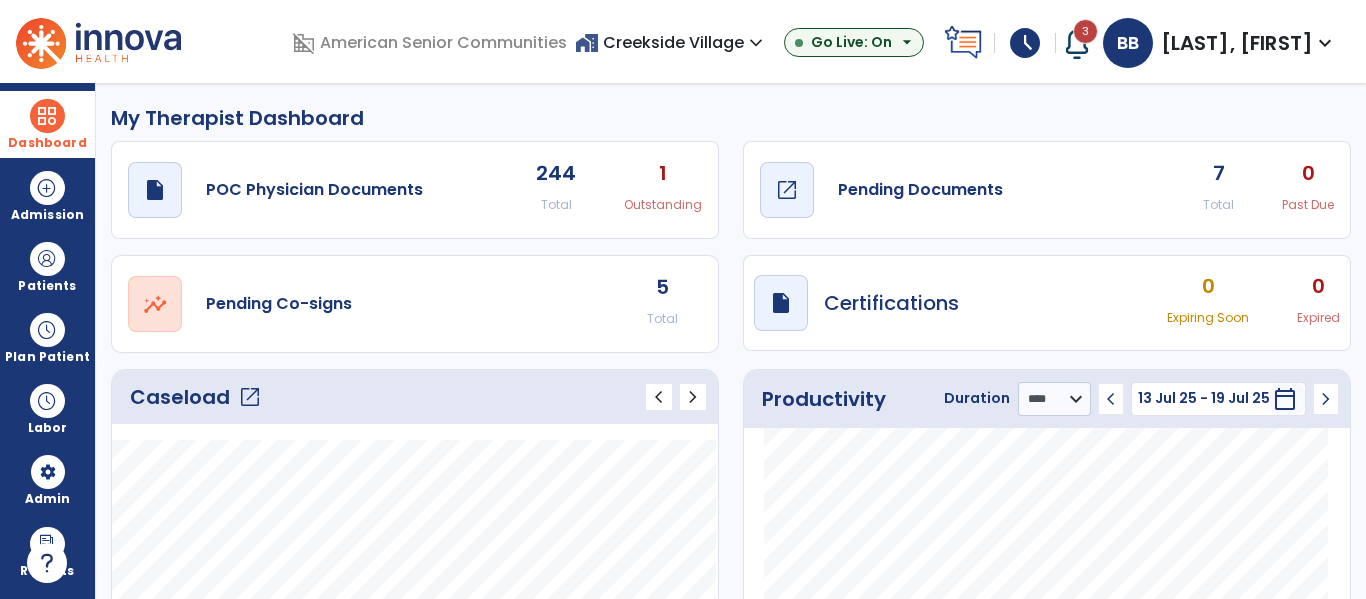 click on "Pending Documents" 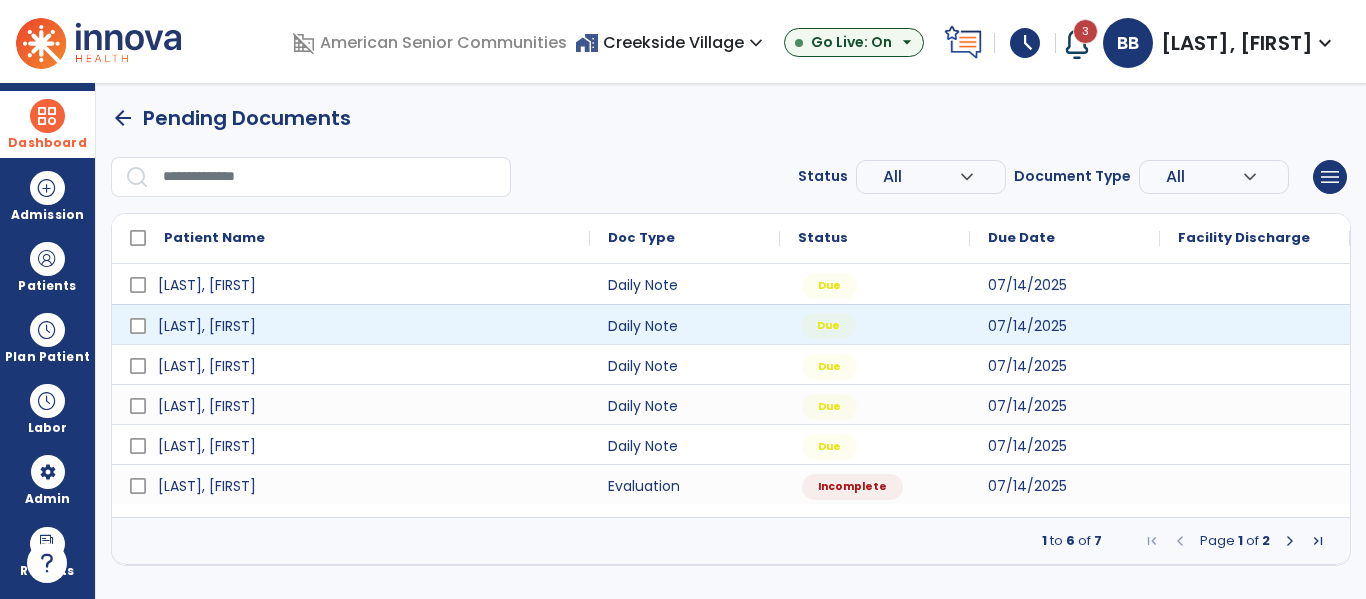 click on "Due" at bounding box center (828, 326) 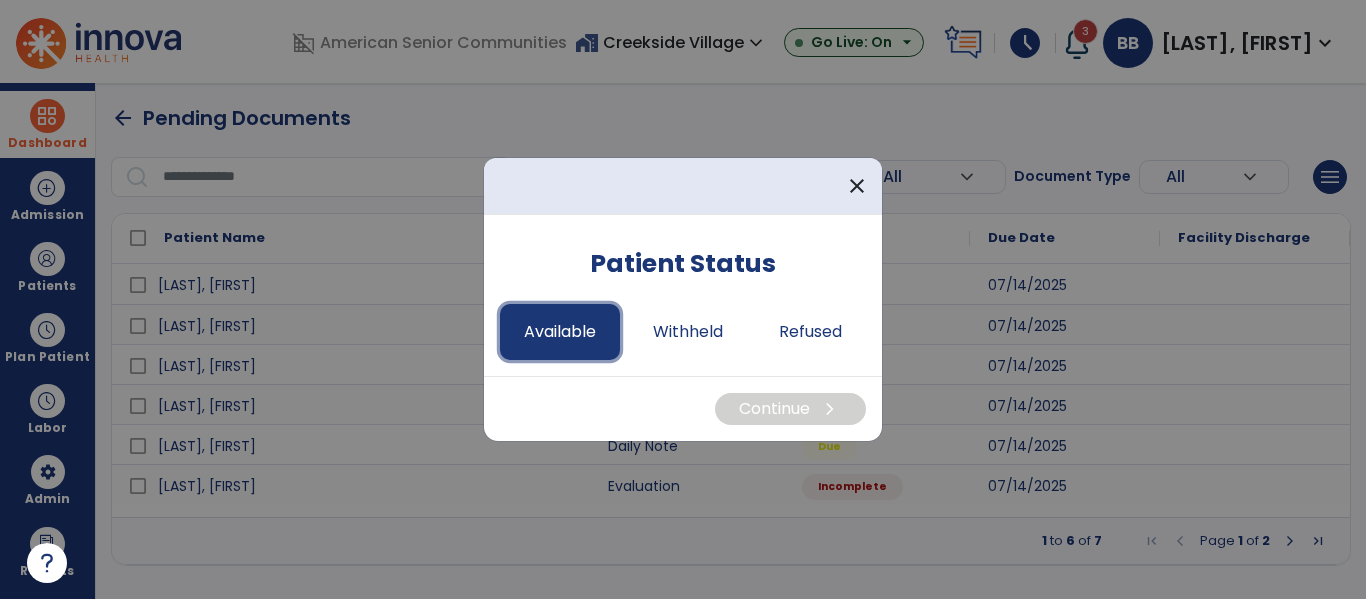 click on "Available" at bounding box center [560, 332] 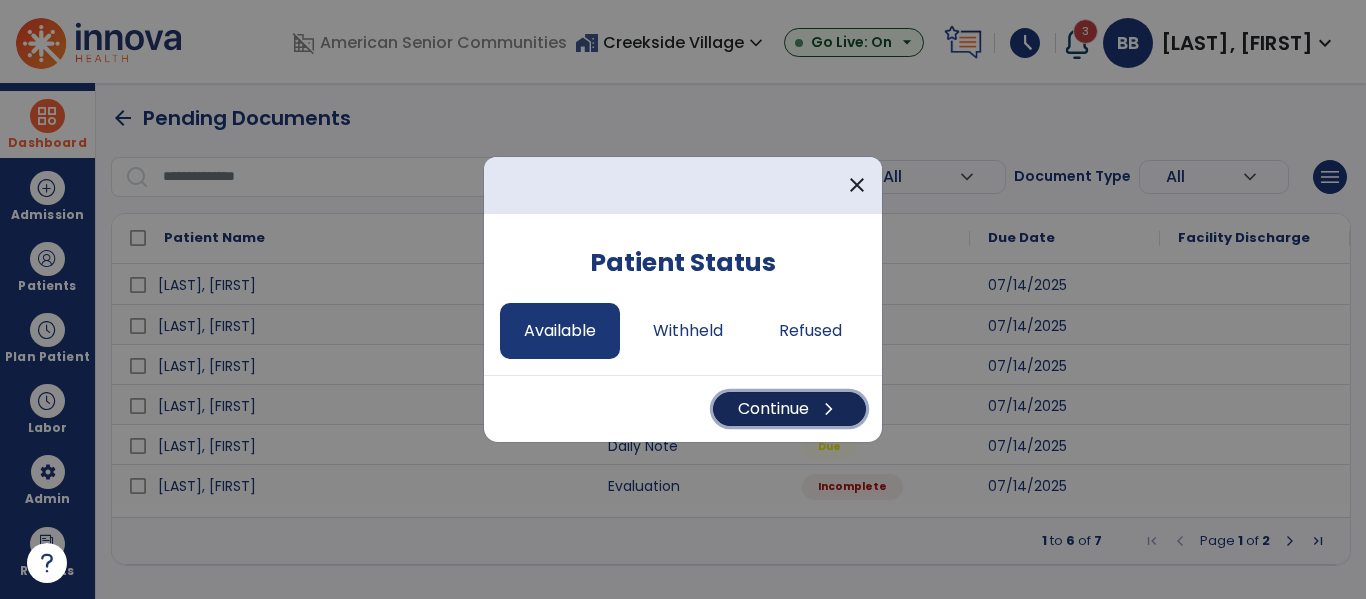 click on "Continue   chevron_right" at bounding box center [789, 409] 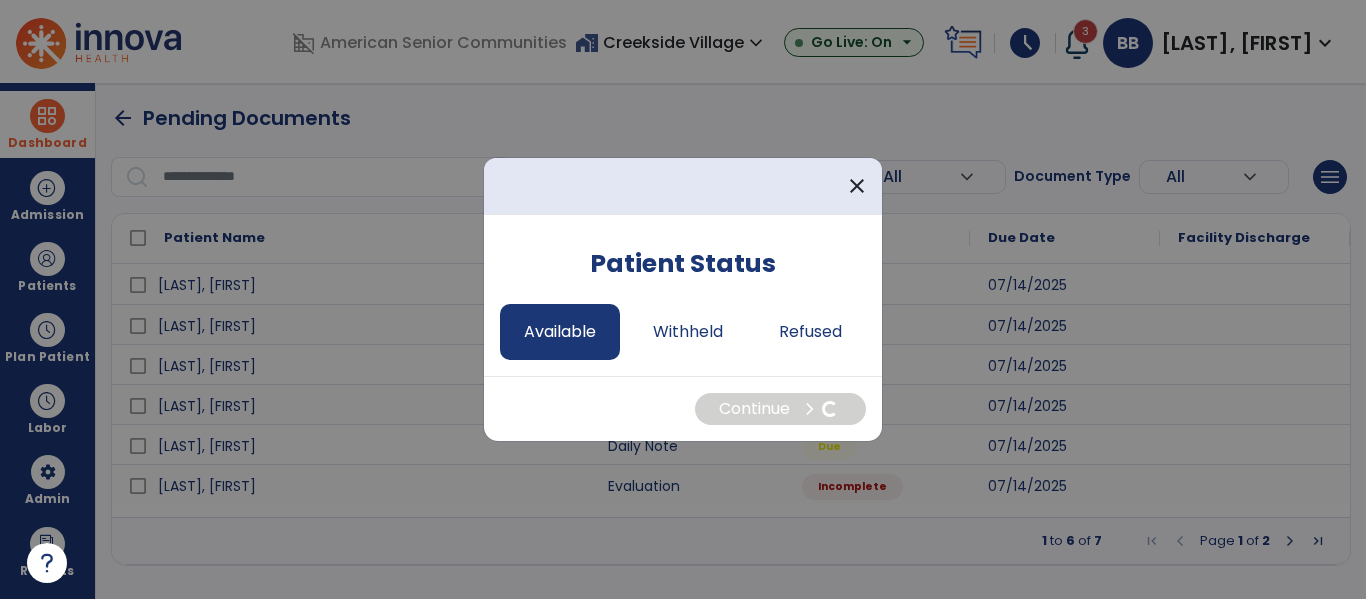 select on "*" 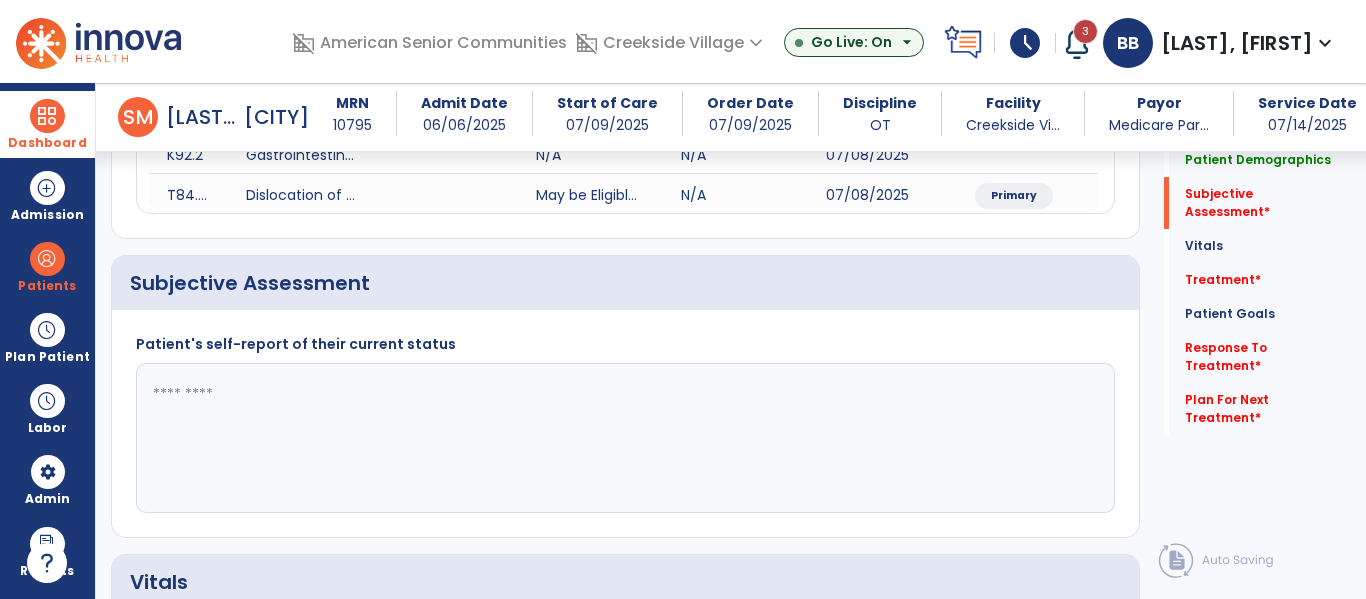 scroll, scrollTop: 396, scrollLeft: 0, axis: vertical 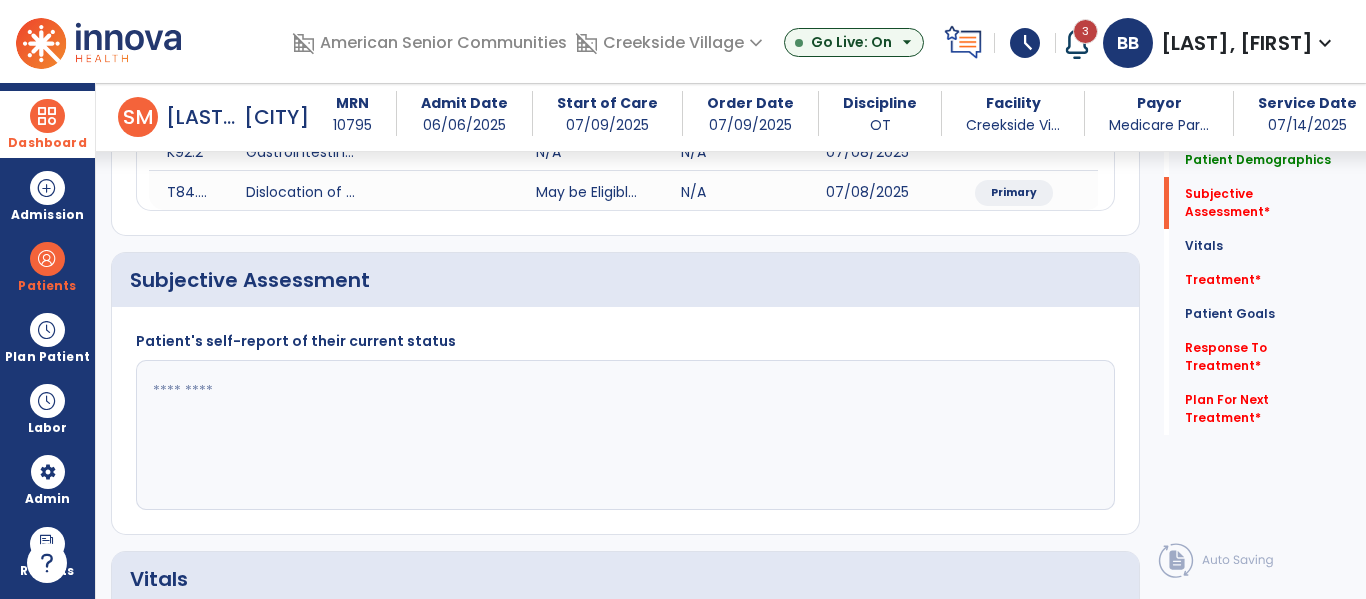 click 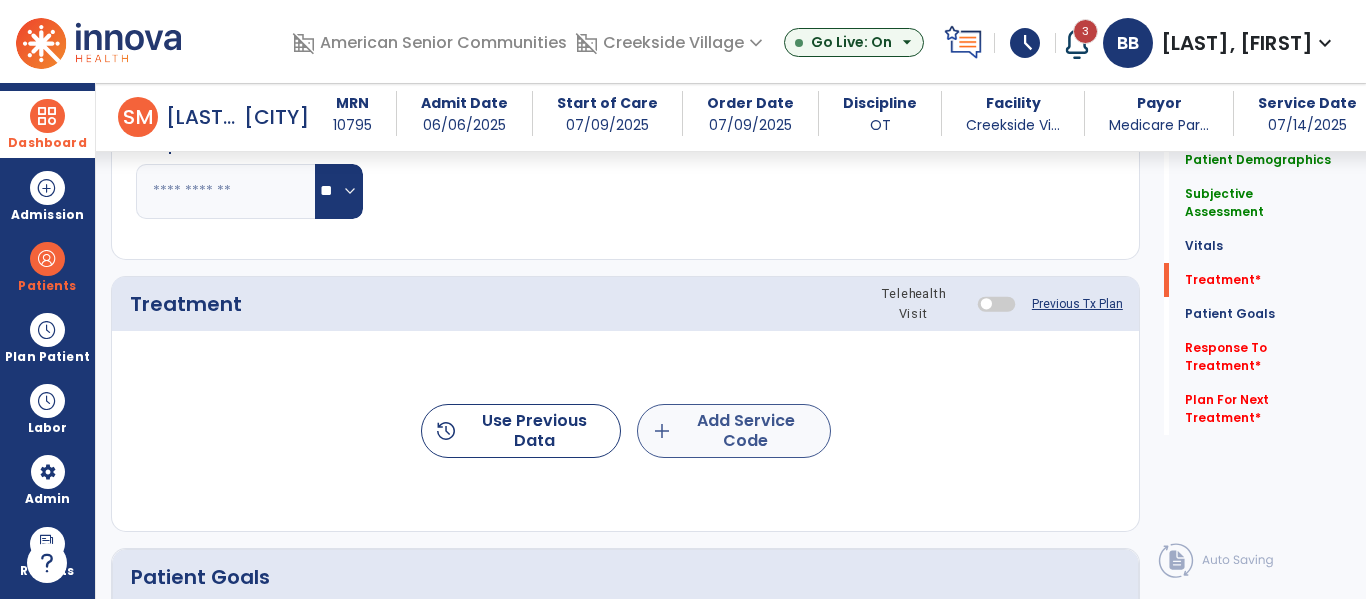 scroll, scrollTop: 1094, scrollLeft: 0, axis: vertical 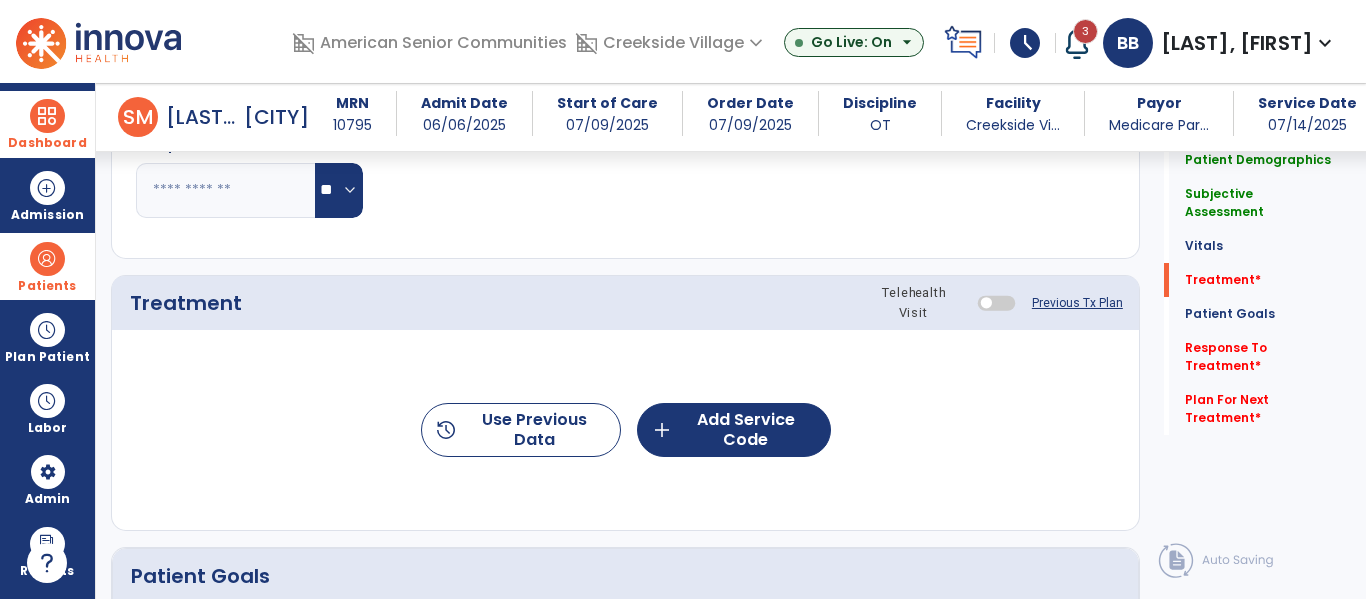 type on "**********" 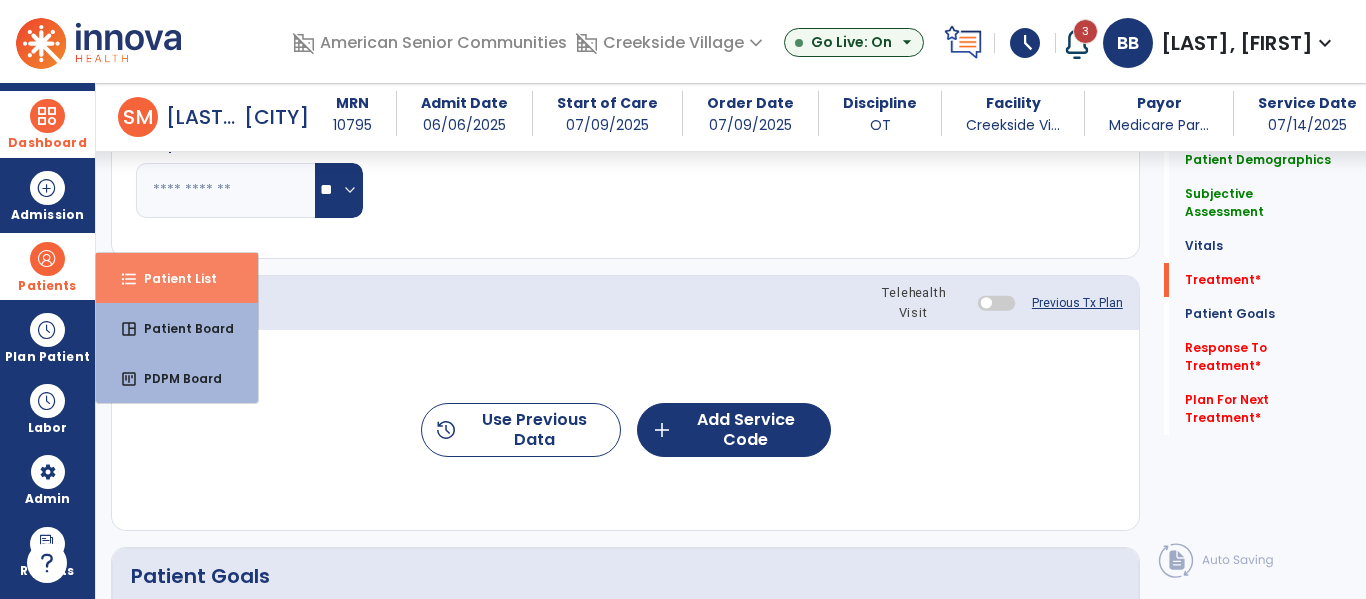 click on "Patient List" at bounding box center (172, 278) 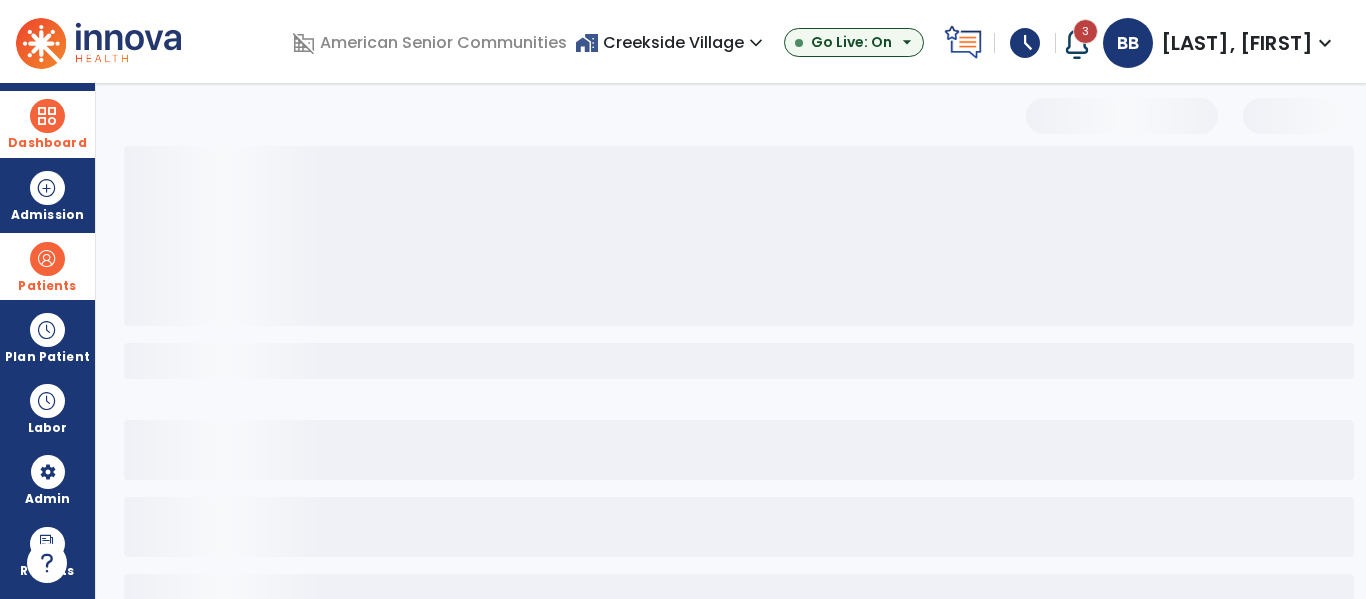 scroll, scrollTop: 144, scrollLeft: 0, axis: vertical 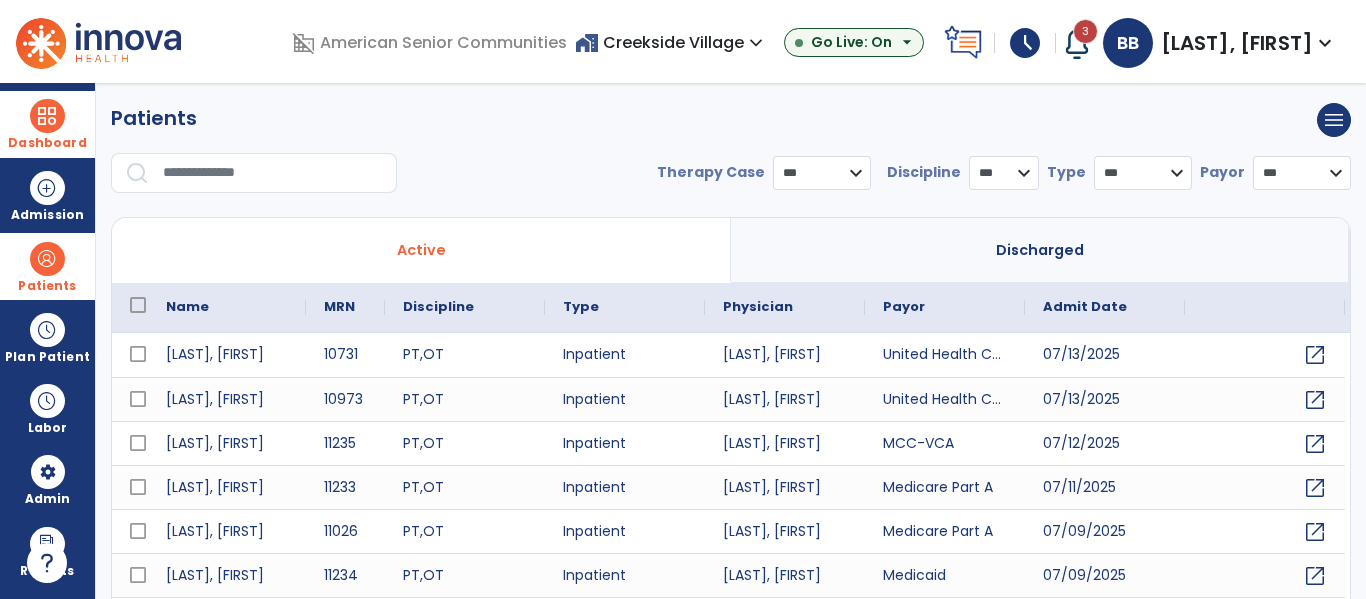 click at bounding box center [273, 173] 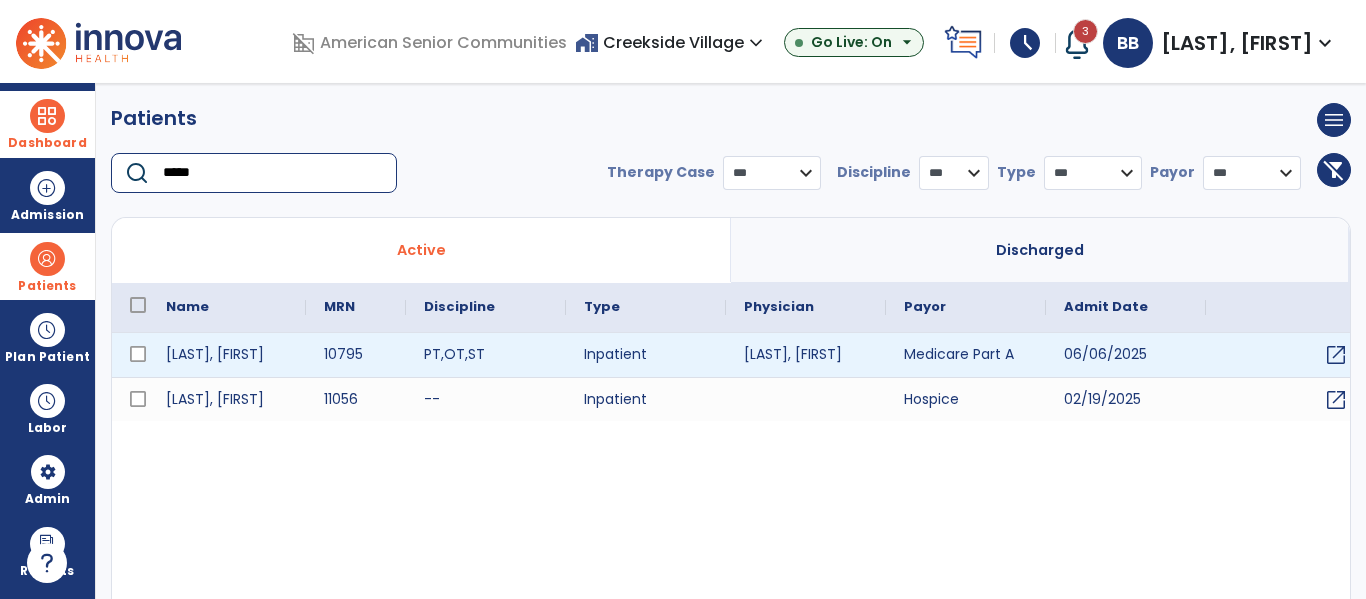 type on "*****" 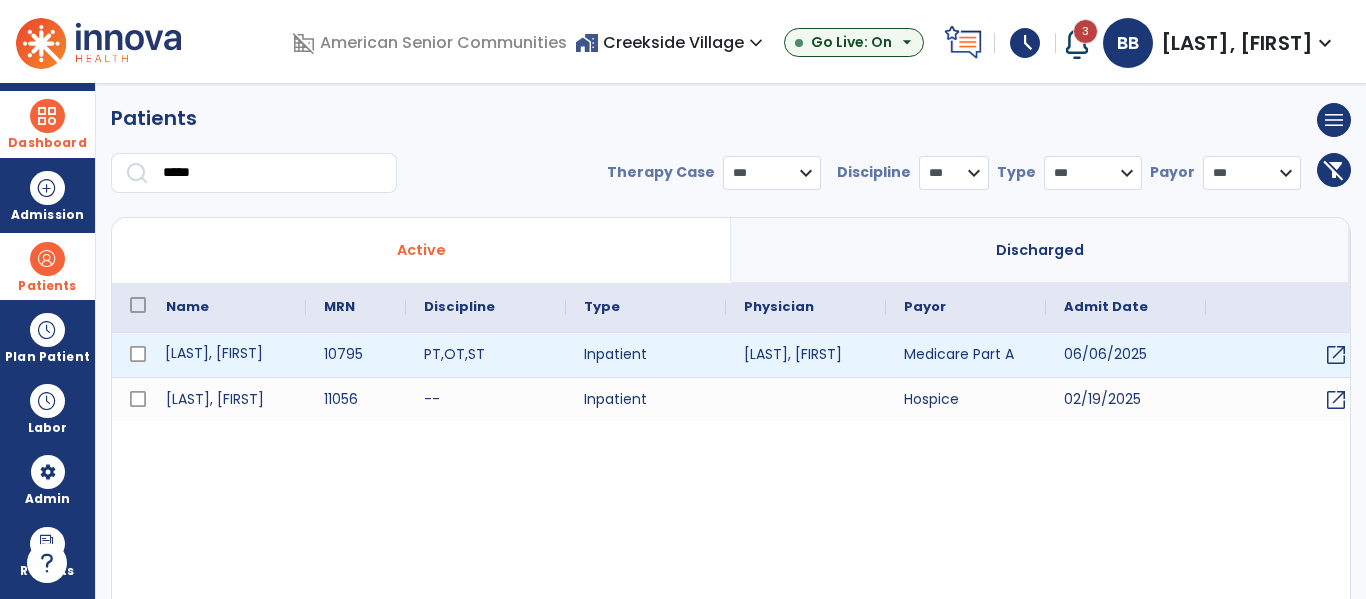 click on "[LAST], [FIRST]" at bounding box center [227, 355] 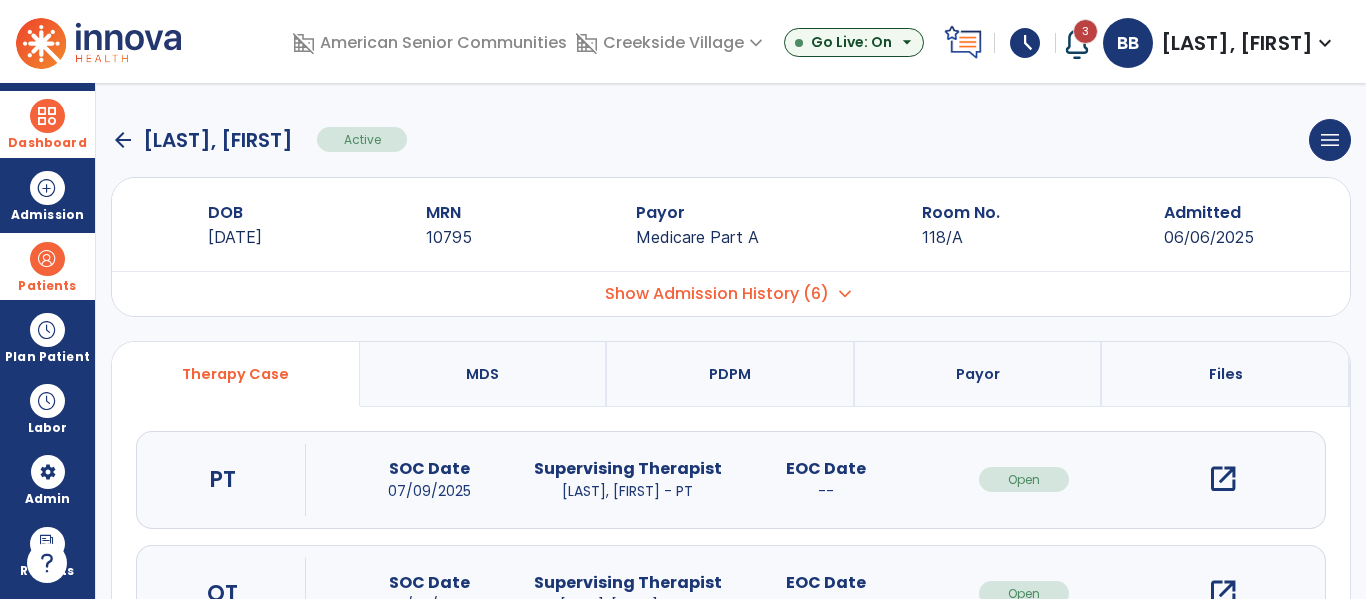 scroll, scrollTop: 142, scrollLeft: 0, axis: vertical 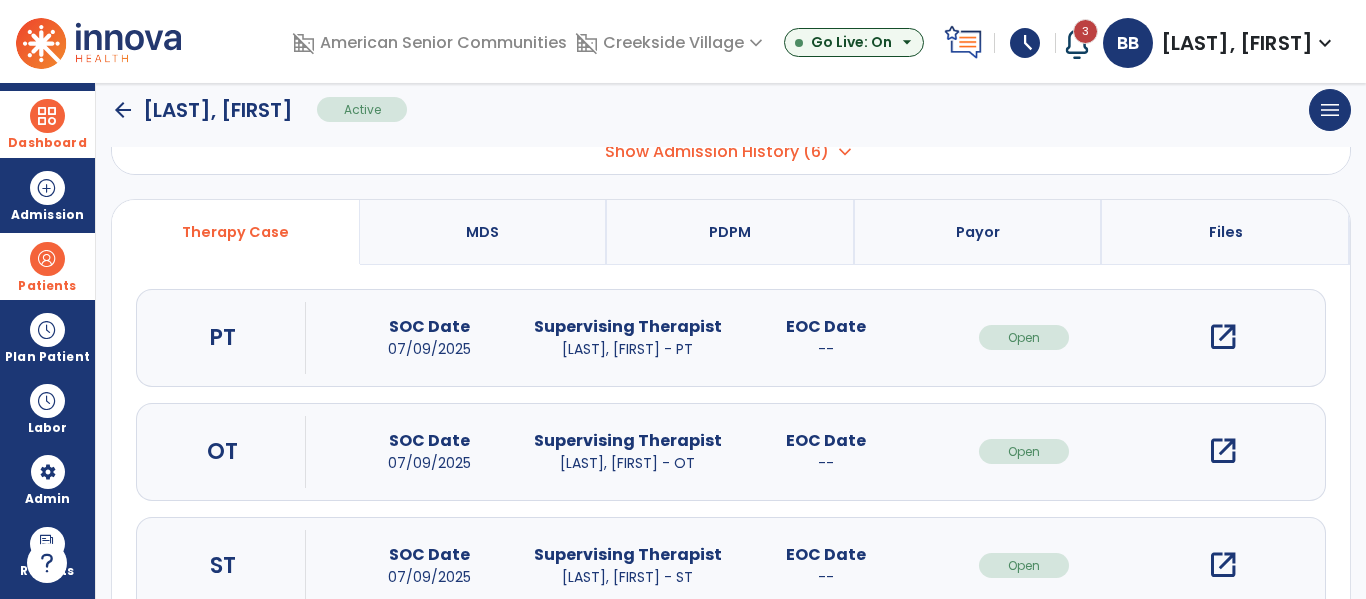 click on "open_in_new" at bounding box center [1223, 337] 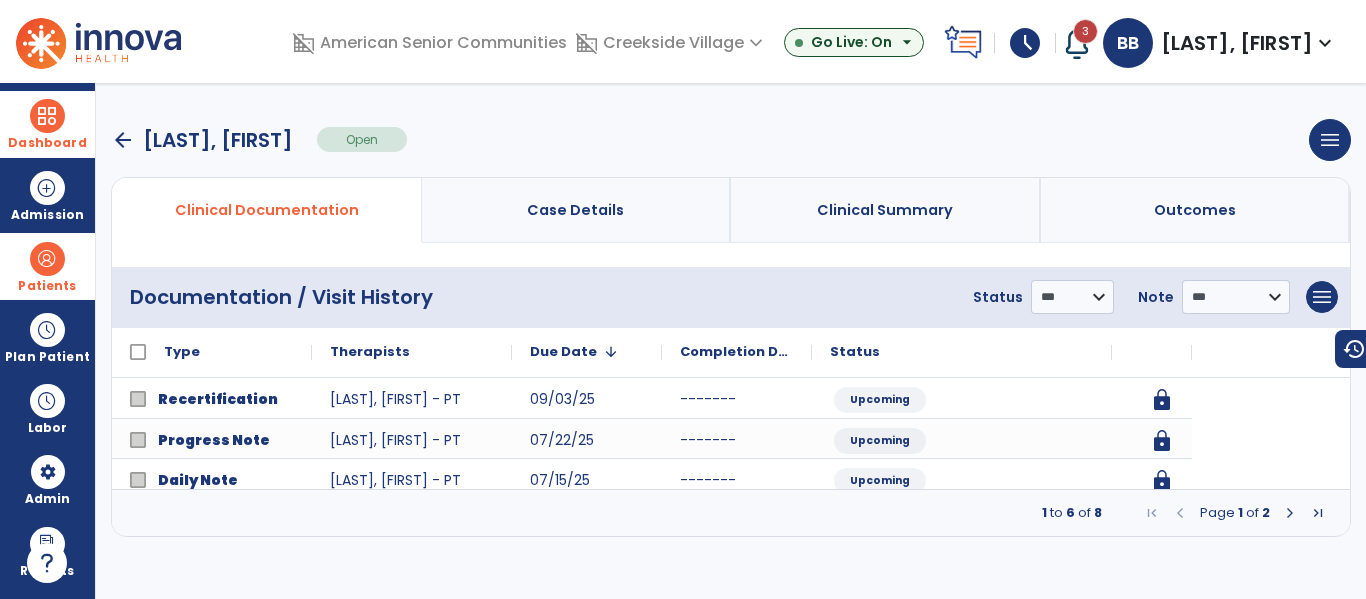 scroll, scrollTop: 0, scrollLeft: 0, axis: both 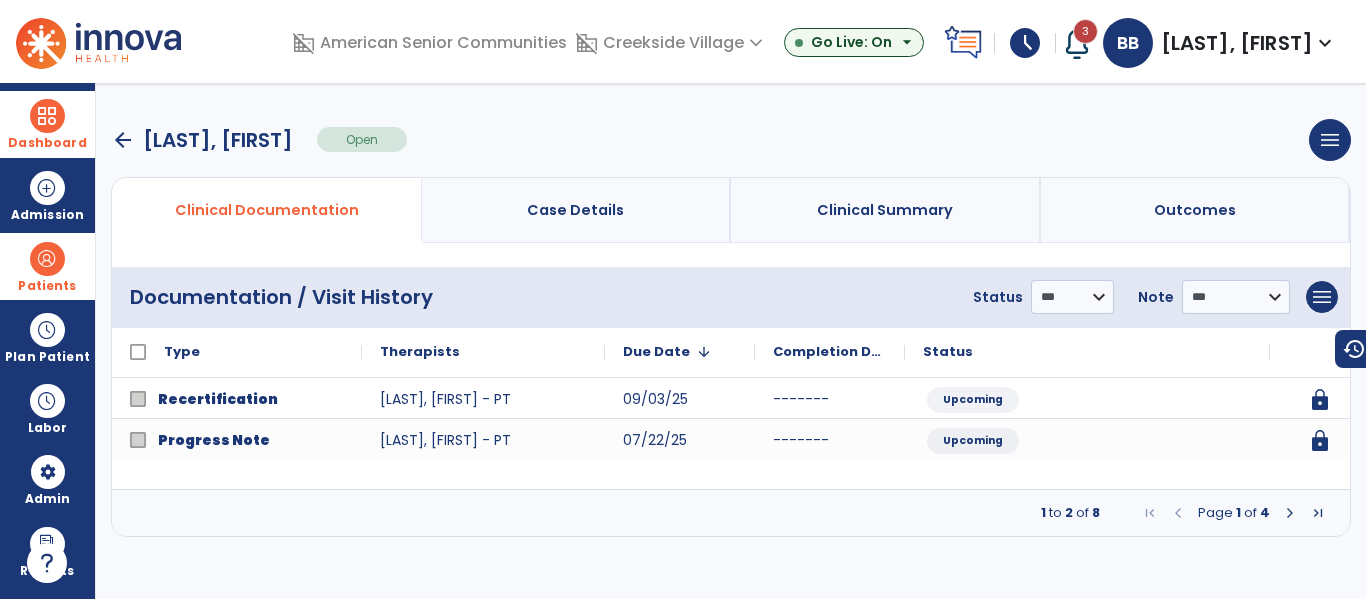 click at bounding box center (1290, 513) 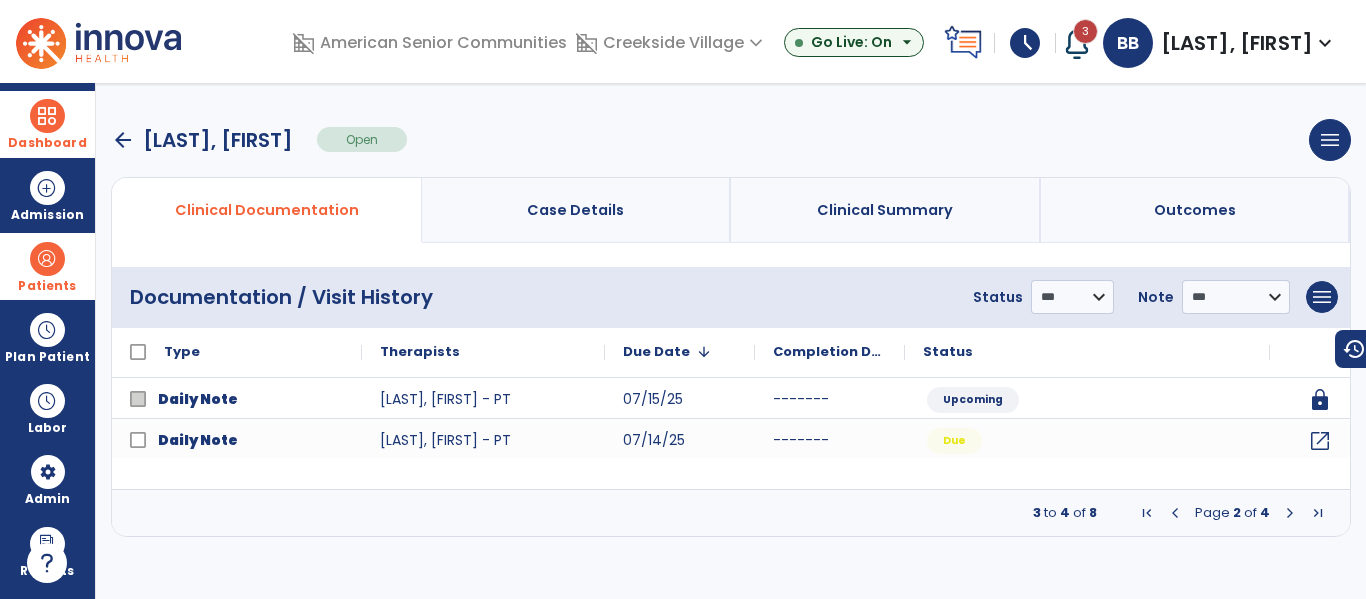click on "Dashboard" at bounding box center (47, 143) 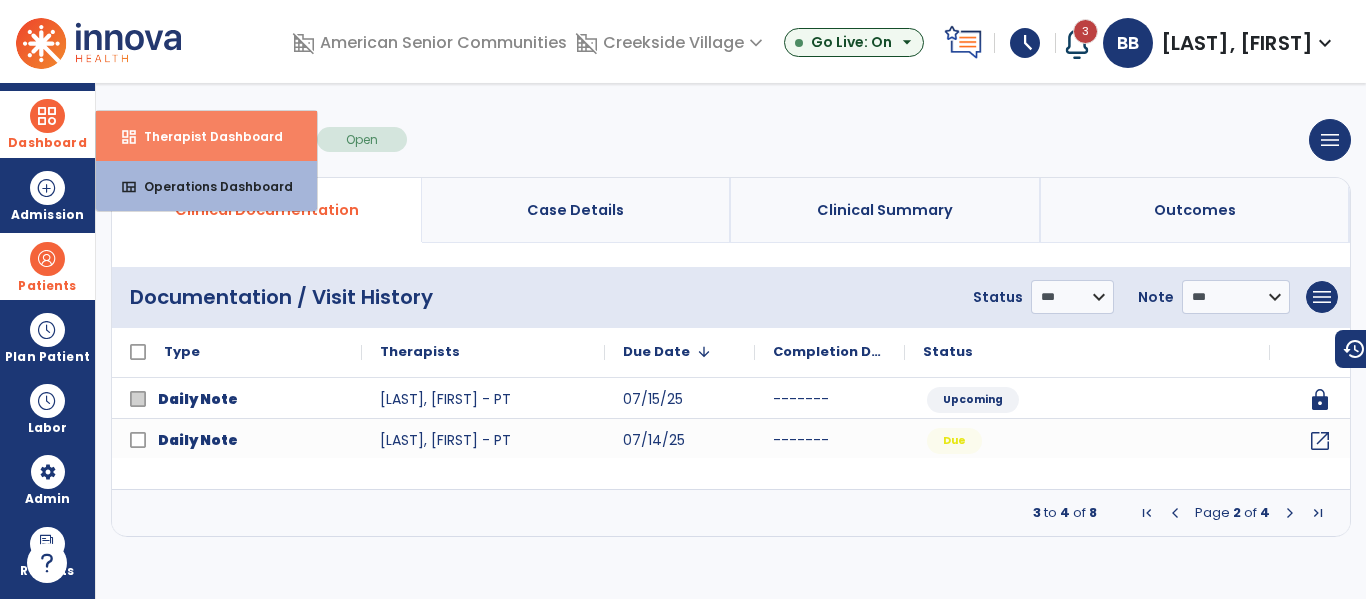 click on "dashboard  Therapist Dashboard" at bounding box center [206, 136] 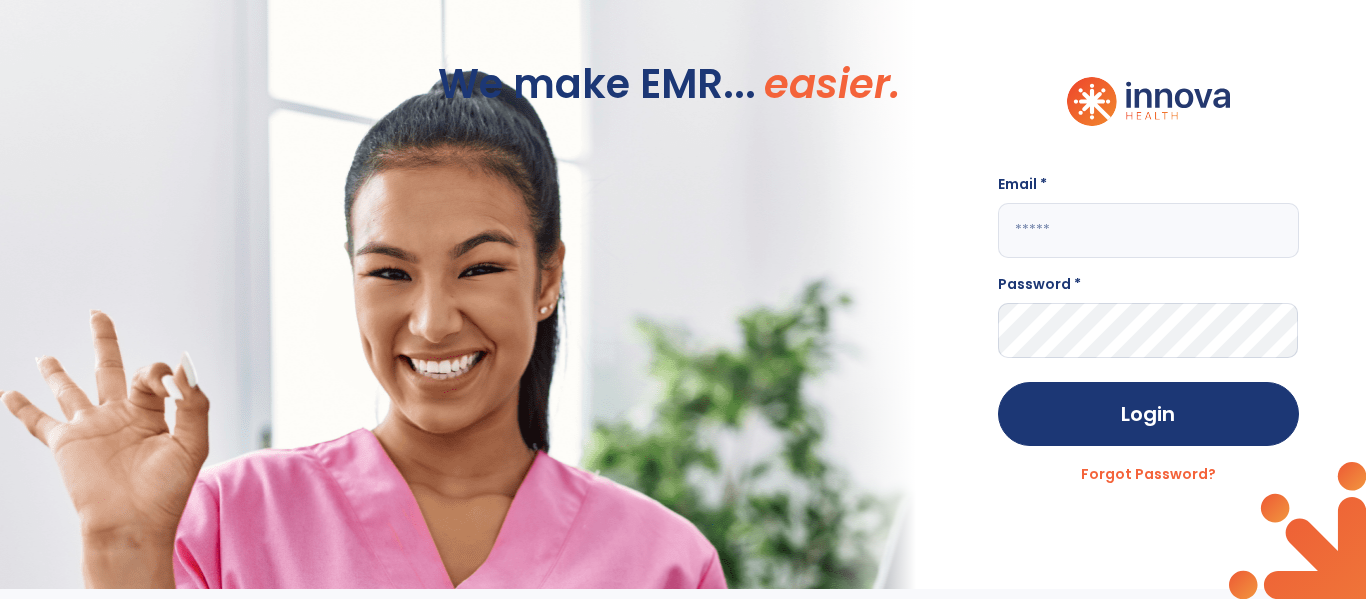 click 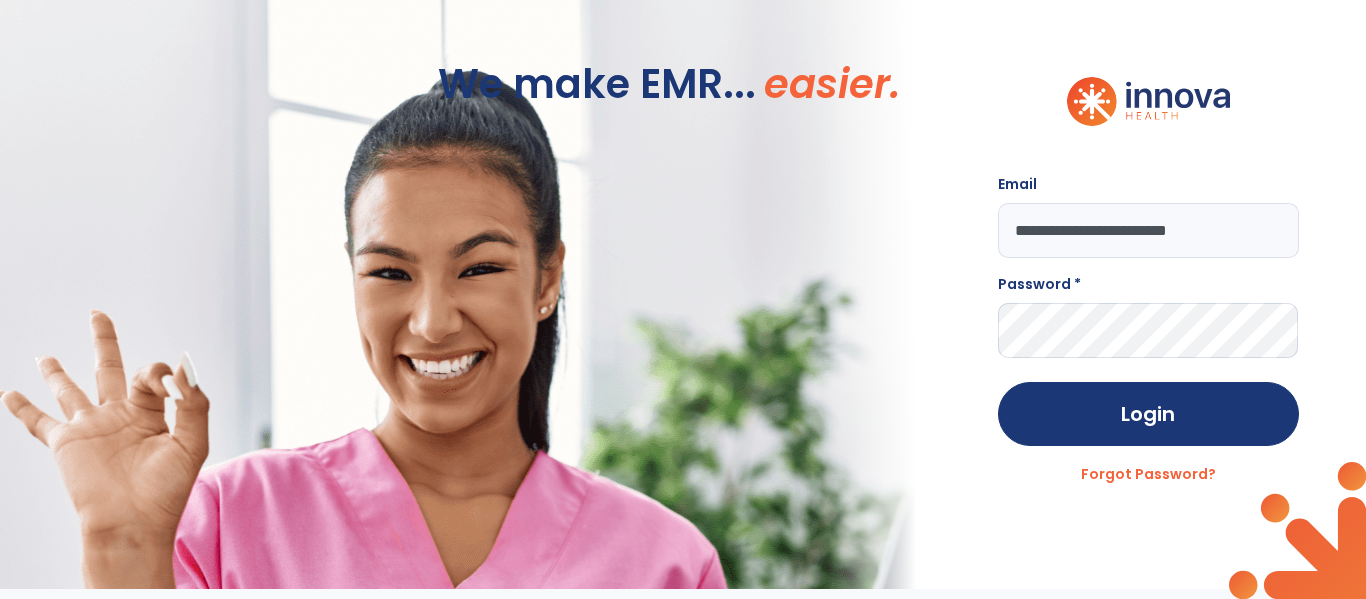 type on "**********" 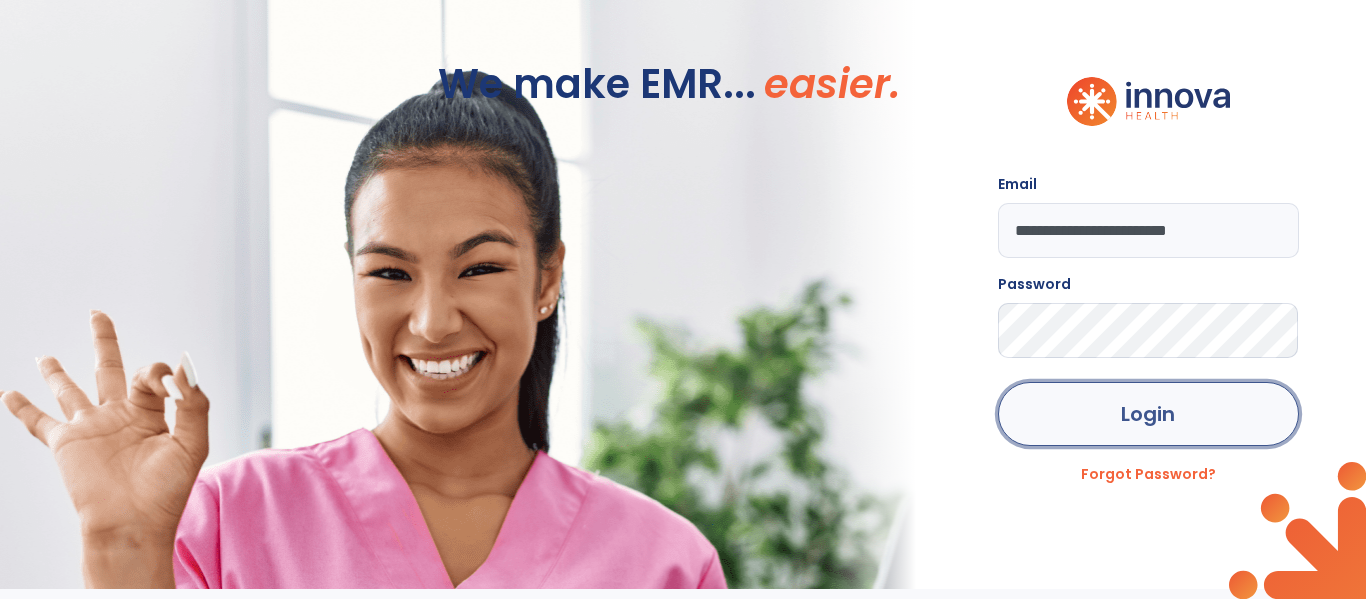 click on "Login" 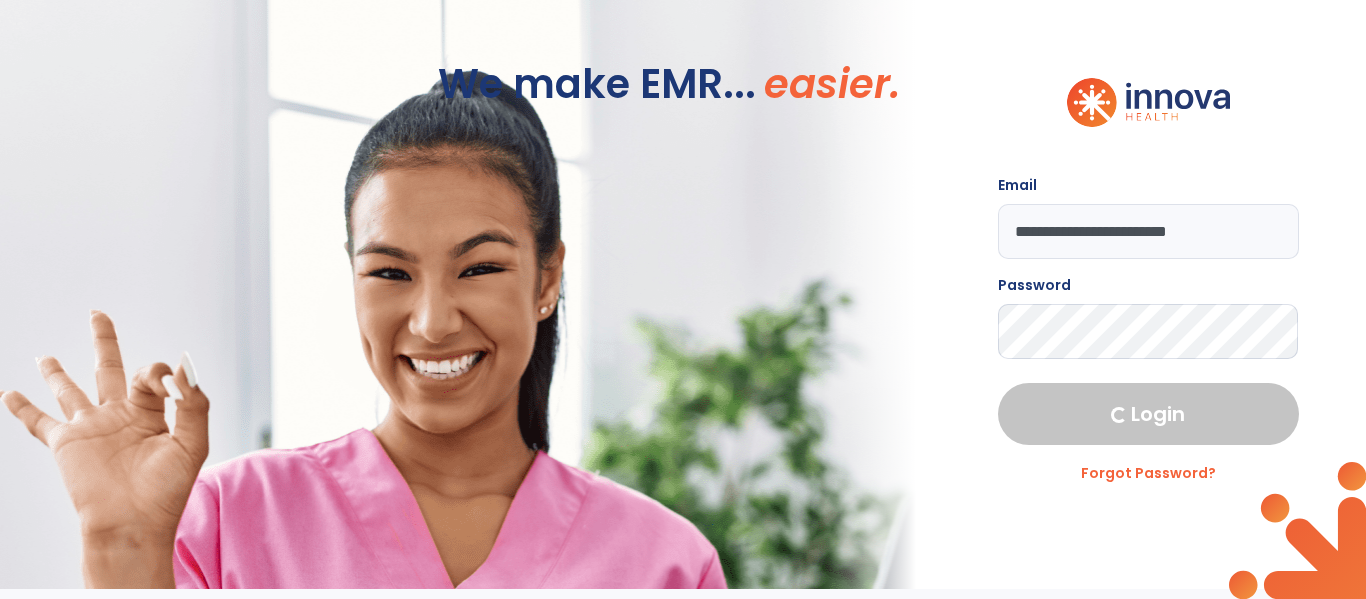 select on "***" 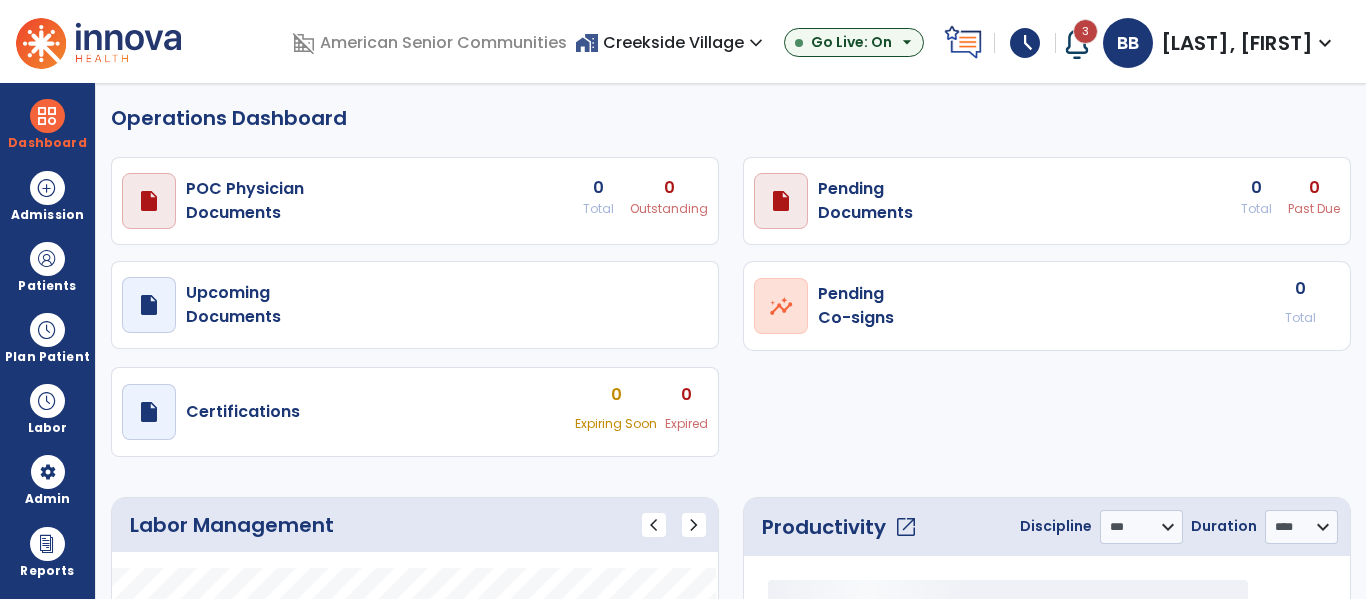 select on "***" 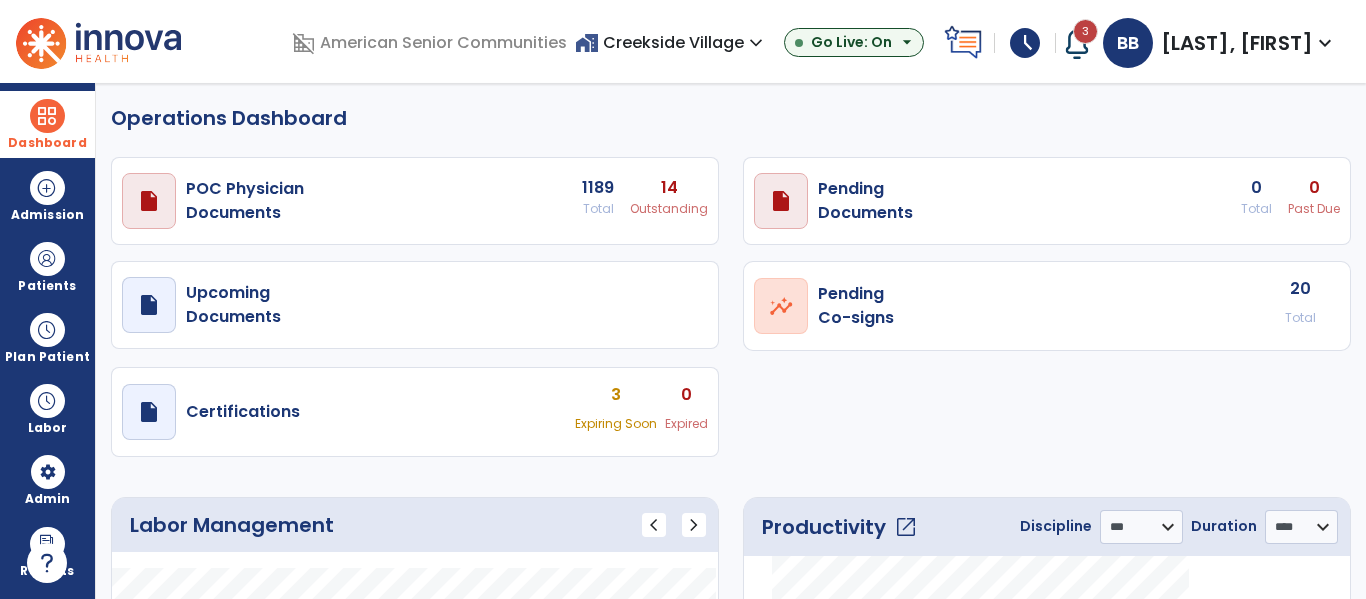 click on "Dashboard" at bounding box center [47, 143] 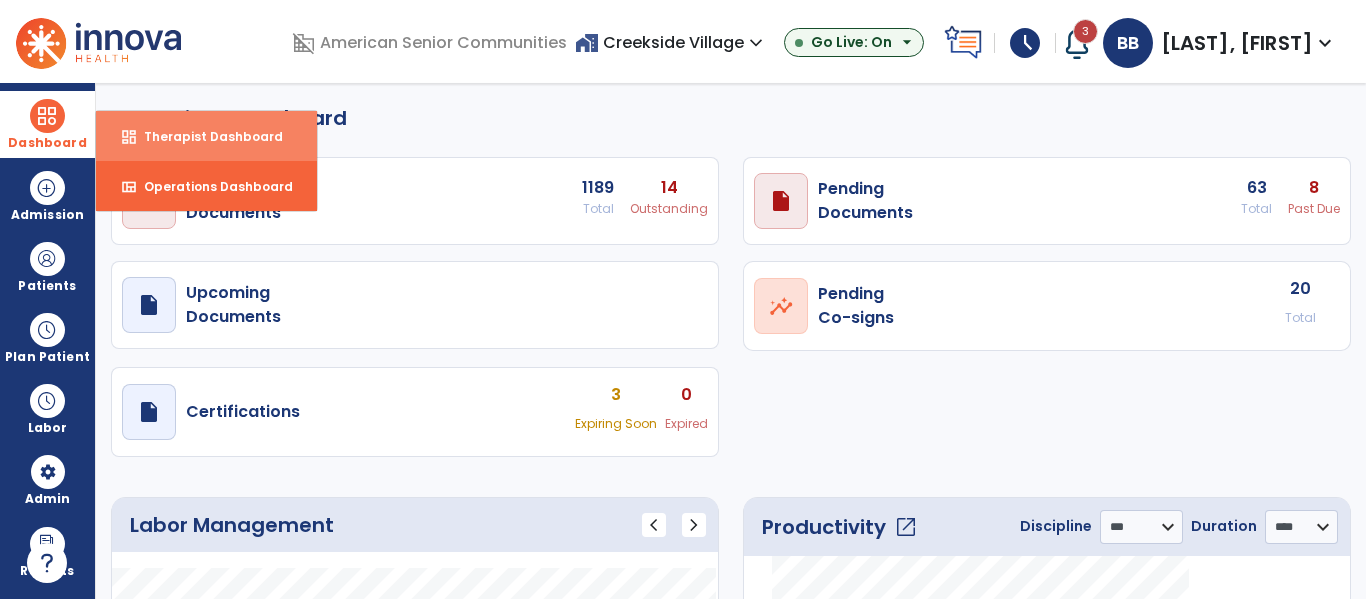 click on "dashboard" at bounding box center [129, 137] 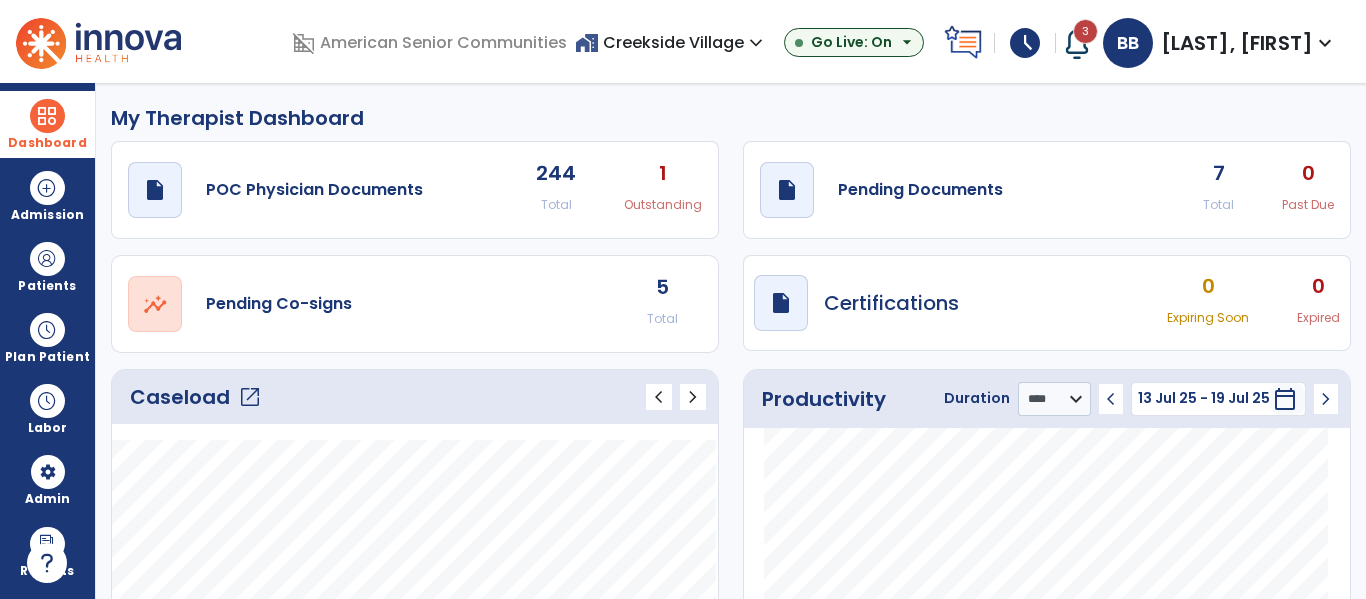 click on "draft   open_in_new  Pending Documents 7 Total 0 Past Due" 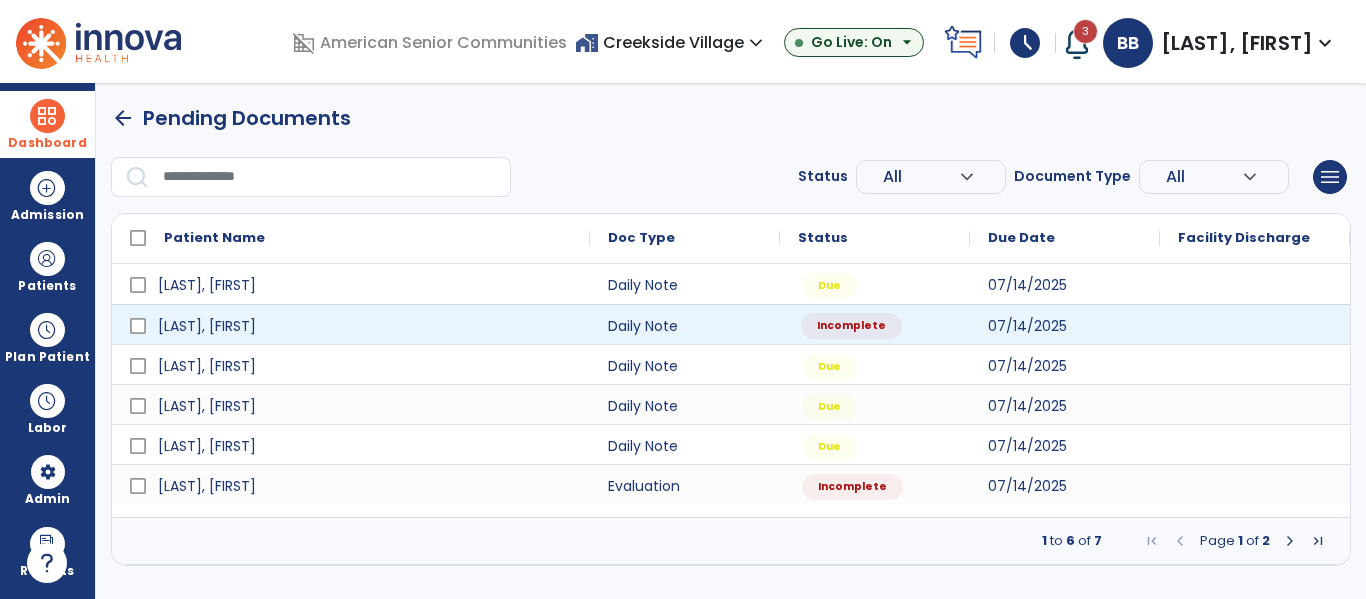 click on "Incomplete" at bounding box center [851, 326] 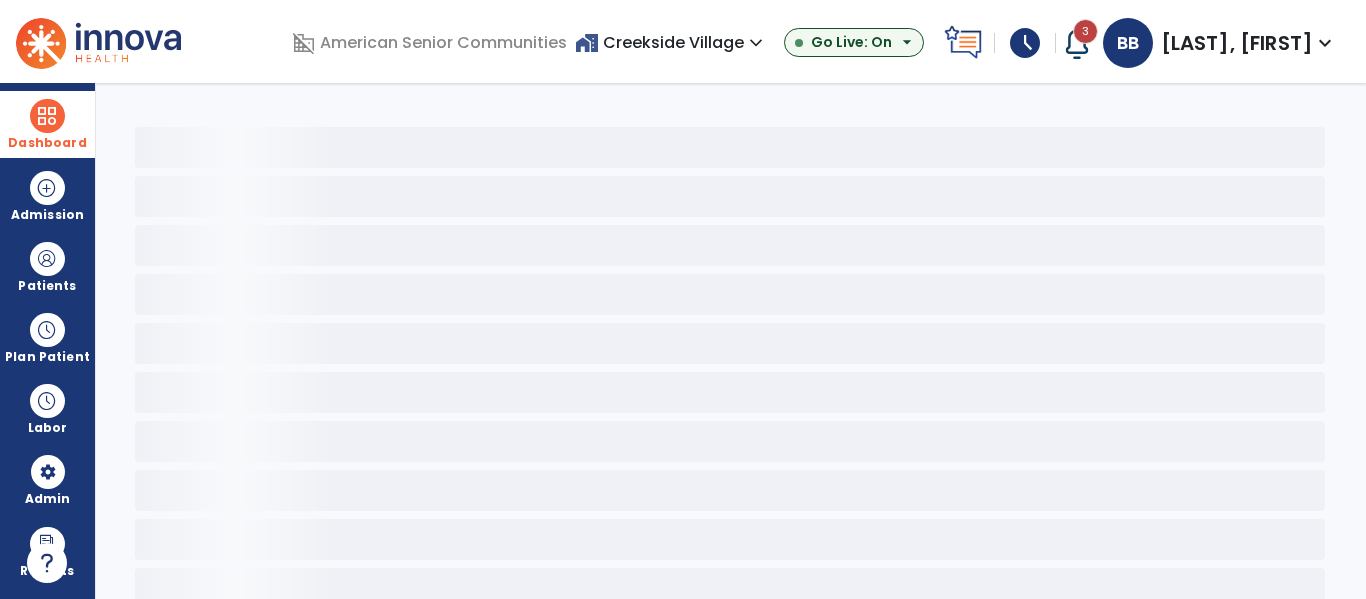 select on "*" 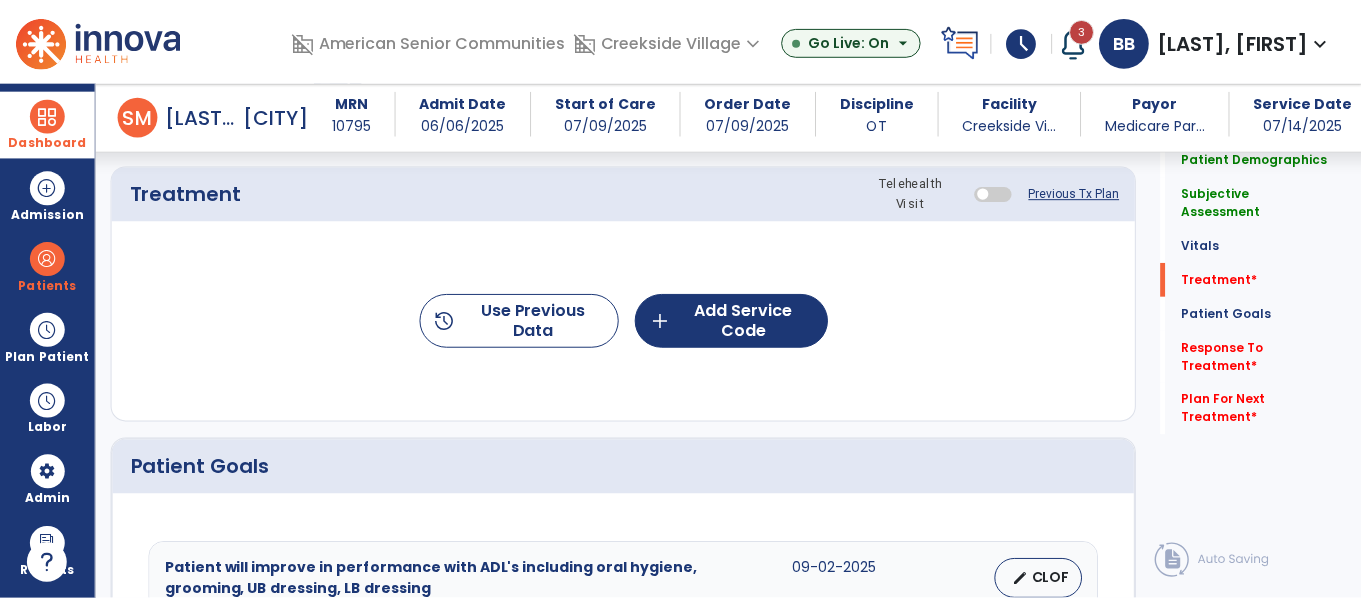 scroll, scrollTop: 1230, scrollLeft: 0, axis: vertical 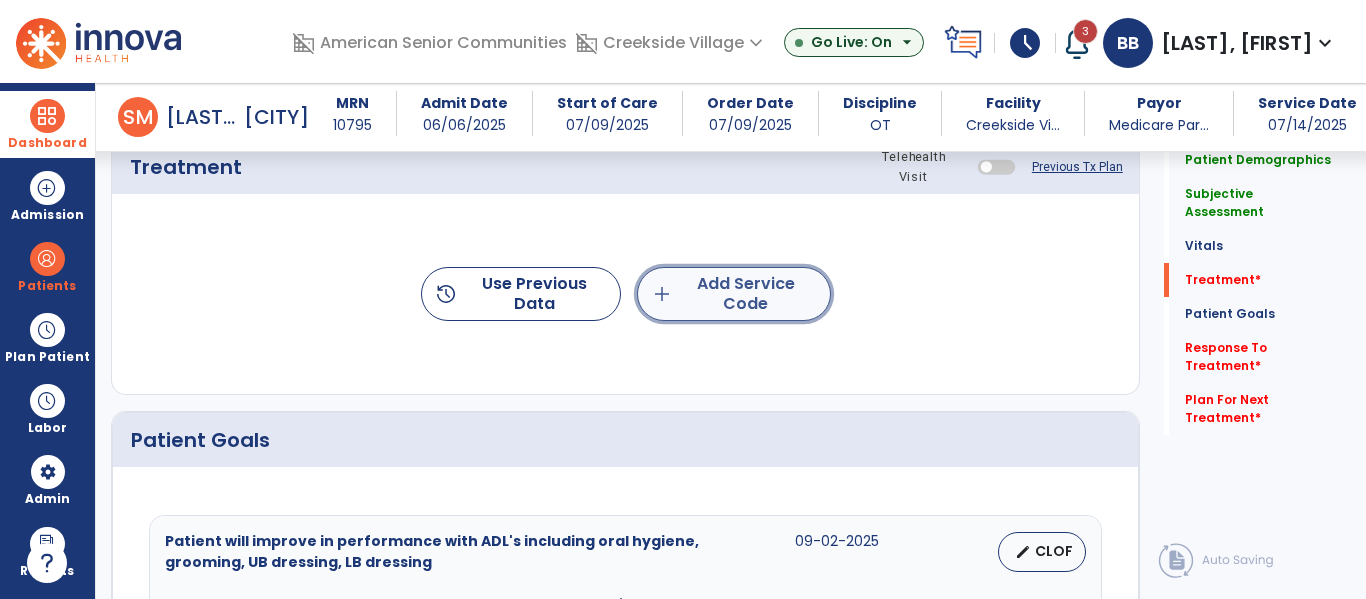 click on "add  Add Service Code" 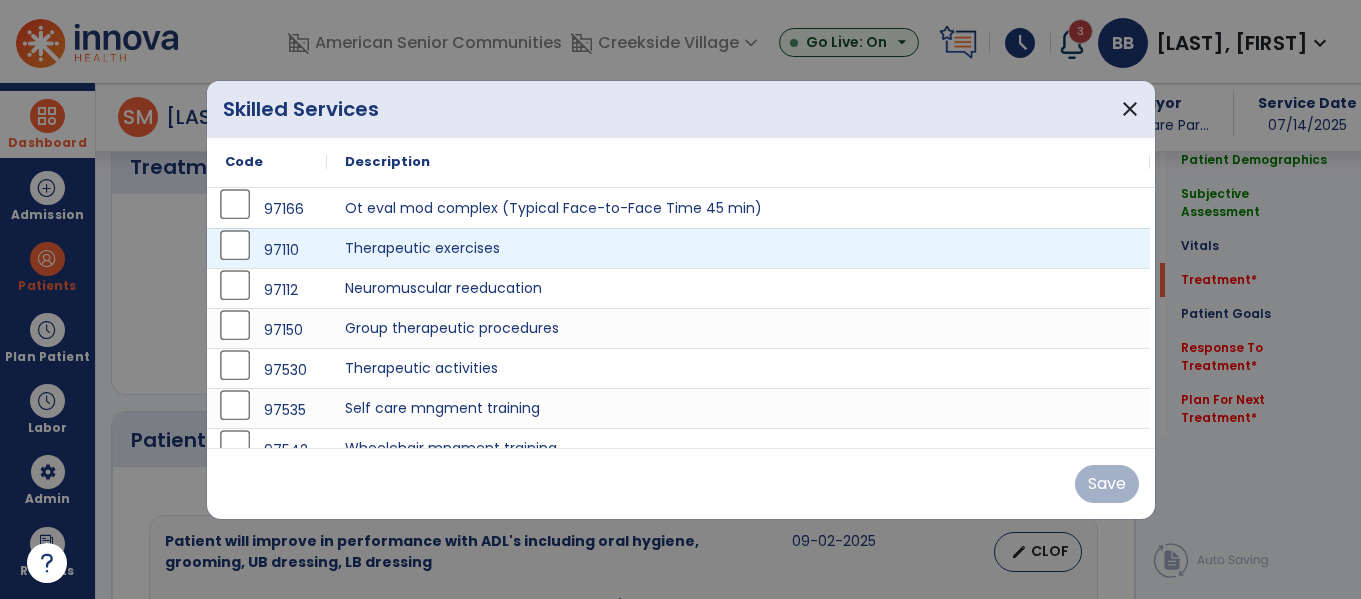 scroll, scrollTop: 1230, scrollLeft: 0, axis: vertical 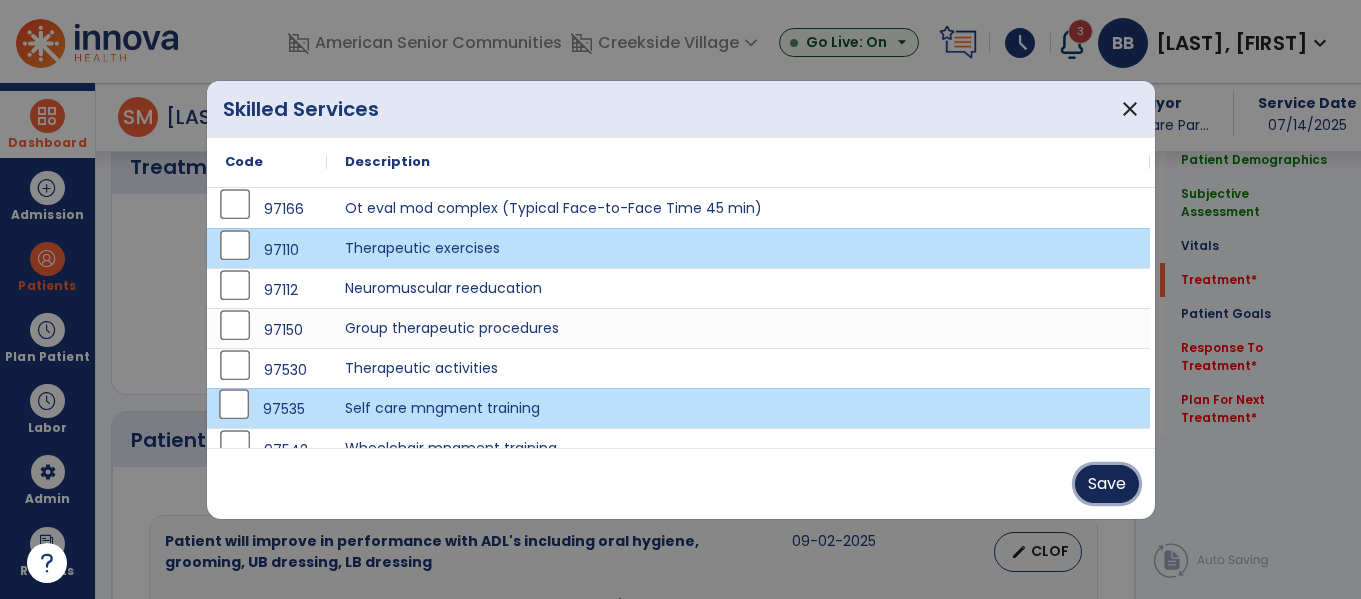 click on "Save" at bounding box center [1107, 484] 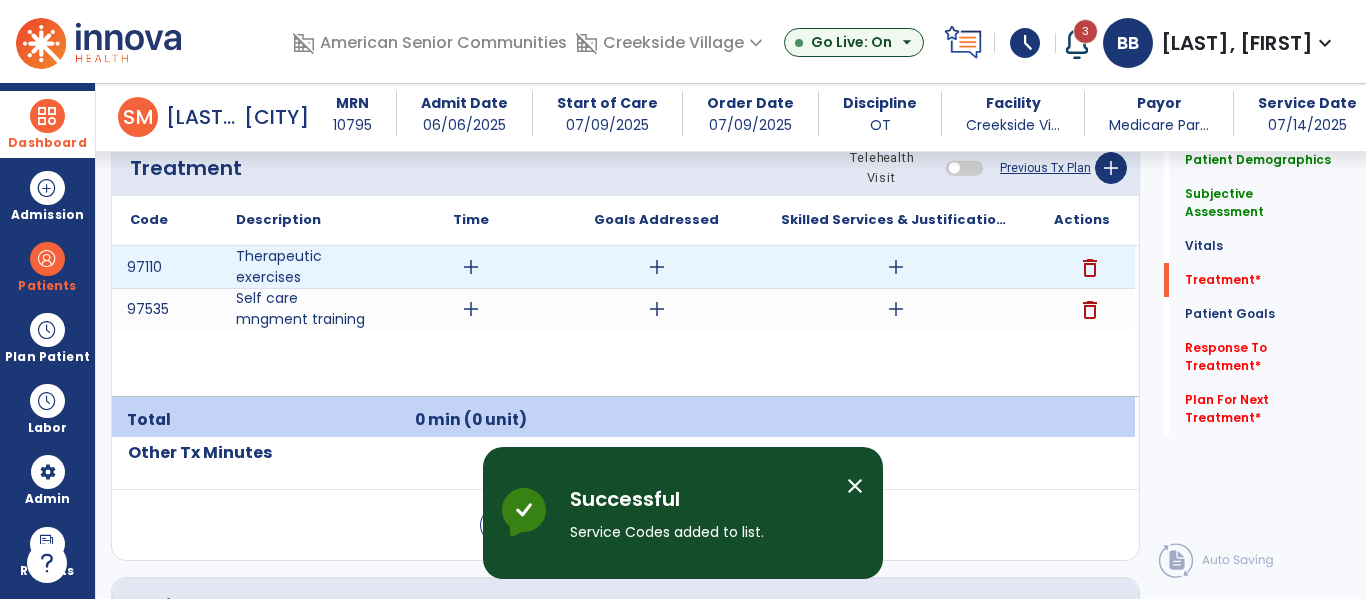click on "add" at bounding box center (471, 267) 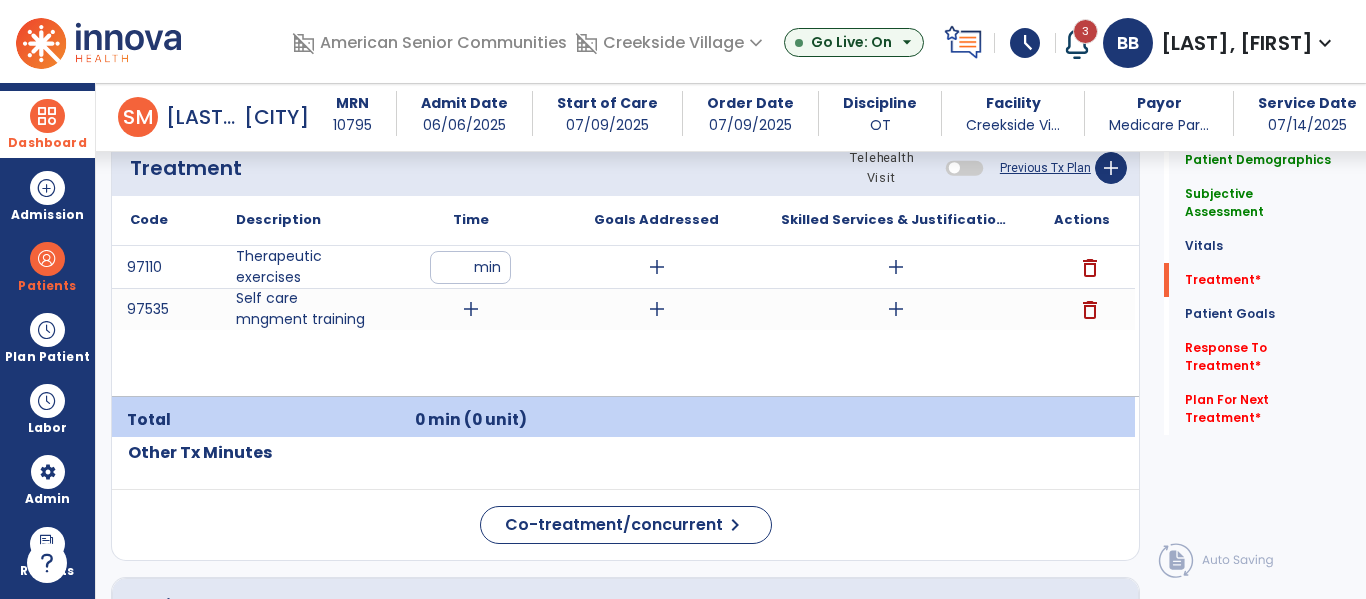 type on "**" 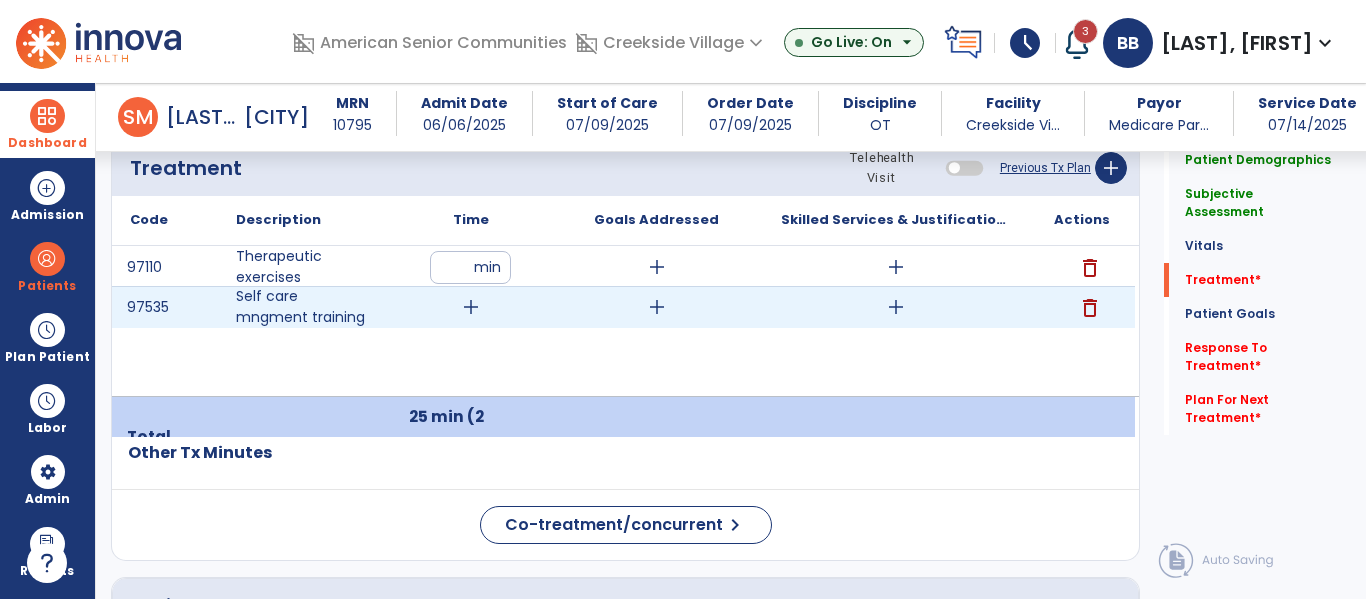click on "add" at bounding box center (471, 307) 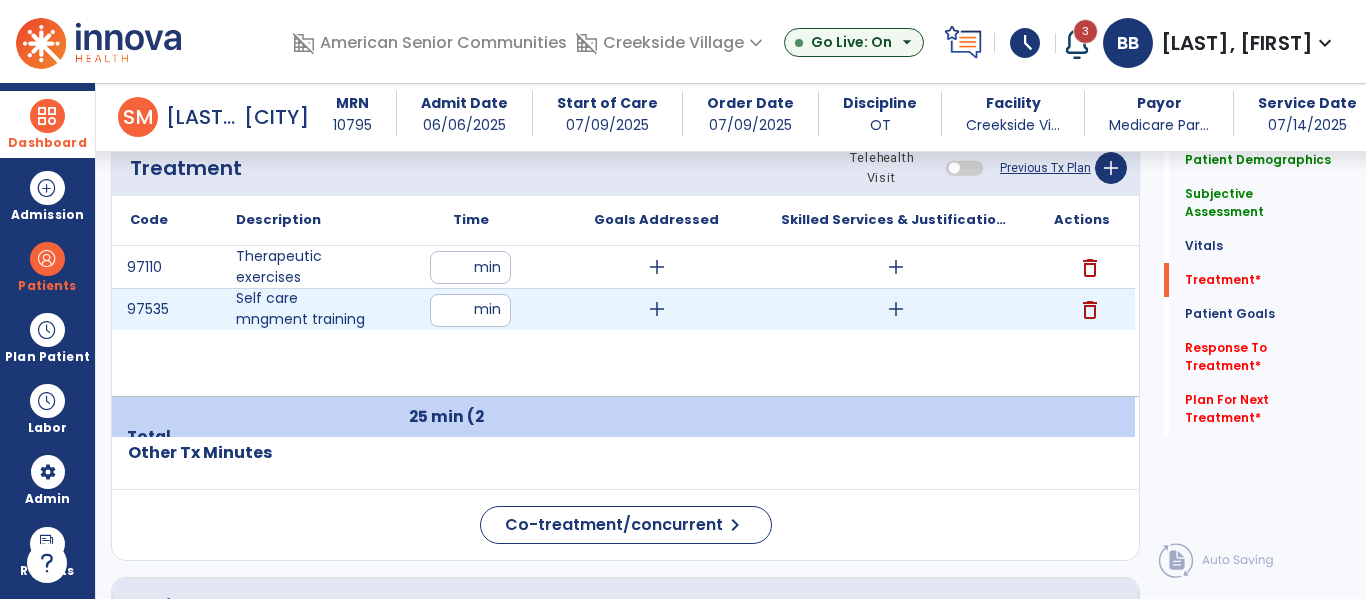 type on "**" 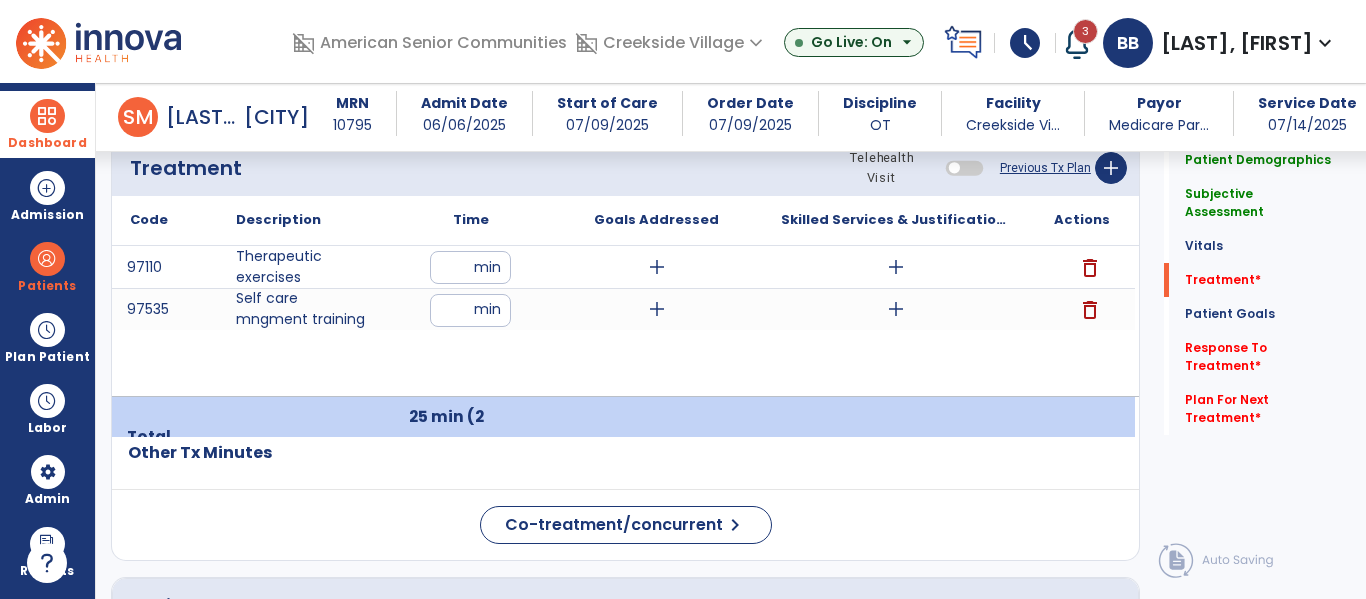 click on "97110  Therapeutic exercises  ** min add add delete 97535  Self care mngment training  ** min add add delete" at bounding box center [623, 321] 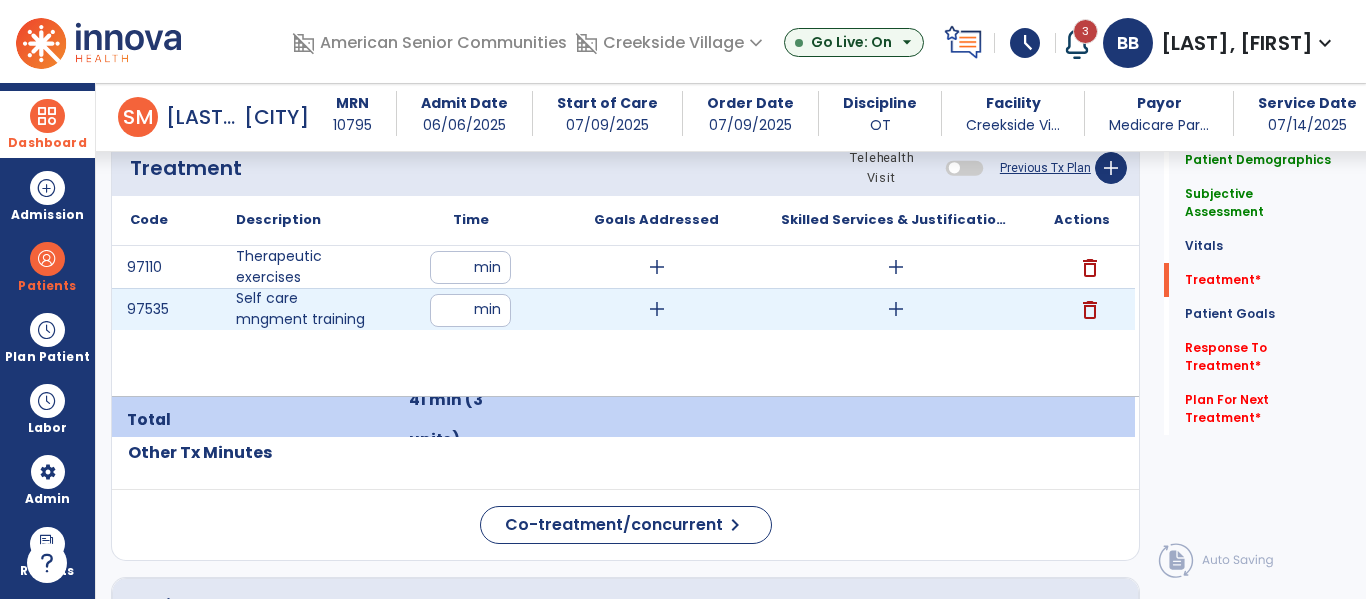 click on "**" at bounding box center [470, 310] 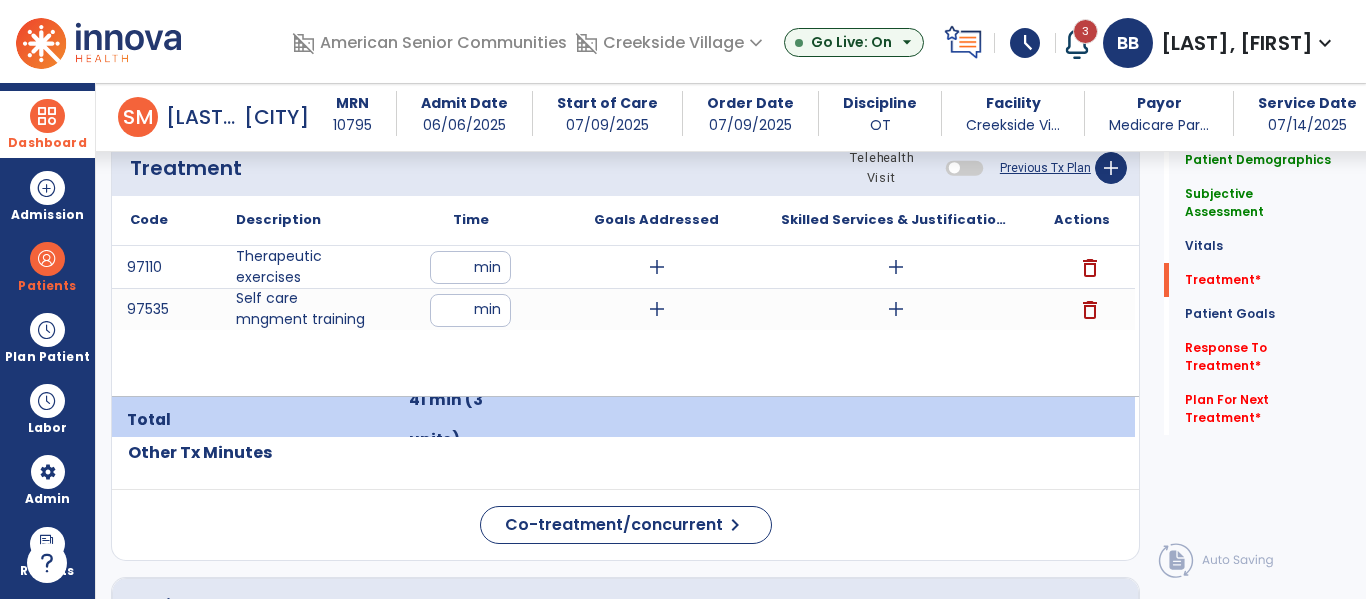 click on "97110  Therapeutic exercises  ** min add add delete 97535  Self care mngment training  ** min add add delete" at bounding box center [623, 321] 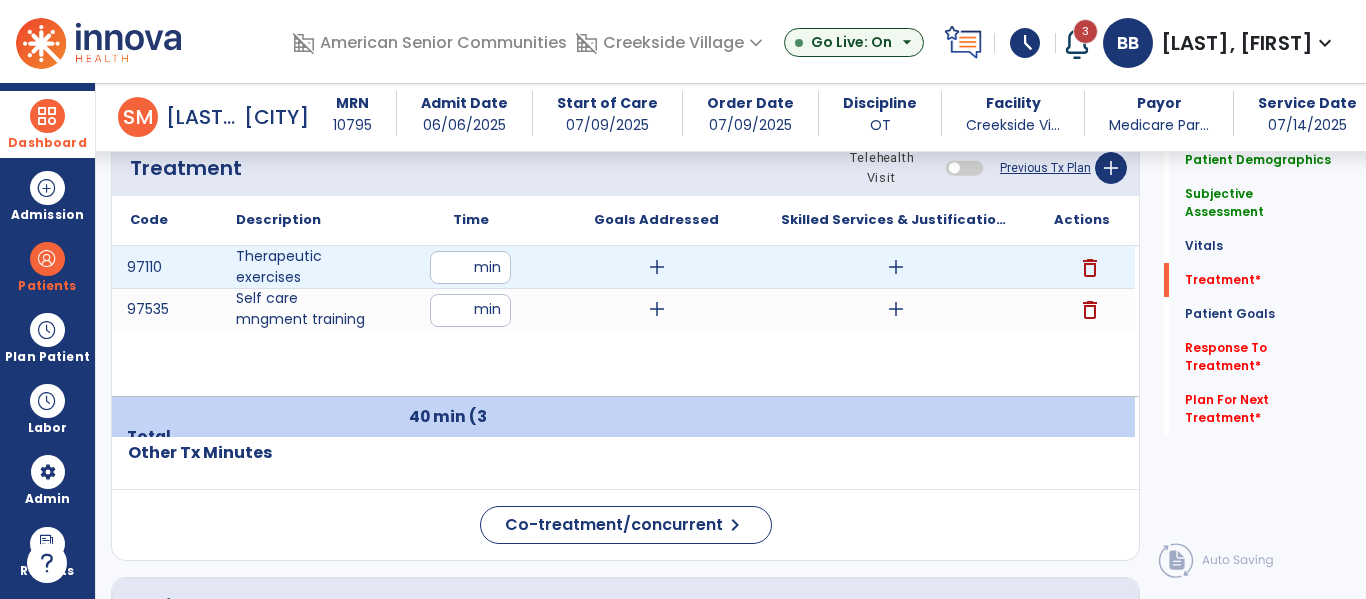 click on "add" at bounding box center [896, 267] 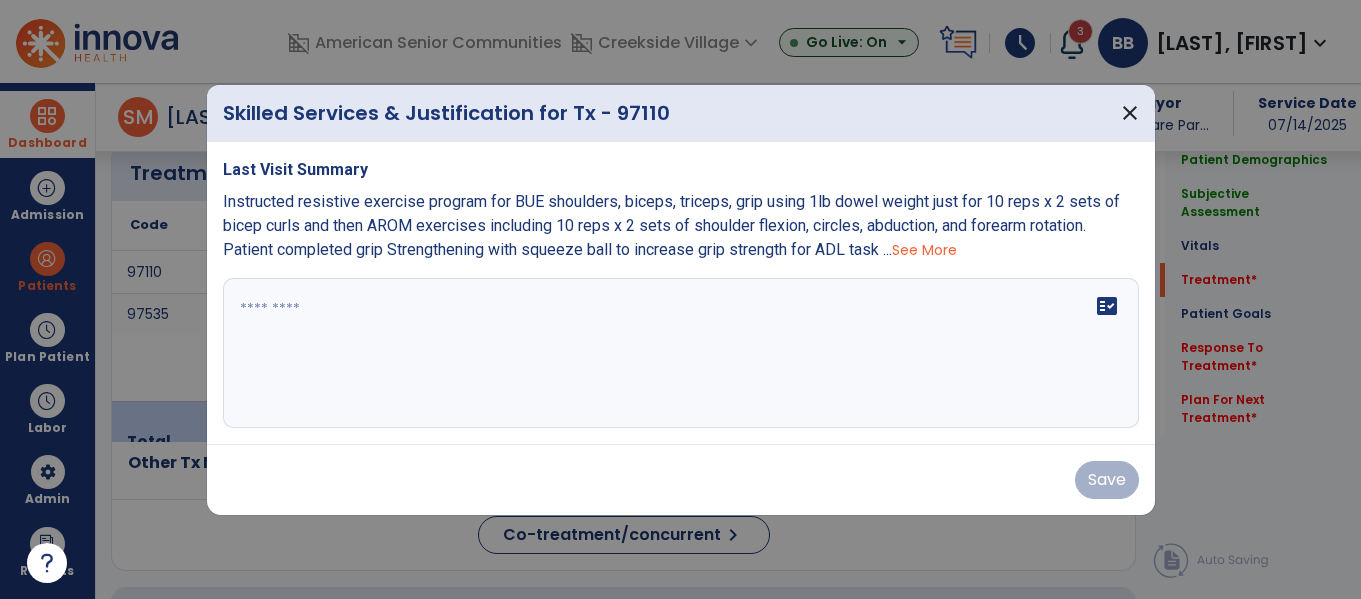 scroll, scrollTop: 1230, scrollLeft: 0, axis: vertical 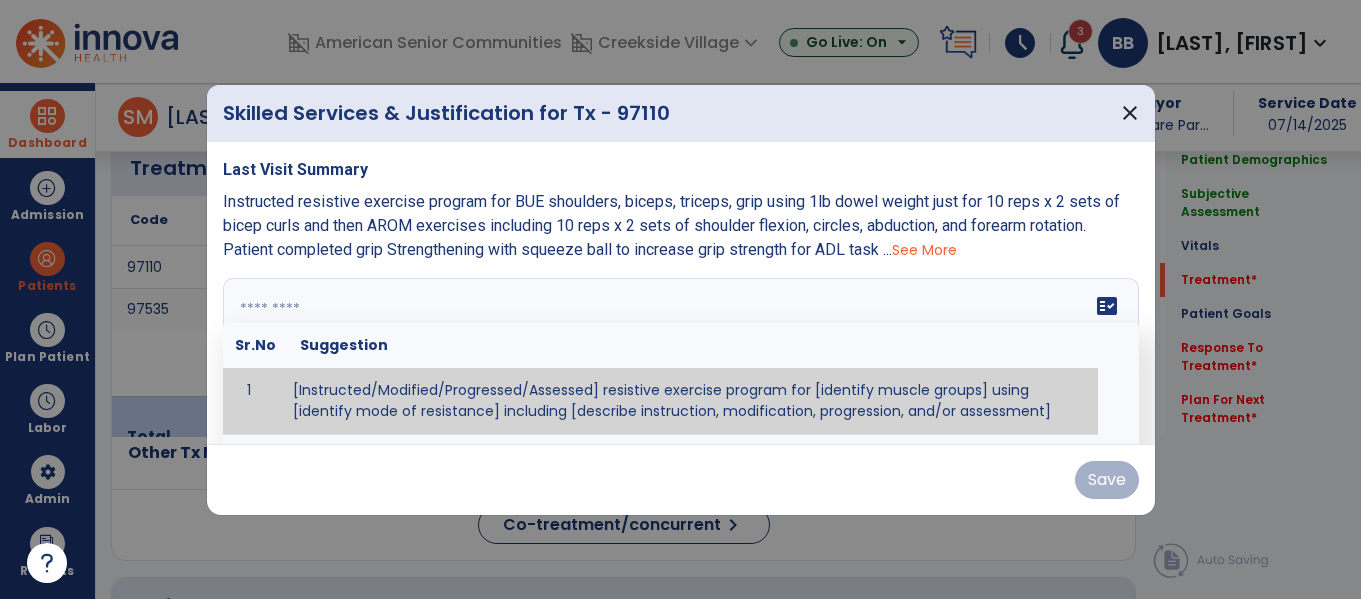 click on "fact_check  Sr.No Suggestion 1 [Instructed/Modified/Progressed/Assessed] resistive exercise program for [identify muscle groups] using [identify mode of resistance] including [describe instruction, modification, progression, and/or assessment] 2 [Instructed/Modified/Progressed/Assessed] aerobic exercise program using [identify equipment/mode] including [describe instruction, modification,progression, and/or assessment] 3 [Instructed/Modified/Progressed/Assessed] [PROM/A/AROM/AROM] program for [identify joint movements] using [contract-relax, over-pressure, inhibitory techniques, other] 4 [Assessed/Tested] aerobic capacity with administration of [aerobic capacity test]" at bounding box center (681, 353) 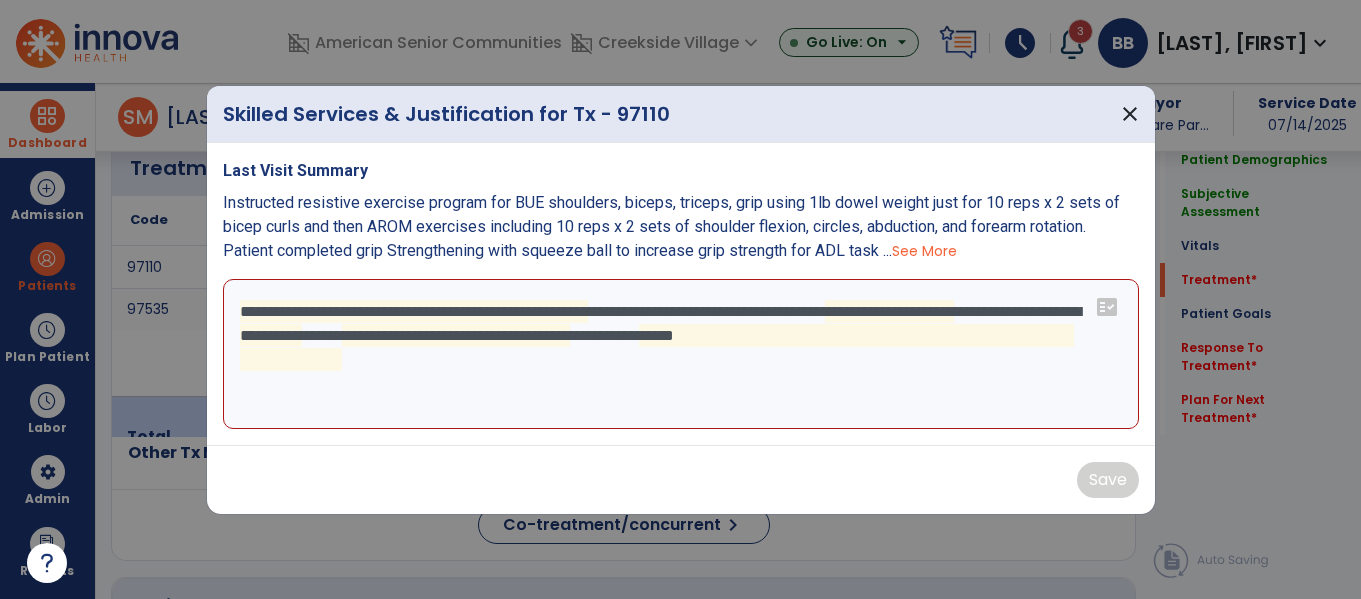 click on "**********" at bounding box center (681, 354) 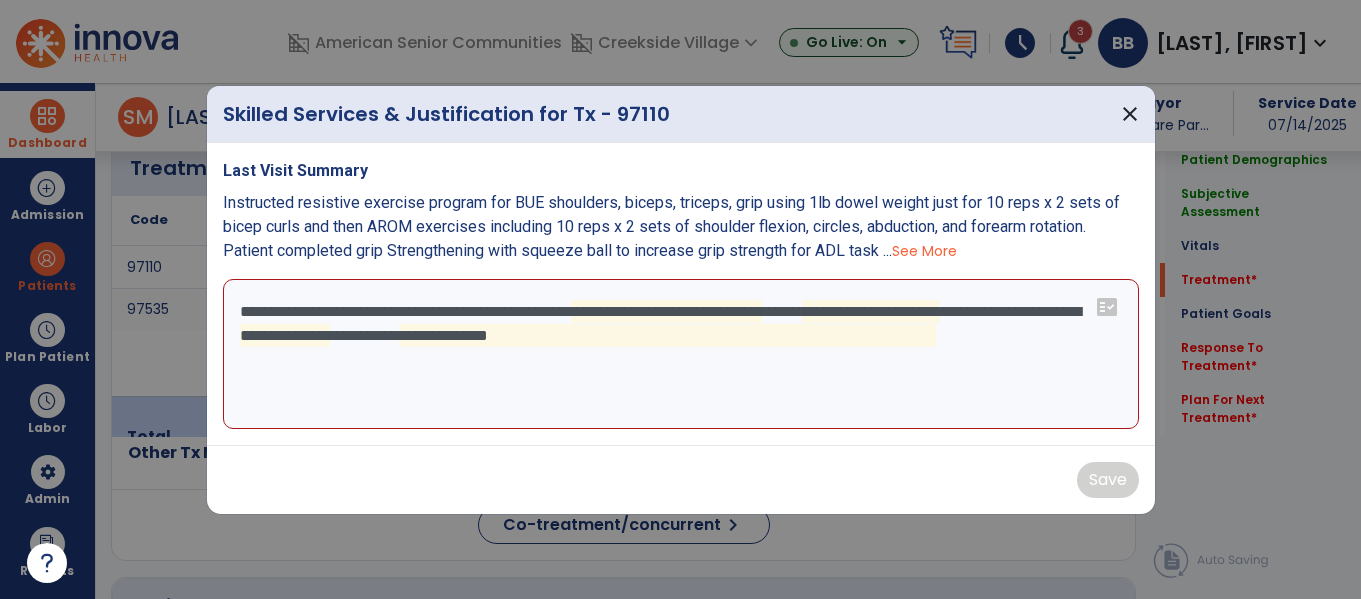 click on "**********" at bounding box center (681, 354) 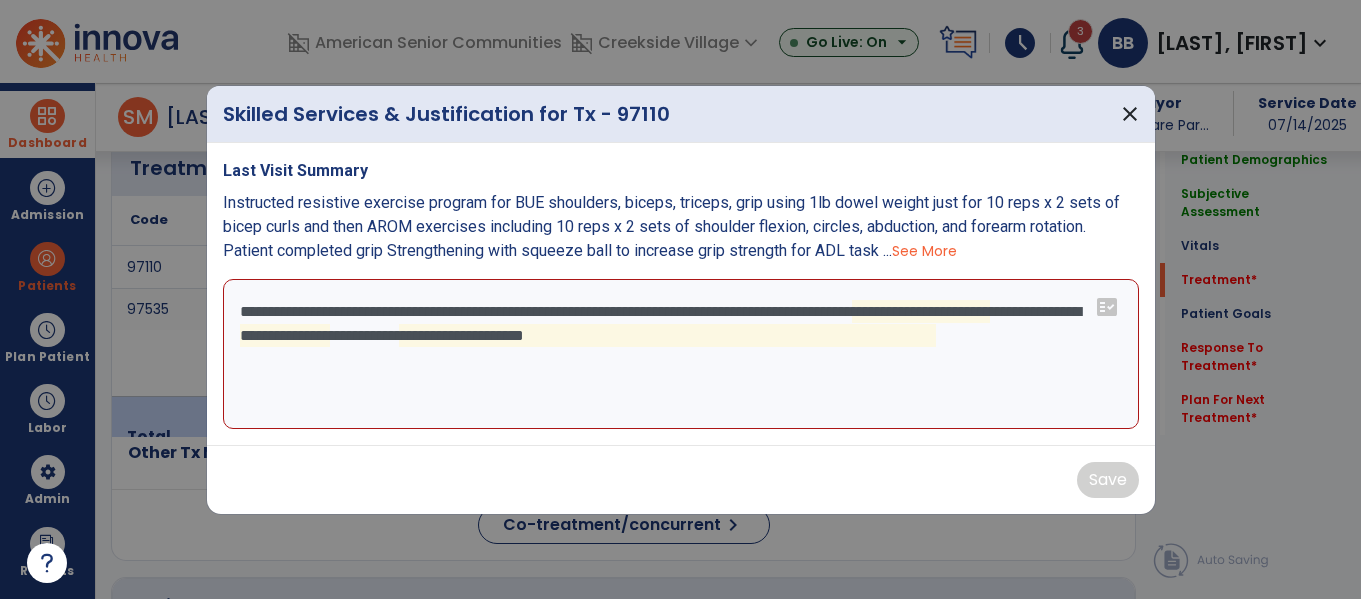 click on "**********" at bounding box center (681, 354) 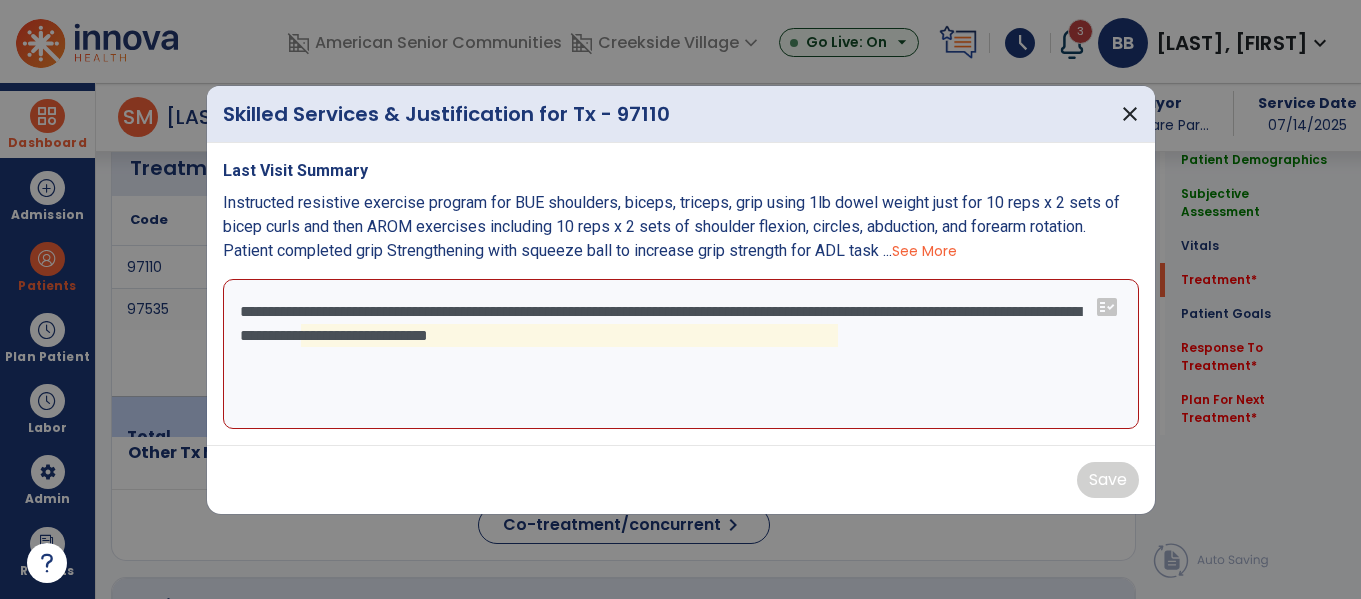 click on "**********" at bounding box center (681, 354) 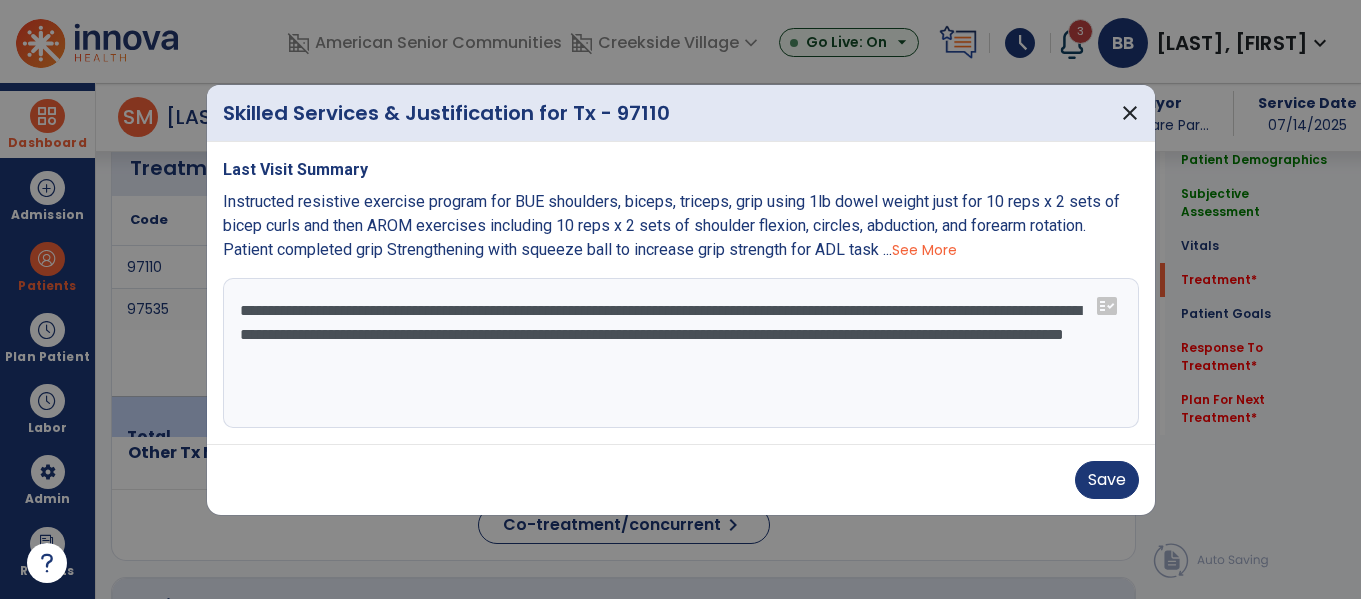 click on "**********" at bounding box center [681, 353] 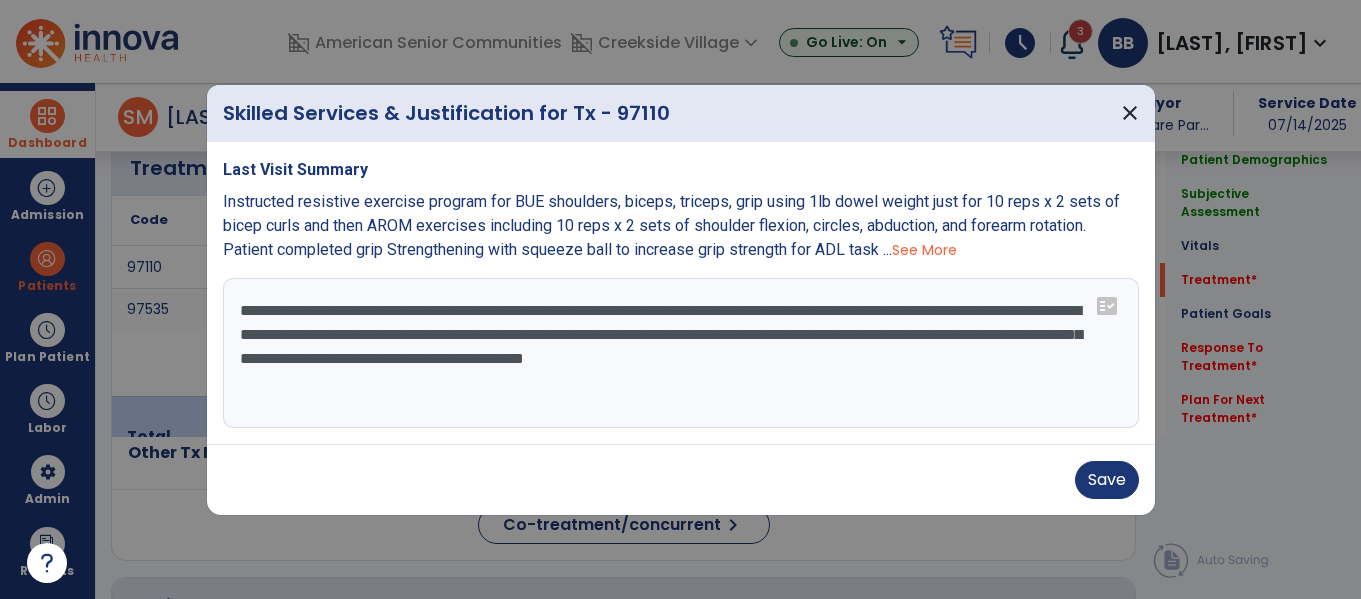 click on "**********" at bounding box center [681, 353] 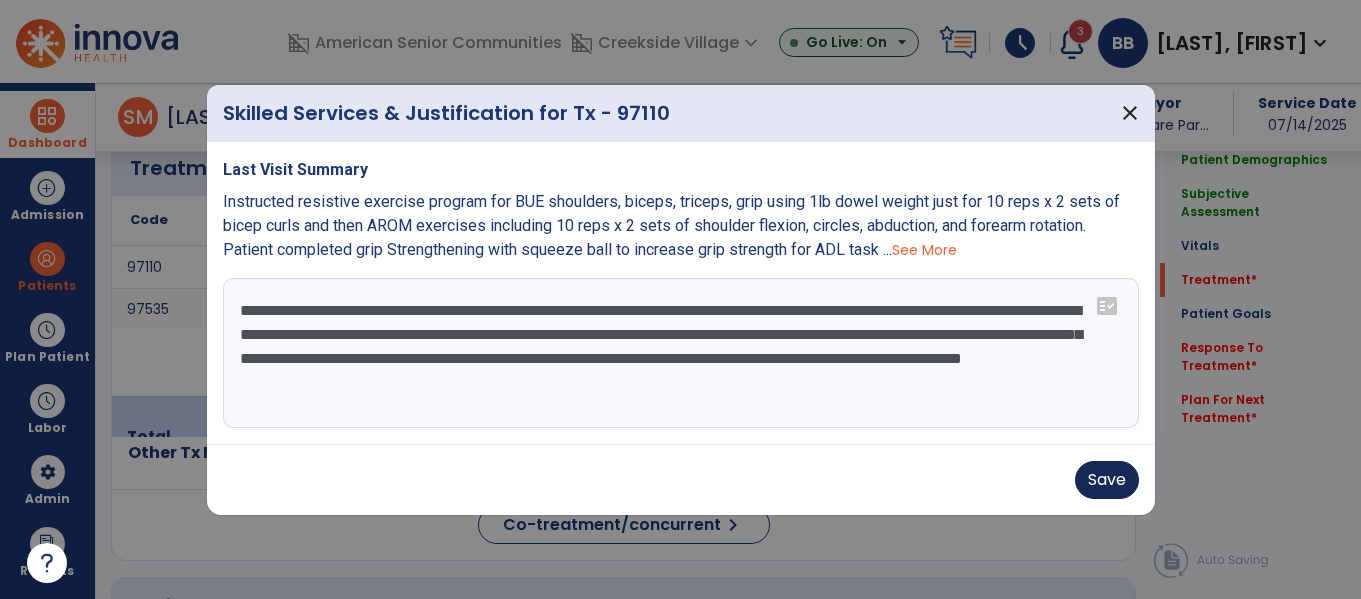 type on "**********" 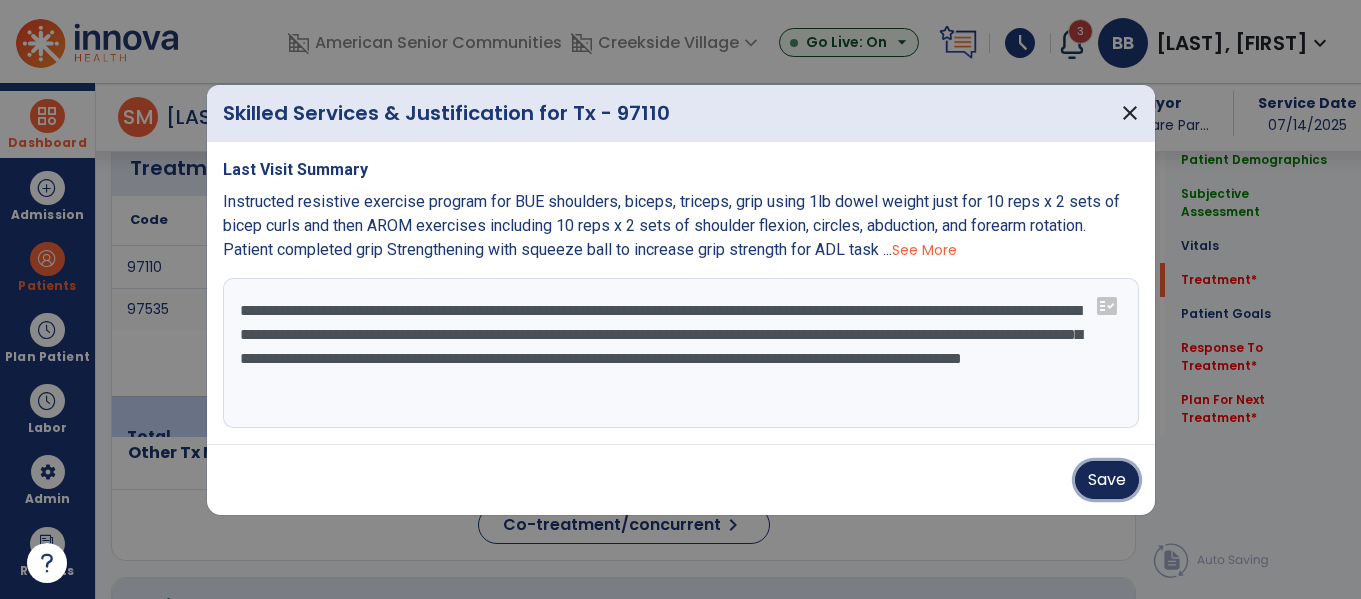 click on "Save" at bounding box center (1107, 480) 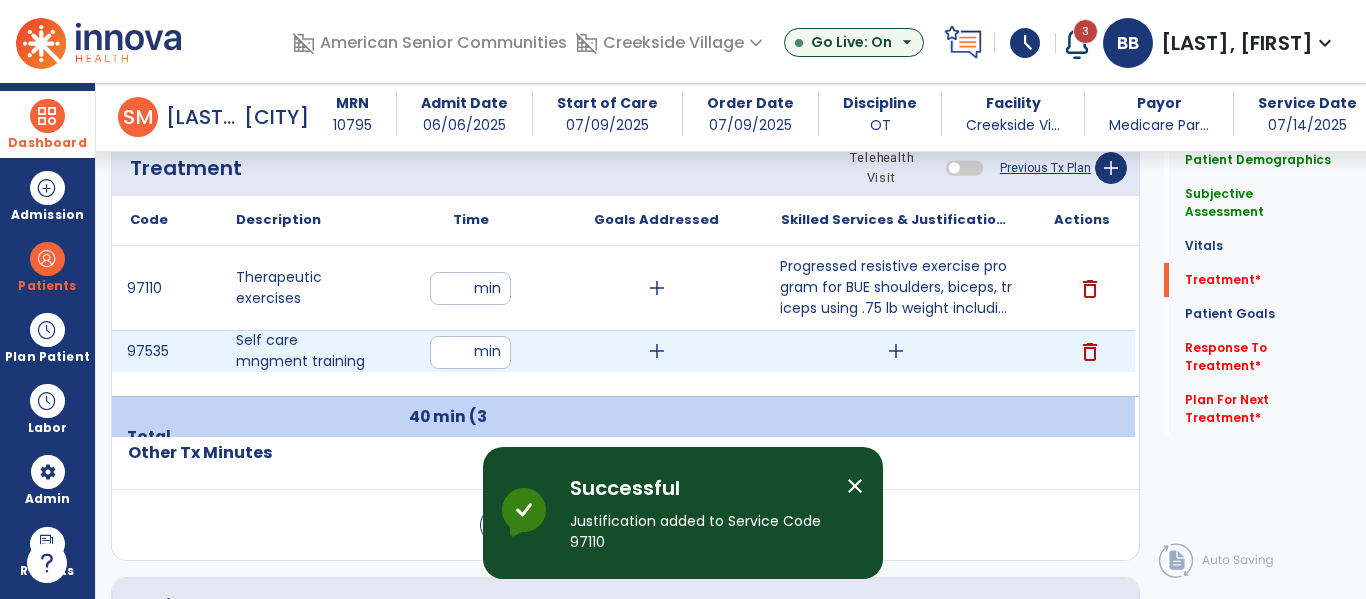 click on "add" at bounding box center (896, 351) 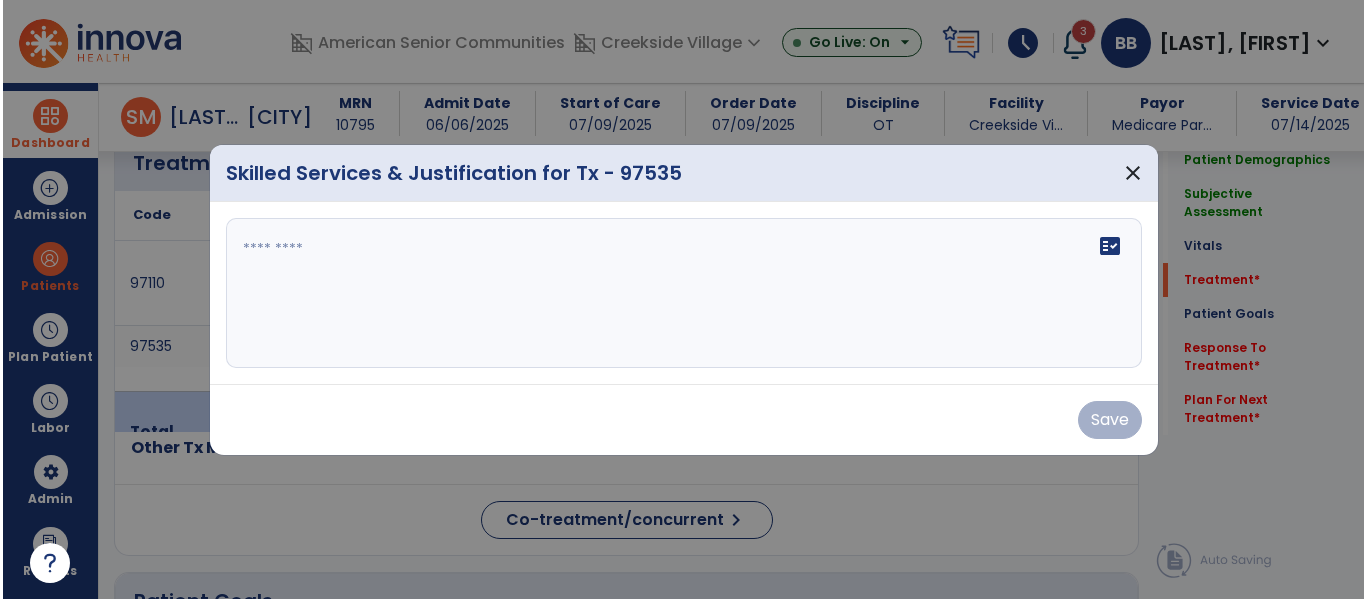 scroll, scrollTop: 1230, scrollLeft: 0, axis: vertical 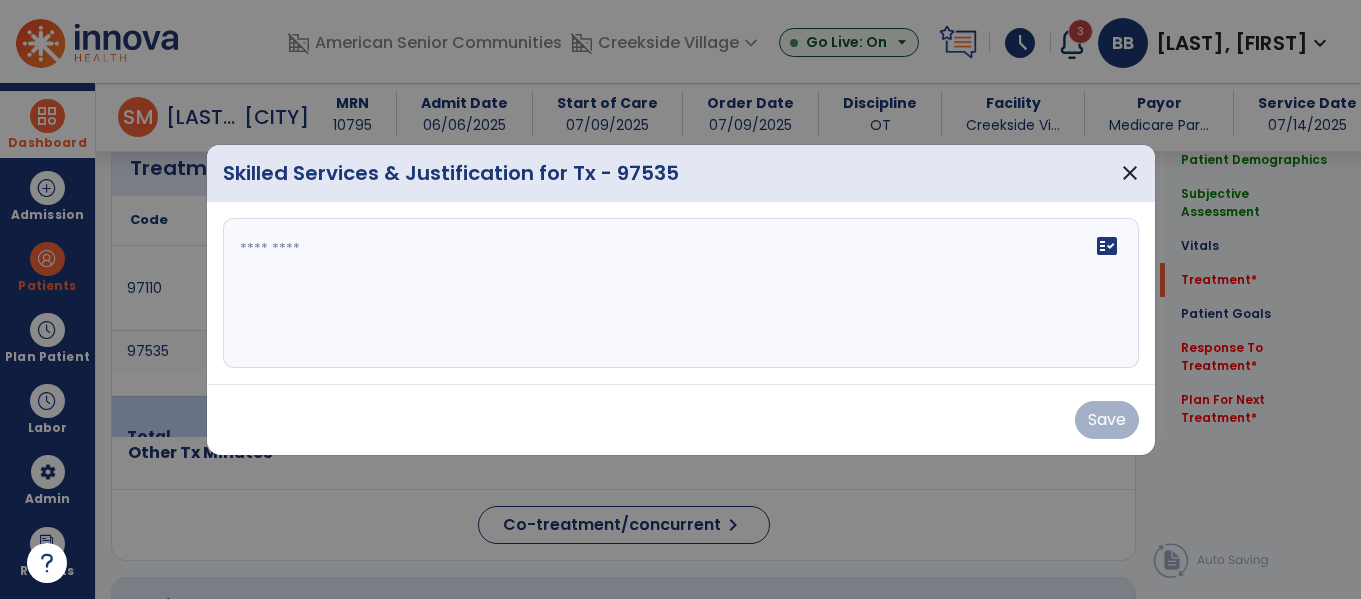 click at bounding box center (681, 293) 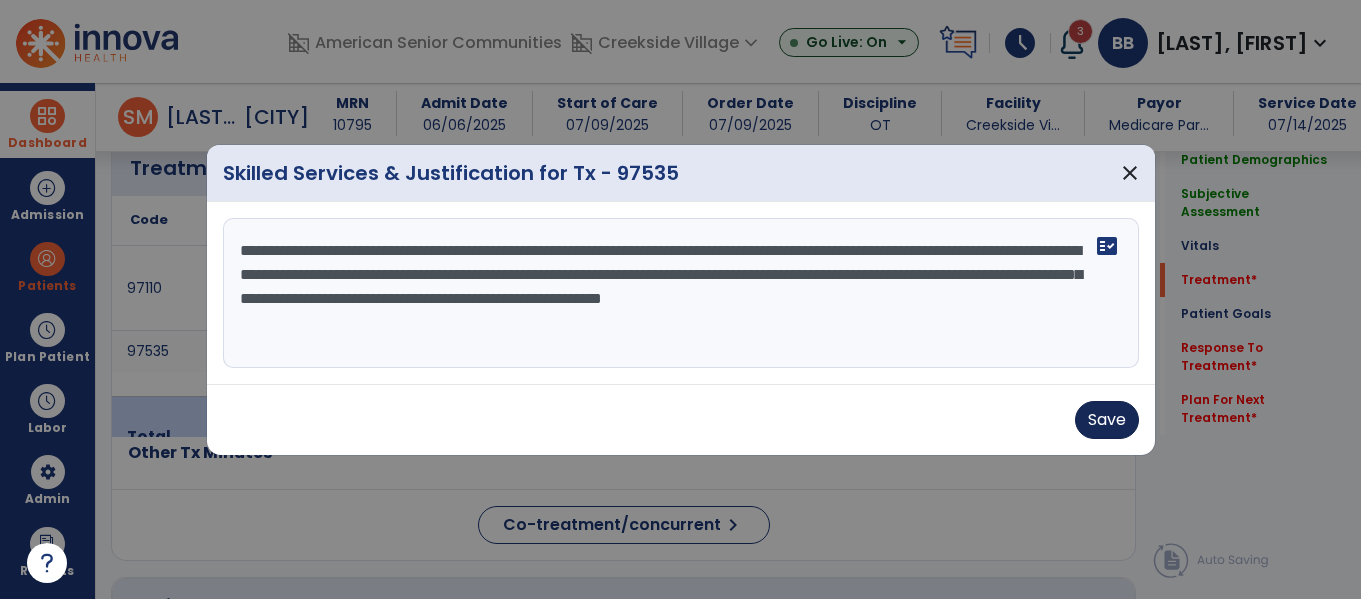type on "**********" 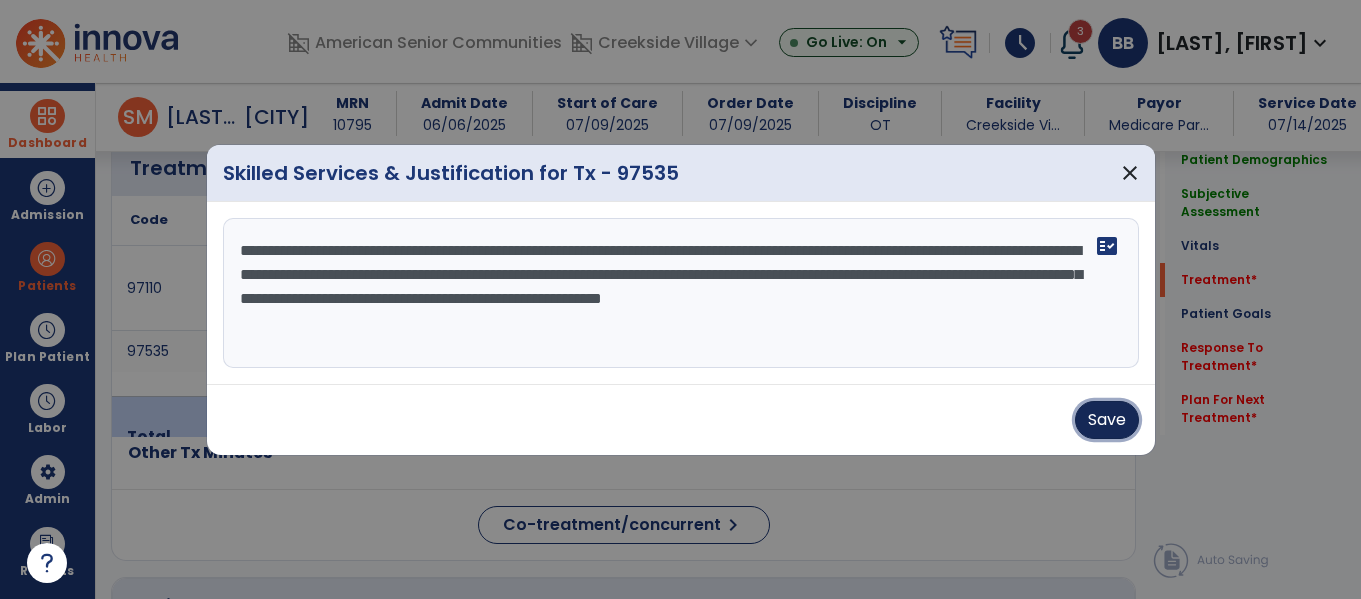 click on "Save" at bounding box center [1107, 420] 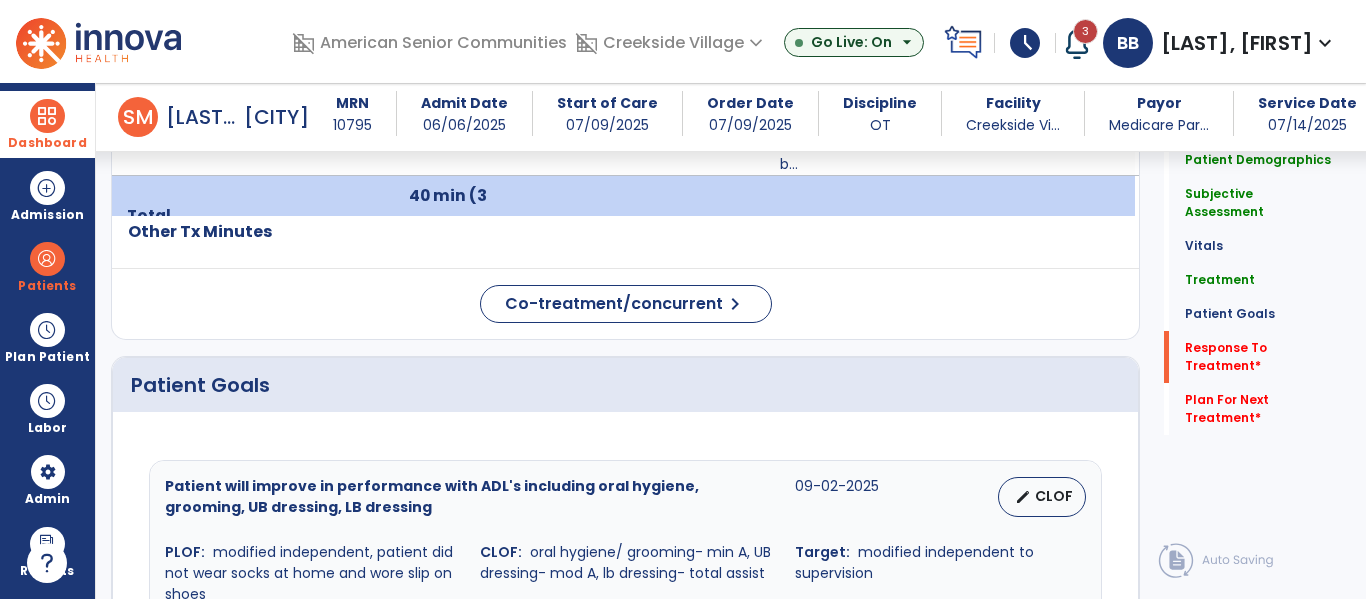scroll, scrollTop: 2979, scrollLeft: 0, axis: vertical 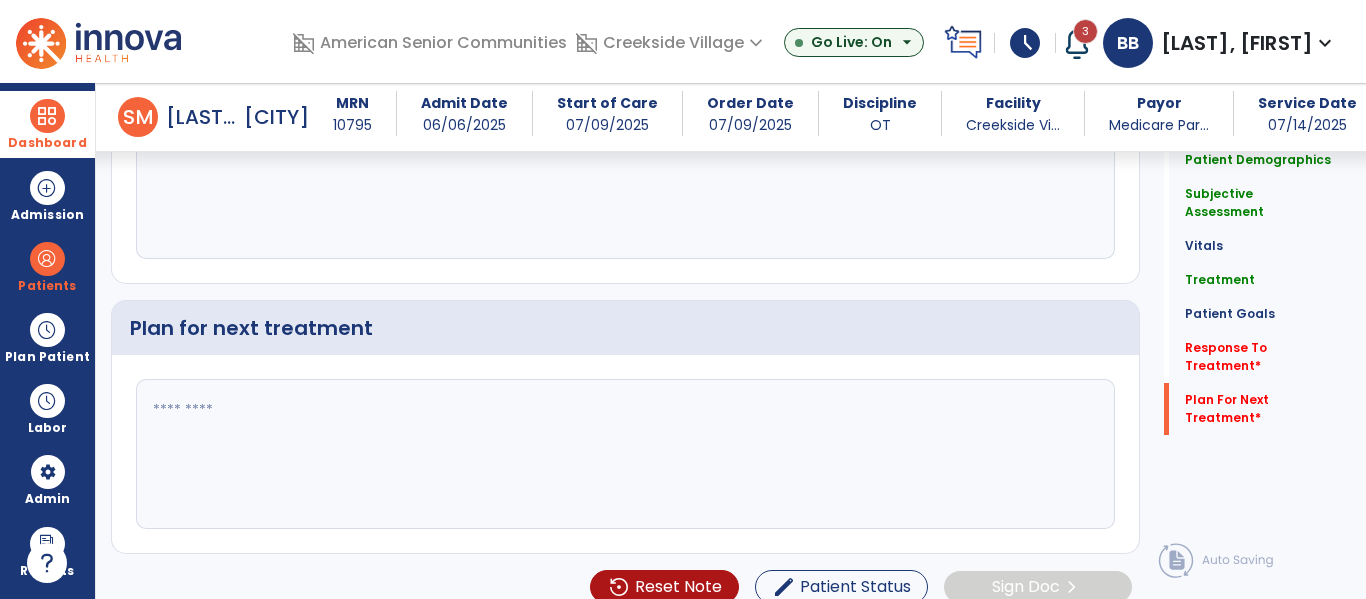 click on "fact_check" 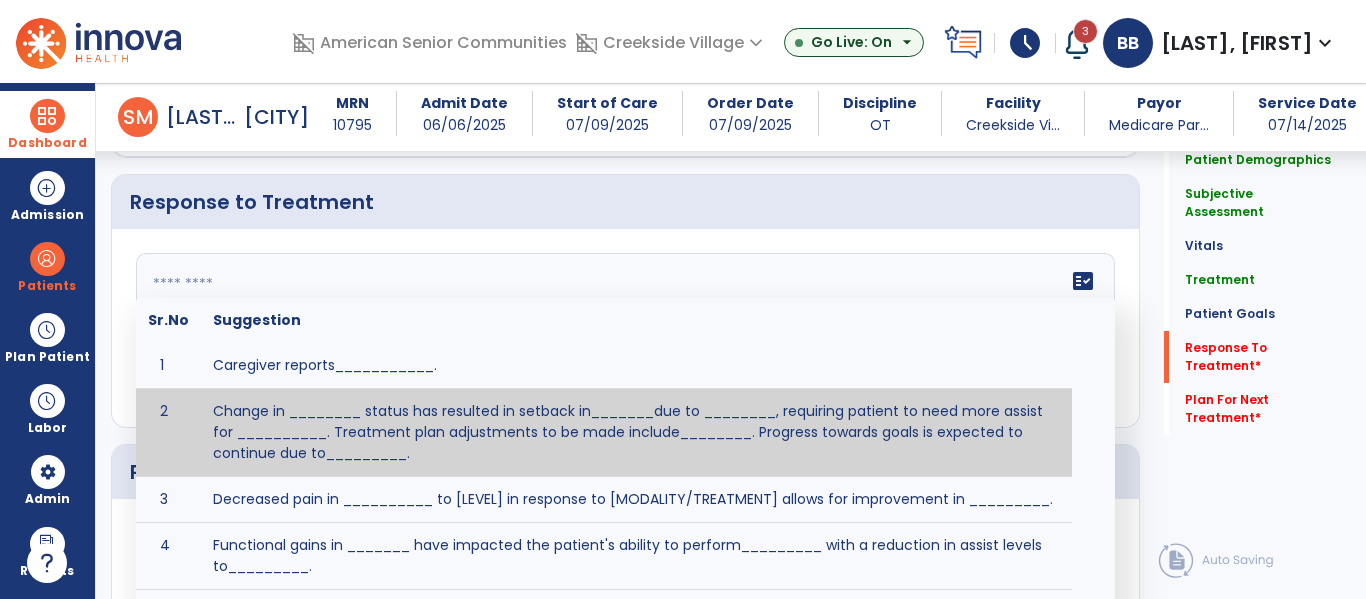 scroll, scrollTop: 2814, scrollLeft: 0, axis: vertical 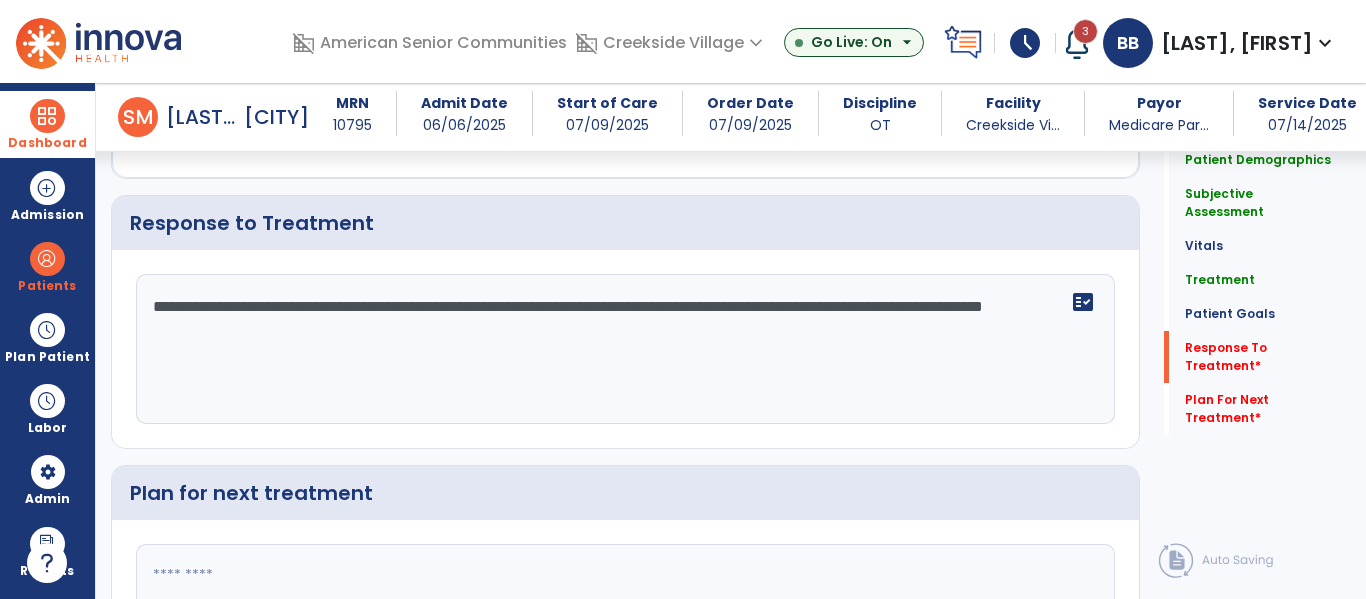 click on "**********" 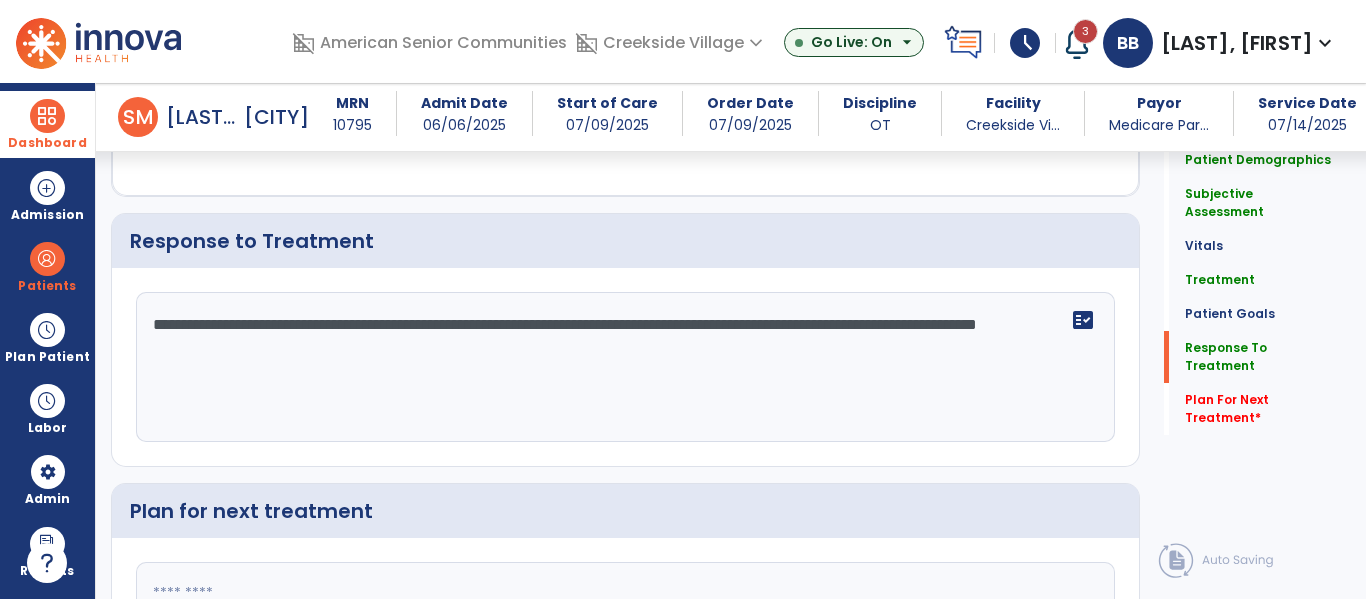 scroll, scrollTop: 2814, scrollLeft: 0, axis: vertical 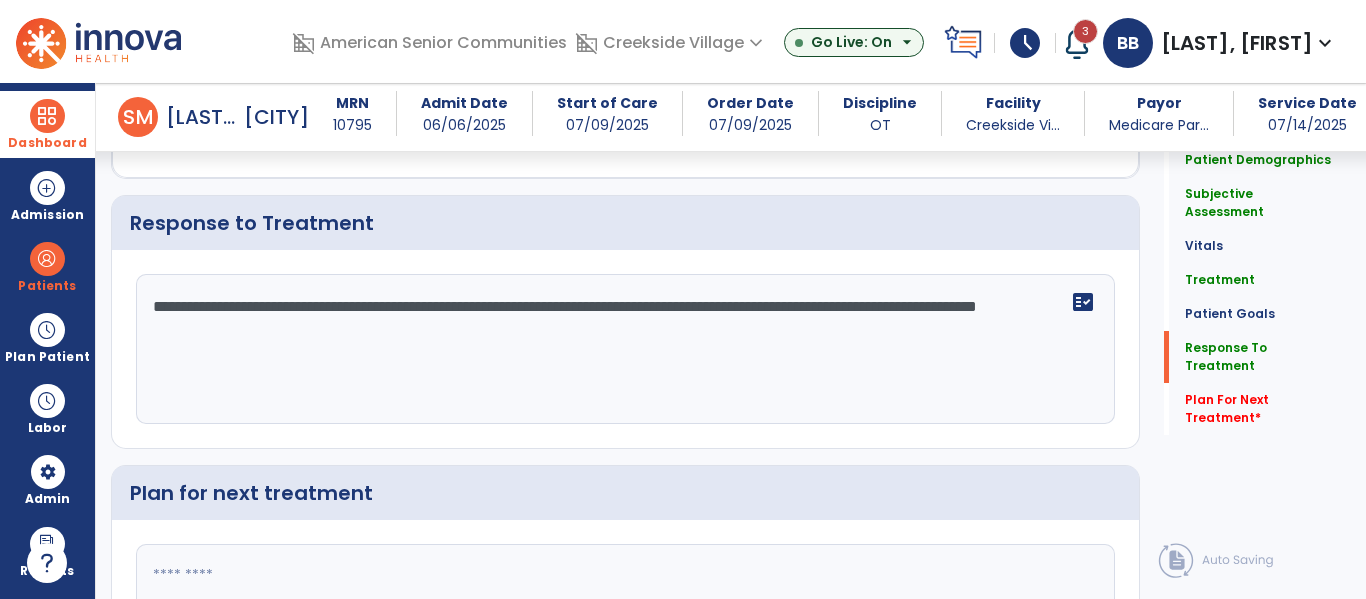 click on "**********" 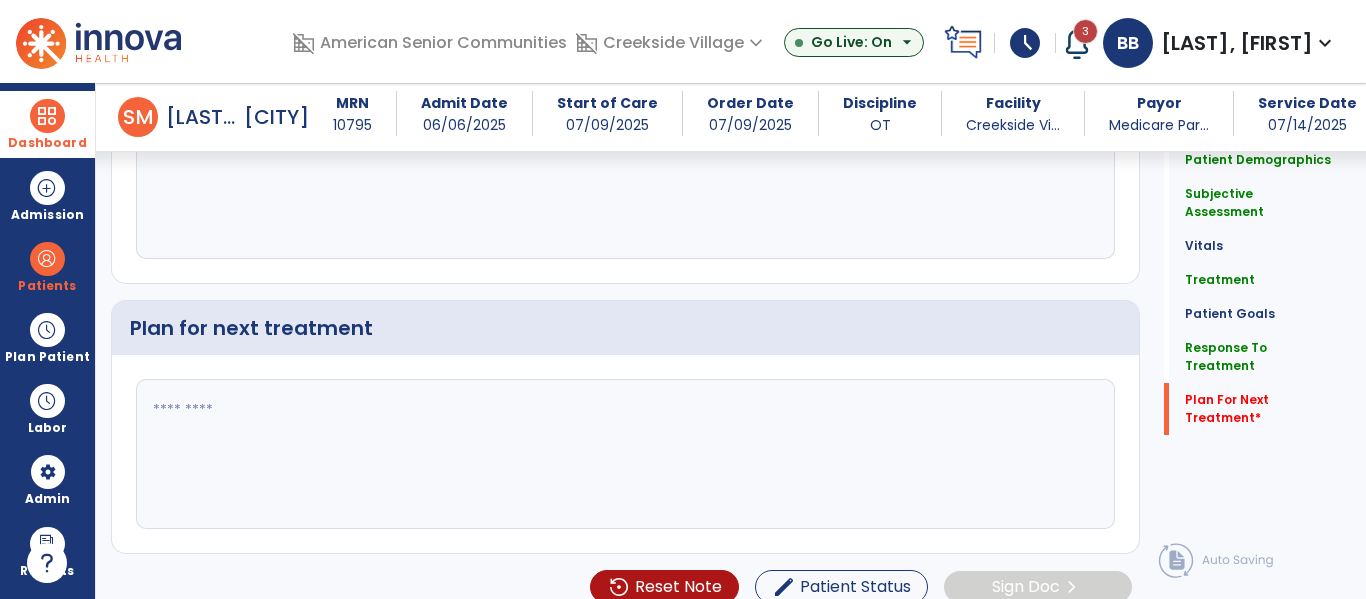 type on "**********" 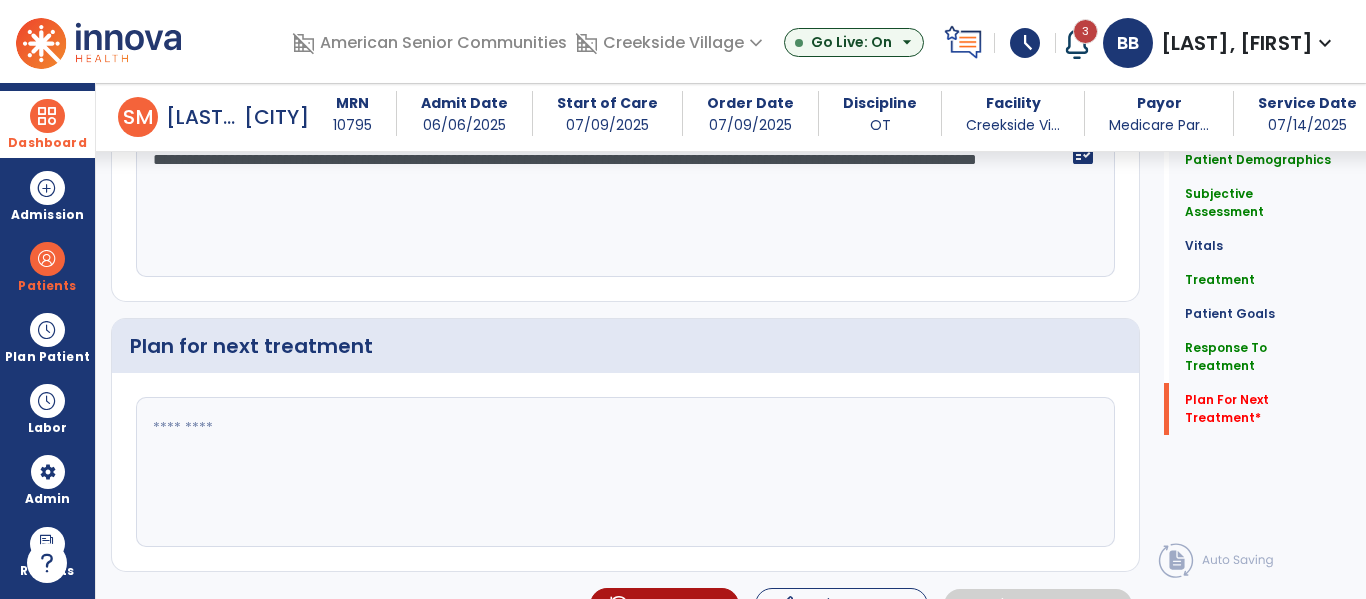 click 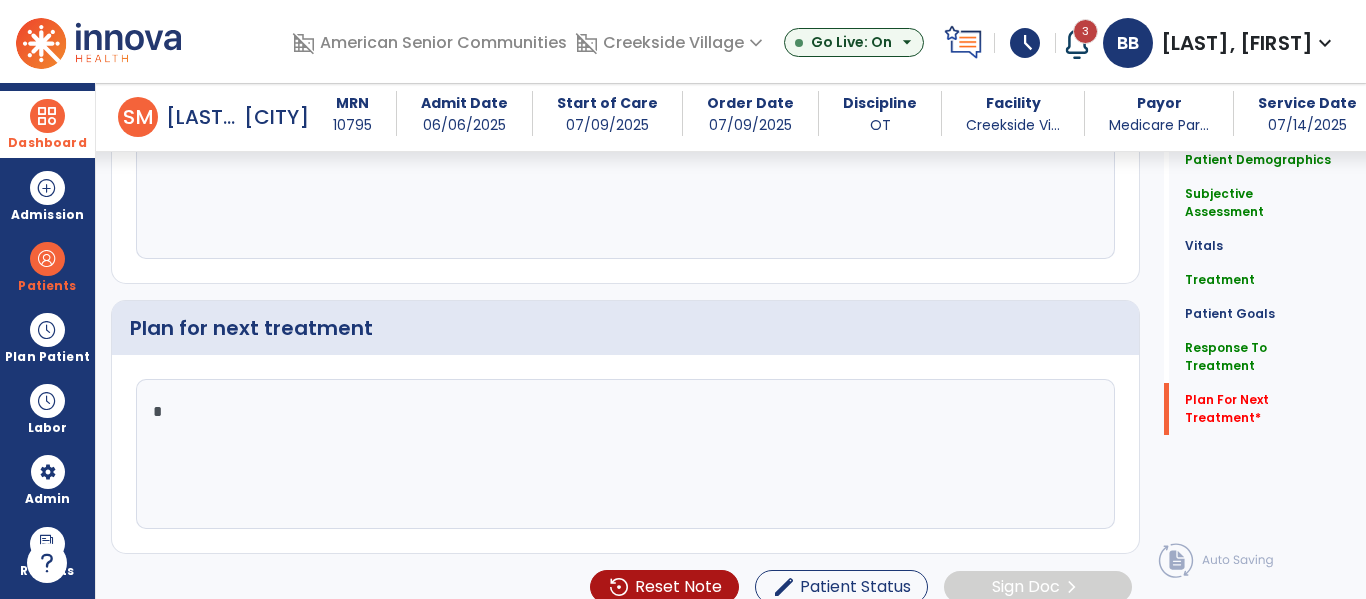 type on "**" 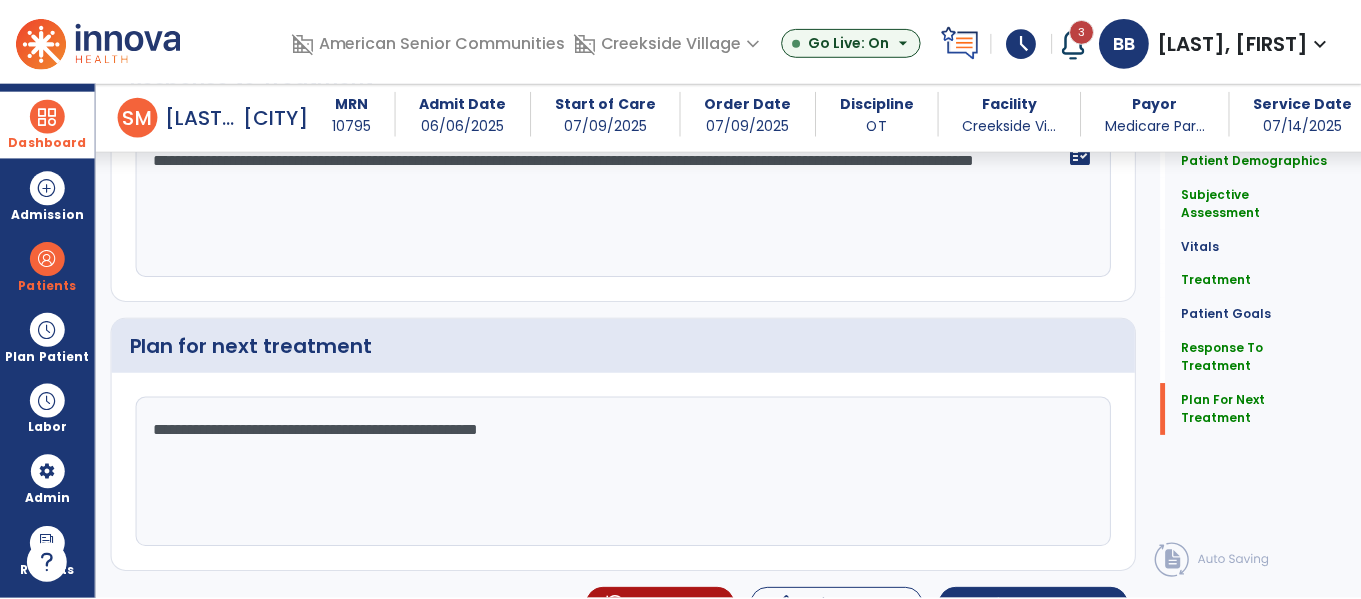 scroll, scrollTop: 2979, scrollLeft: 0, axis: vertical 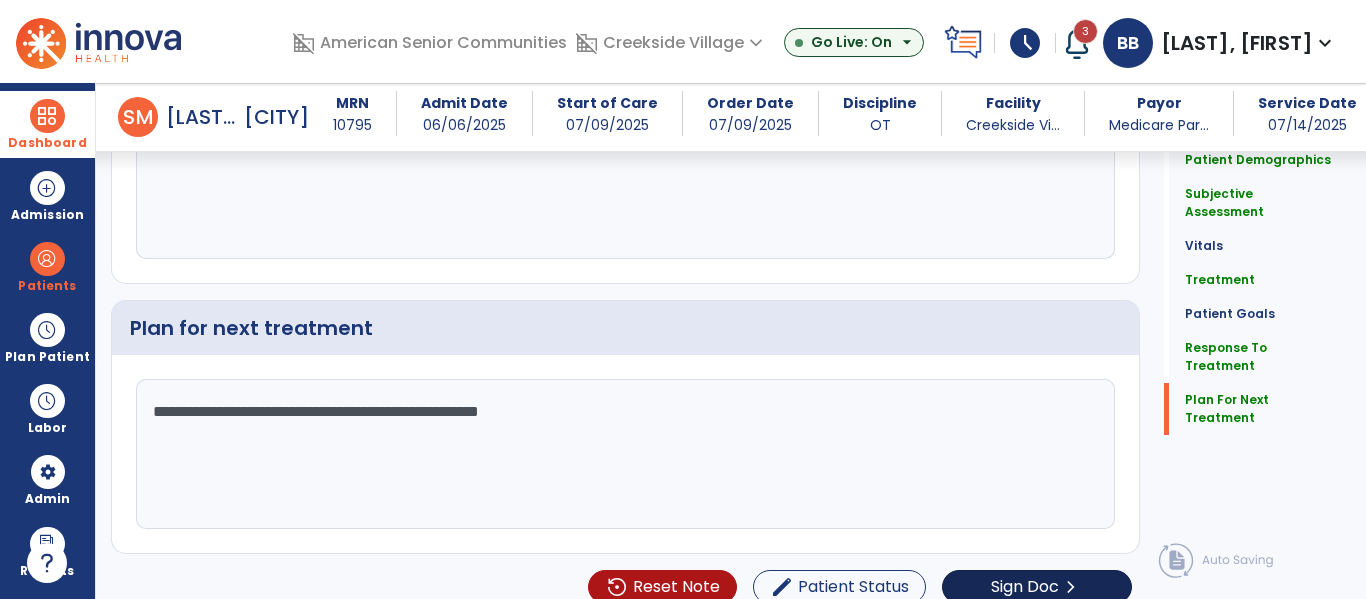 type on "**********" 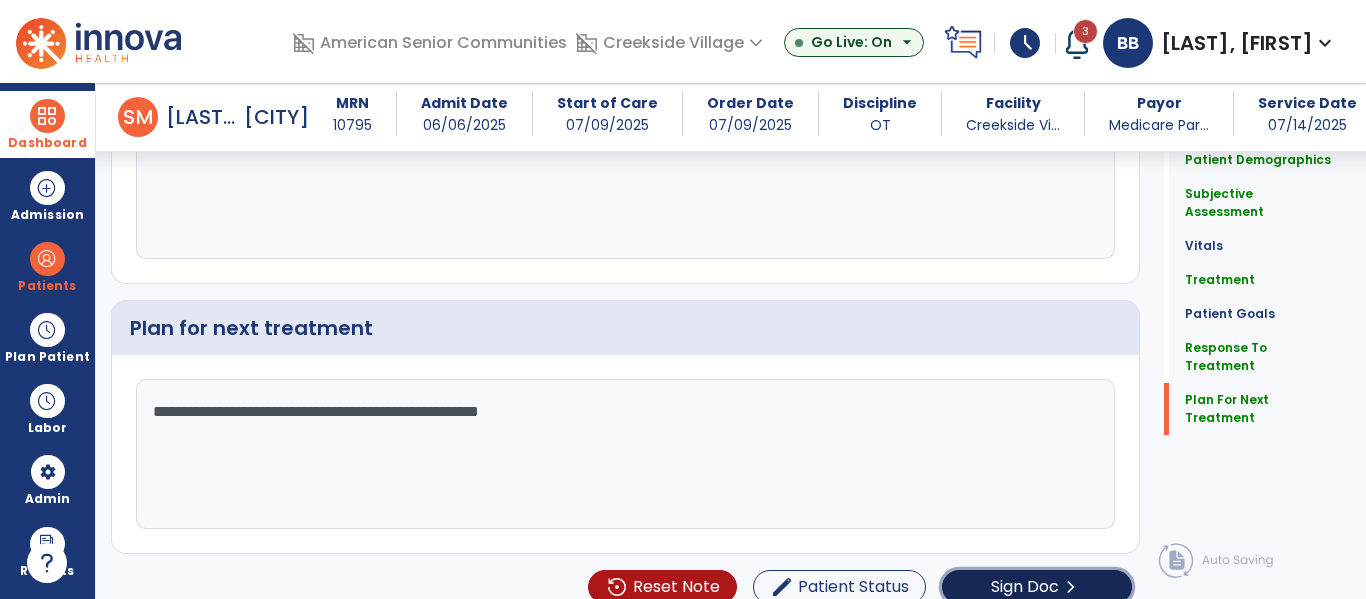 click on "Sign Doc" 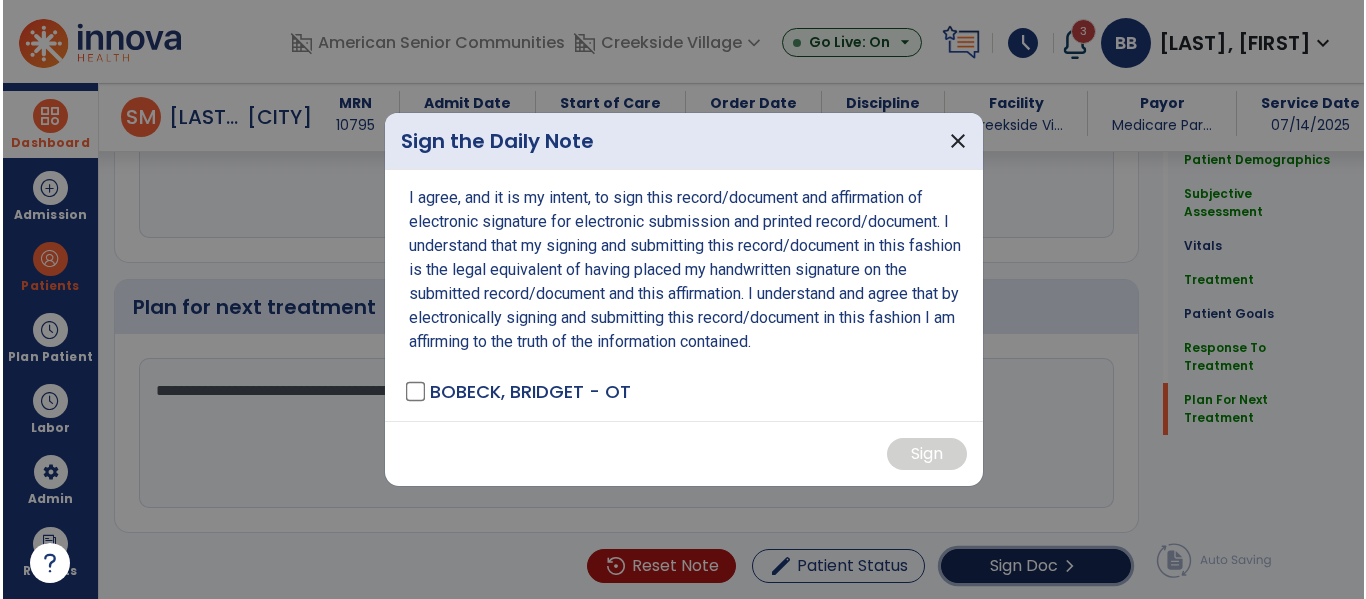 scroll, scrollTop: 3000, scrollLeft: 0, axis: vertical 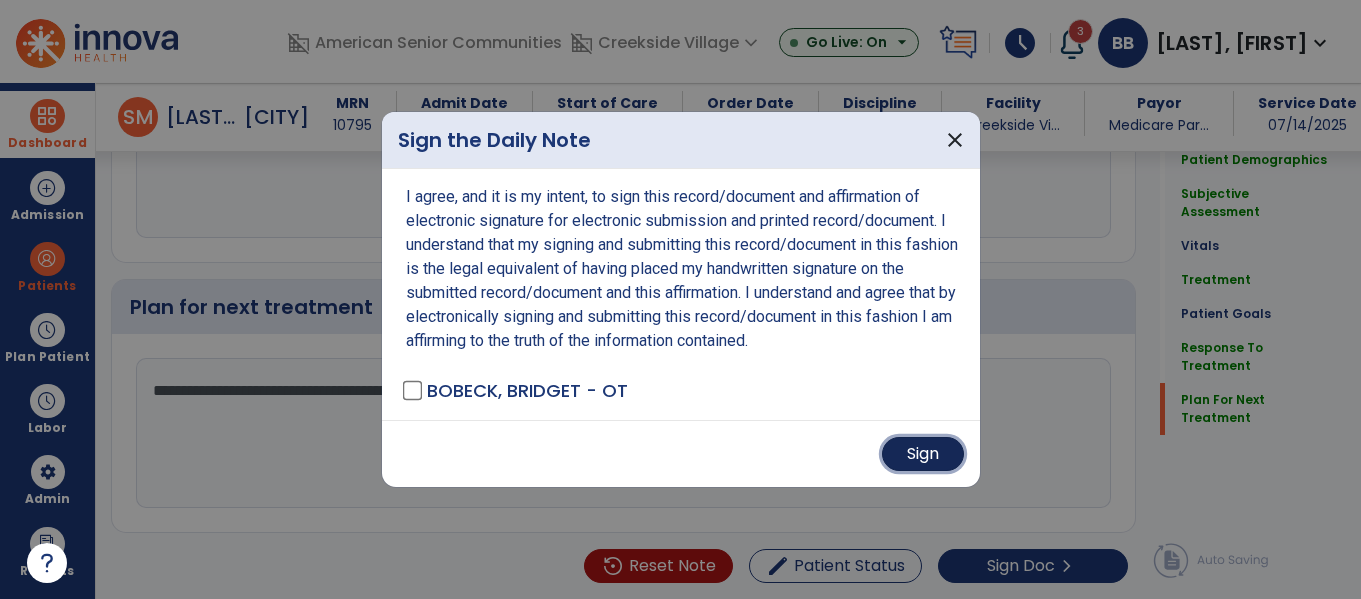 click on "Sign" at bounding box center [923, 454] 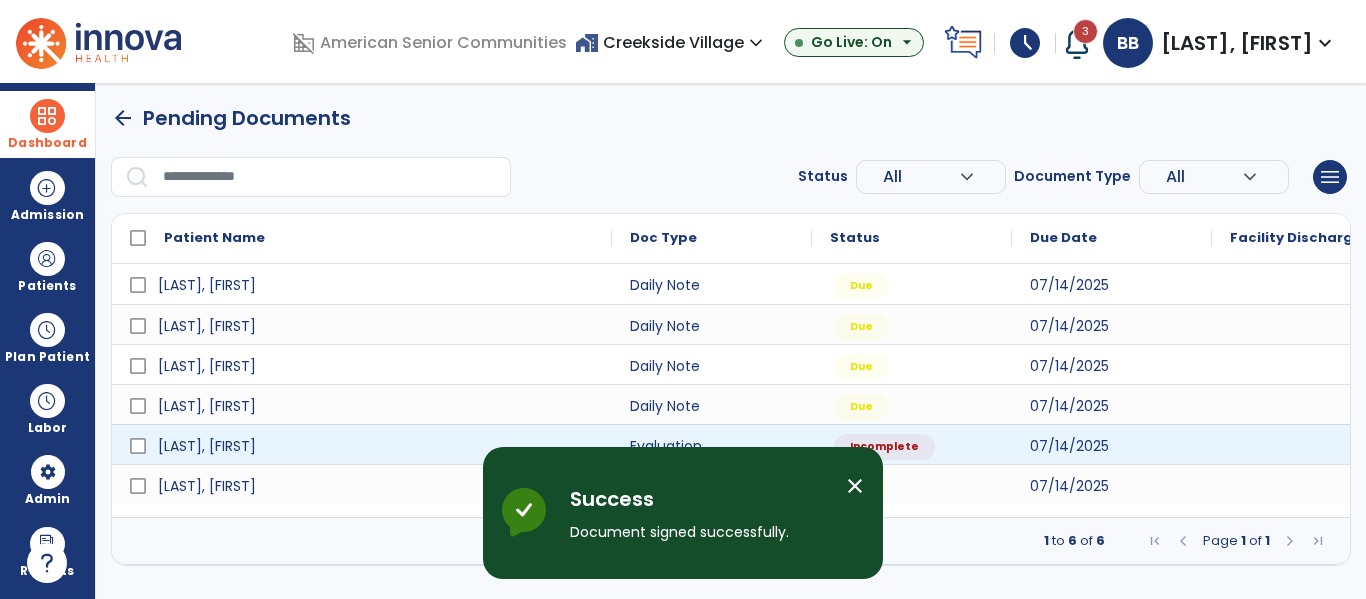 scroll, scrollTop: 0, scrollLeft: 0, axis: both 